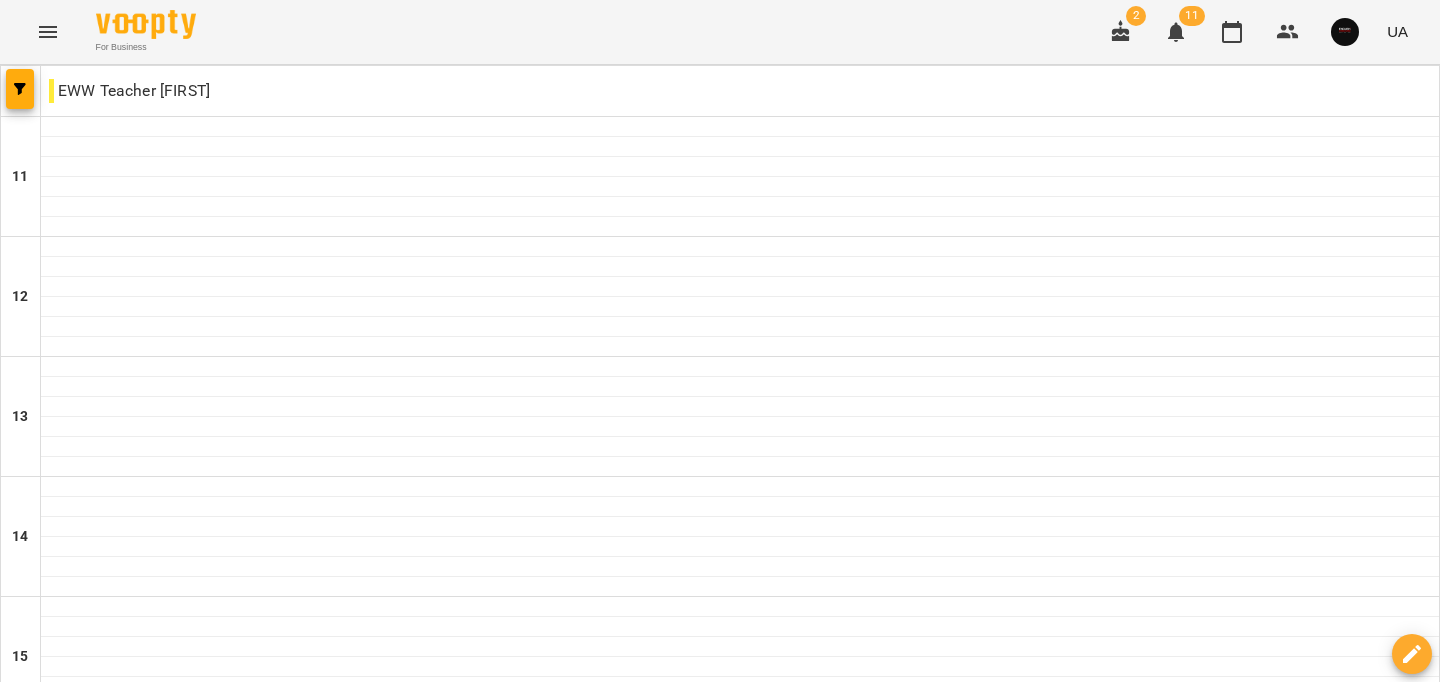 scroll, scrollTop: 0, scrollLeft: 0, axis: both 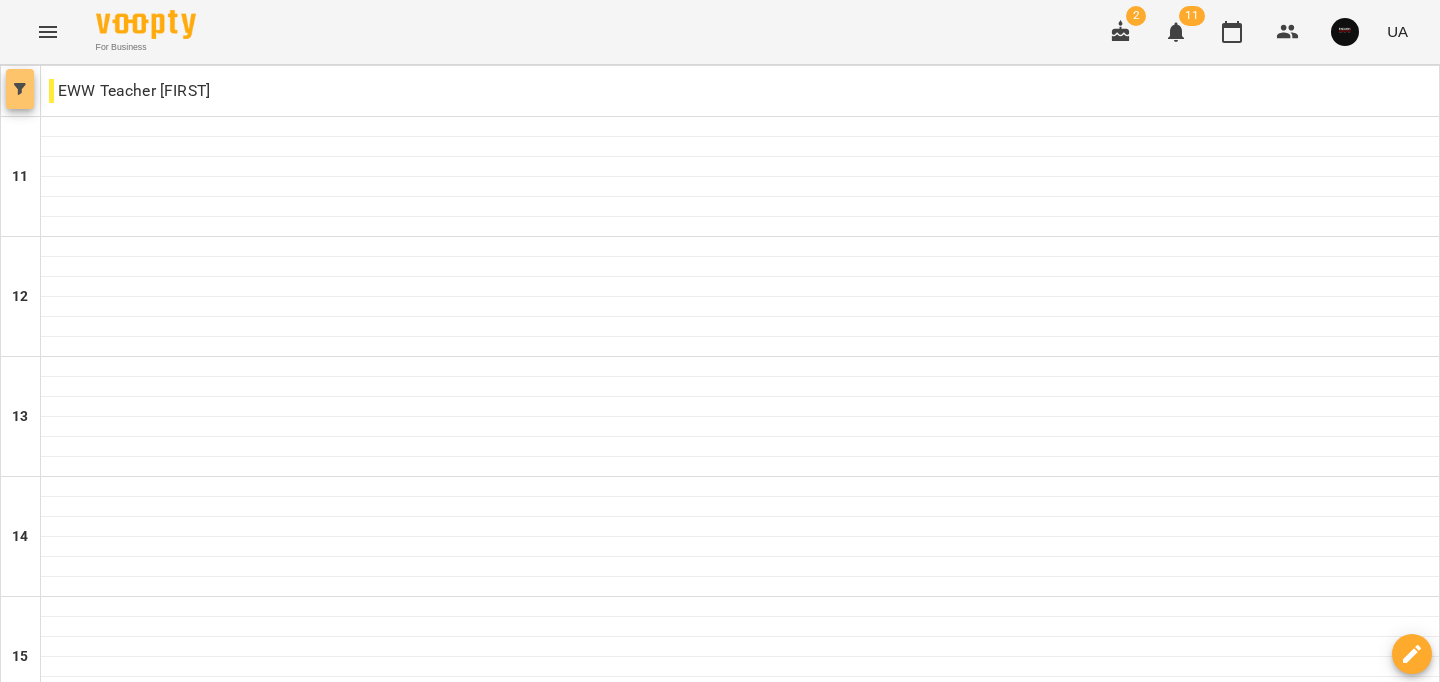 click at bounding box center [20, 89] 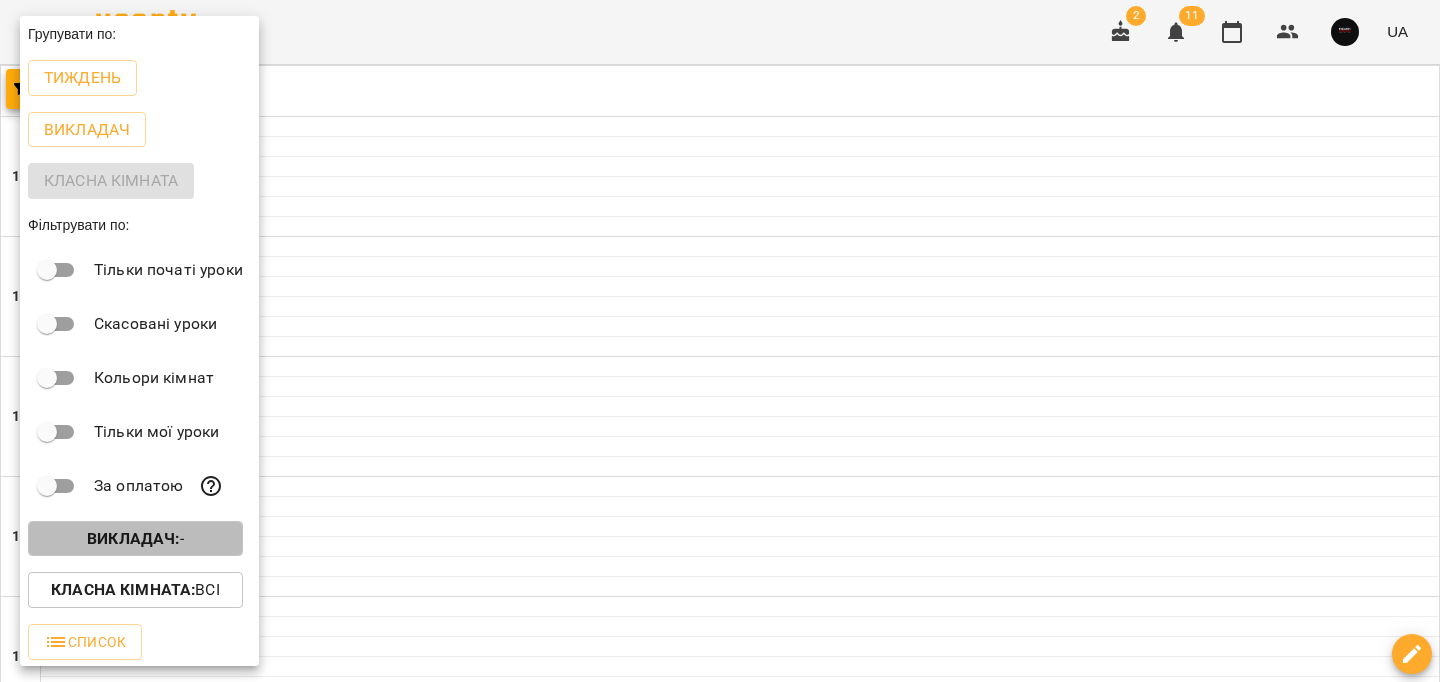 click on "Викладач :  -" at bounding box center (135, 539) 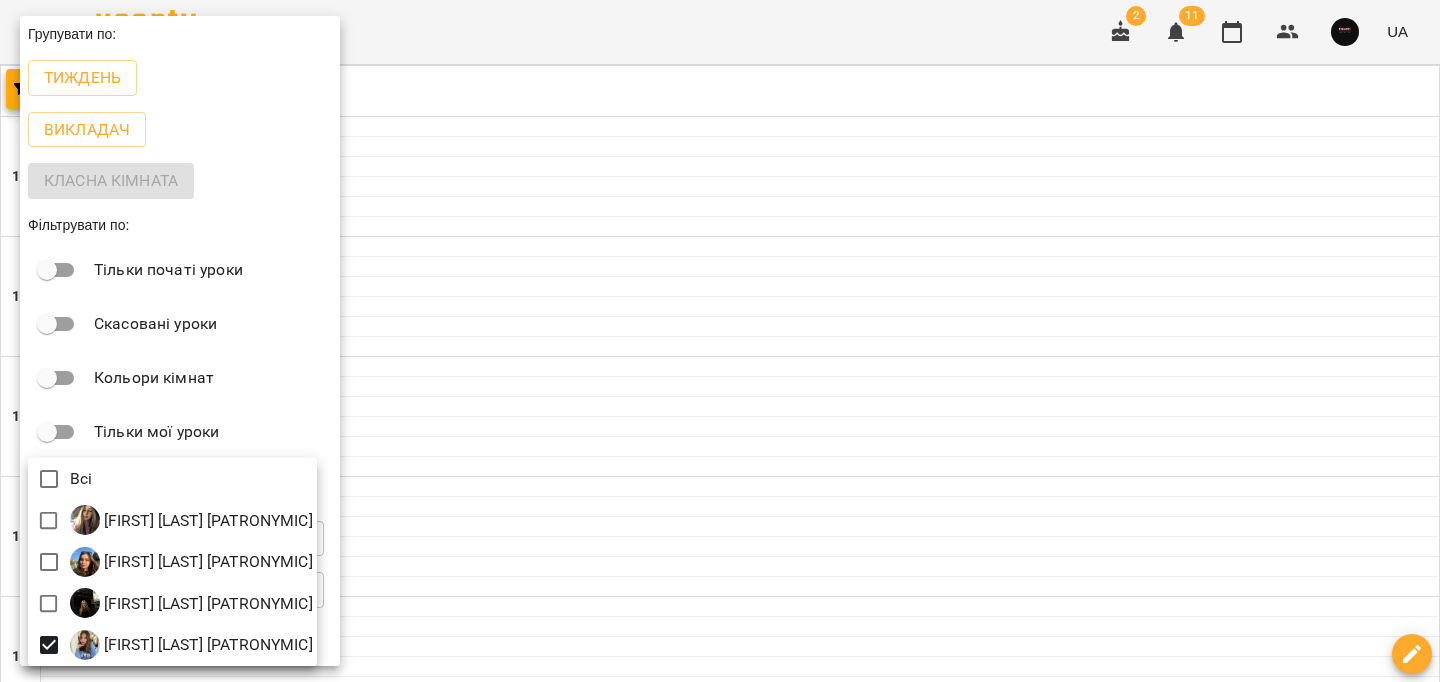 click at bounding box center [720, 341] 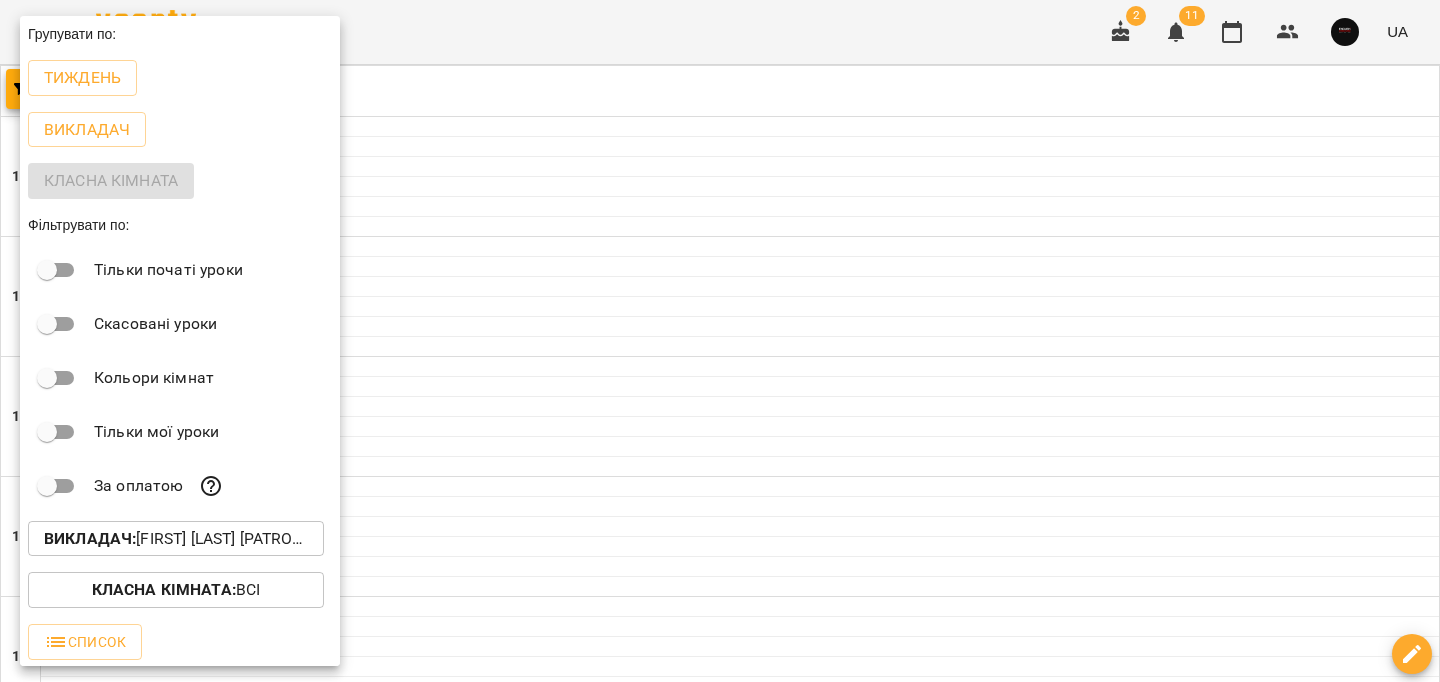 click at bounding box center (720, 341) 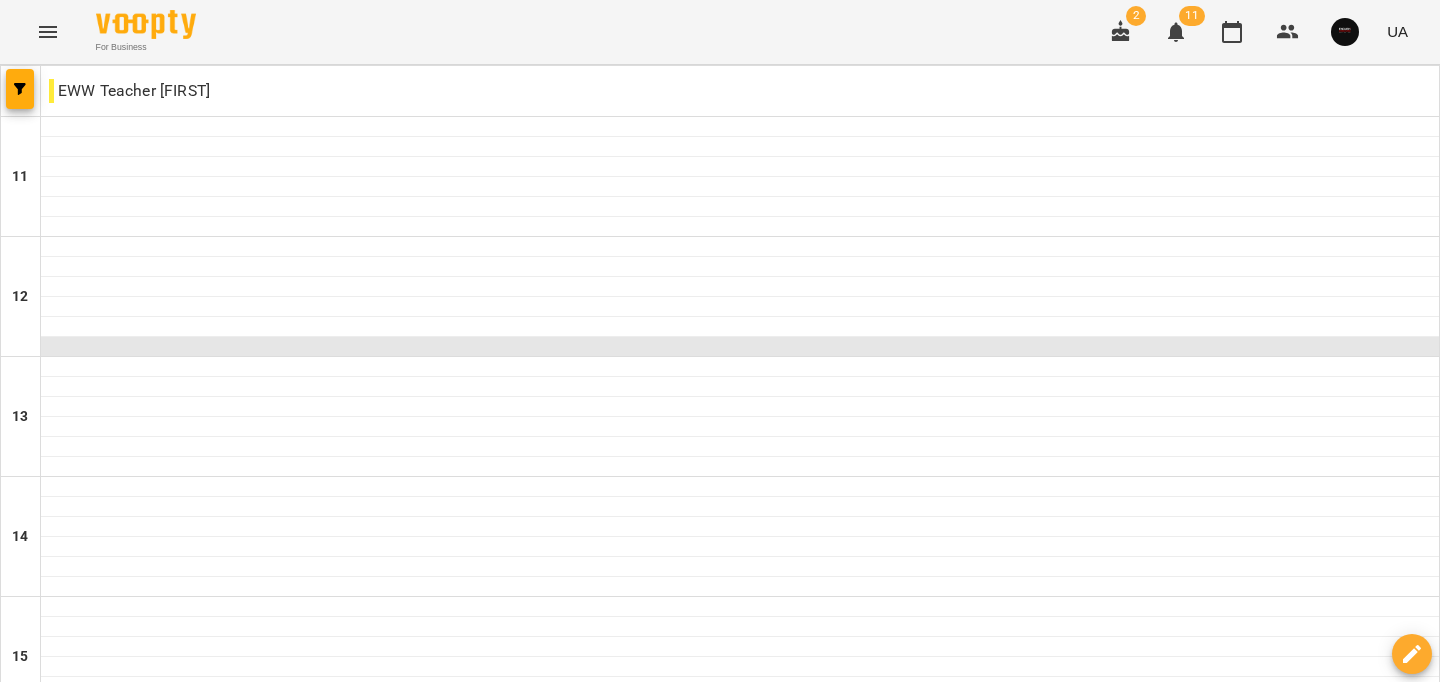 scroll, scrollTop: 1008, scrollLeft: 0, axis: vertical 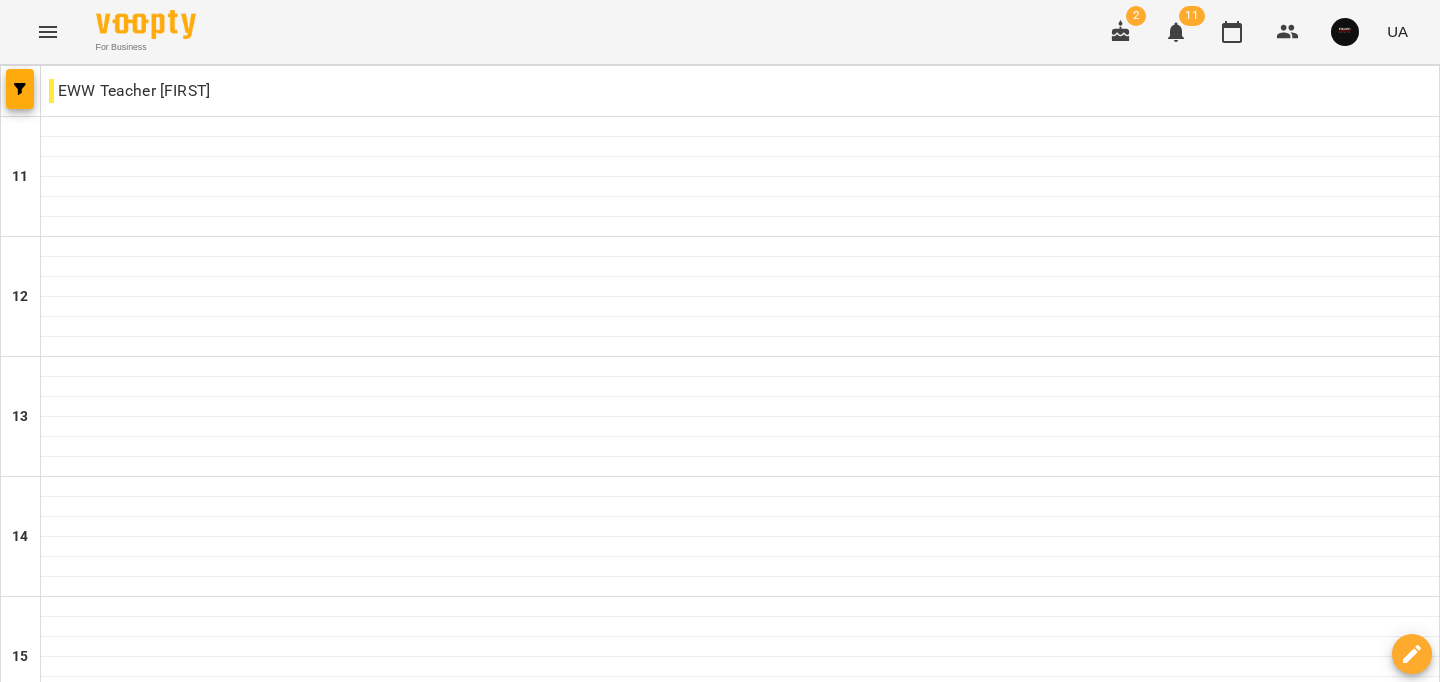 click at bounding box center [740, 1447] 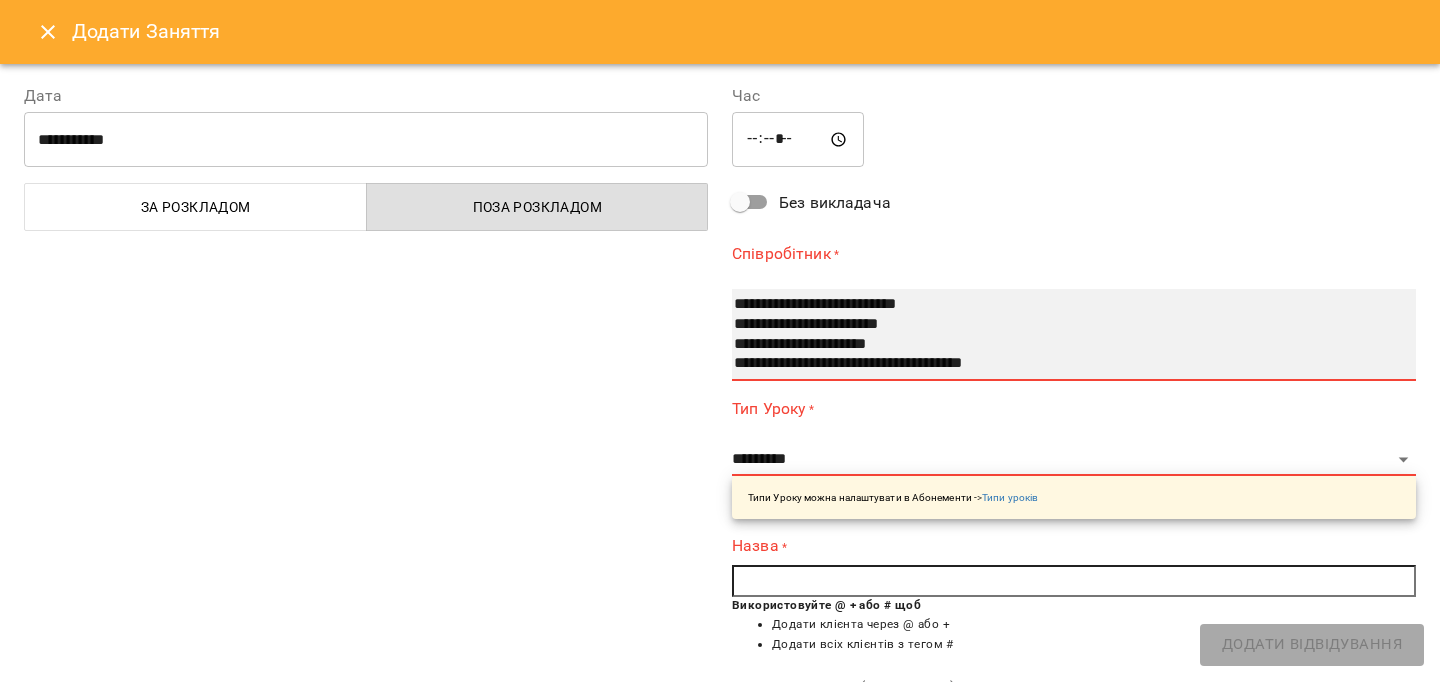 select on "**********" 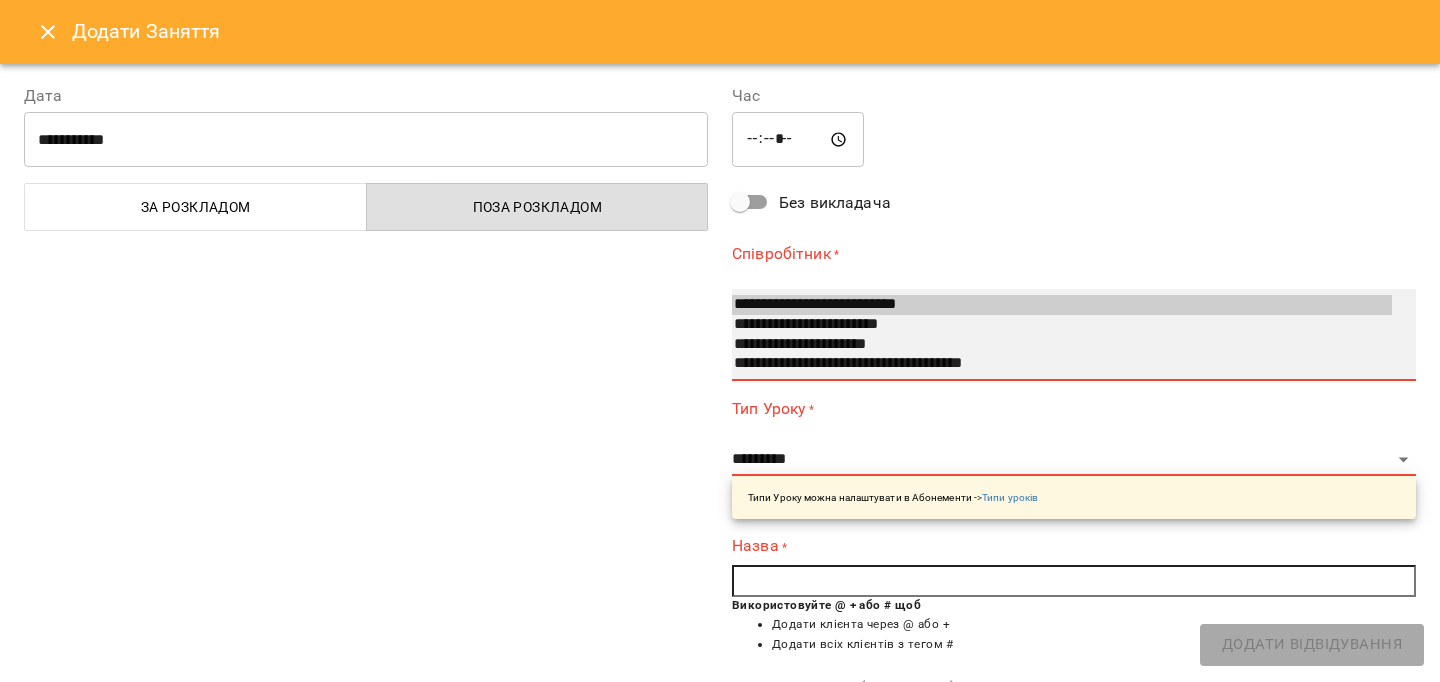 click on "**********" at bounding box center [1062, 364] 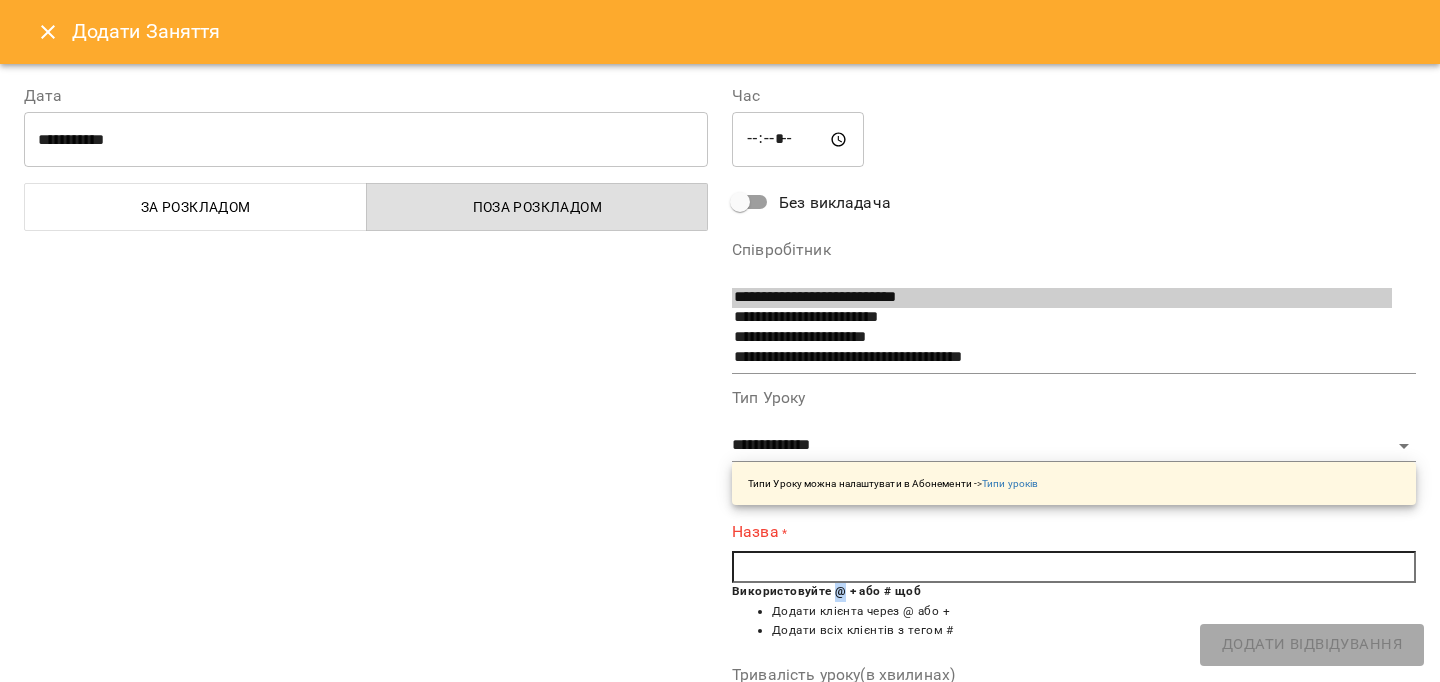 copy on "@" 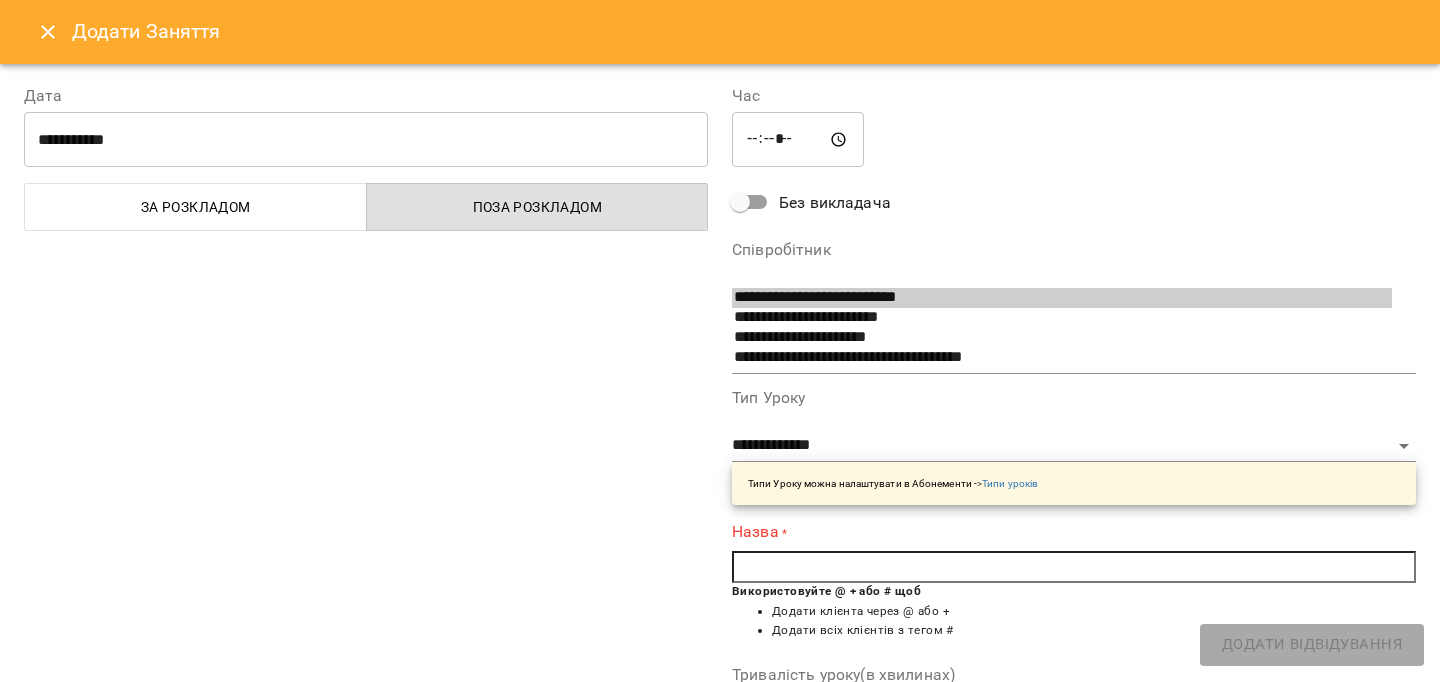 paste on "*" 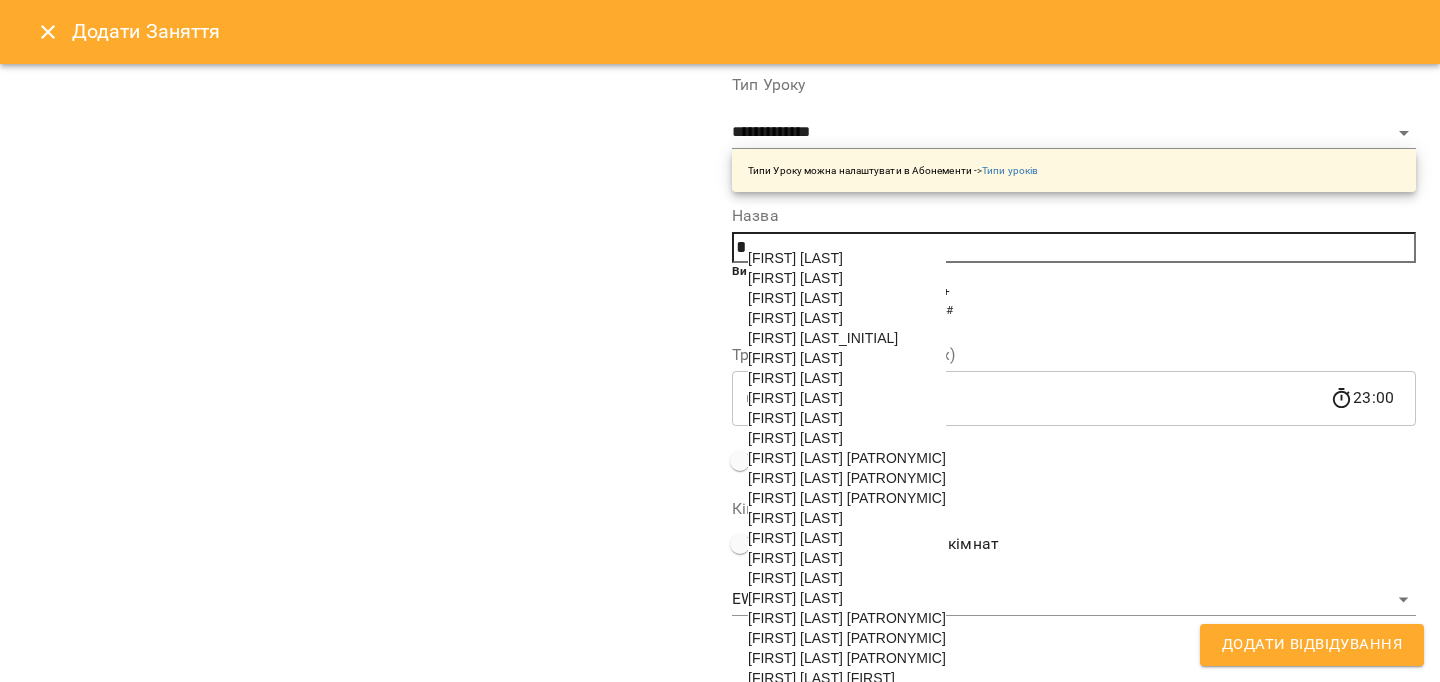 scroll, scrollTop: 327, scrollLeft: 0, axis: vertical 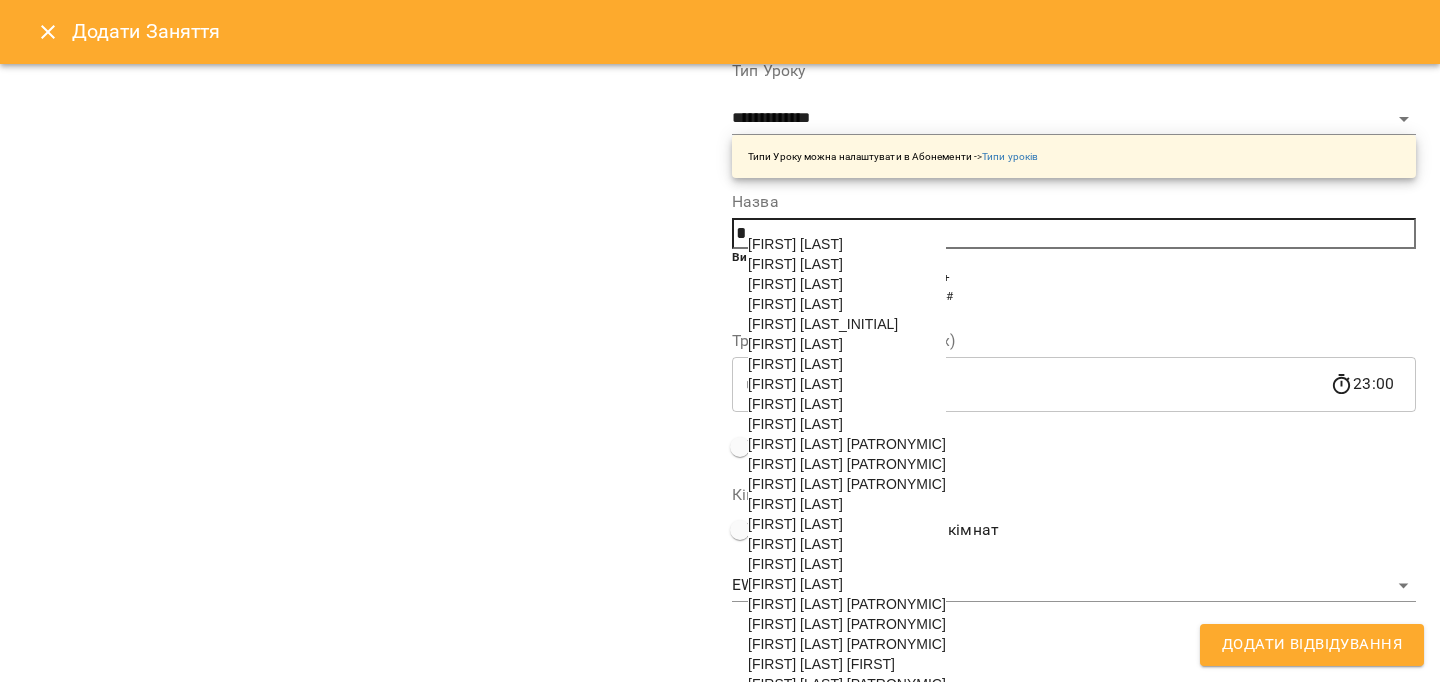 click on "[FIRST] [LAST]" at bounding box center (795, 564) 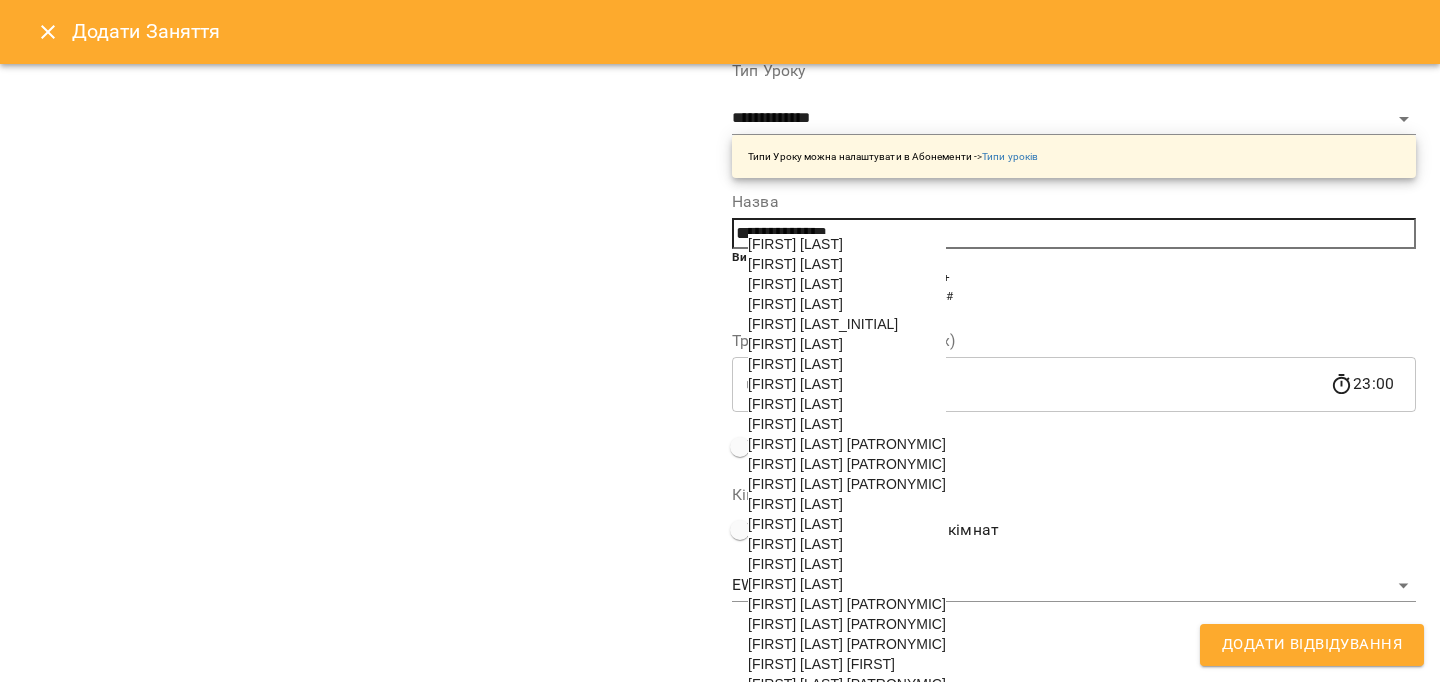 scroll, scrollTop: 314, scrollLeft: 0, axis: vertical 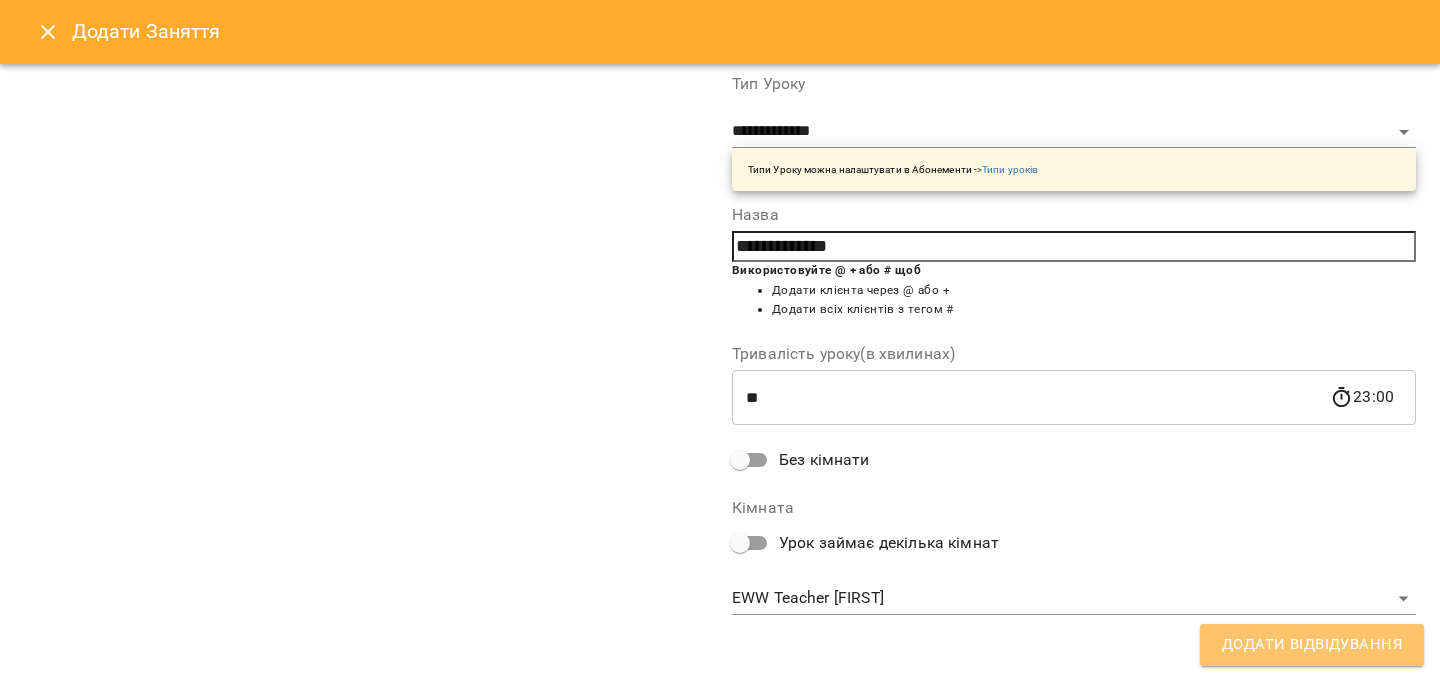 click on "Додати Відвідування" at bounding box center [1312, 645] 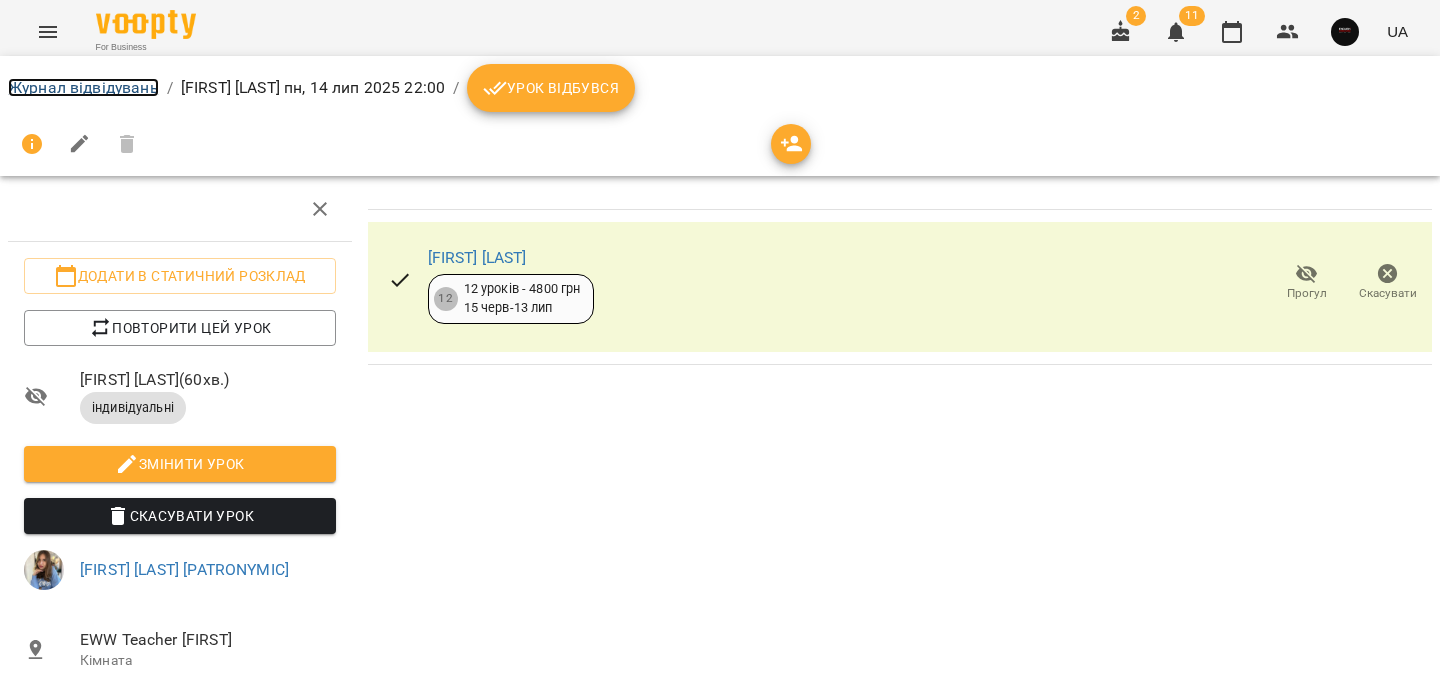 click on "Журнал відвідувань" at bounding box center [83, 87] 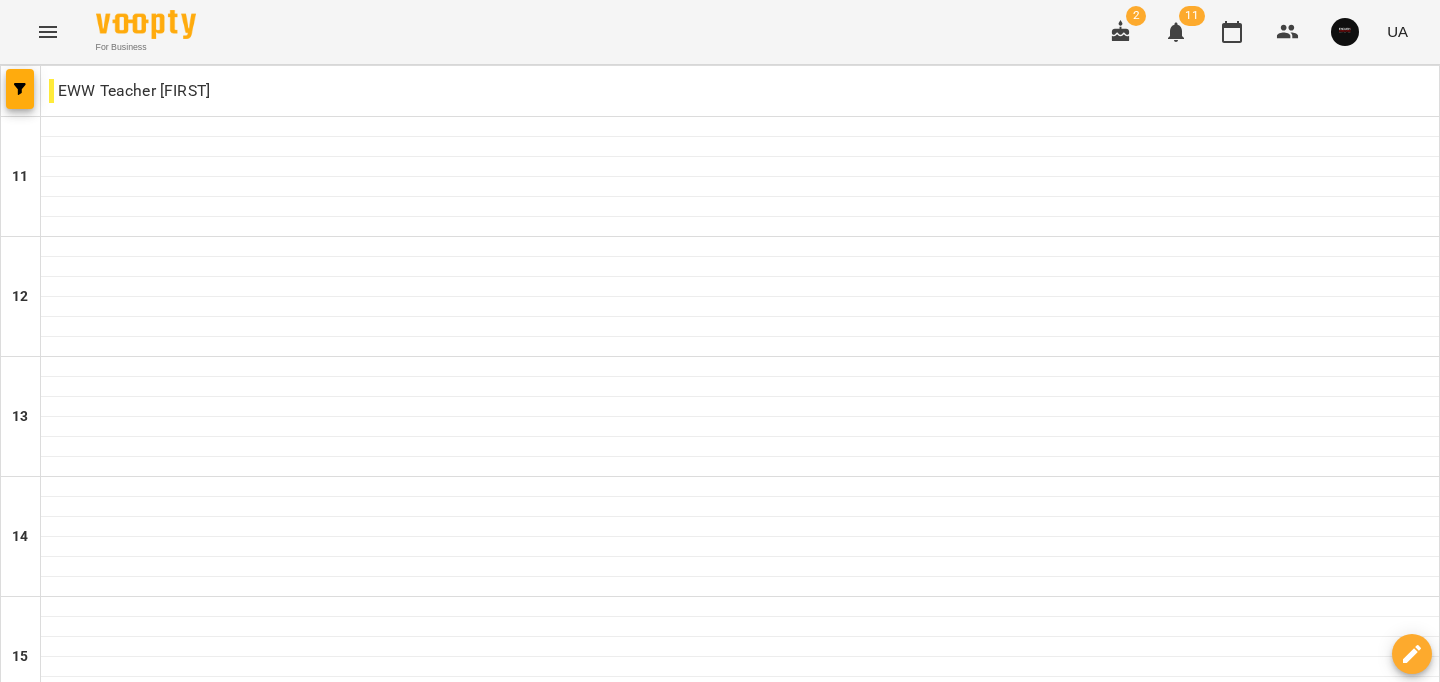 scroll, scrollTop: 1008, scrollLeft: 0, axis: vertical 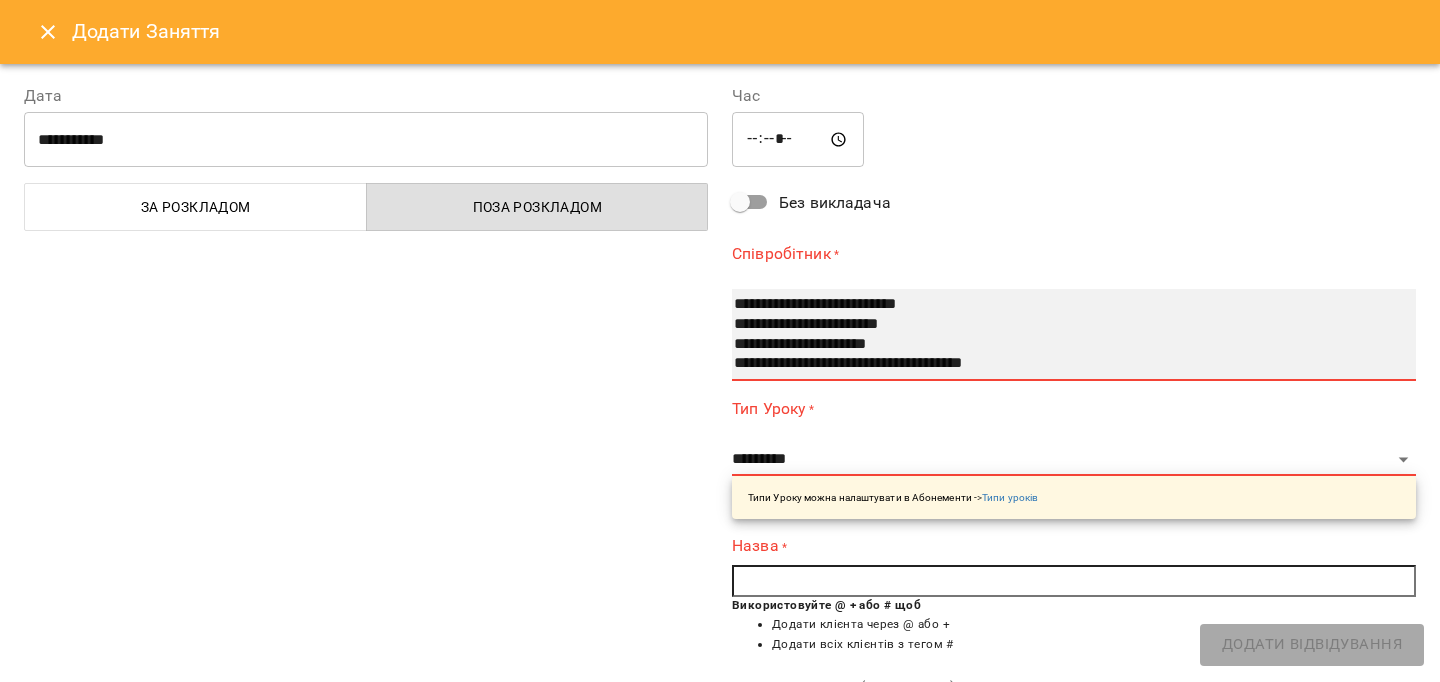select on "**********" 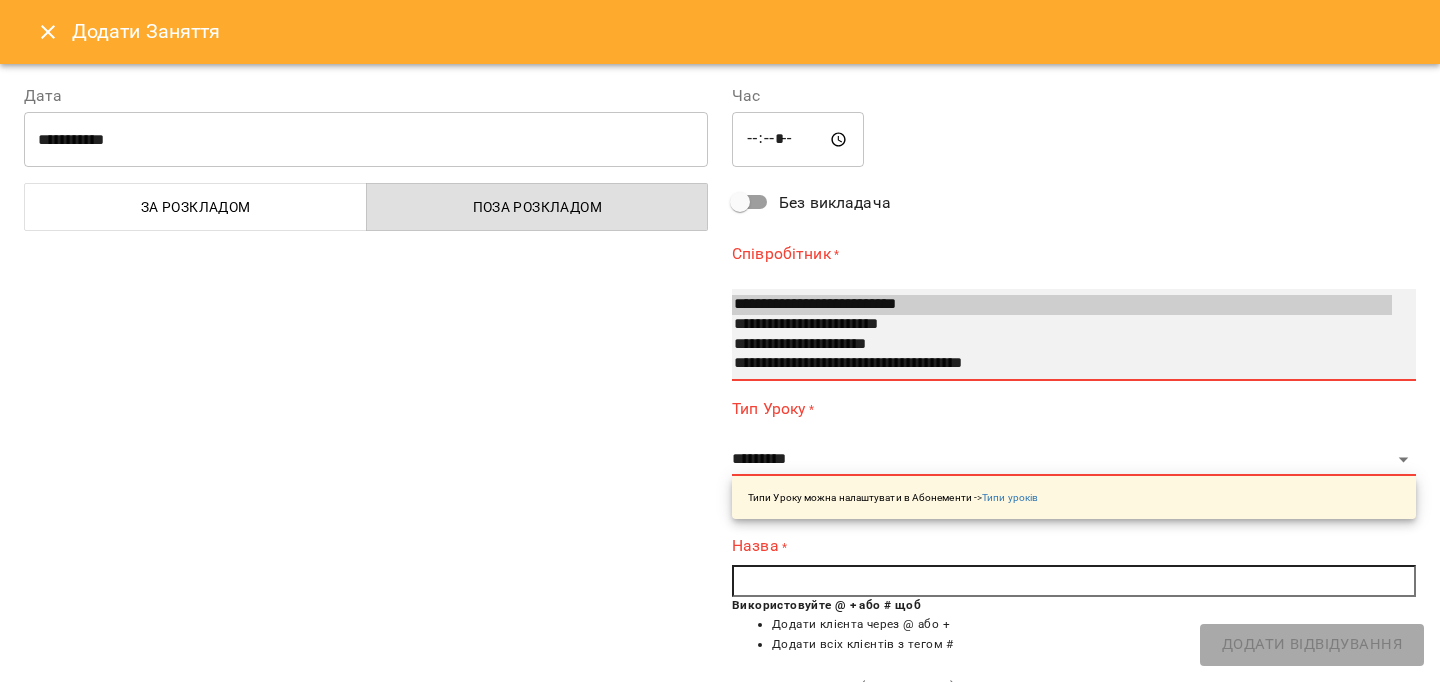 click on "**********" at bounding box center (1062, 364) 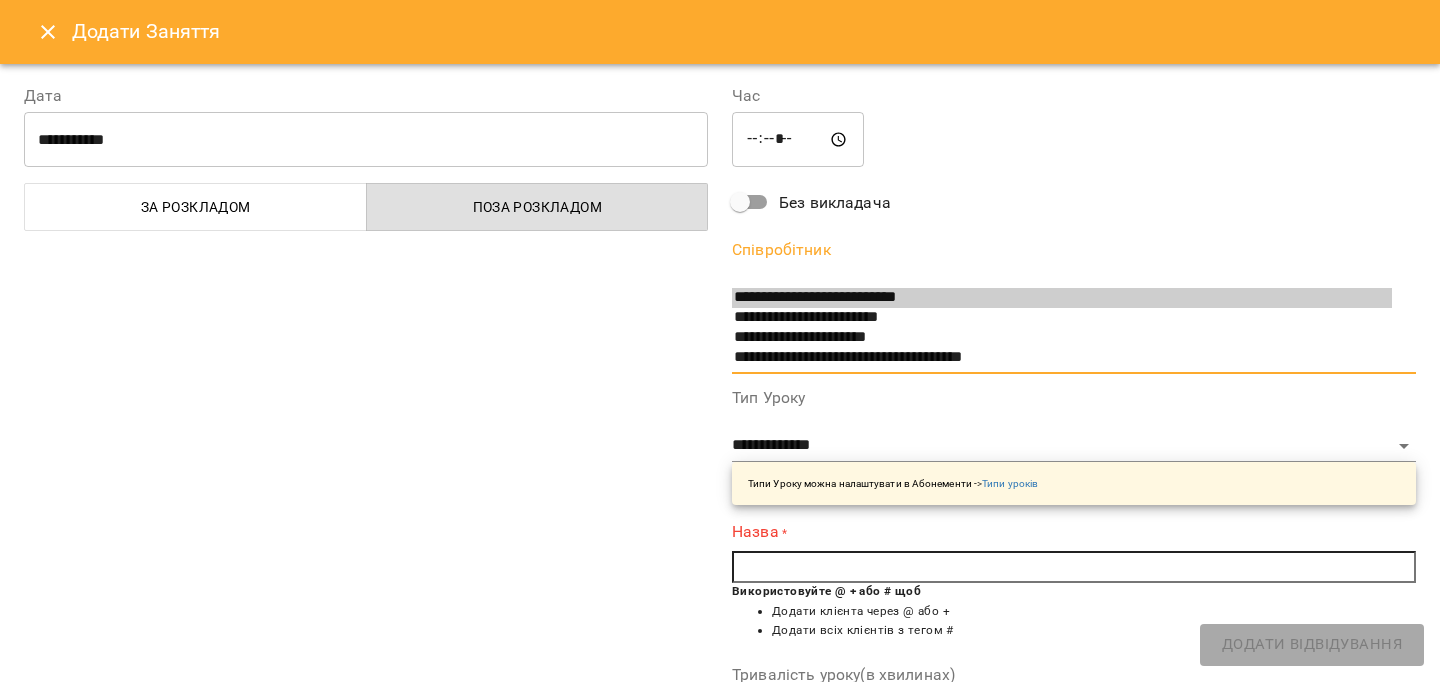 click at bounding box center [1074, 567] 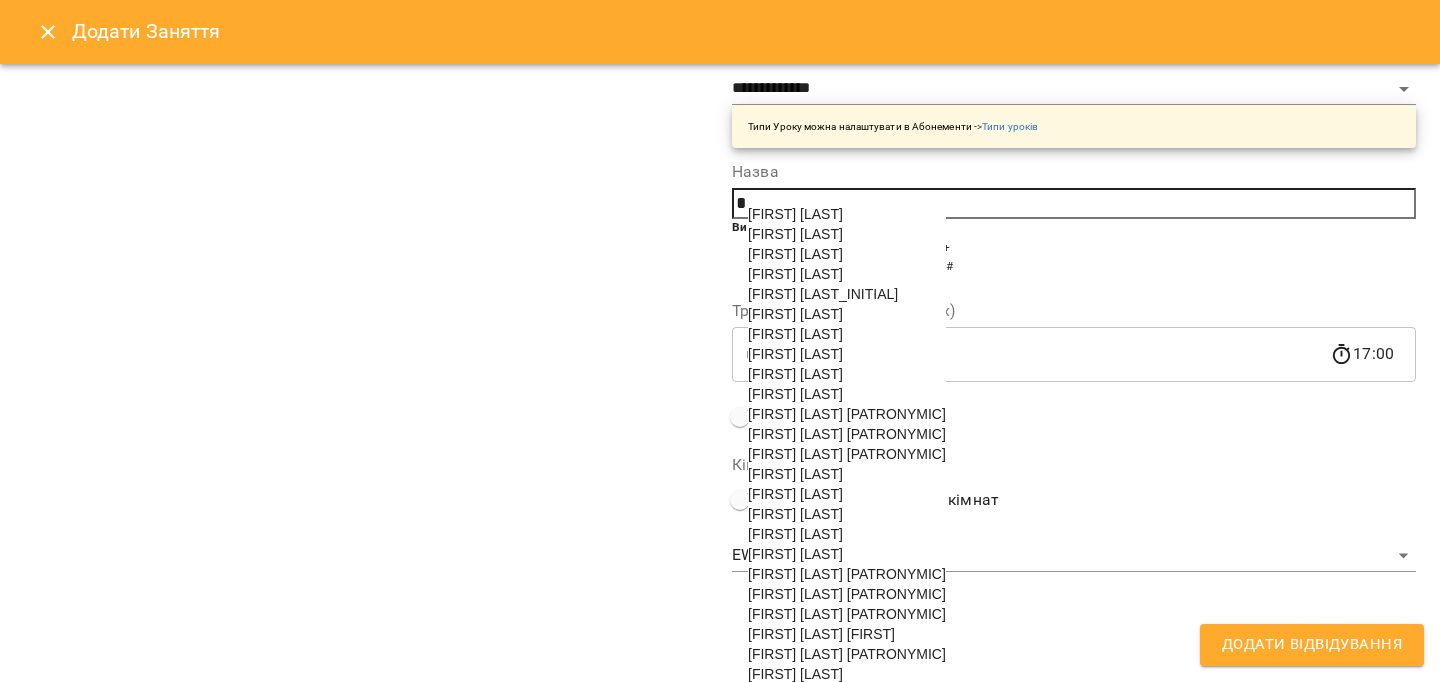 click on "[FIRST] [LAST]" at bounding box center [795, 514] 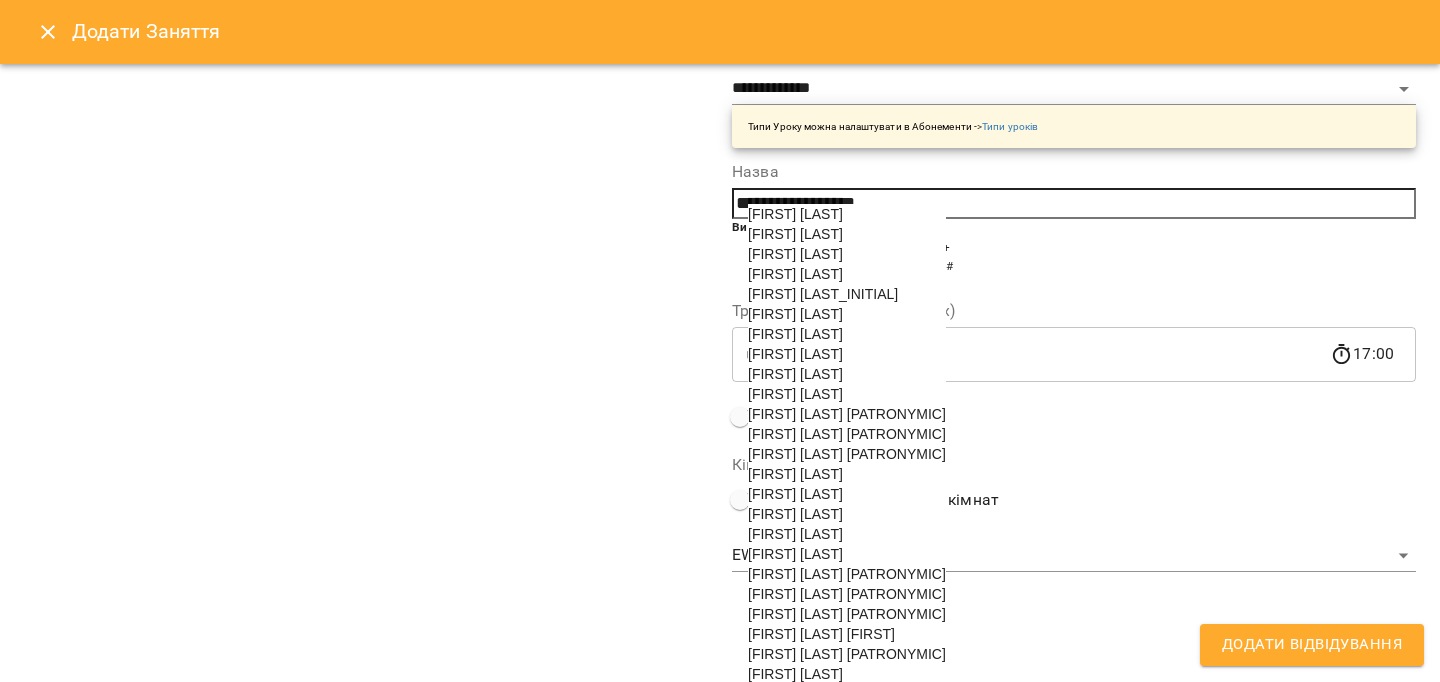 scroll, scrollTop: 314, scrollLeft: 0, axis: vertical 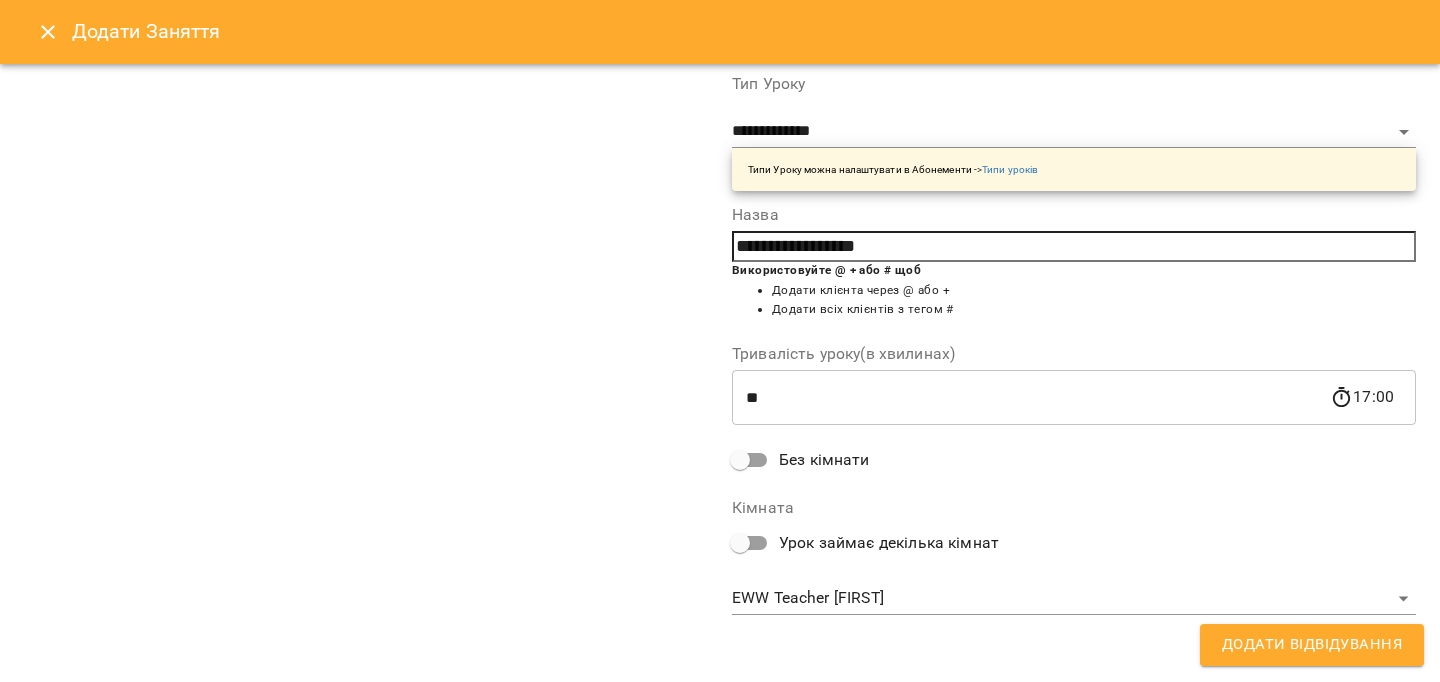 click on "Додати Відвідування" at bounding box center (1312, 645) 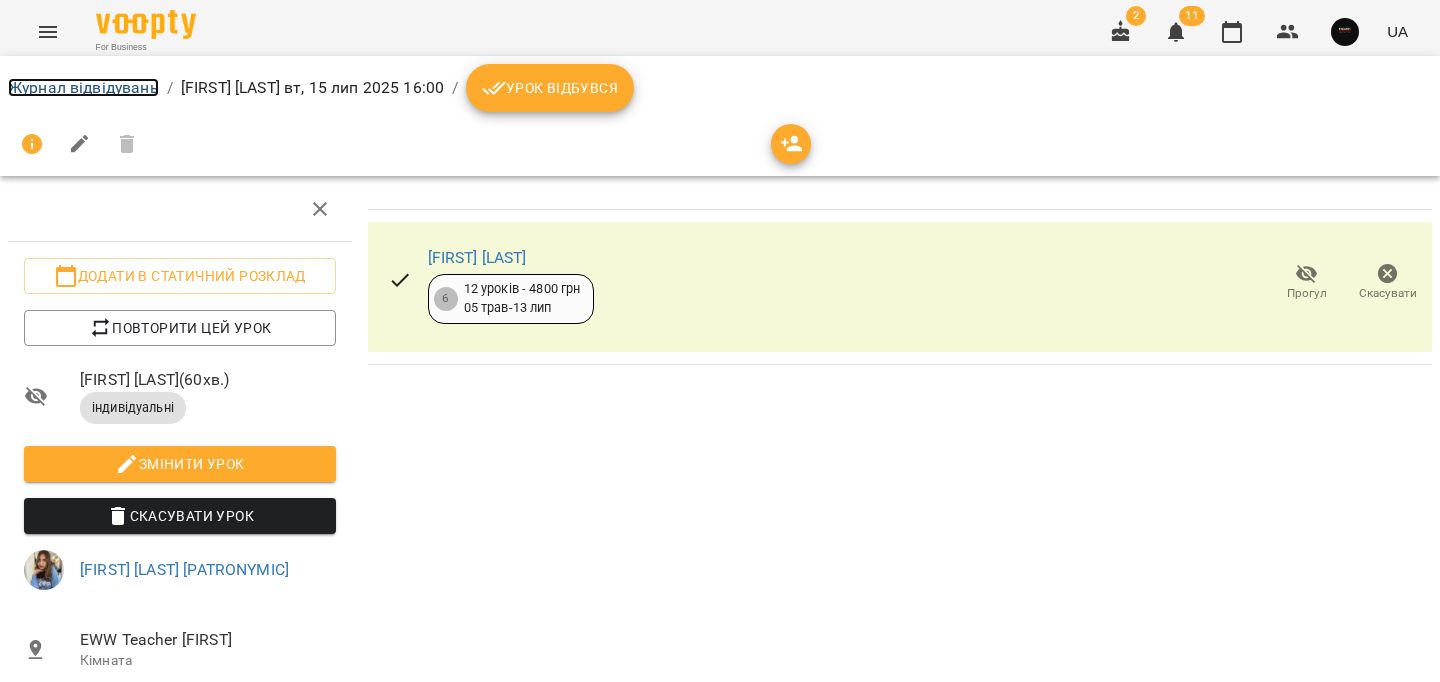click on "Журнал відвідувань" at bounding box center (83, 87) 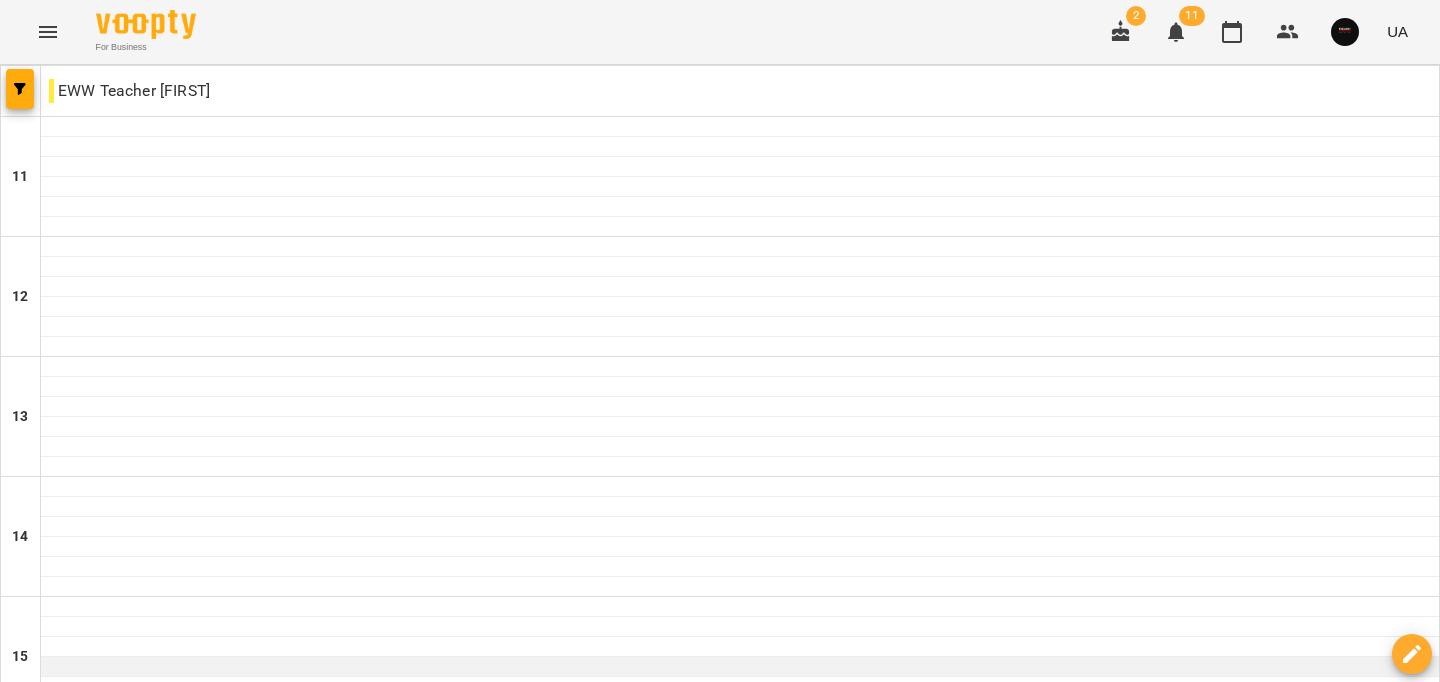 scroll, scrollTop: 591, scrollLeft: 0, axis: vertical 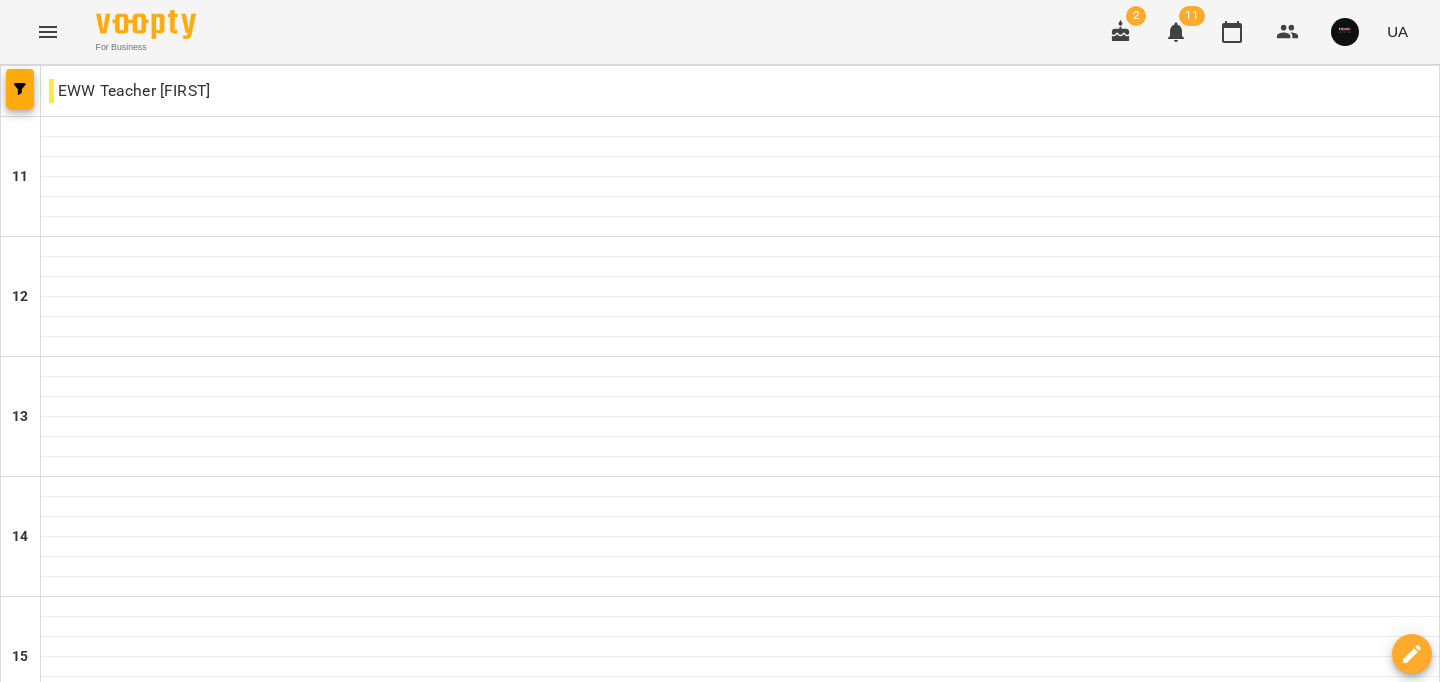 click at bounding box center [740, 967] 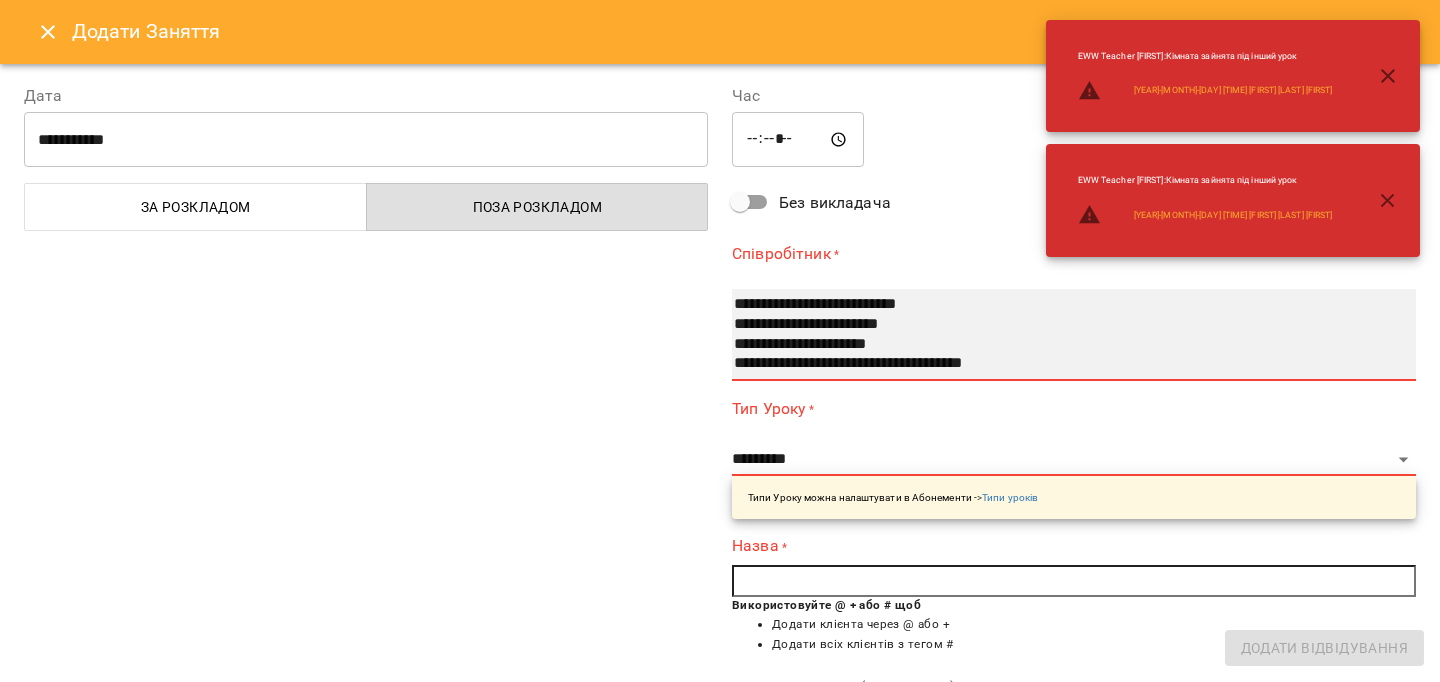 select on "**********" 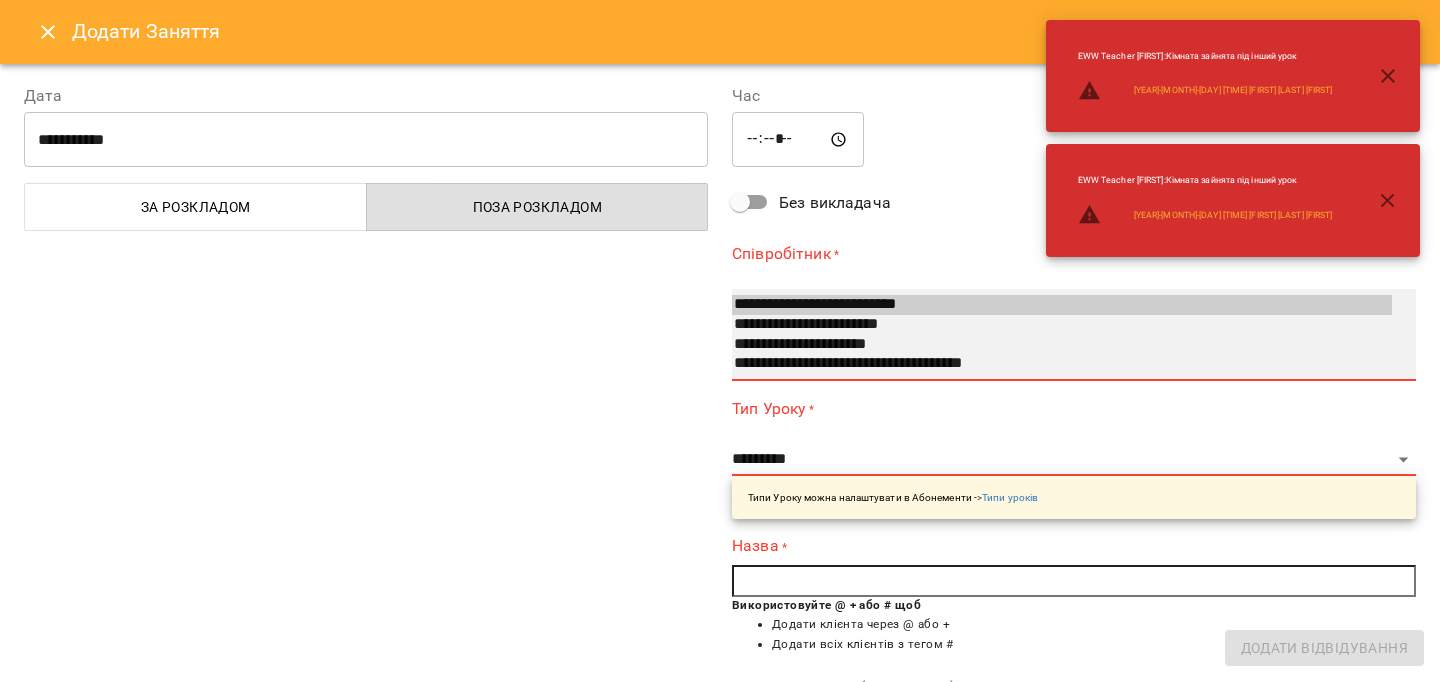 click on "**********" at bounding box center [1062, 364] 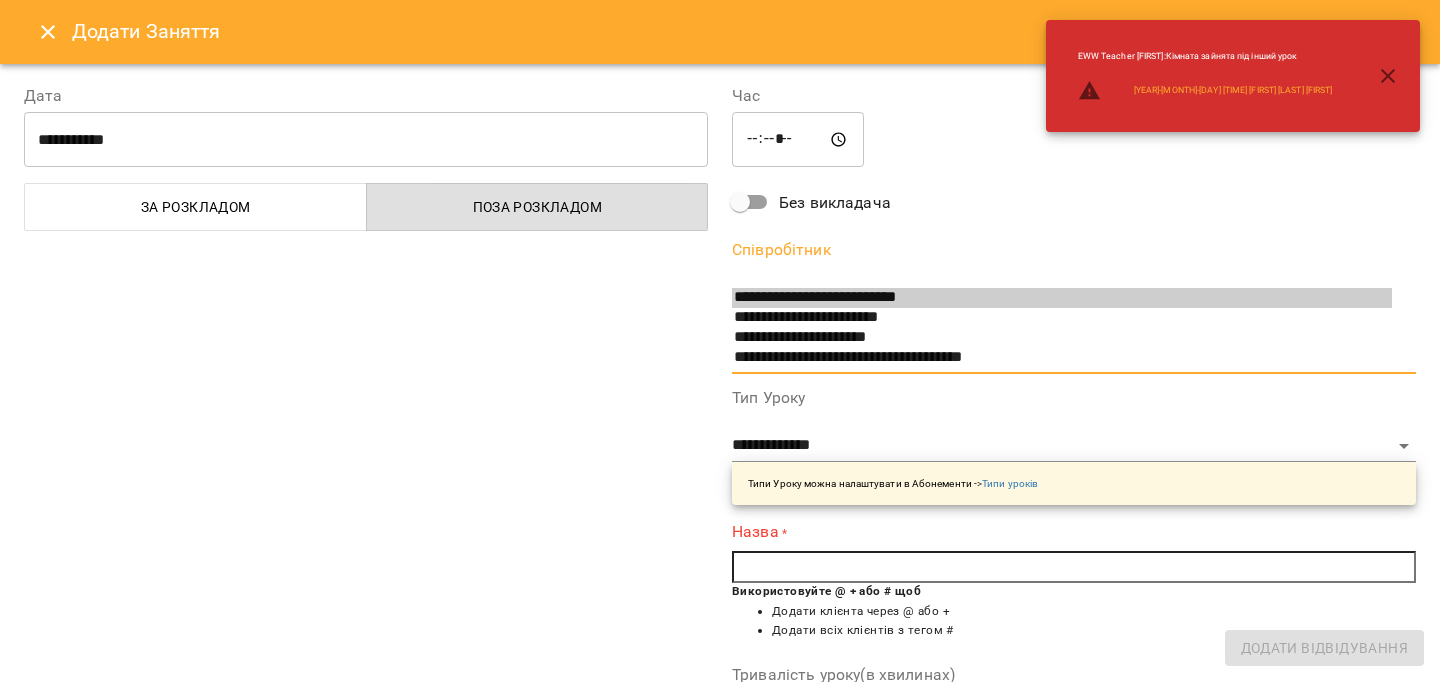click at bounding box center (1074, 567) 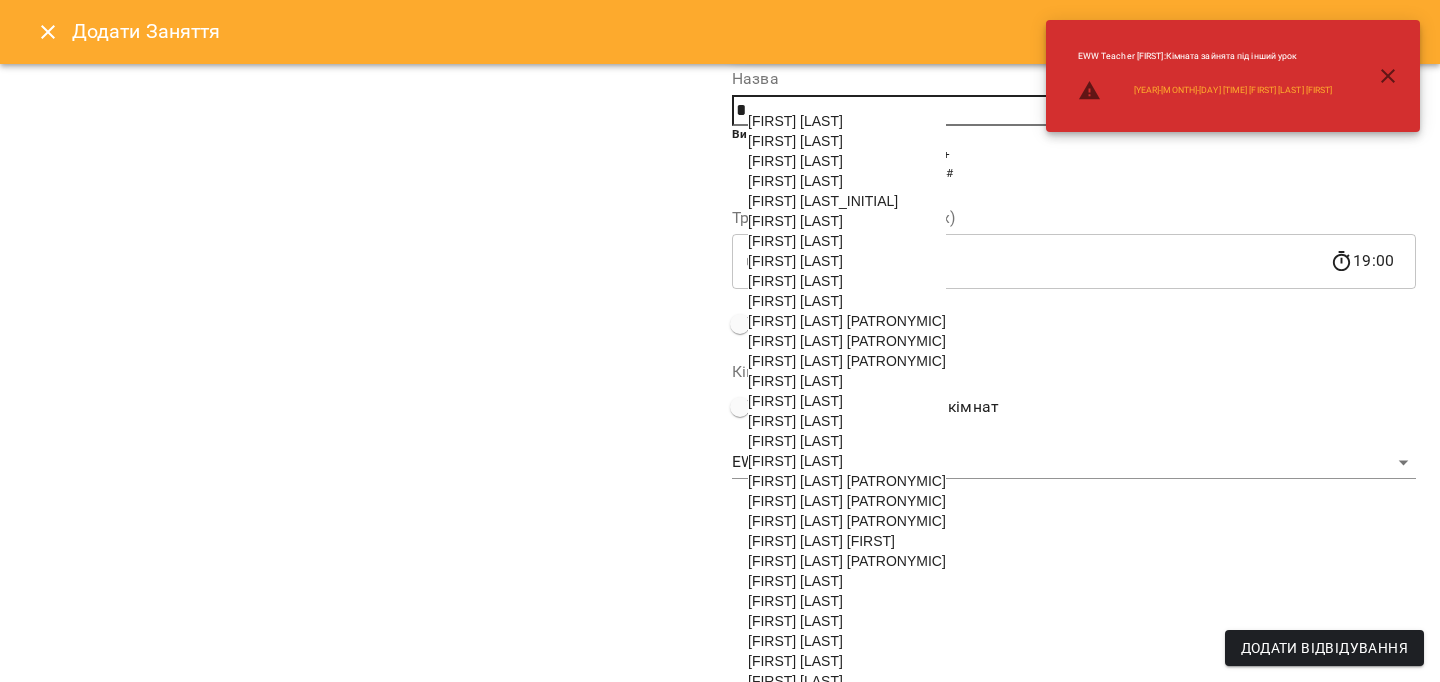 scroll, scrollTop: 564, scrollLeft: 0, axis: vertical 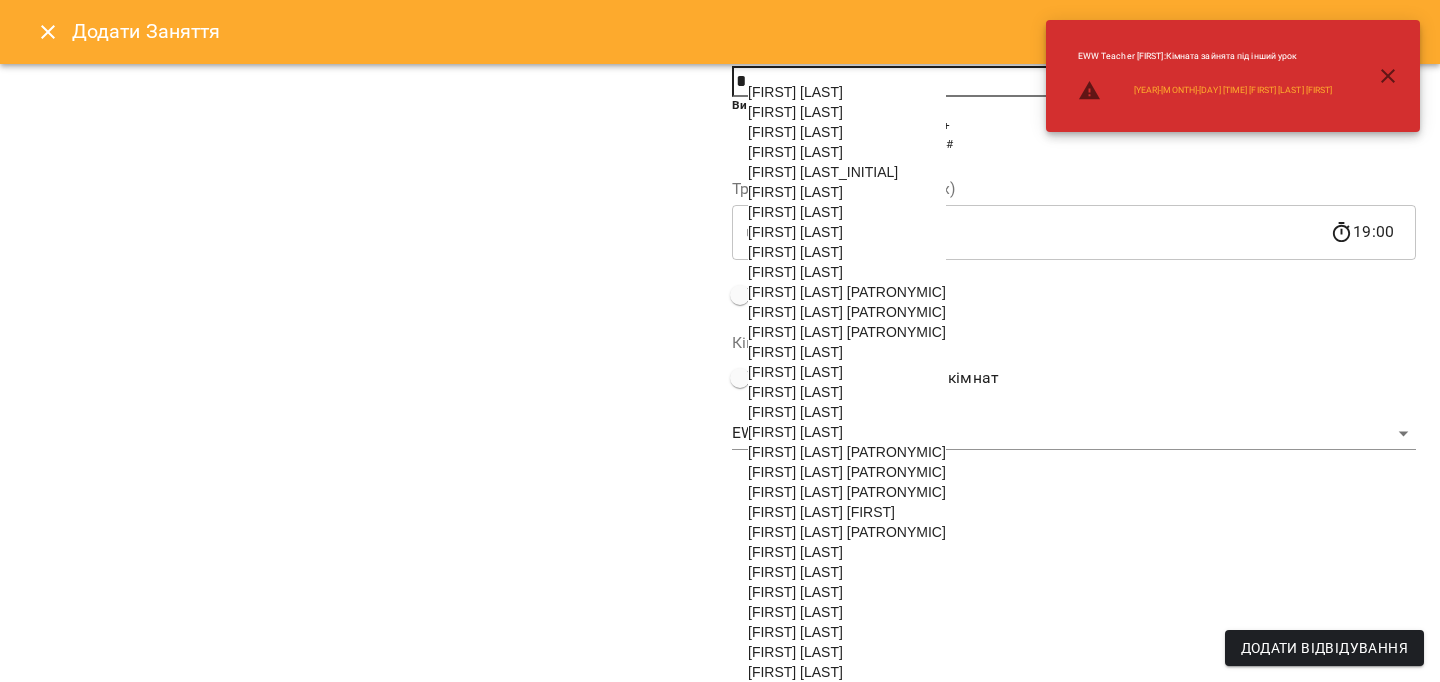 click on "[FIRST] [LAST]" at bounding box center [795, 572] 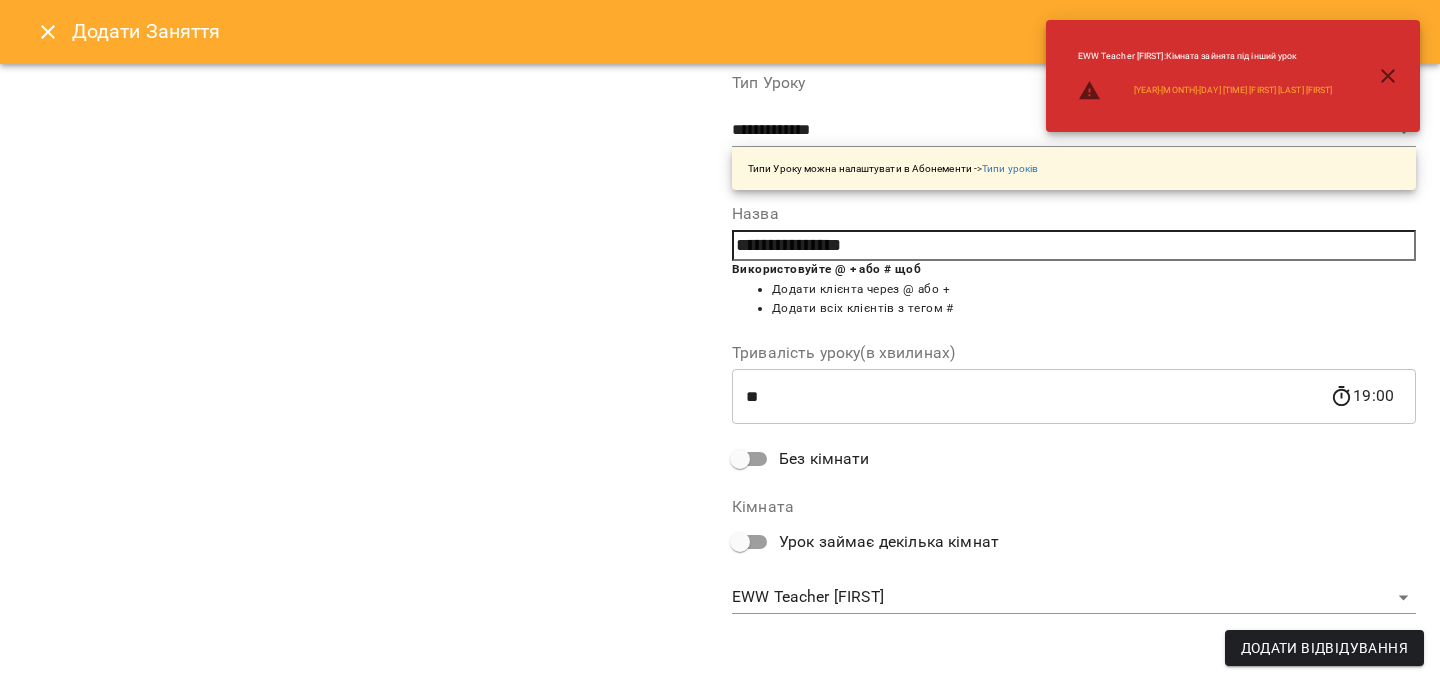 scroll, scrollTop: 187, scrollLeft: 0, axis: vertical 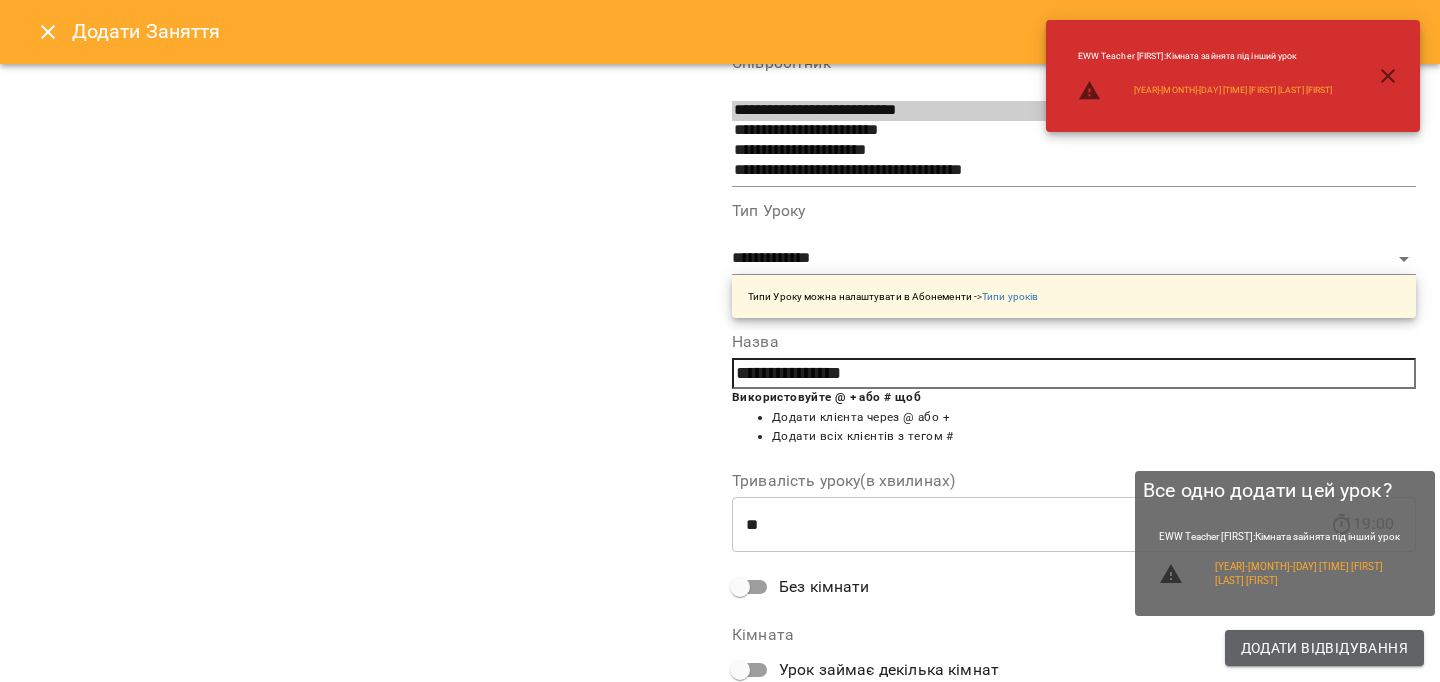click on "Додати Відвідування" at bounding box center (1324, 648) 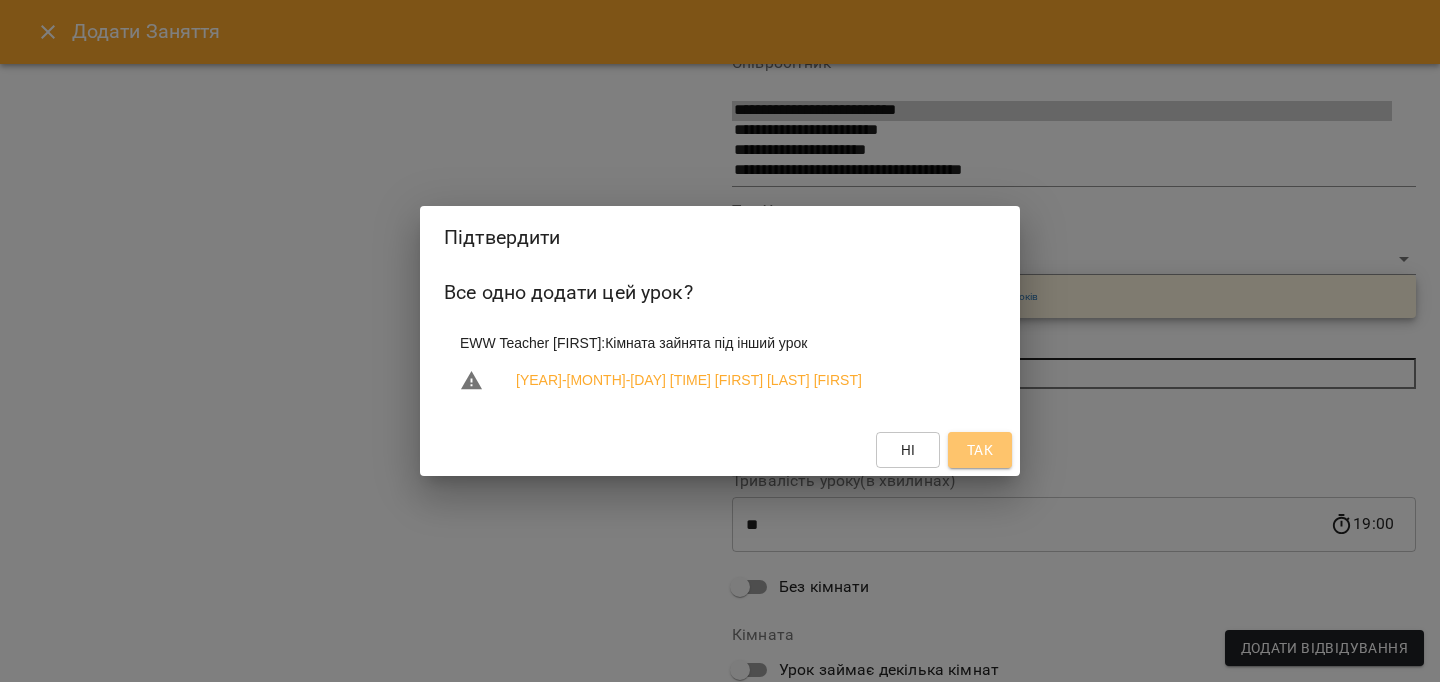 click on "Так" at bounding box center (980, 450) 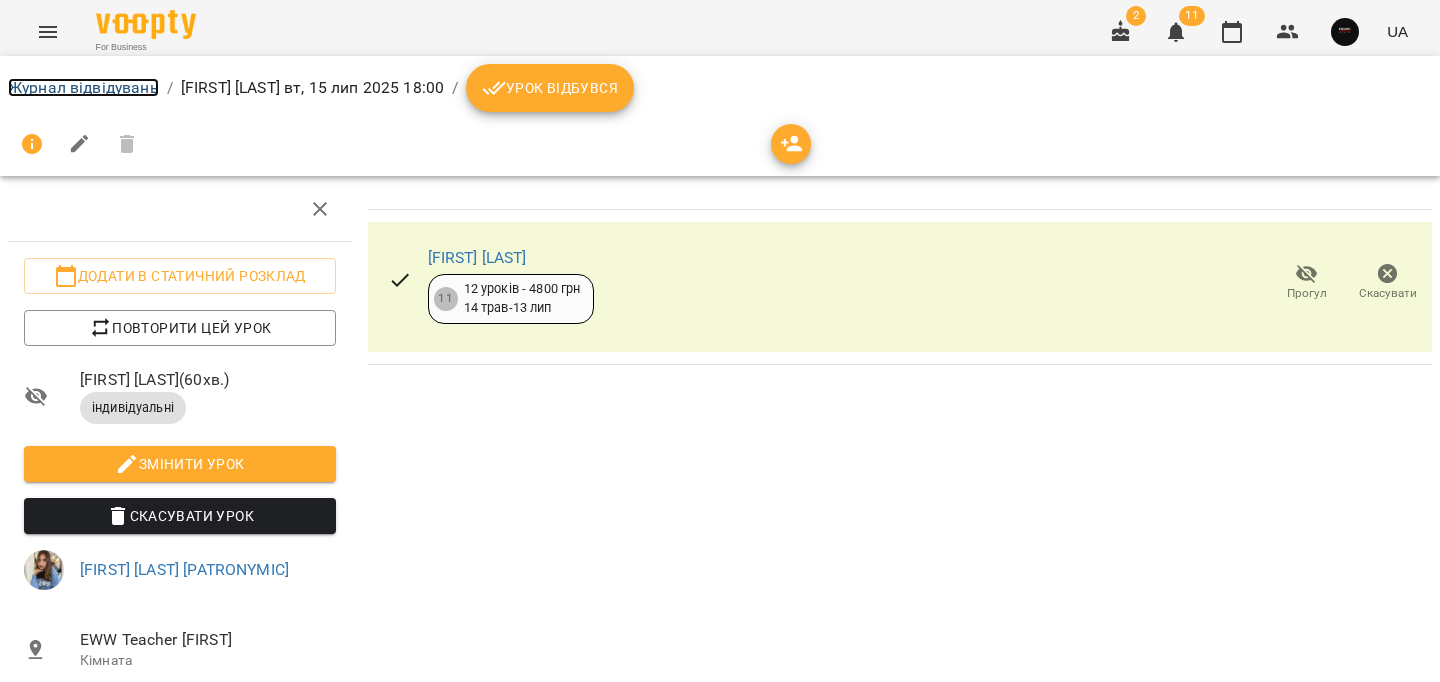 click on "Журнал відвідувань" at bounding box center (83, 87) 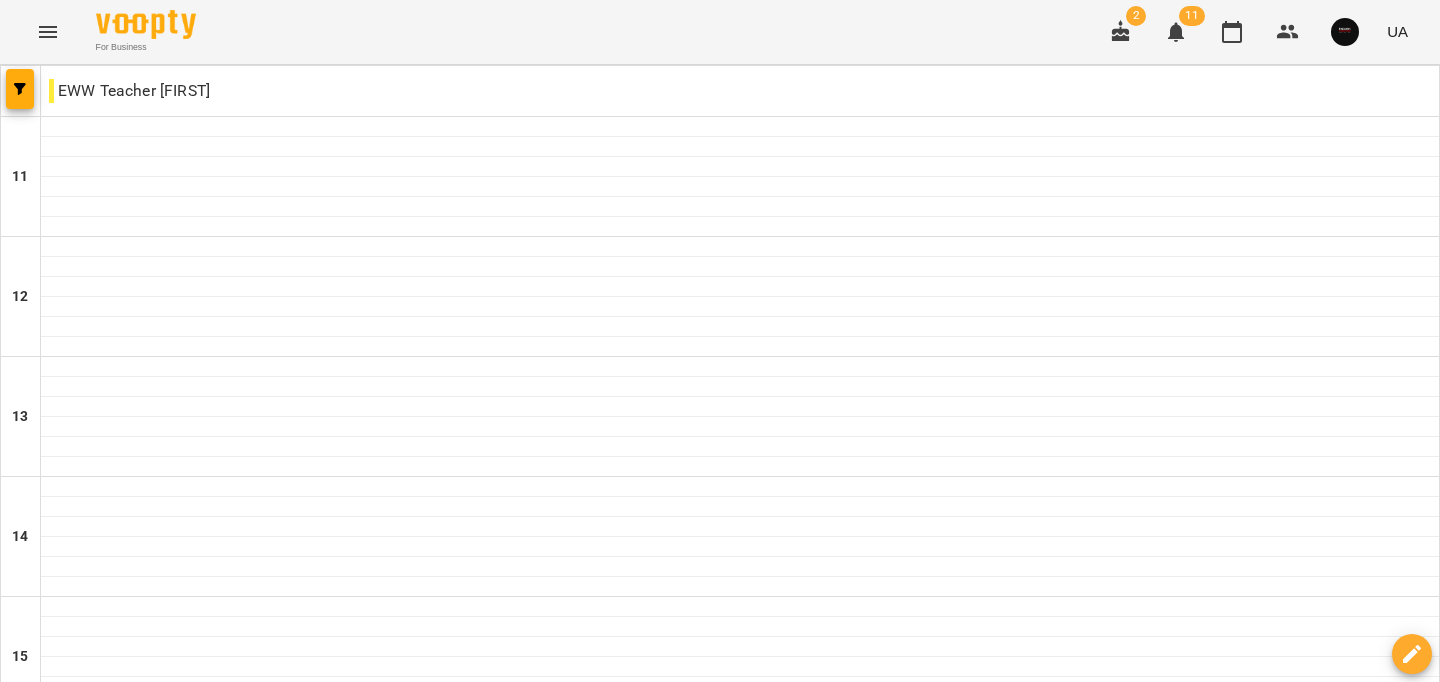 scroll, scrollTop: 1008, scrollLeft: 0, axis: vertical 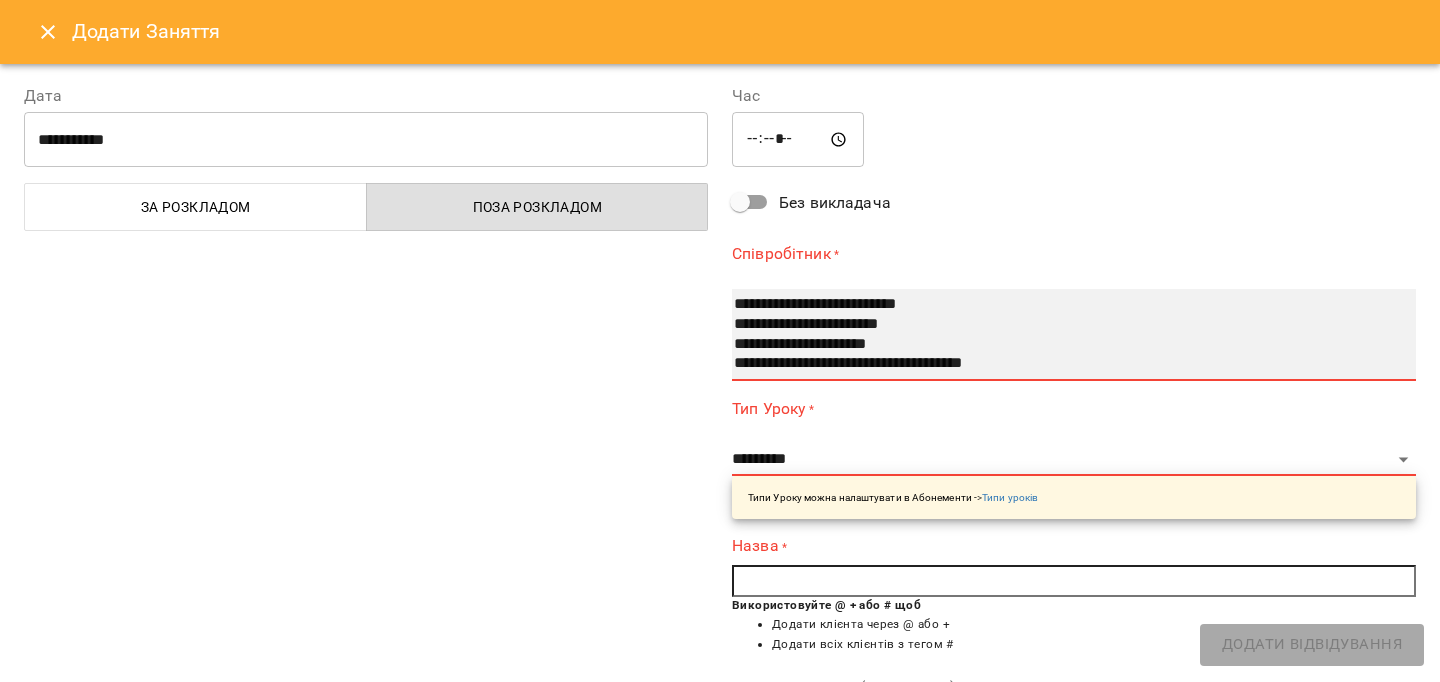 drag, startPoint x: 919, startPoint y: 360, endPoint x: 920, endPoint y: 380, distance: 20.024984 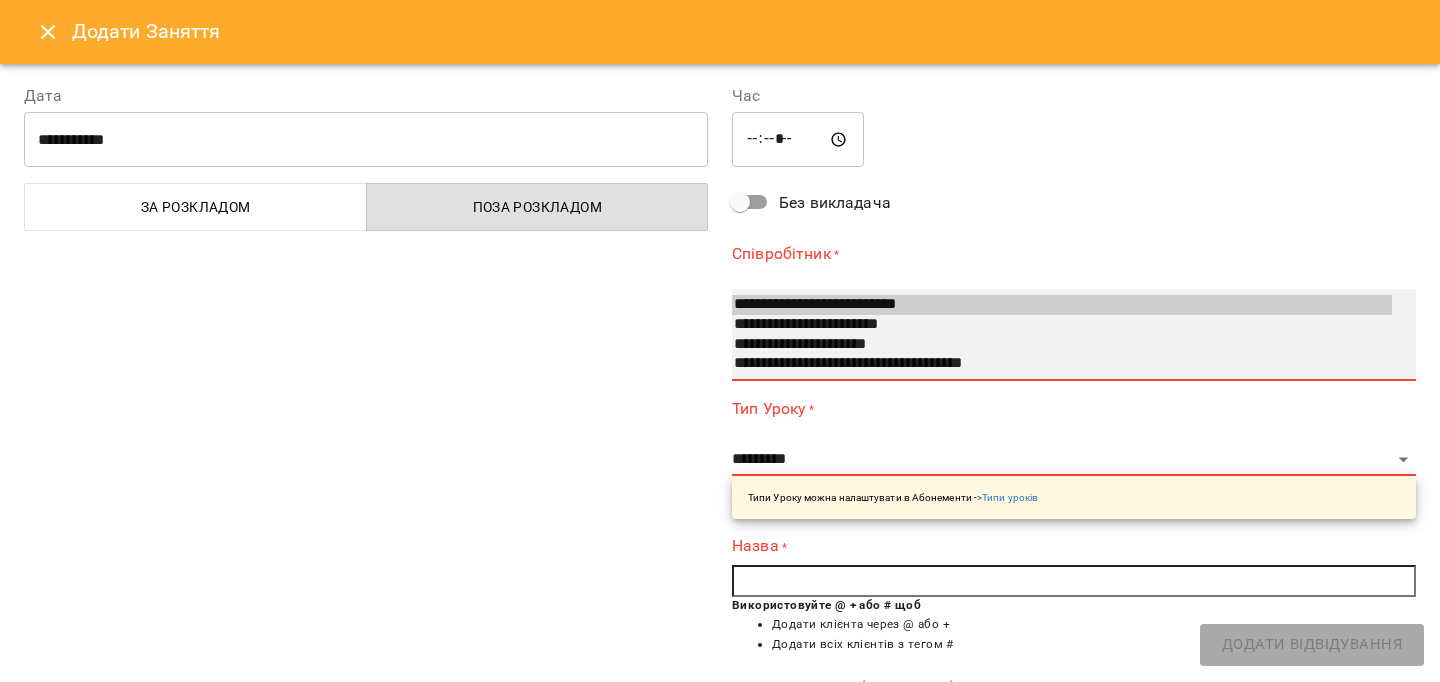 click on "**********" at bounding box center [1062, 364] 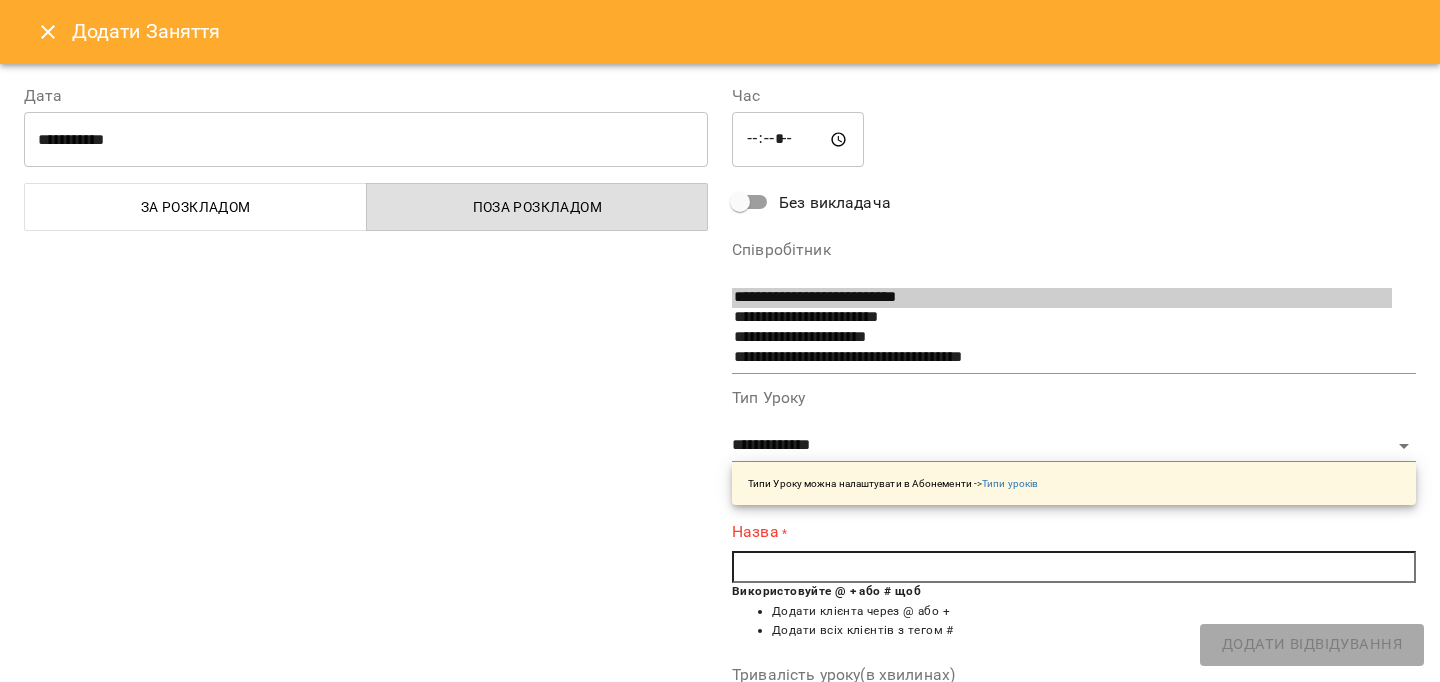 click at bounding box center (1074, 567) 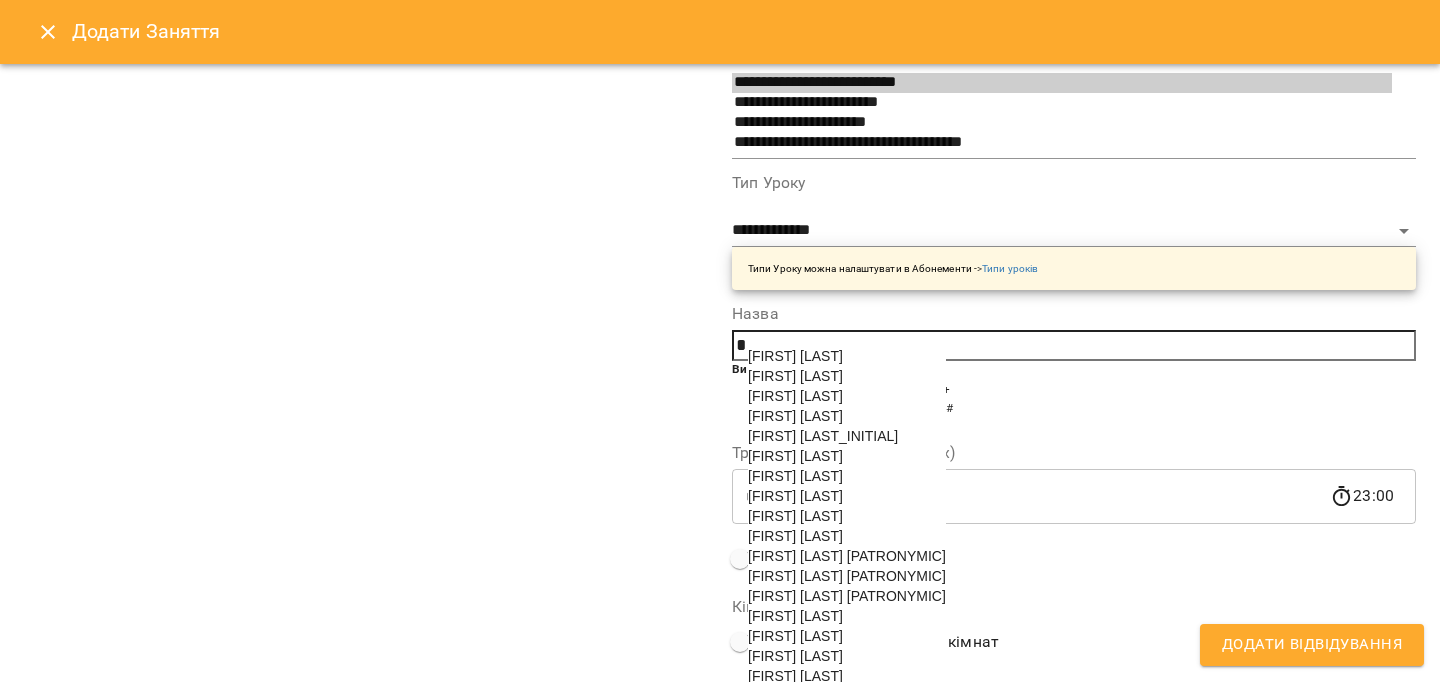 scroll, scrollTop: 240, scrollLeft: 0, axis: vertical 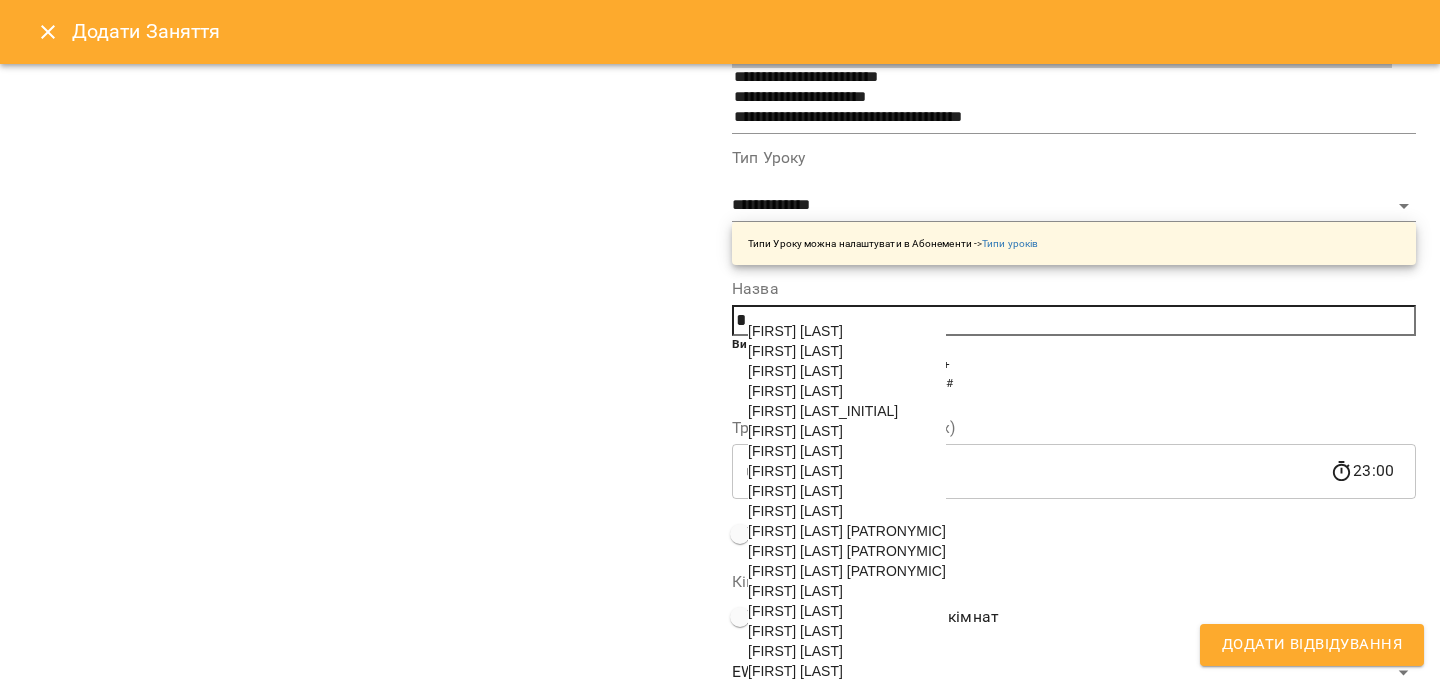 click on "[FIRST] [LAST] [PATRONYMIC]" at bounding box center [847, 551] 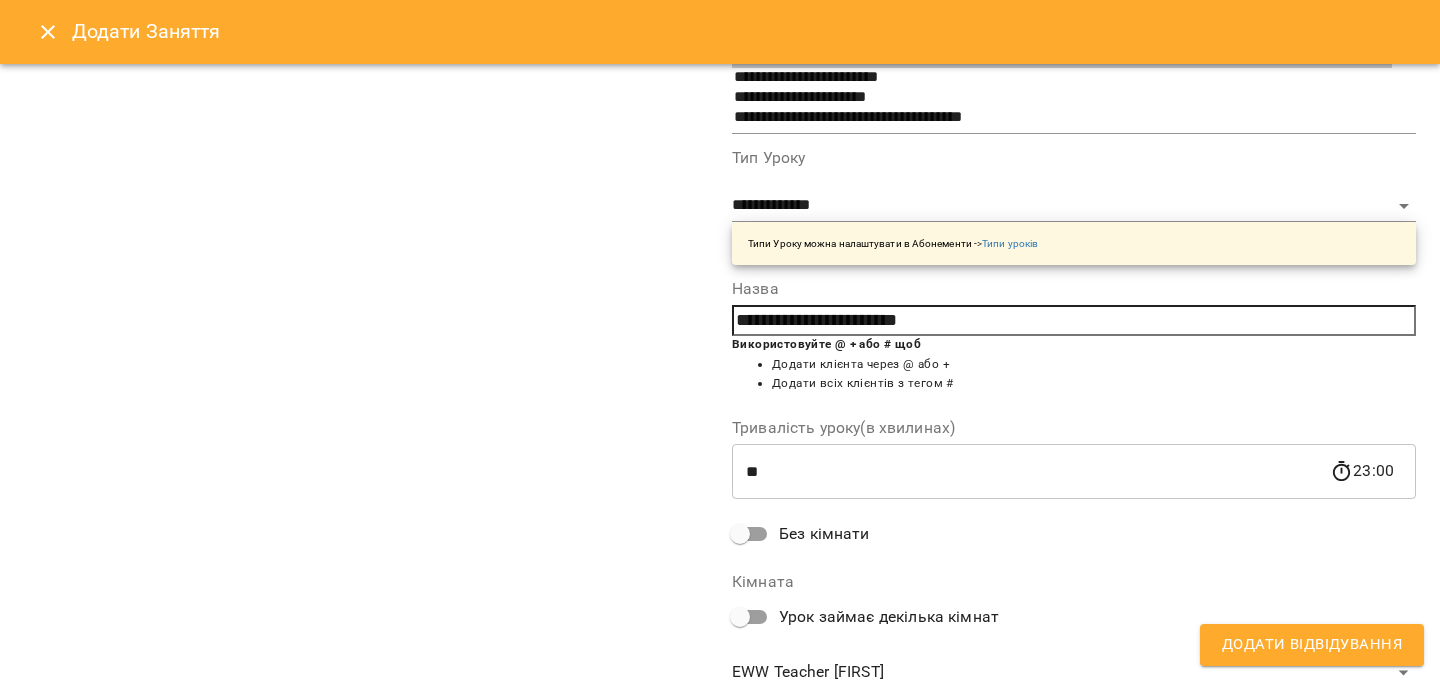 click on "Додати Відвідування" at bounding box center (1312, 645) 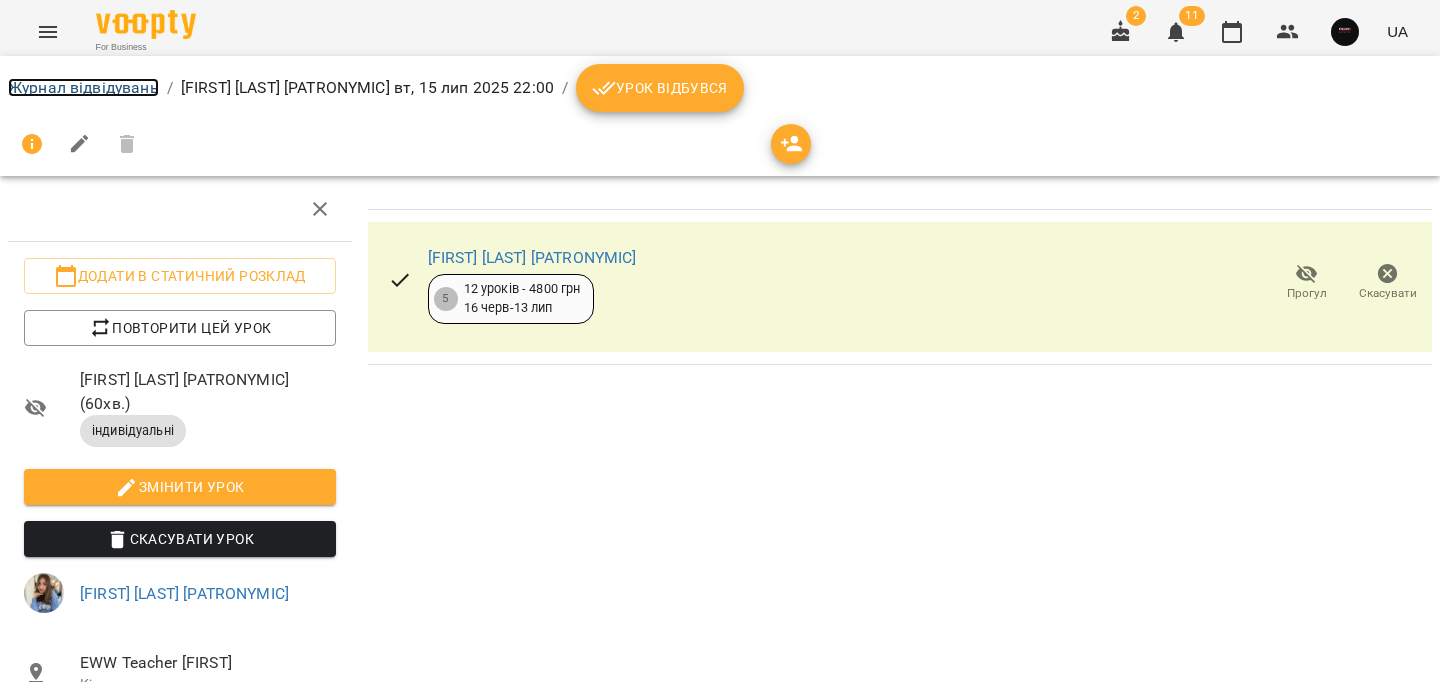 click on "Журнал відвідувань" at bounding box center [83, 87] 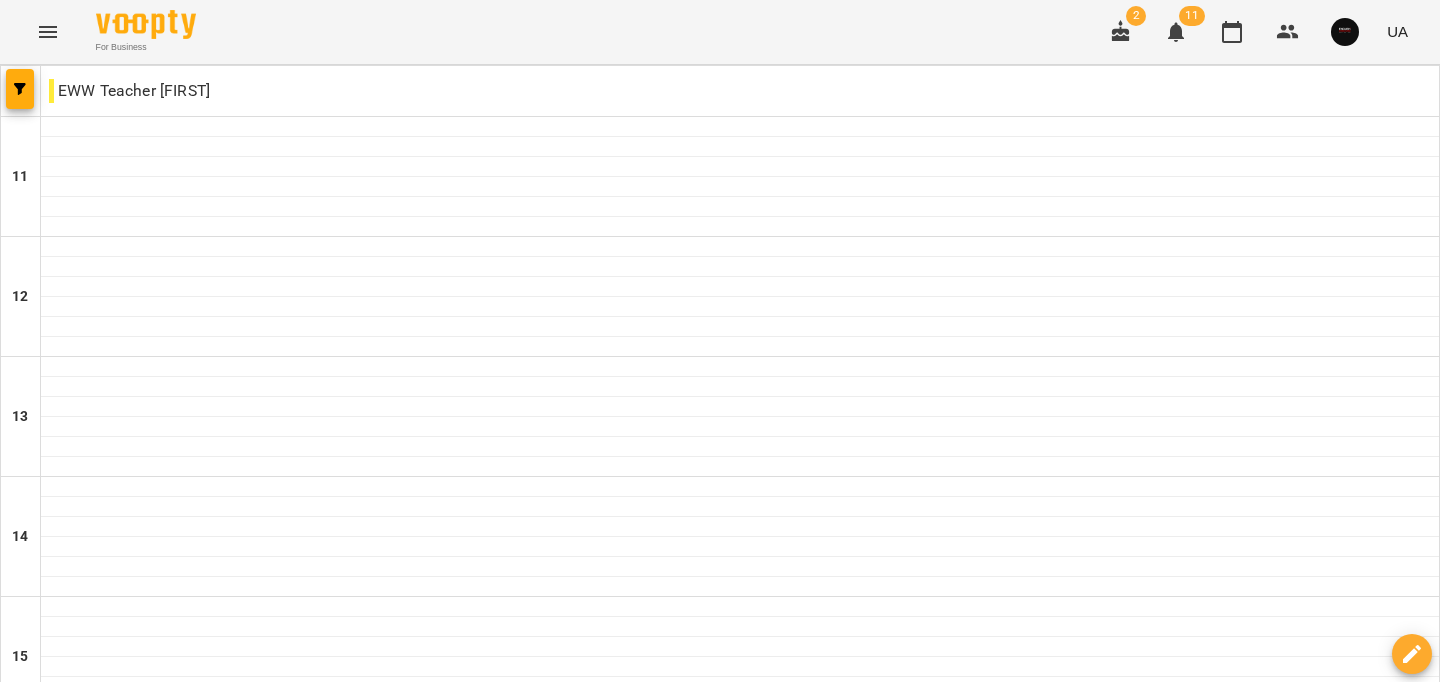 scroll, scrollTop: 1008, scrollLeft: 0, axis: vertical 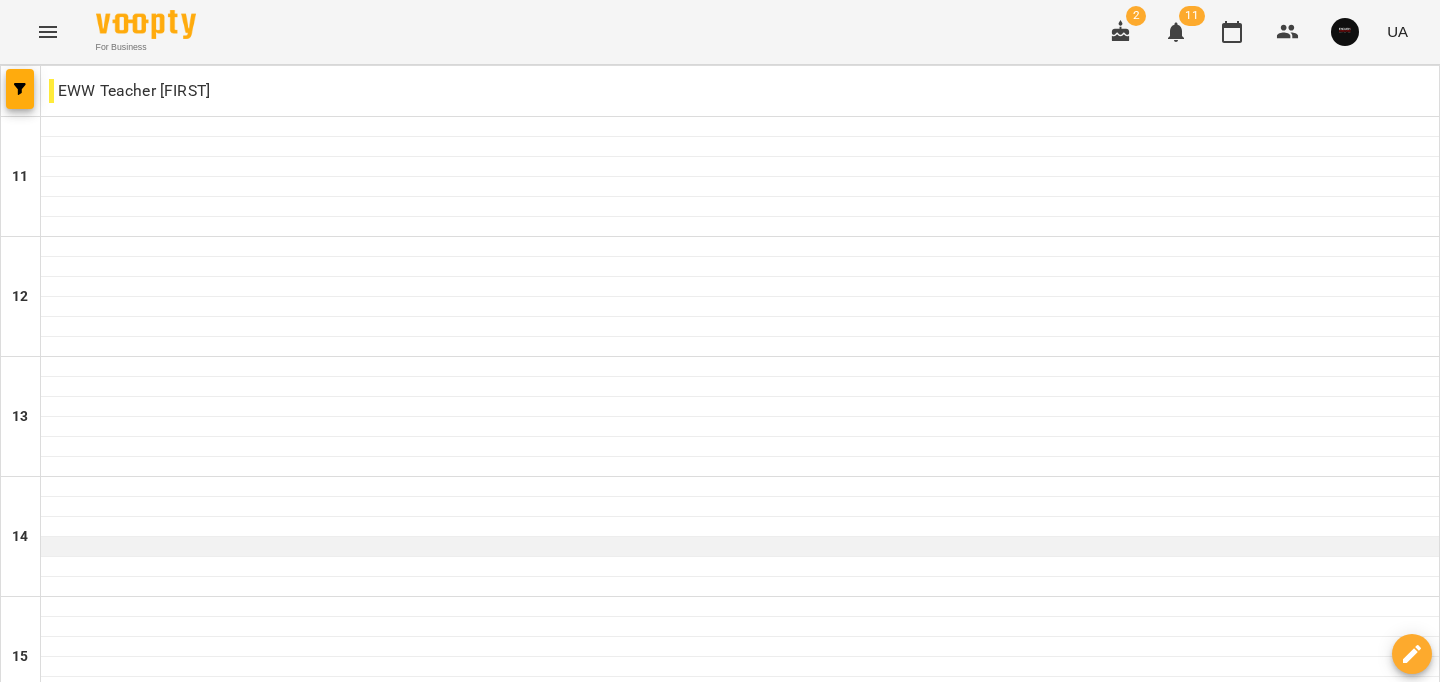 click at bounding box center (740, 547) 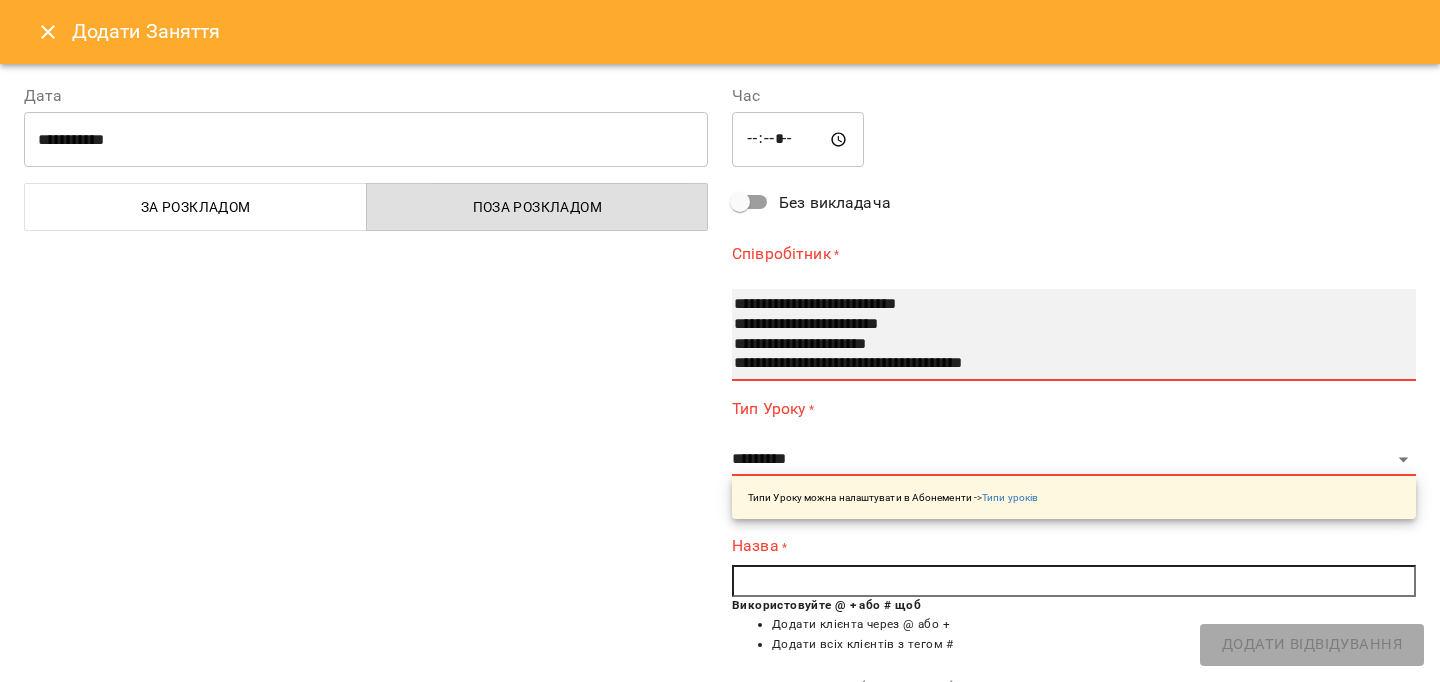select on "**********" 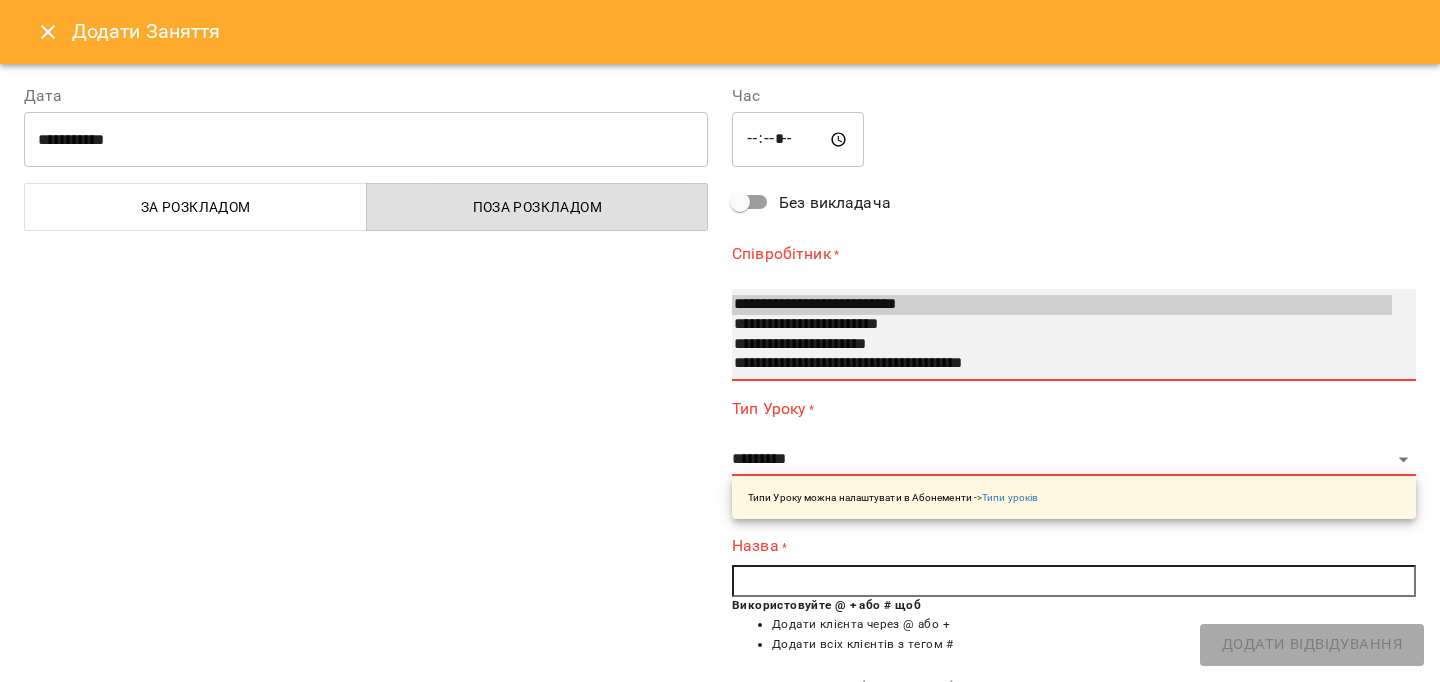 click on "**********" at bounding box center (1062, 364) 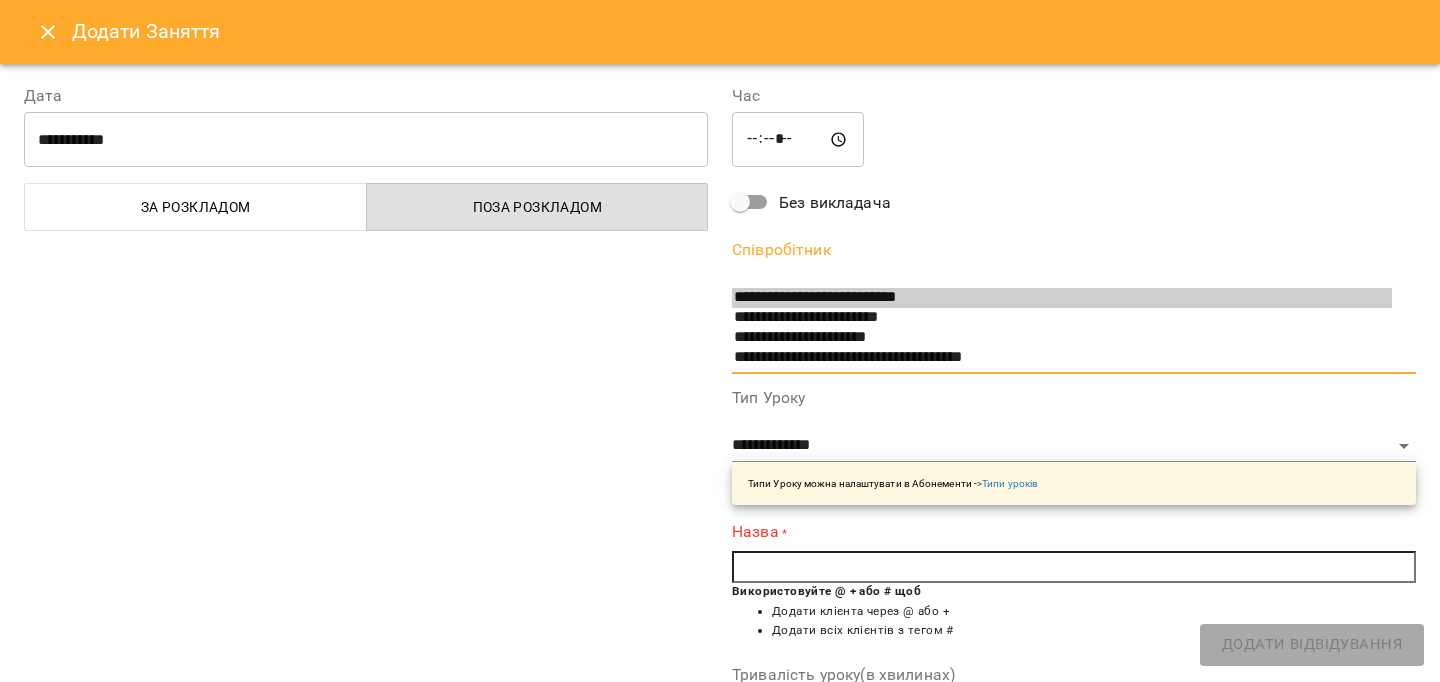 click at bounding box center [1074, 567] 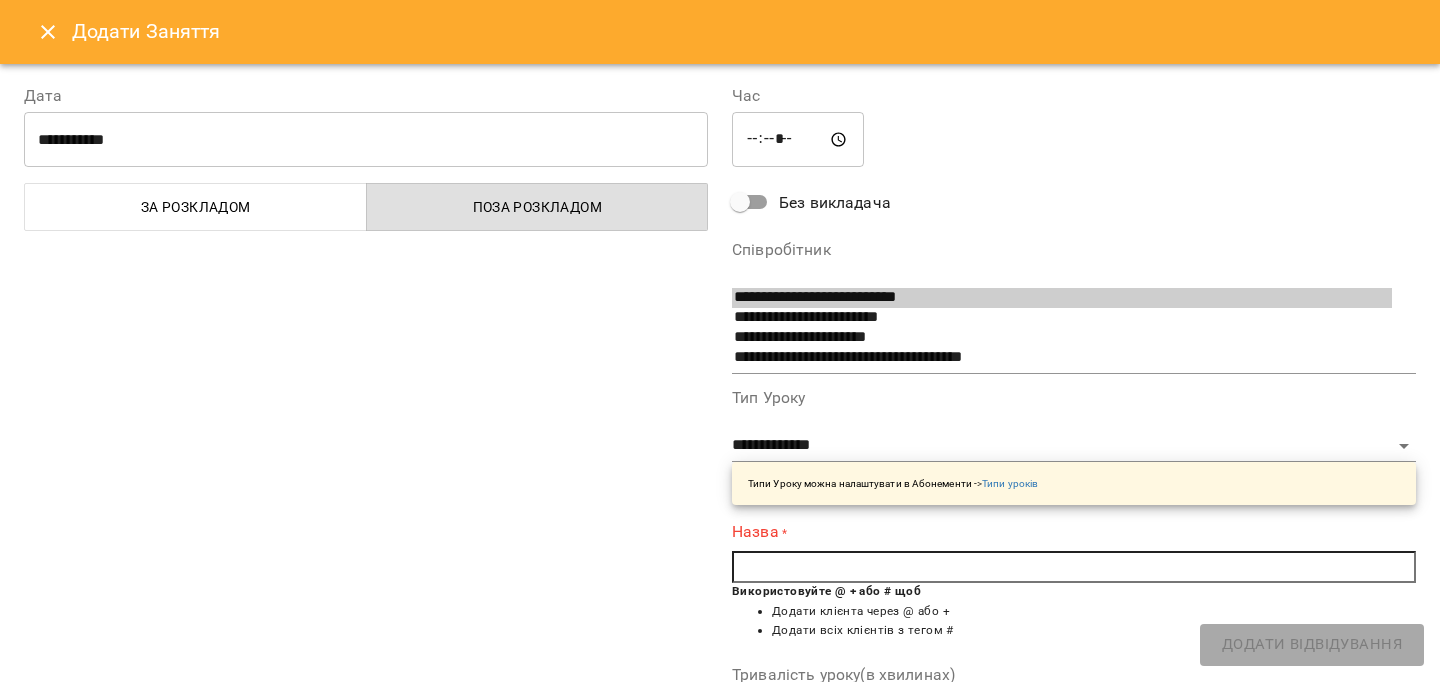 paste on "*" 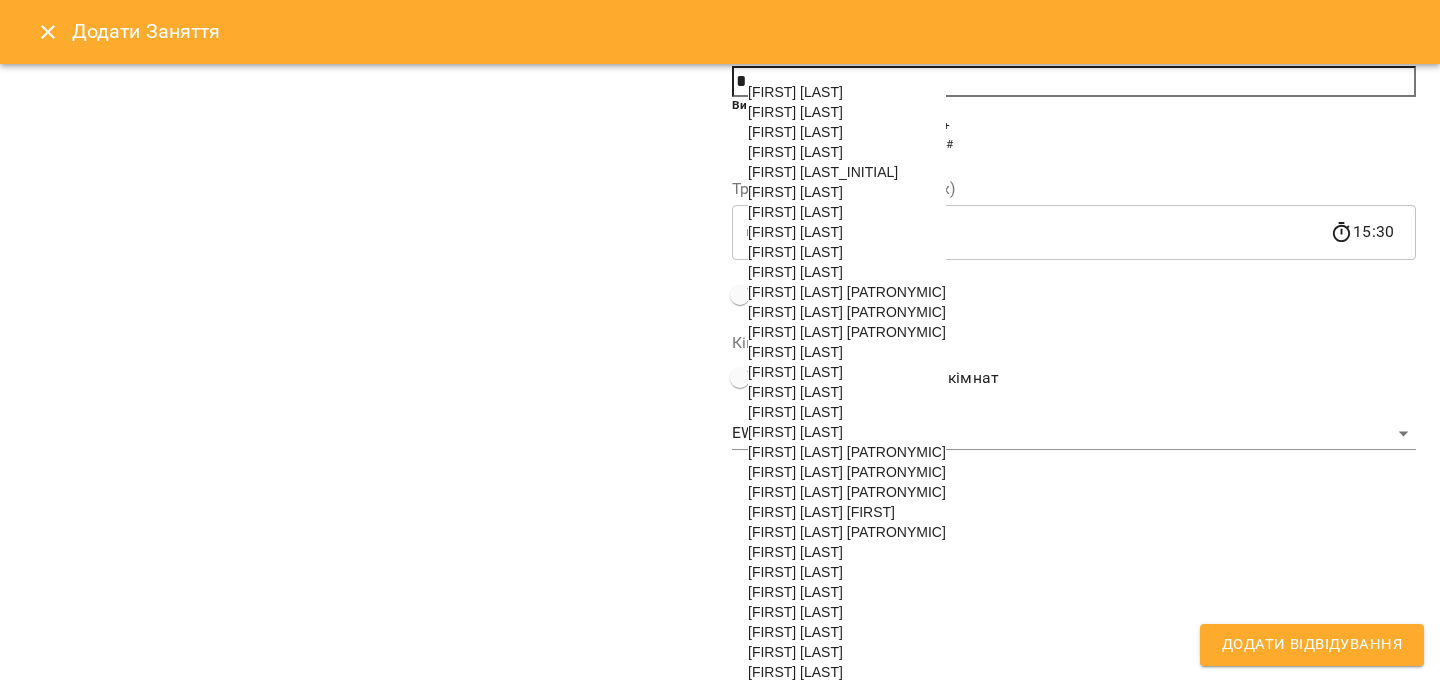 scroll, scrollTop: 564, scrollLeft: 0, axis: vertical 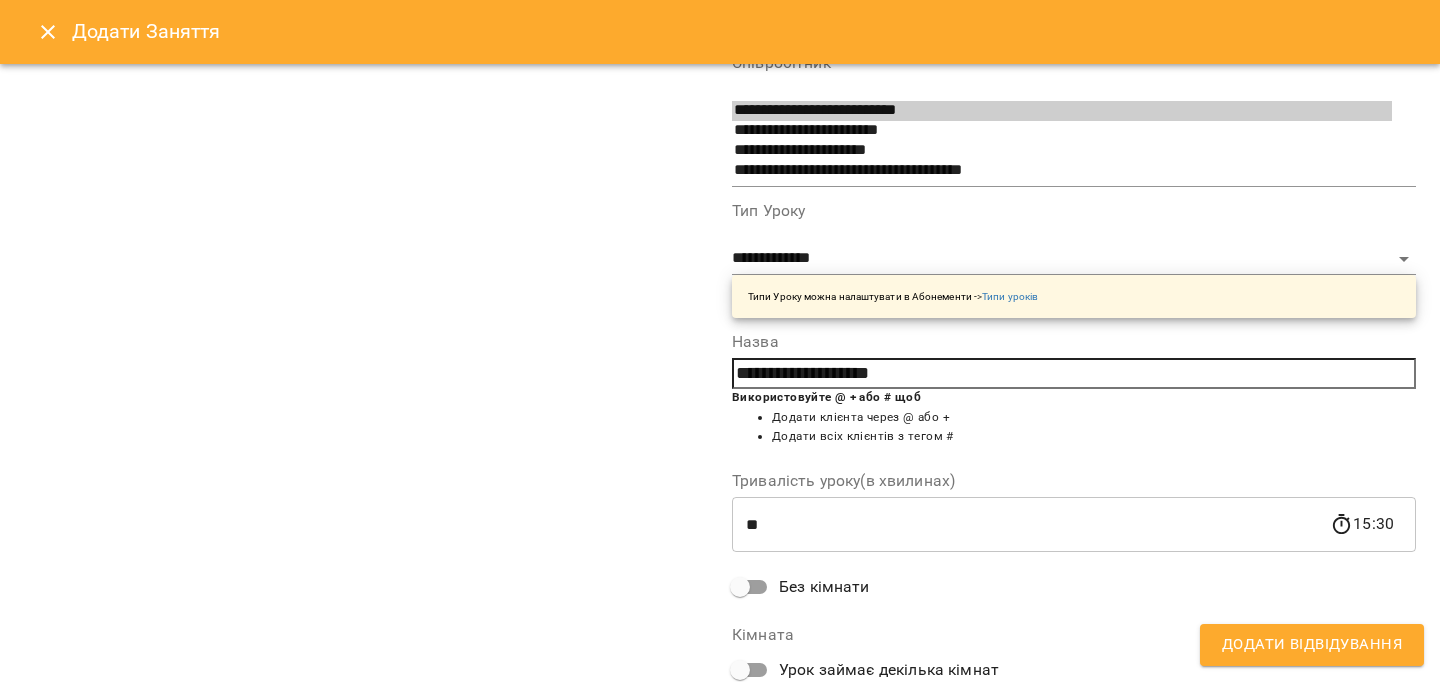 click on "Додати Відвідування" at bounding box center (1312, 645) 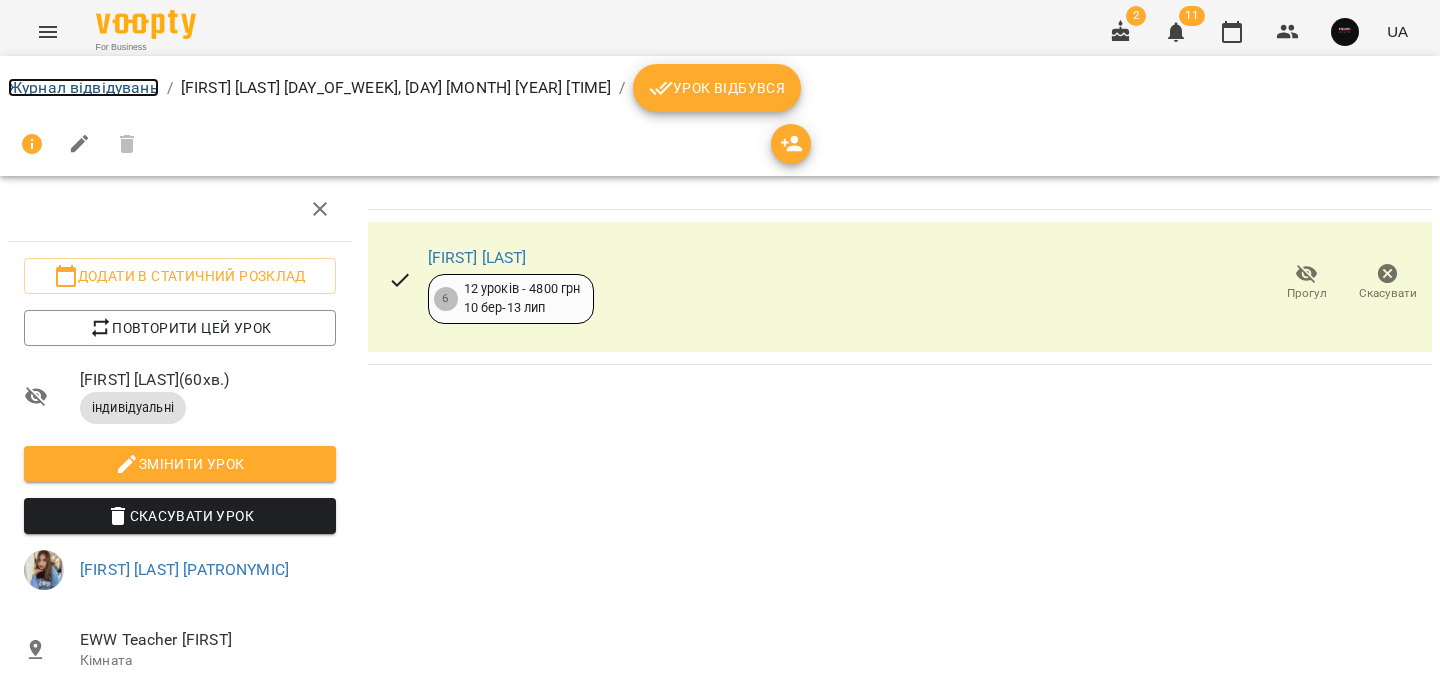 click on "Журнал відвідувань" at bounding box center (83, 87) 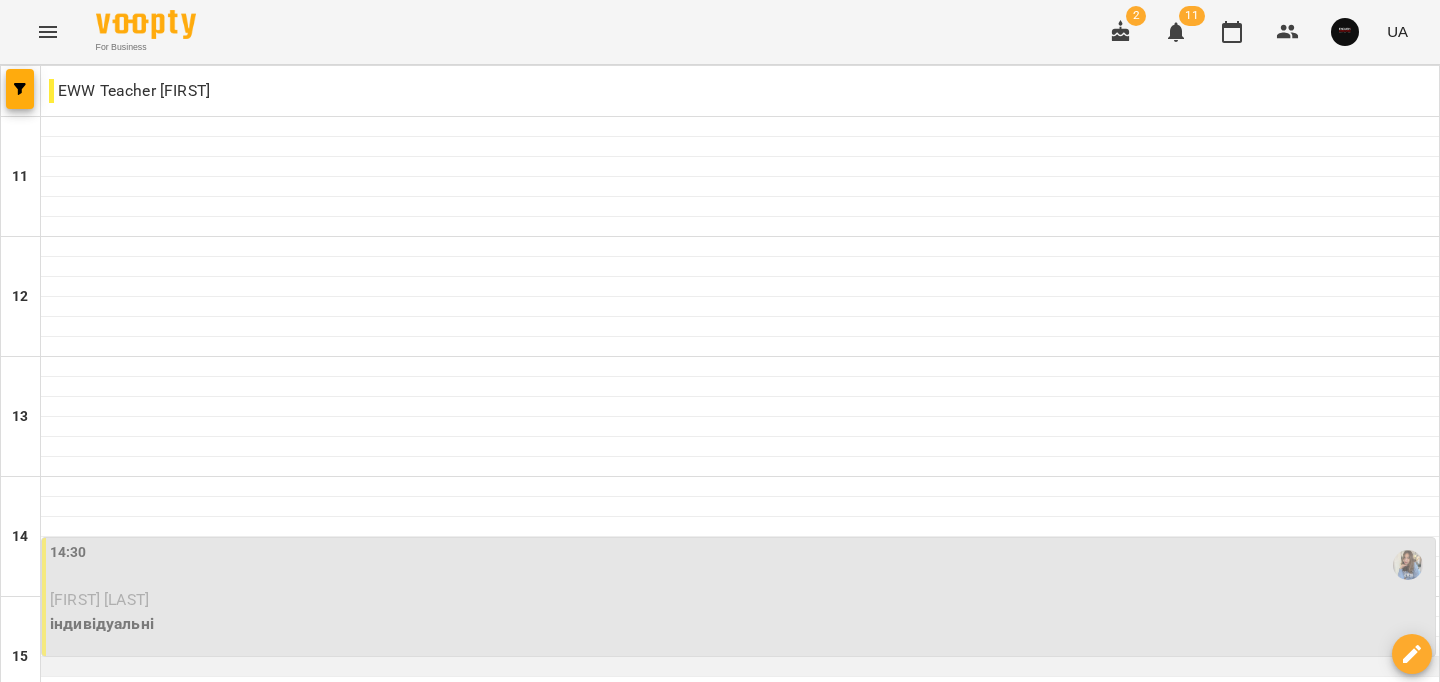 scroll, scrollTop: 368, scrollLeft: 0, axis: vertical 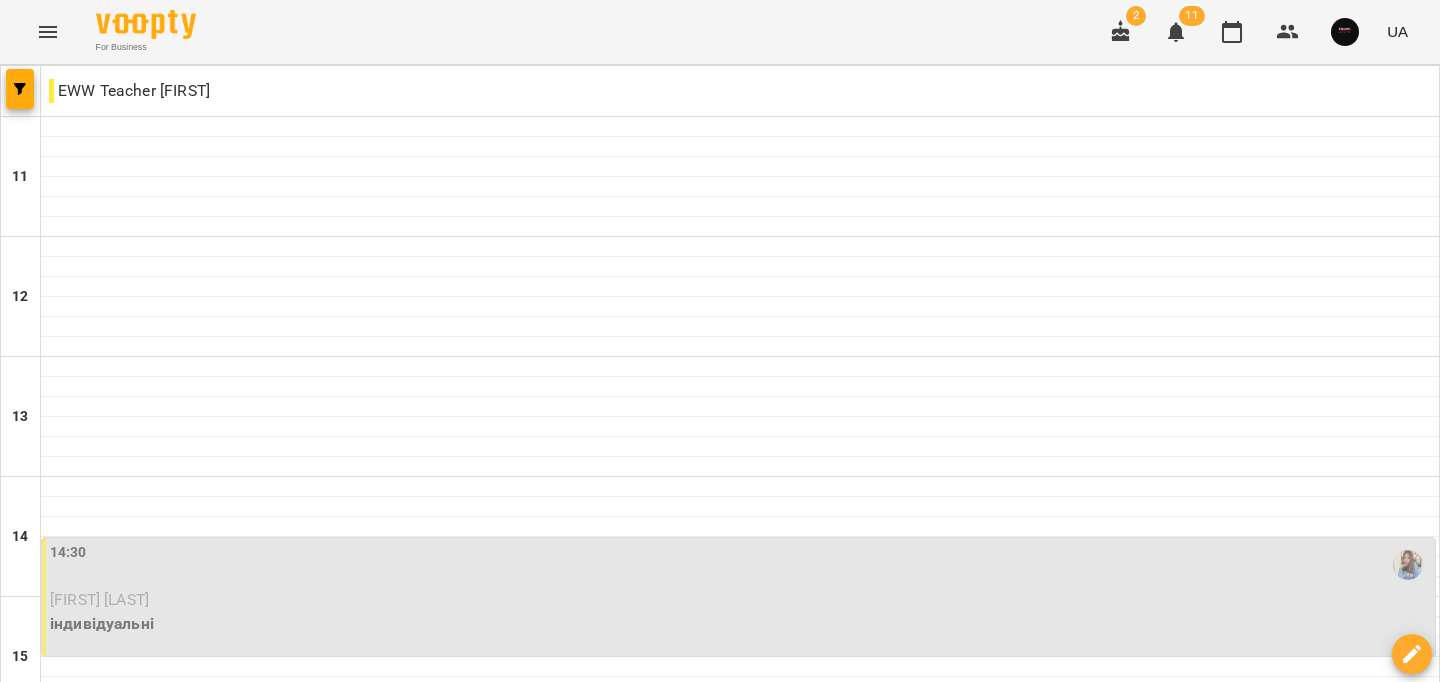 click at bounding box center (740, 727) 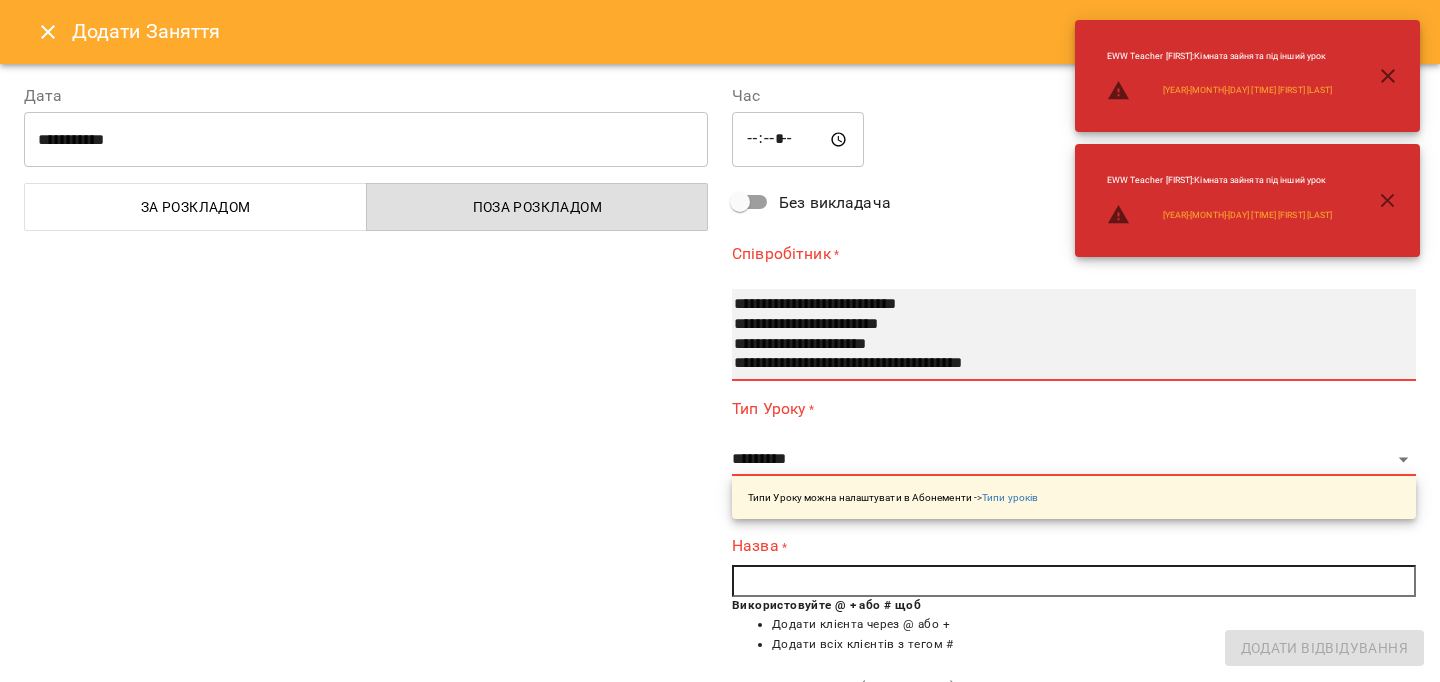 select on "**********" 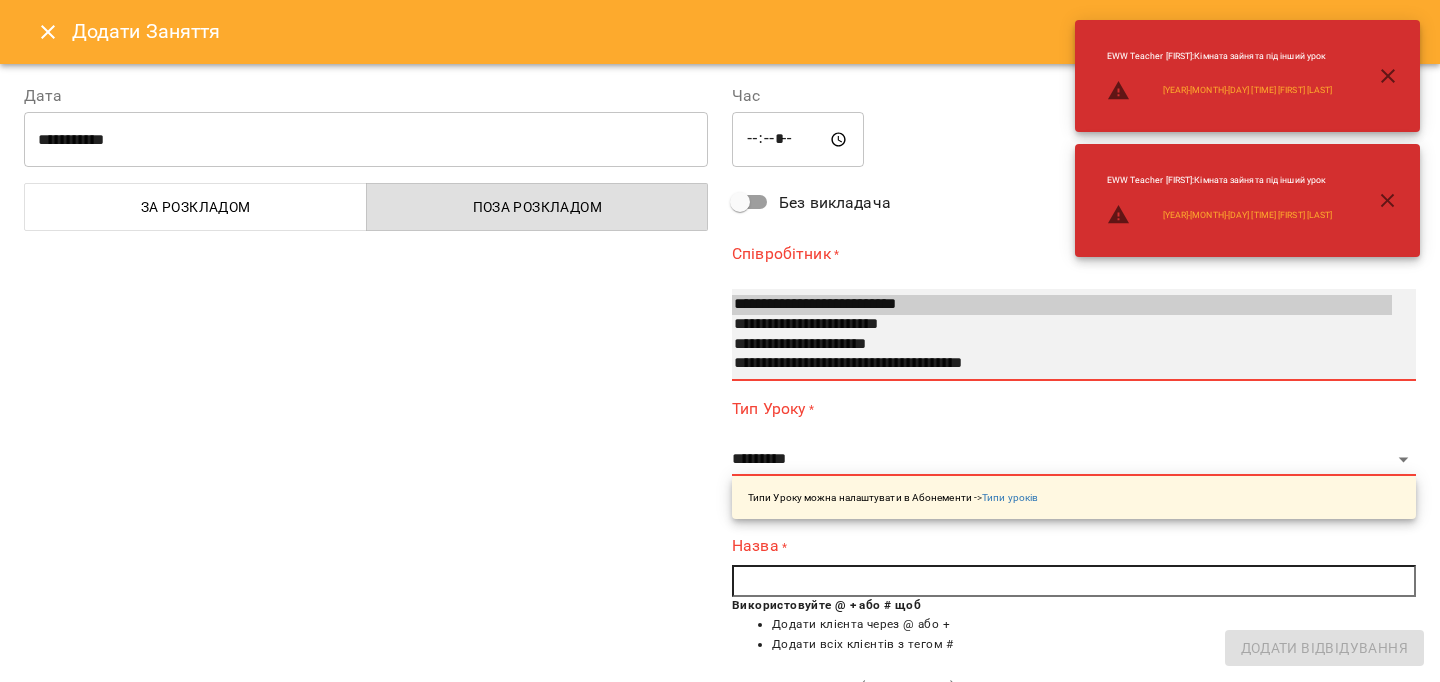 click on "**********" at bounding box center [1062, 364] 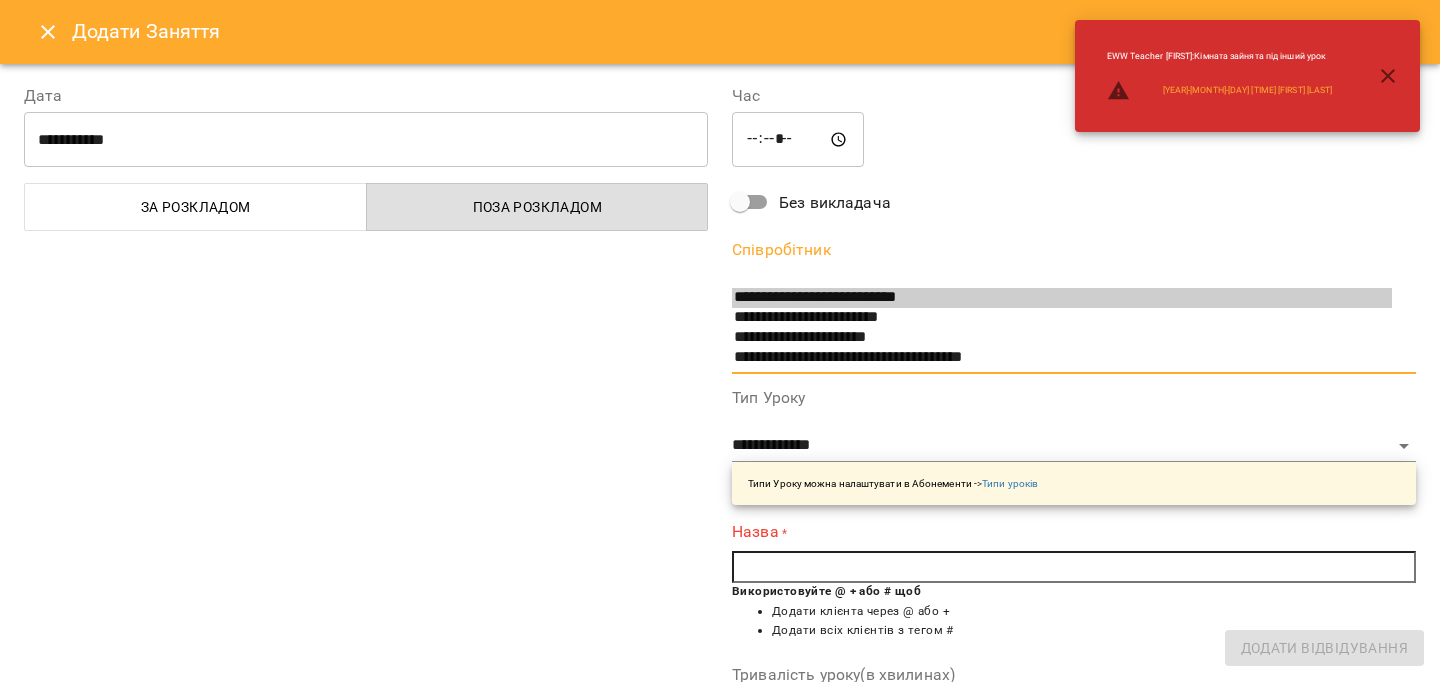 click at bounding box center [1074, 567] 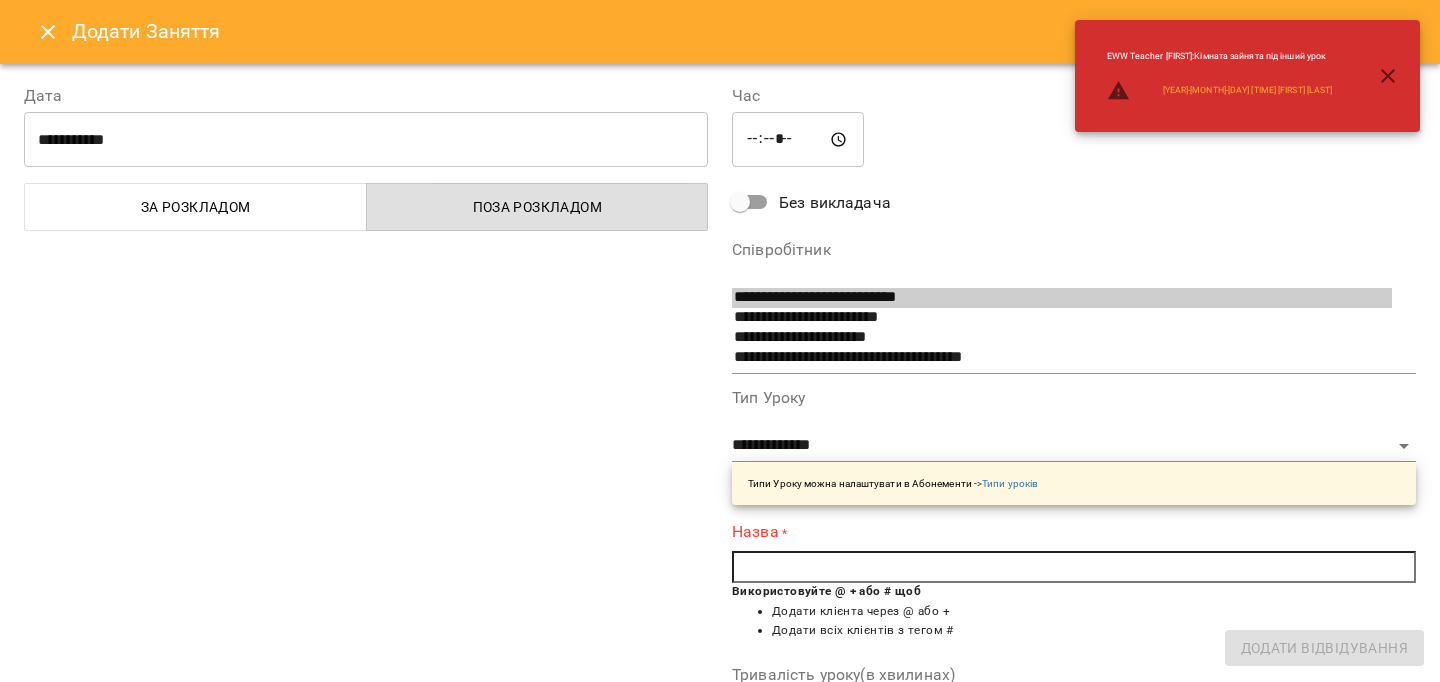 paste on "*" 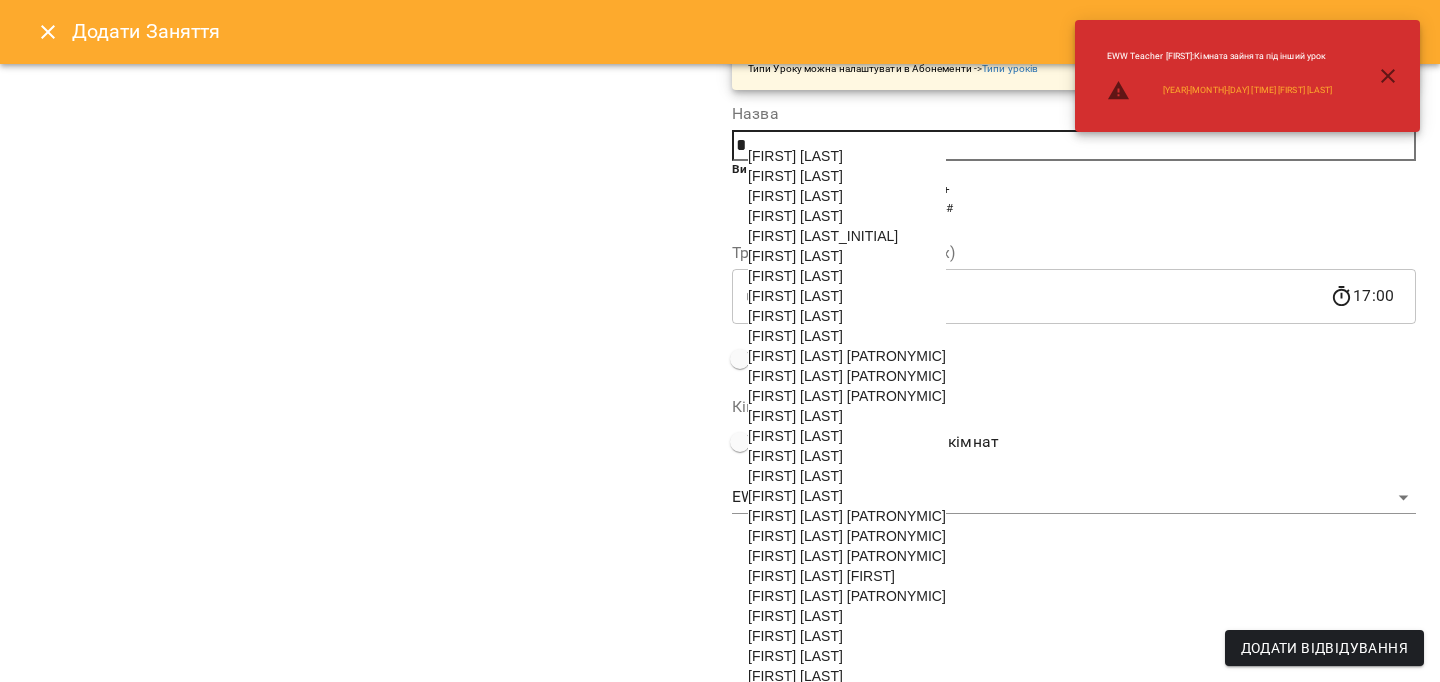 click on "[FIRST] [LAST]" at bounding box center [795, 456] 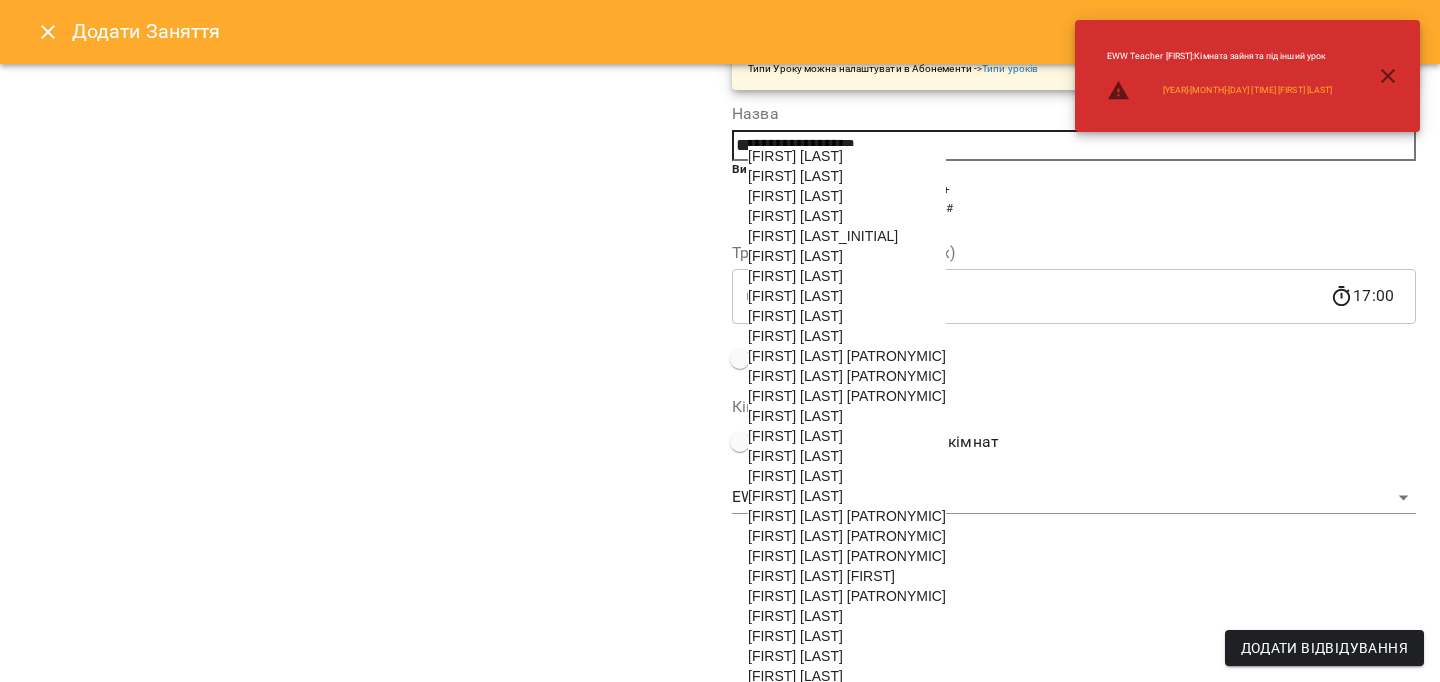 scroll, scrollTop: 314, scrollLeft: 0, axis: vertical 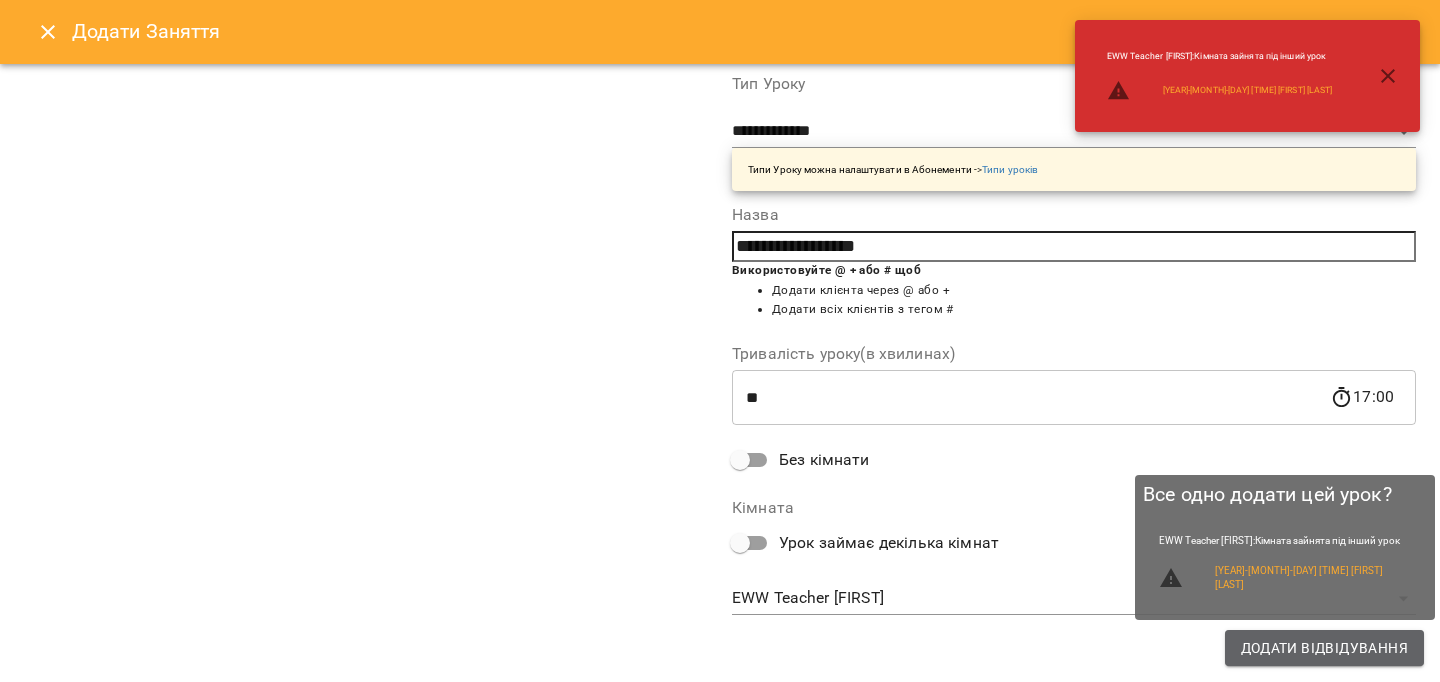 click on "Додати Відвідування" at bounding box center [1324, 648] 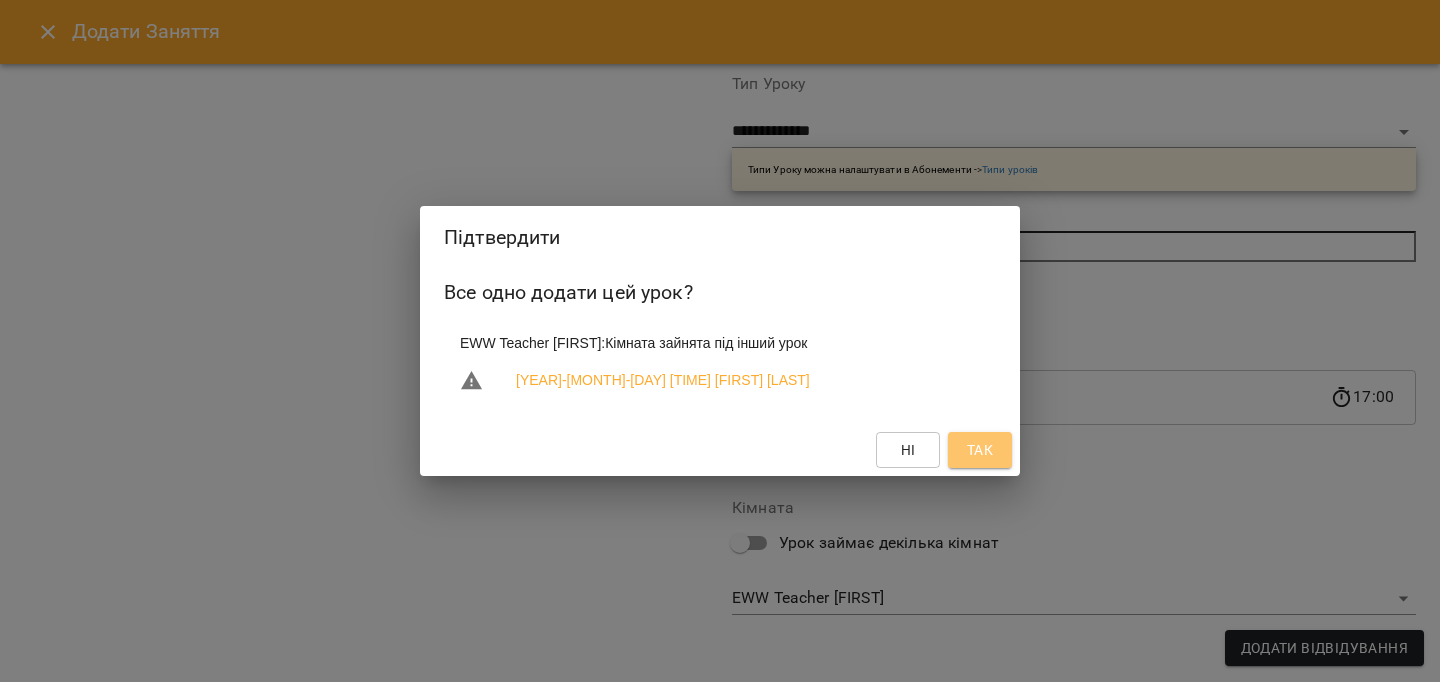 click on "Так" at bounding box center (980, 450) 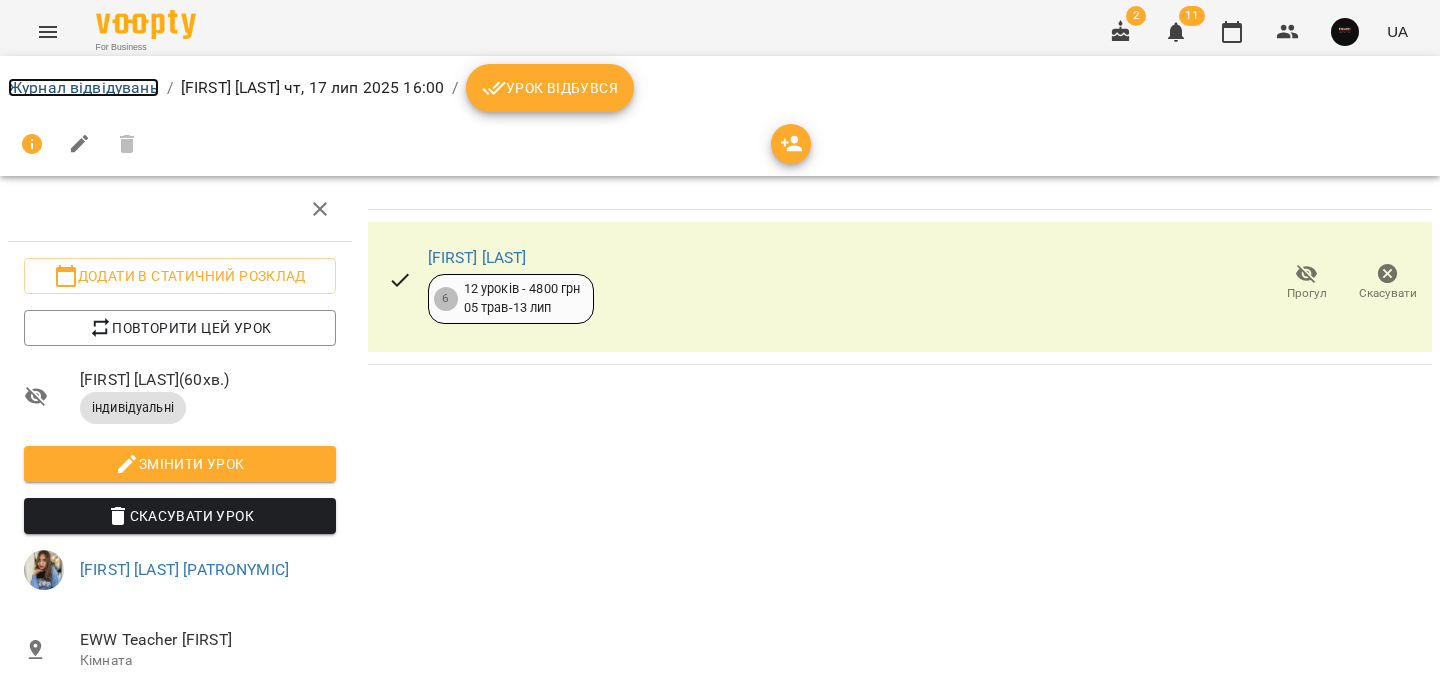 click on "Журнал відвідувань" at bounding box center [83, 87] 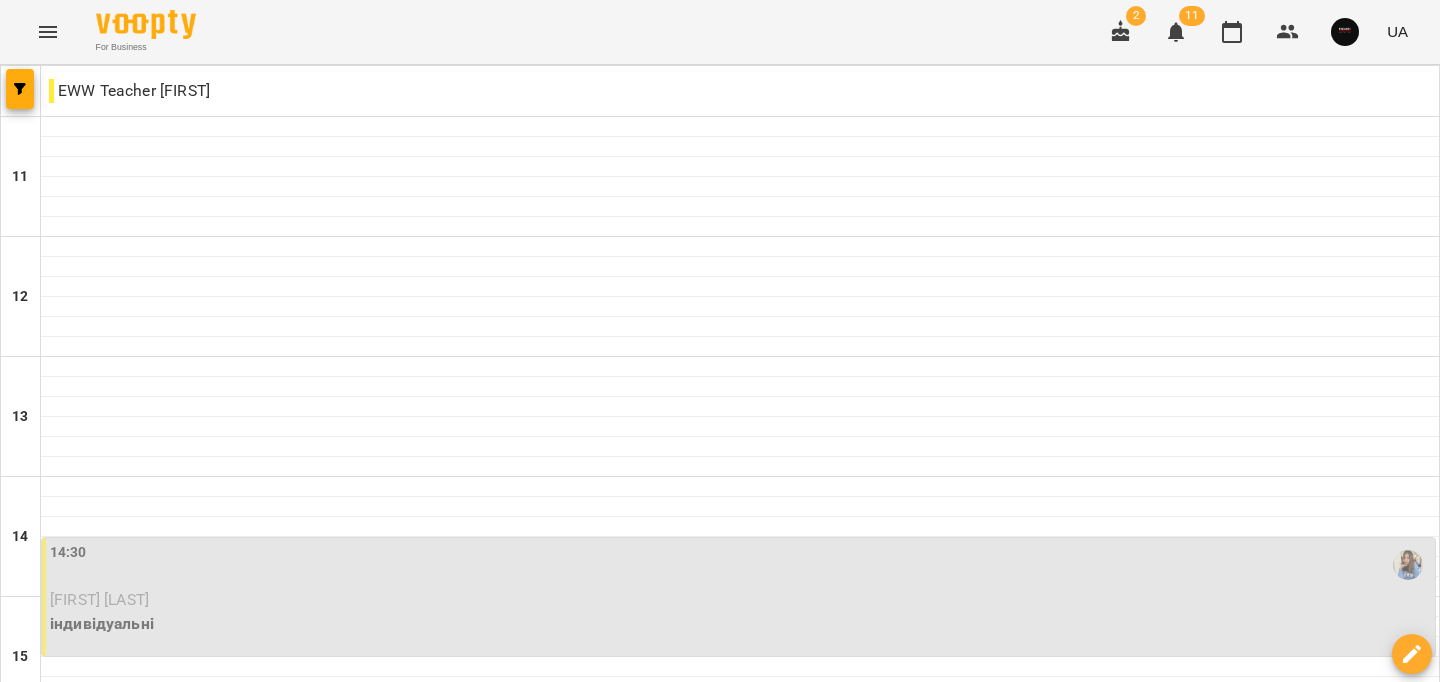 scroll, scrollTop: 1008, scrollLeft: 0, axis: vertical 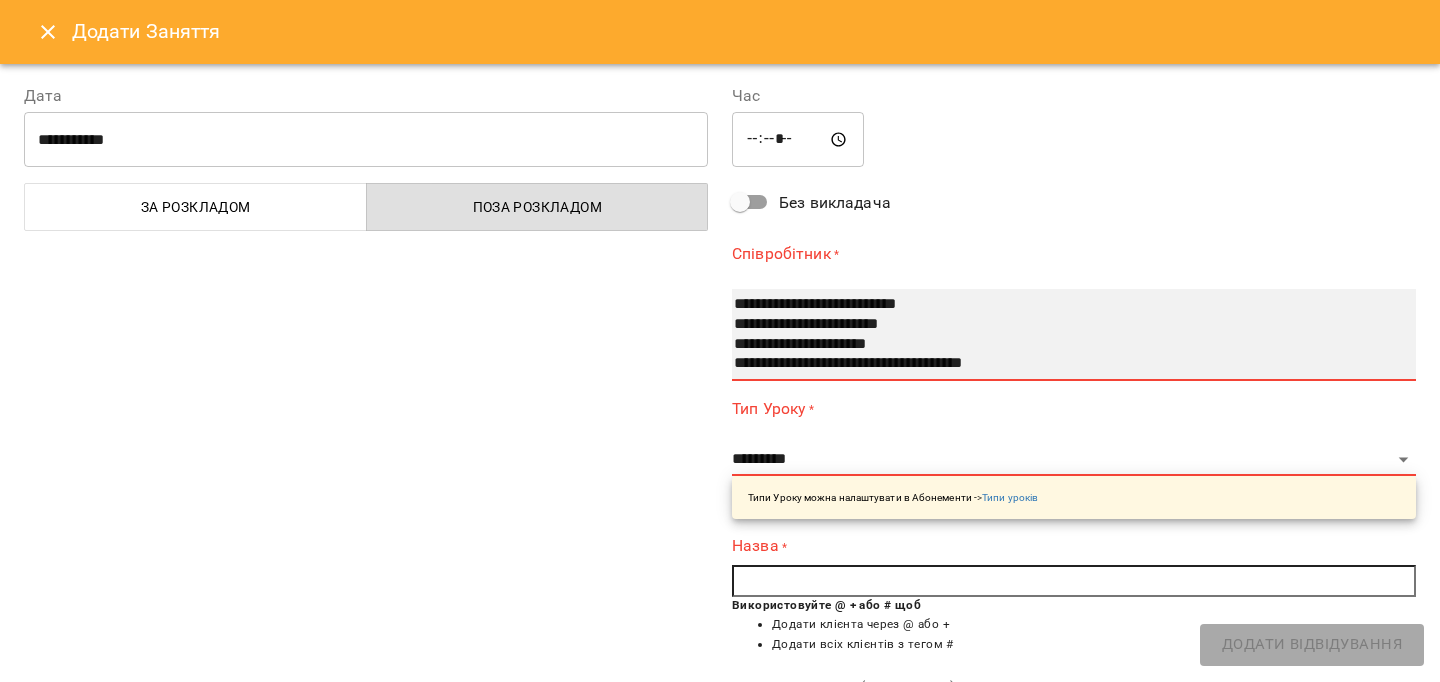 select on "**********" 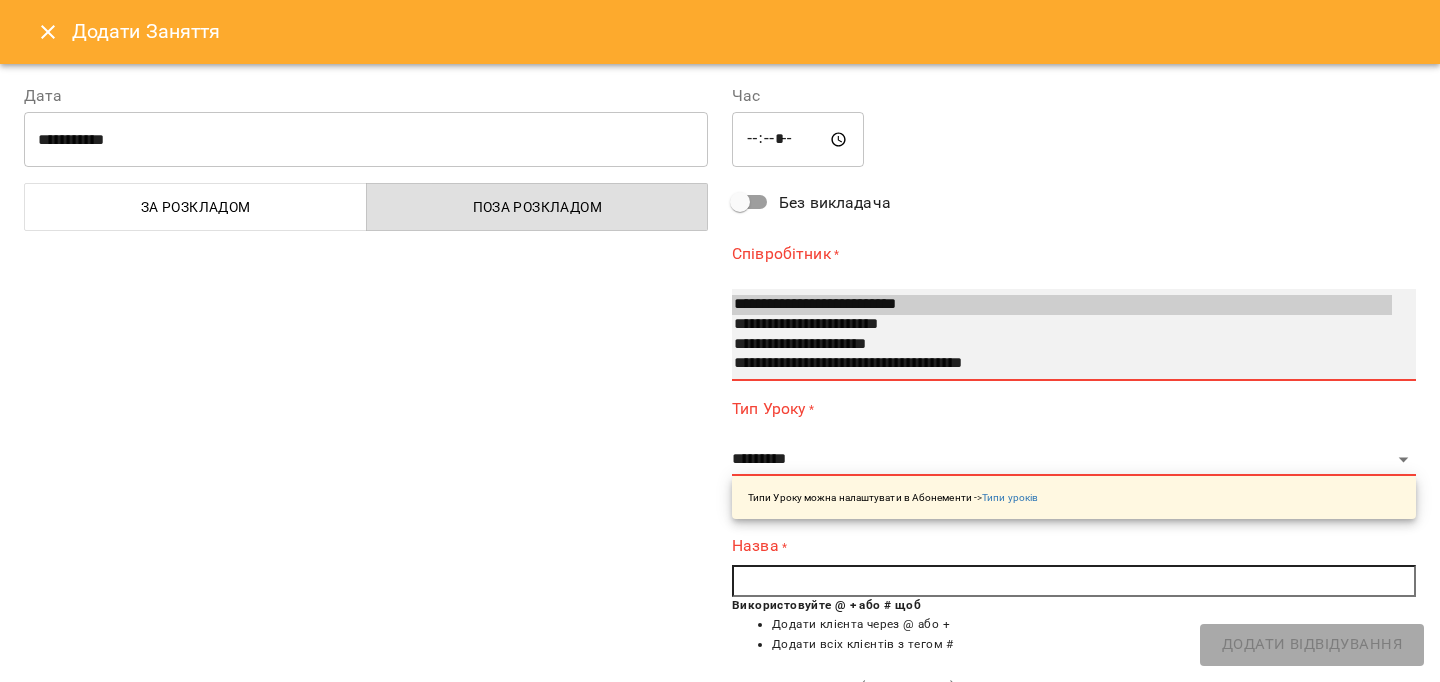 click on "**********" at bounding box center [1062, 364] 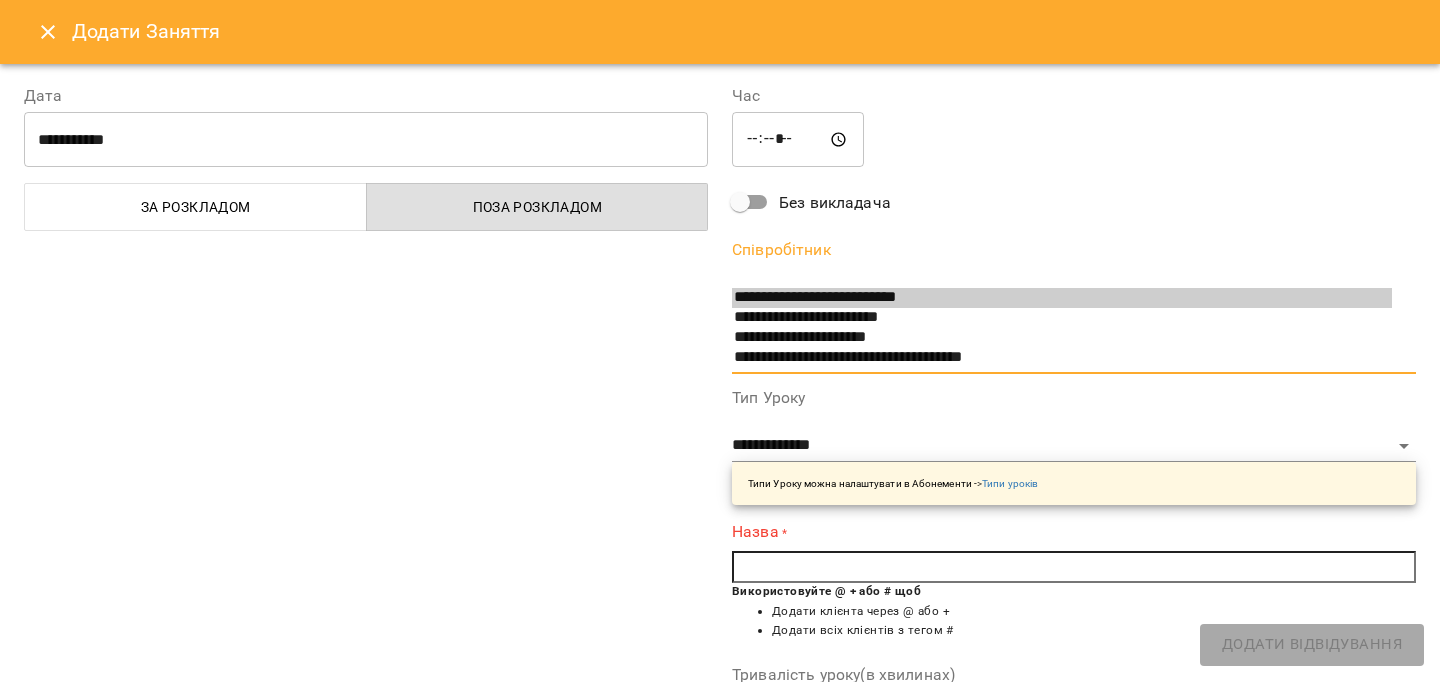 click at bounding box center (1074, 567) 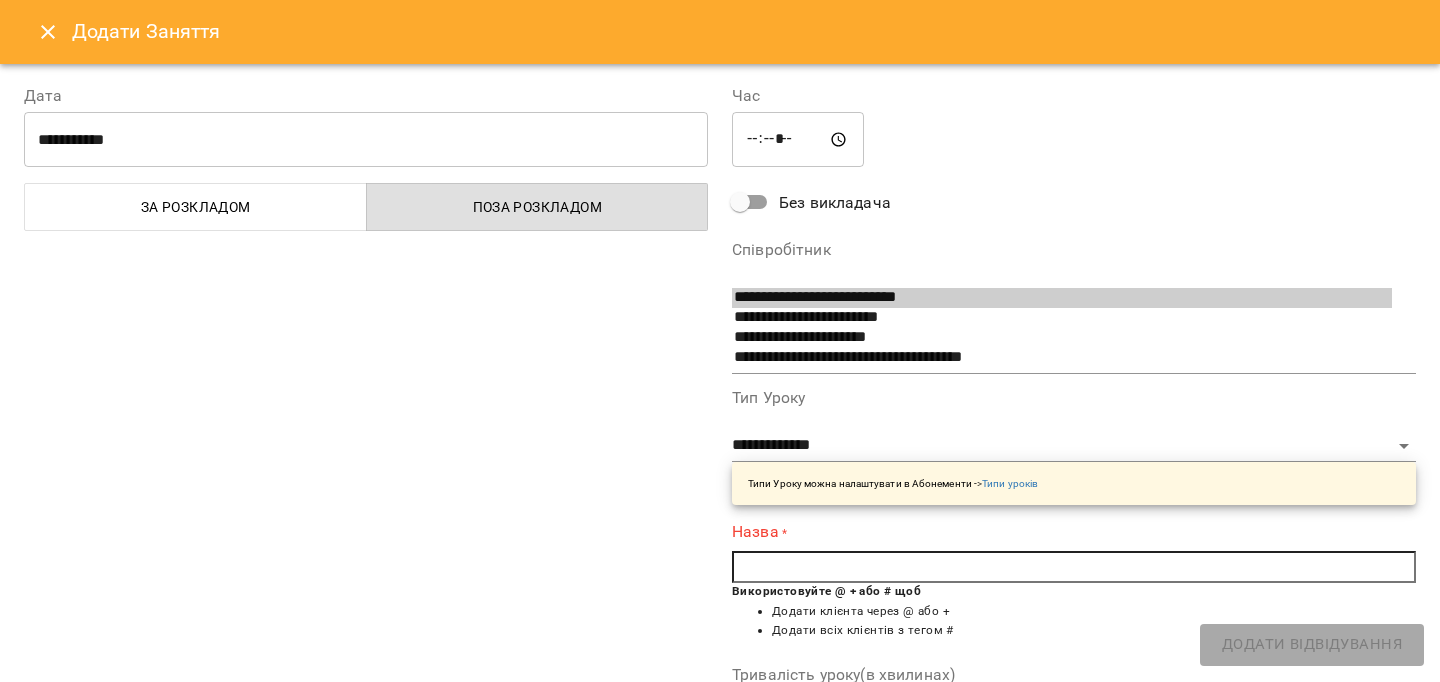paste on "*" 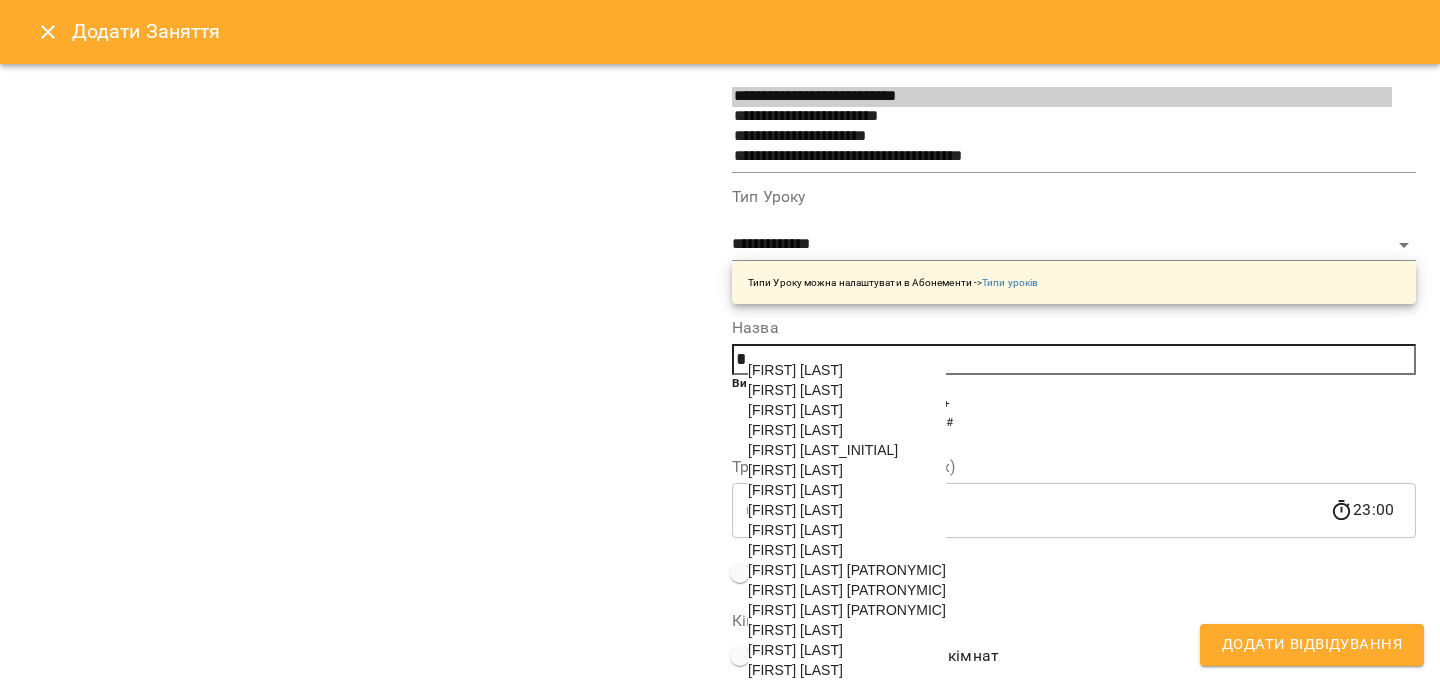 scroll, scrollTop: 204, scrollLeft: 0, axis: vertical 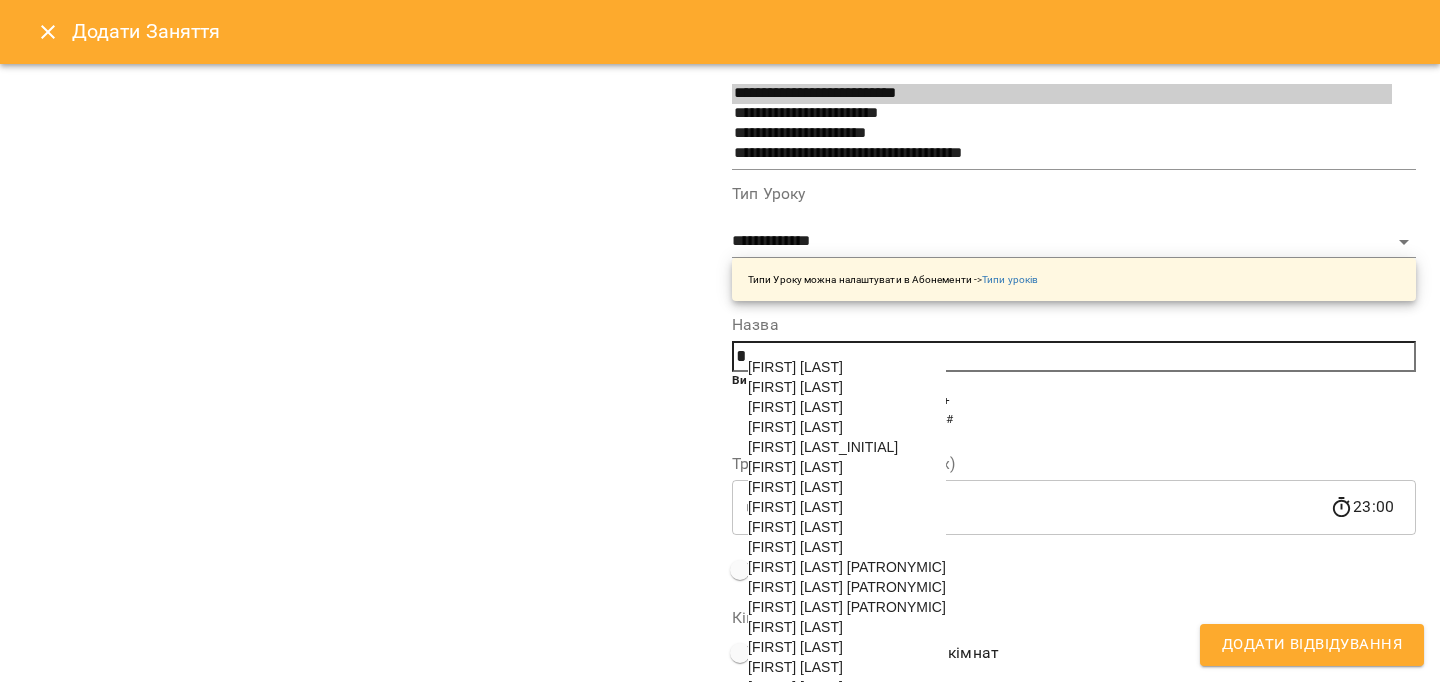 drag, startPoint x: 862, startPoint y: 618, endPoint x: 882, endPoint y: 623, distance: 20.615528 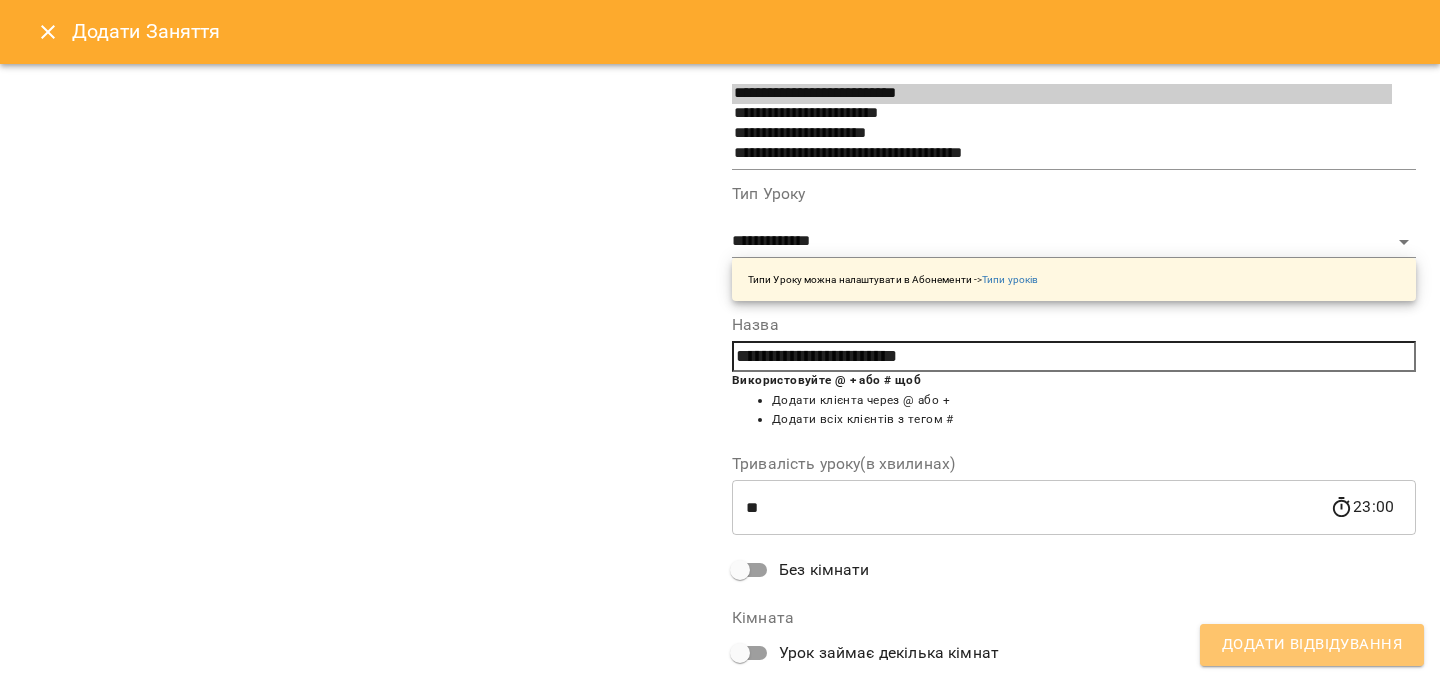 click on "Додати Відвідування" at bounding box center (1312, 645) 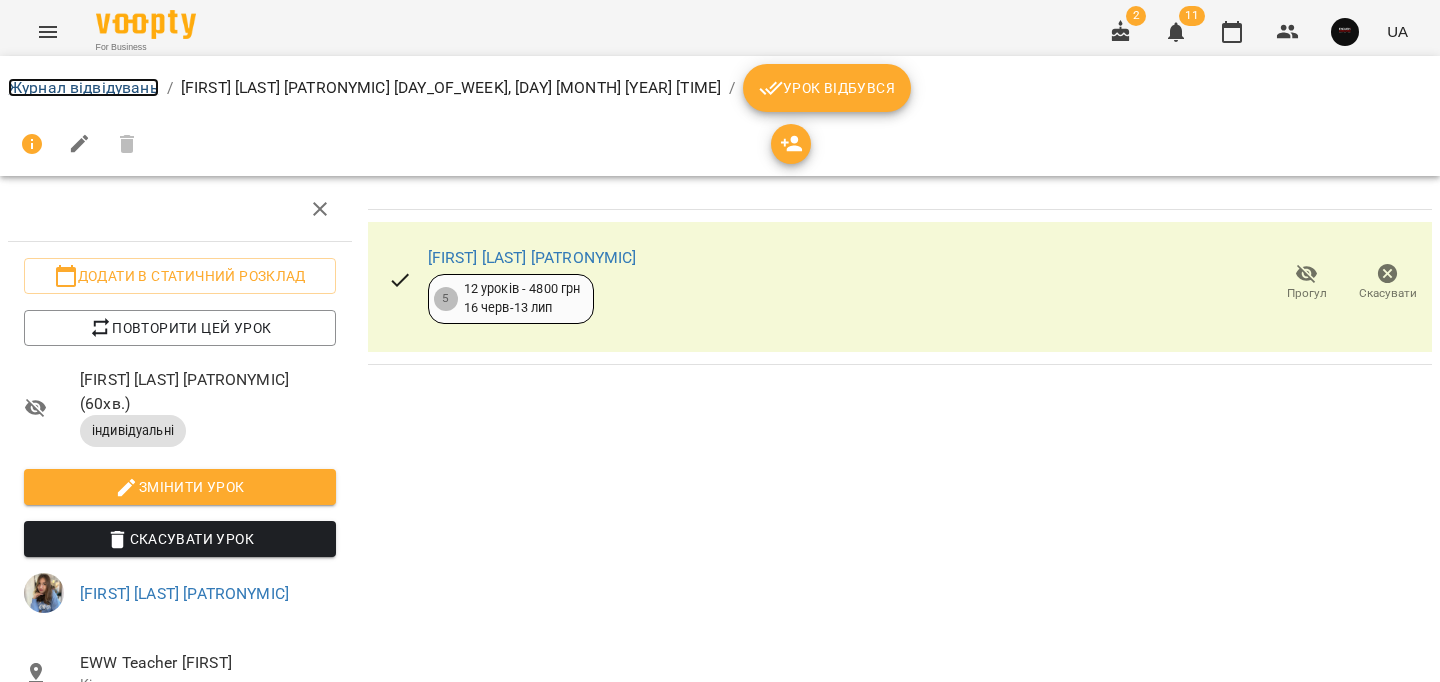click on "Журнал відвідувань" at bounding box center [83, 87] 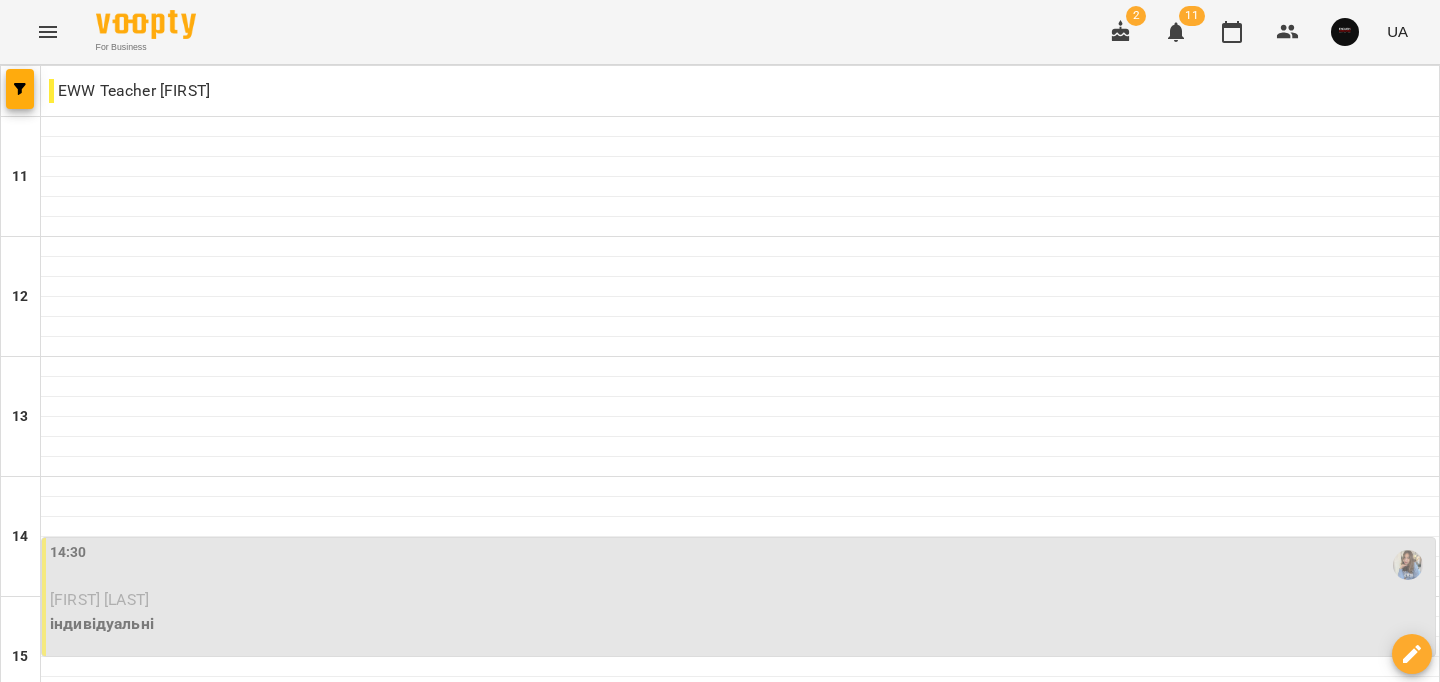 scroll, scrollTop: 1008, scrollLeft: 0, axis: vertical 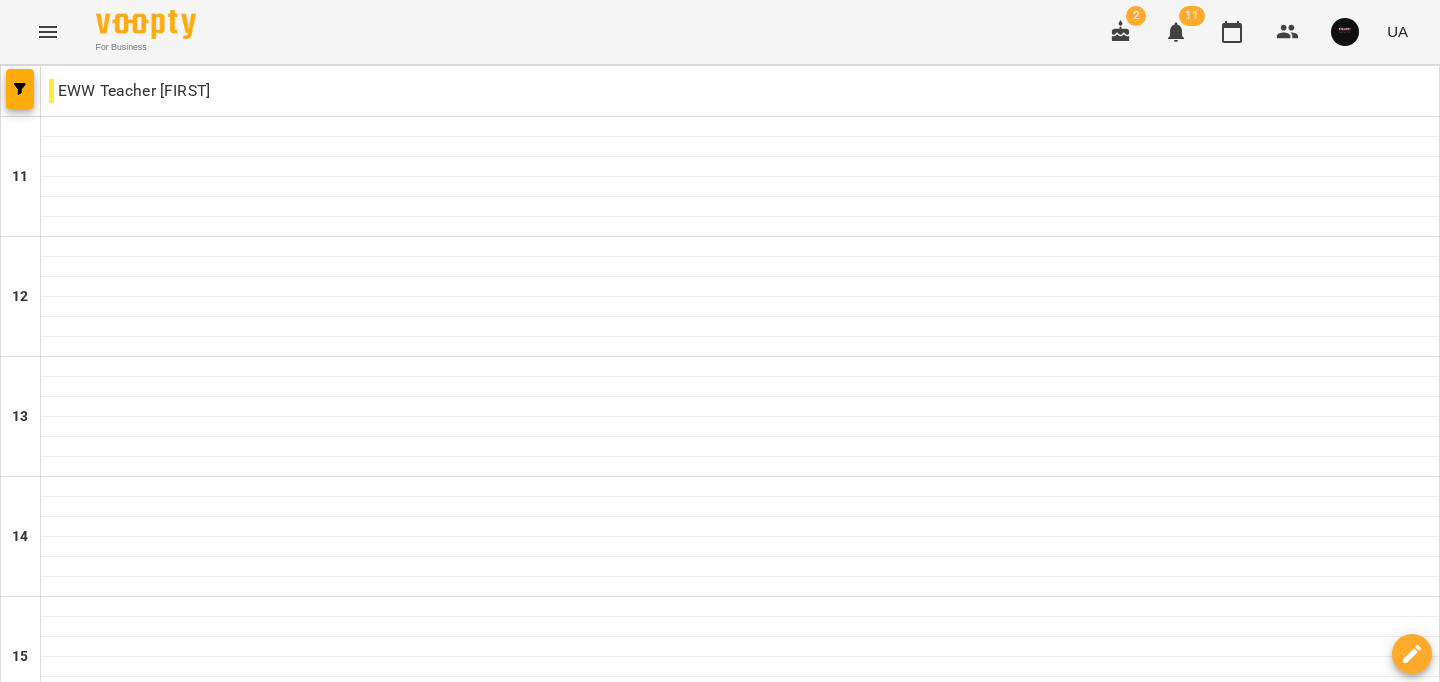 click at bounding box center [740, 967] 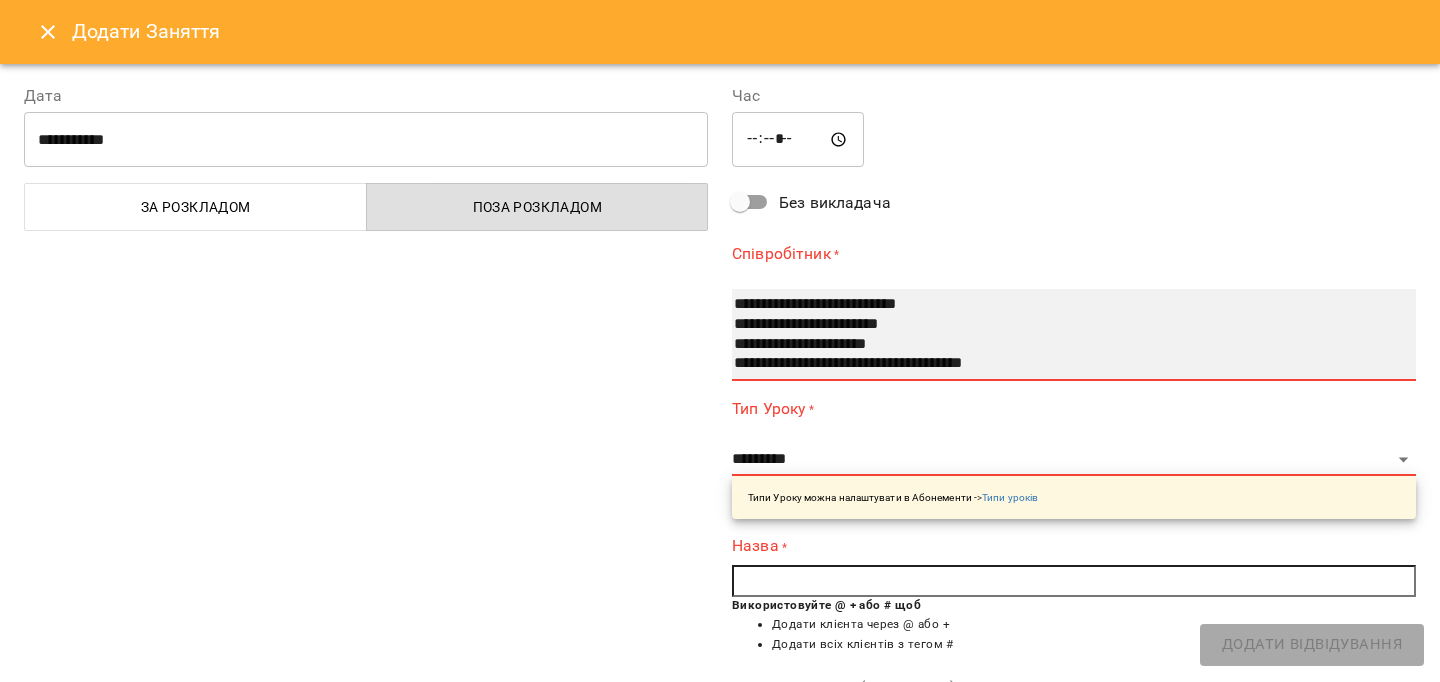select on "**********" 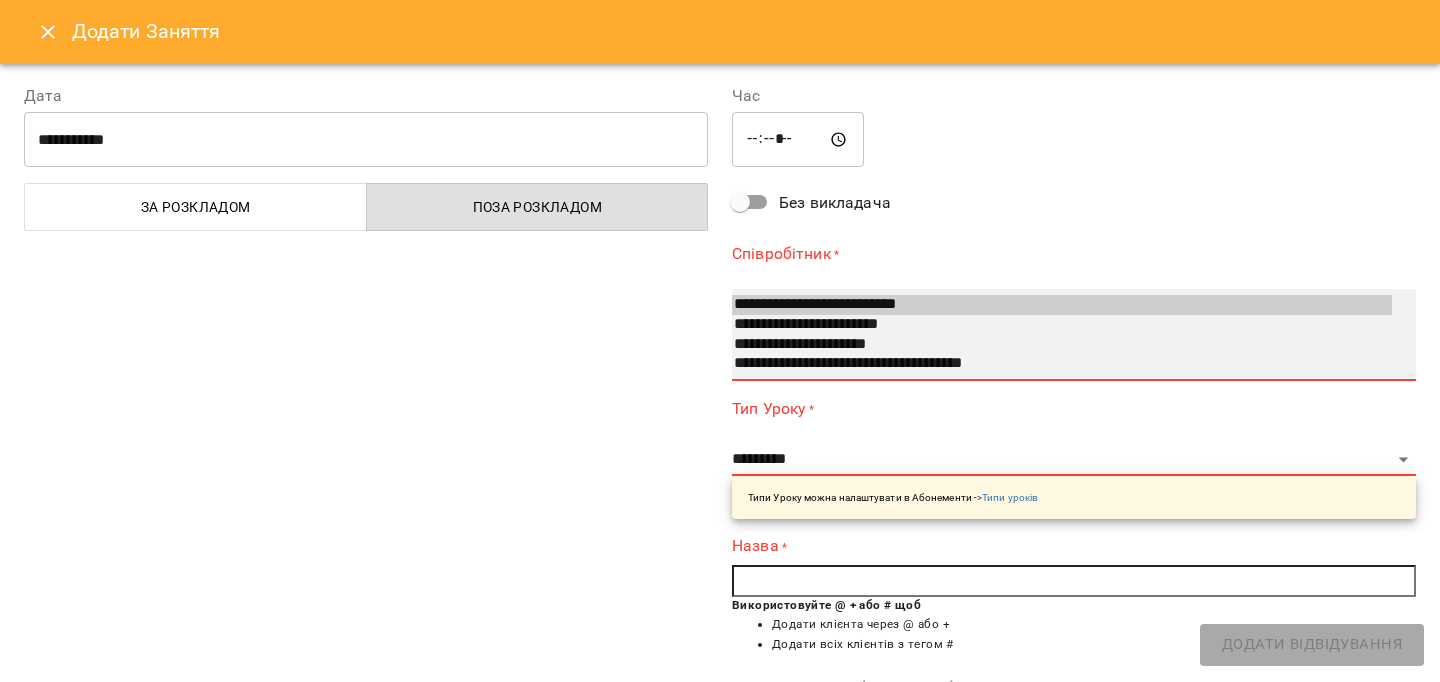 click on "**********" at bounding box center (1062, 364) 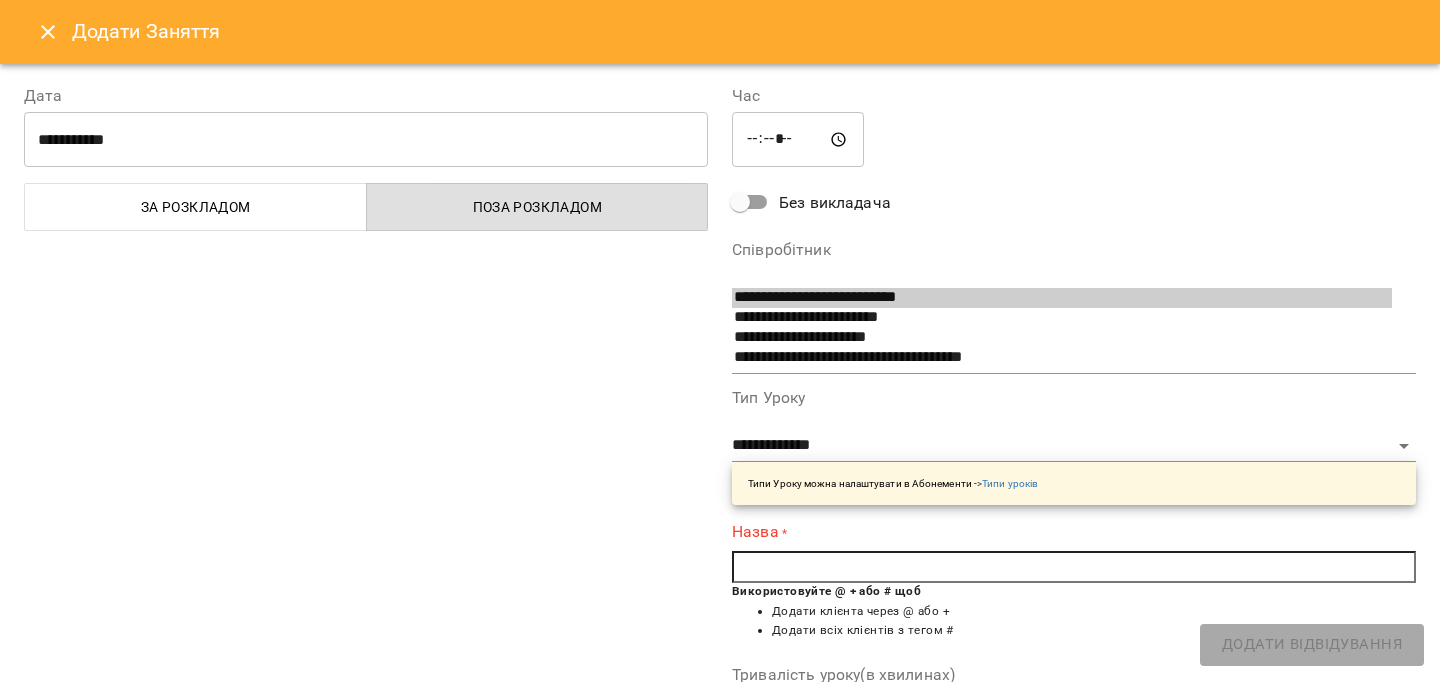 click on "Використовуйте @ + або # щоб" at bounding box center (826, 591) 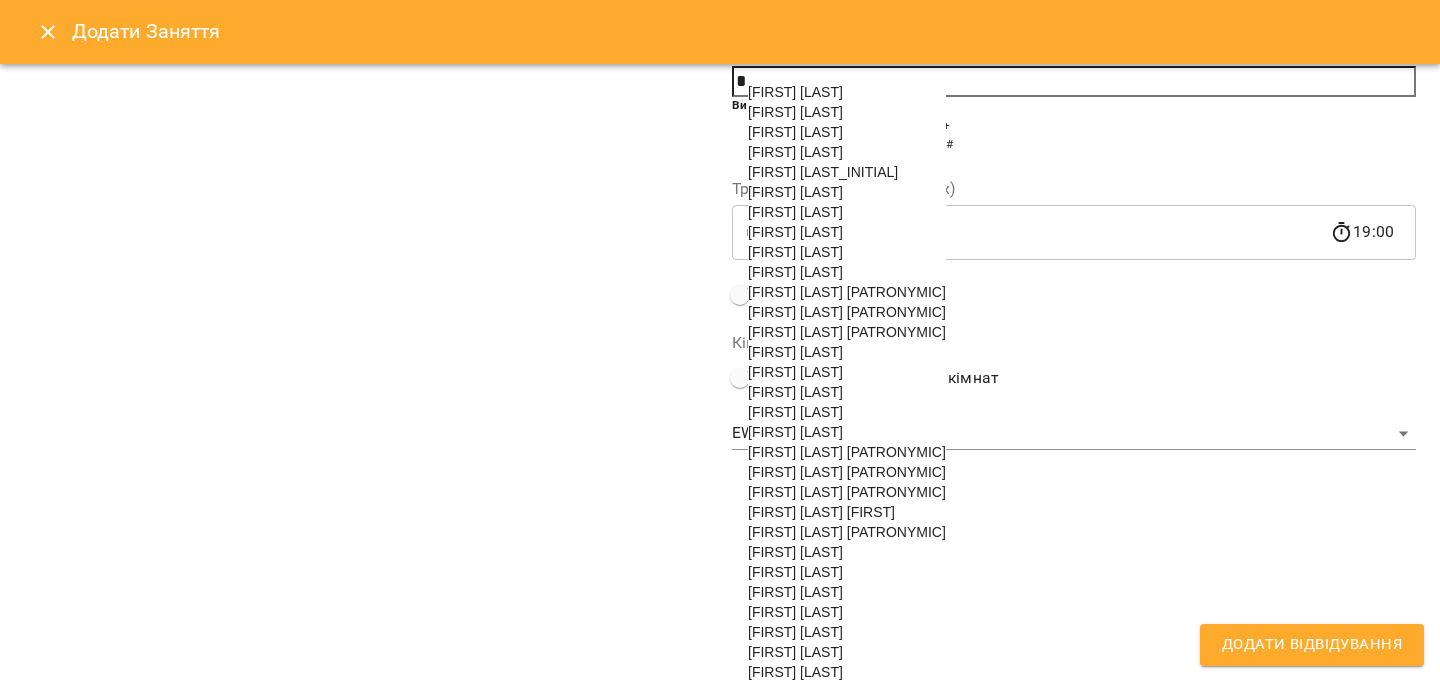 scroll, scrollTop: 564, scrollLeft: 0, axis: vertical 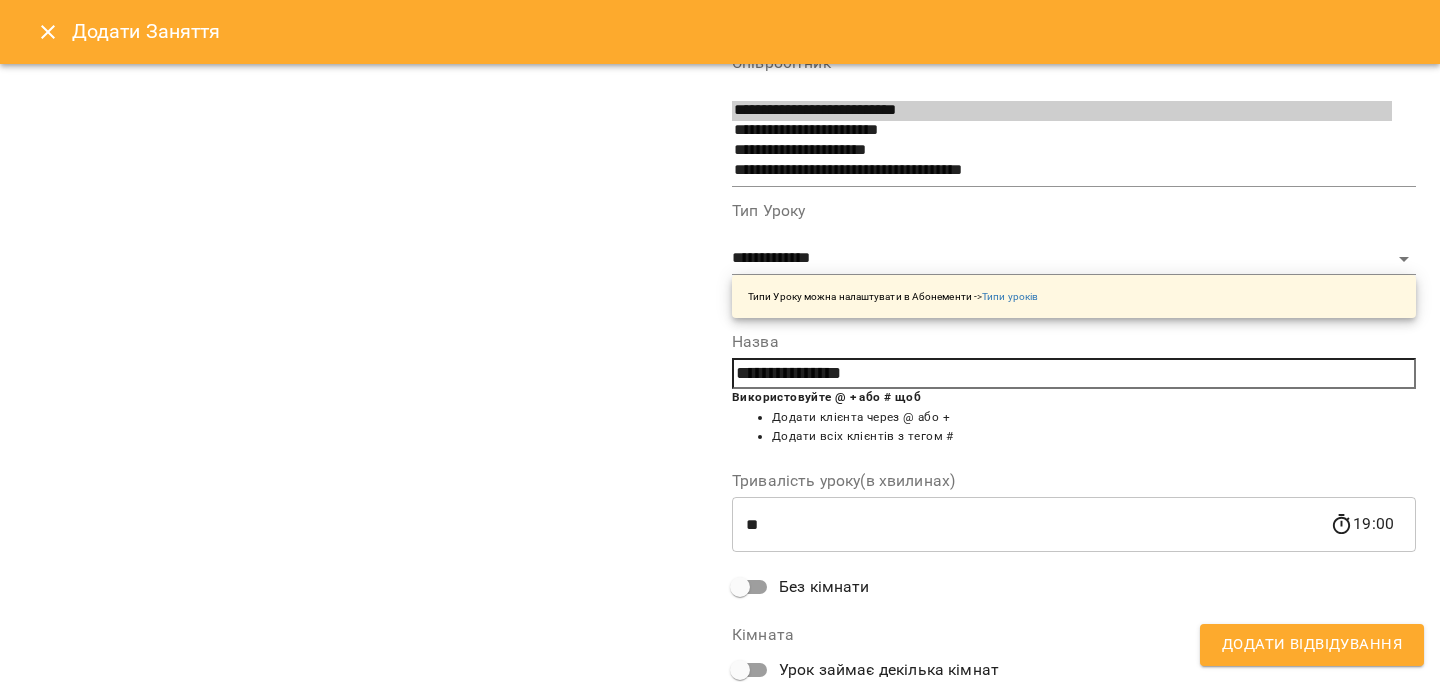 click on "Додати Відвідування" at bounding box center (1312, 645) 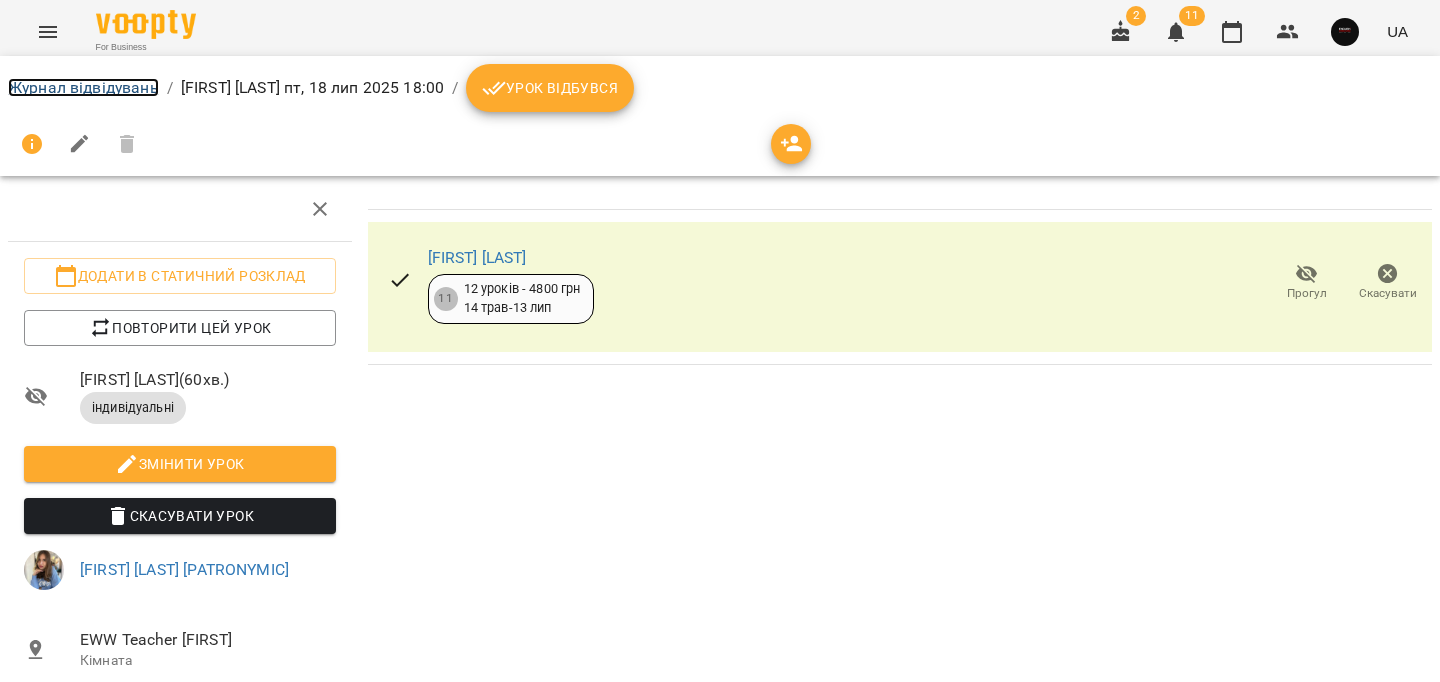 click on "Журнал відвідувань" at bounding box center (83, 87) 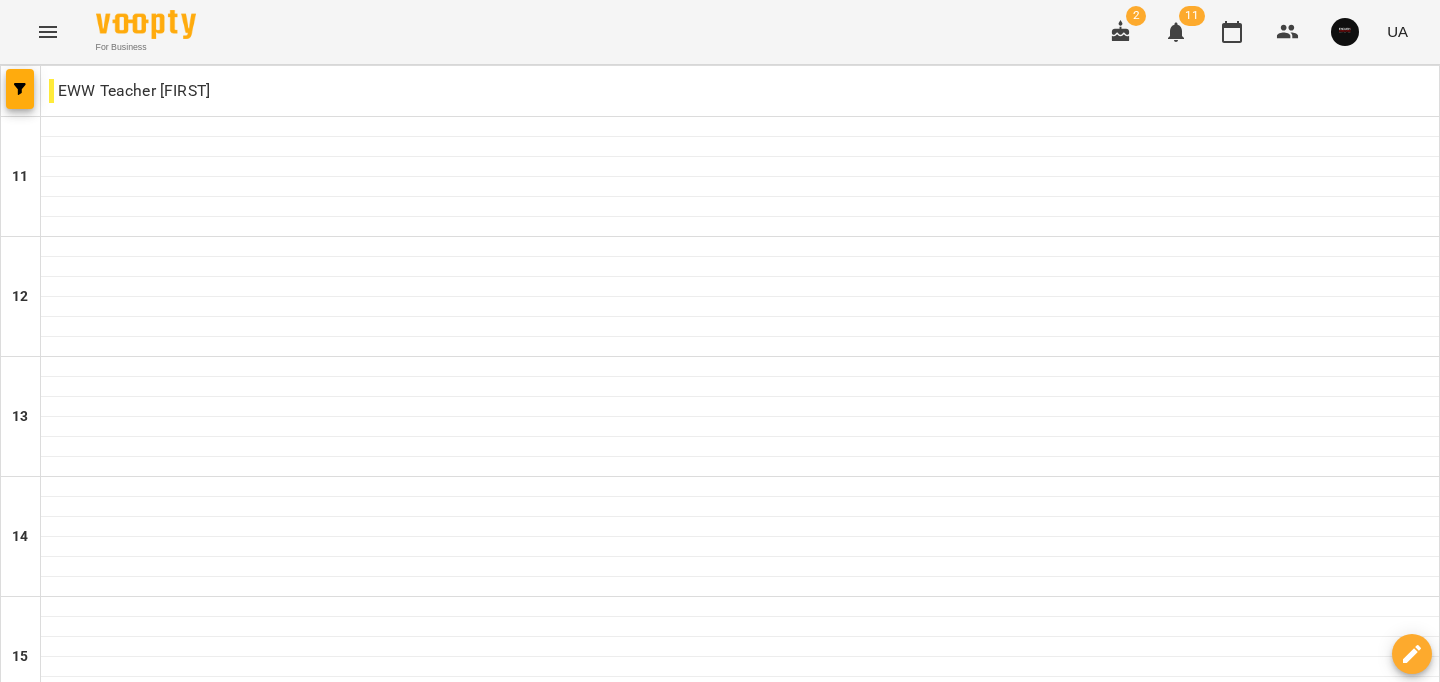 scroll, scrollTop: 1008, scrollLeft: 0, axis: vertical 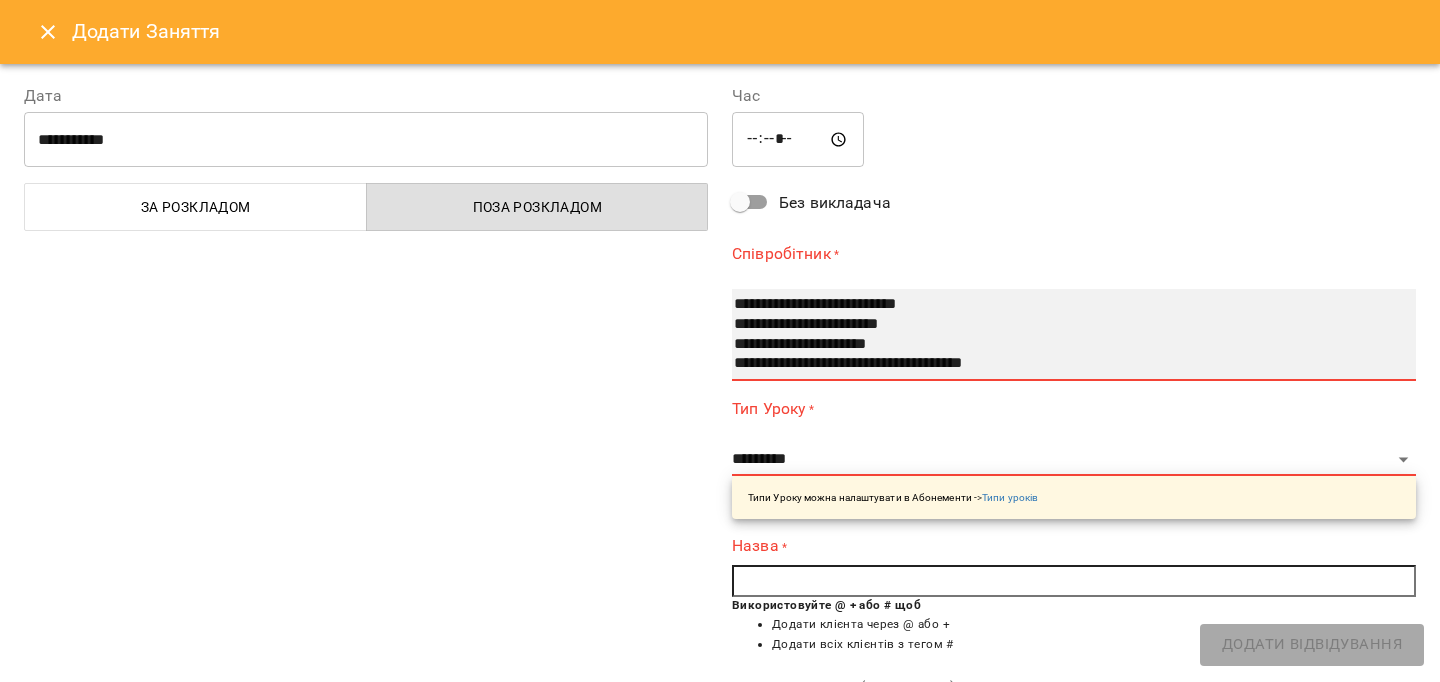 select on "**********" 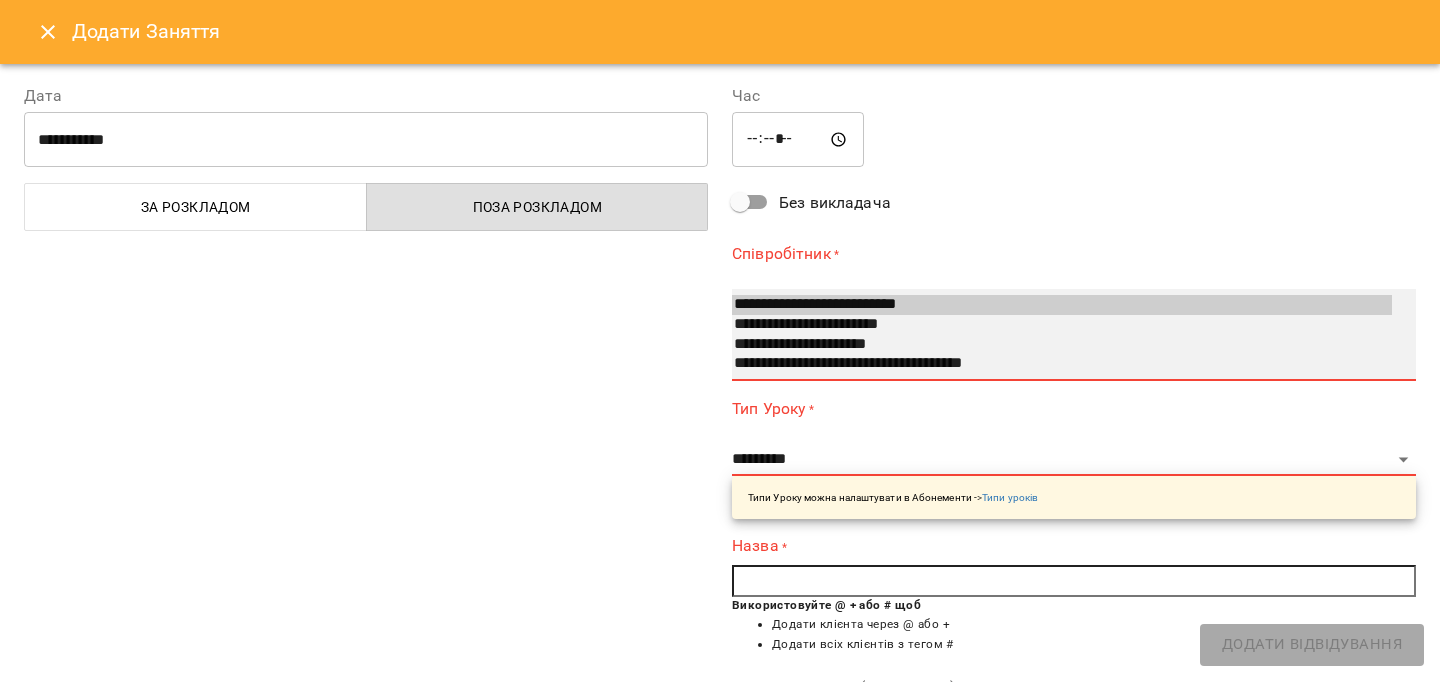 click on "**********" at bounding box center (1062, 364) 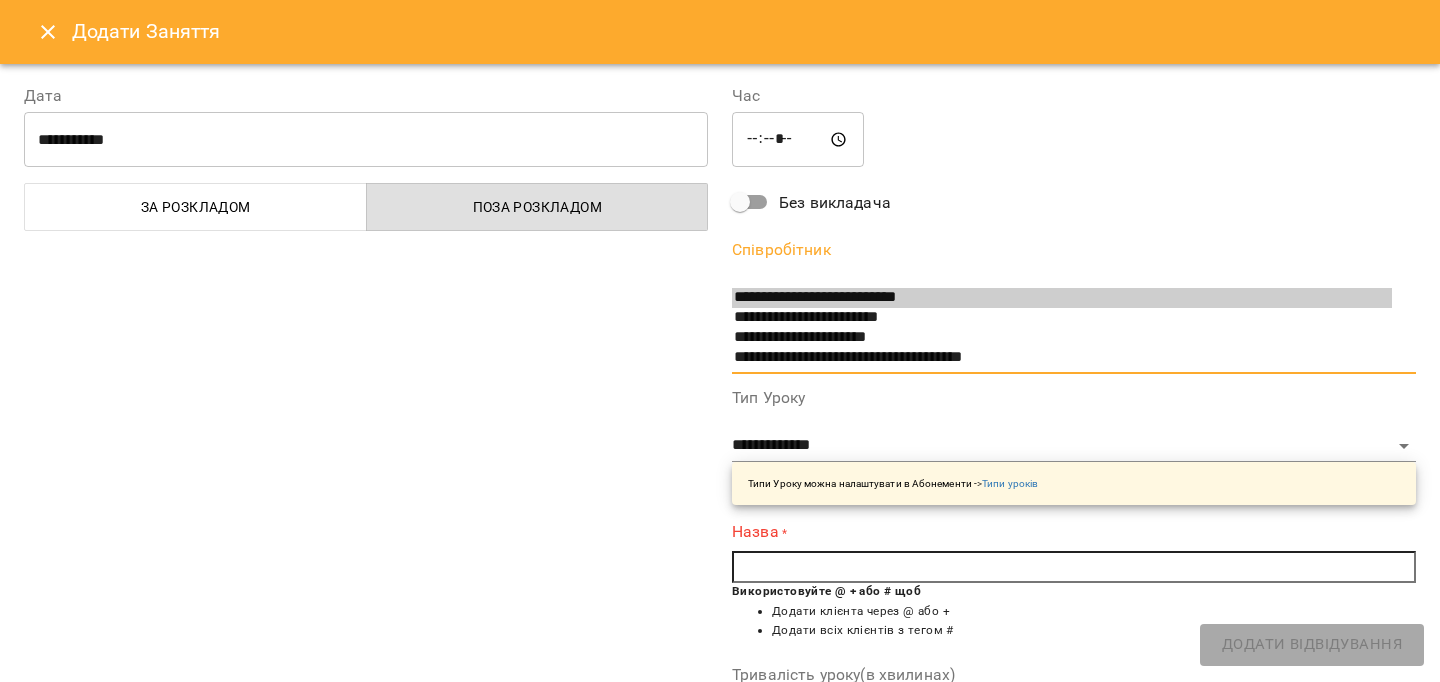 click at bounding box center [1074, 567] 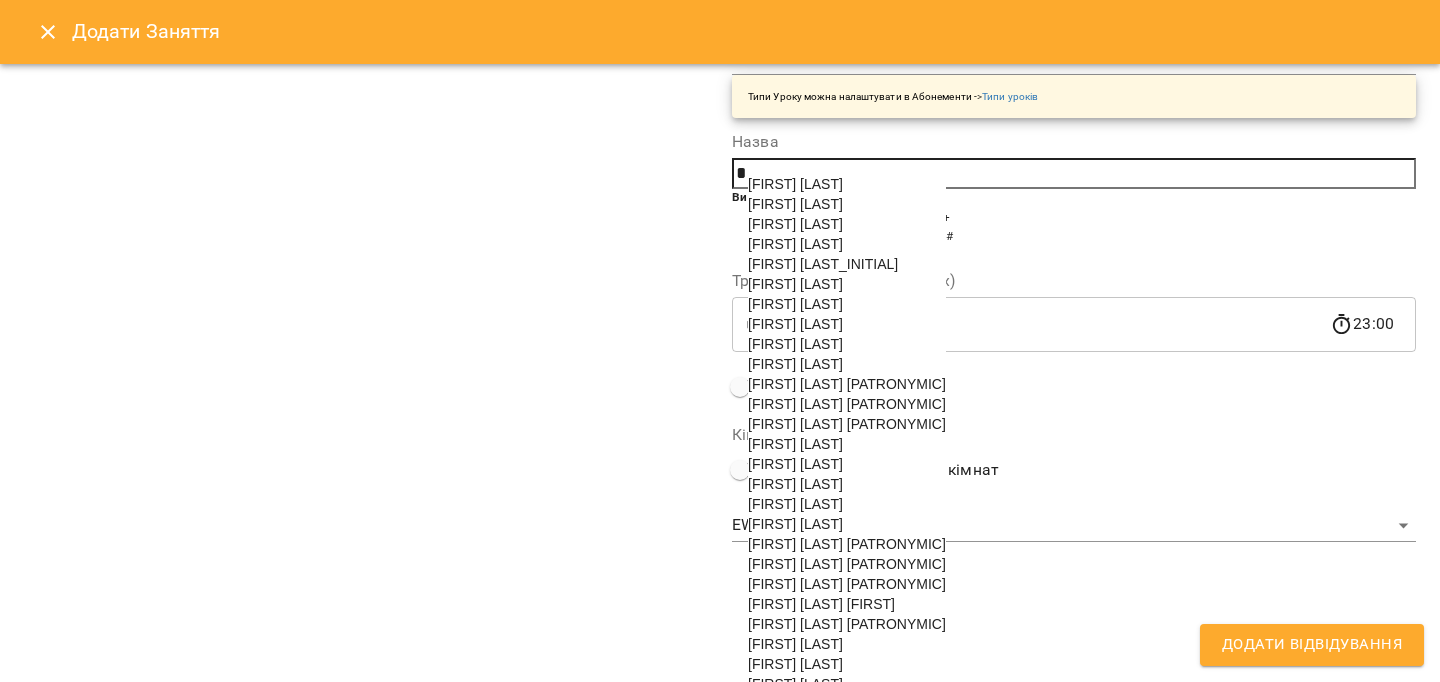click on "[FIRST] [LAST]" at bounding box center (795, 504) 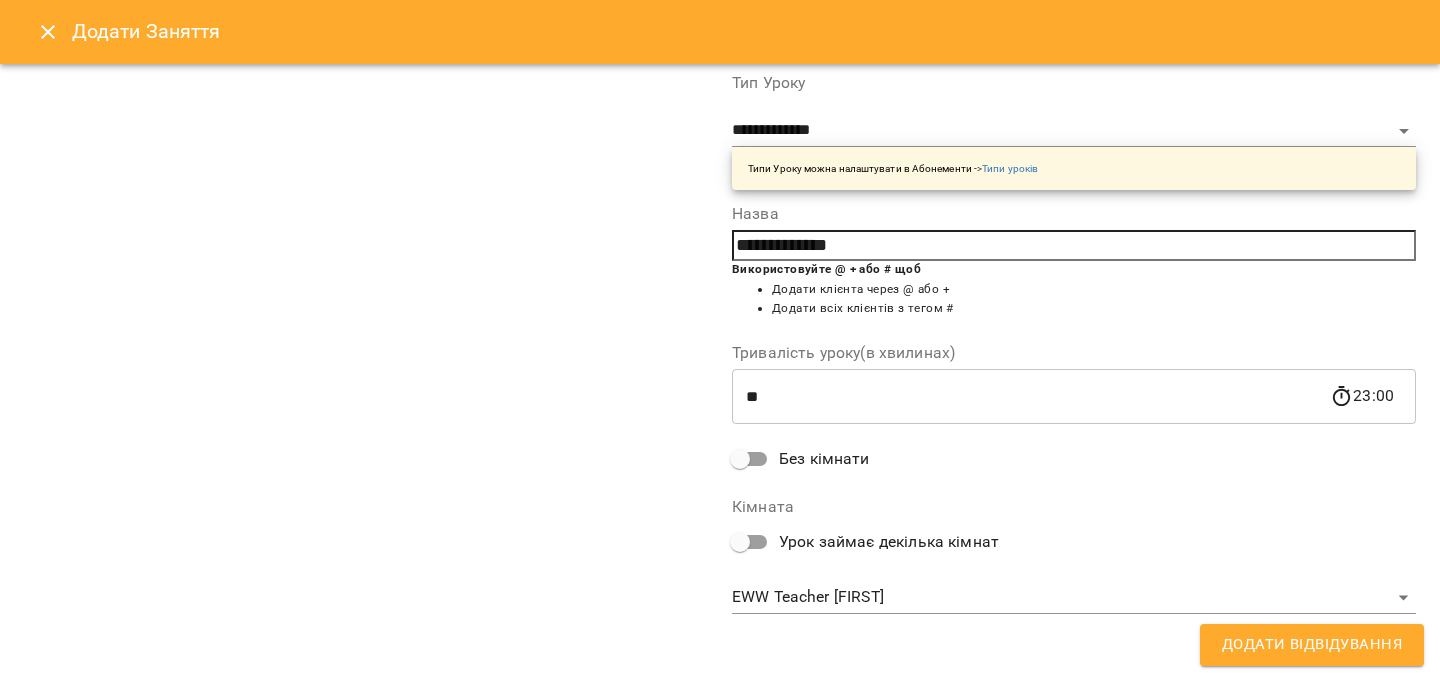 scroll, scrollTop: 314, scrollLeft: 0, axis: vertical 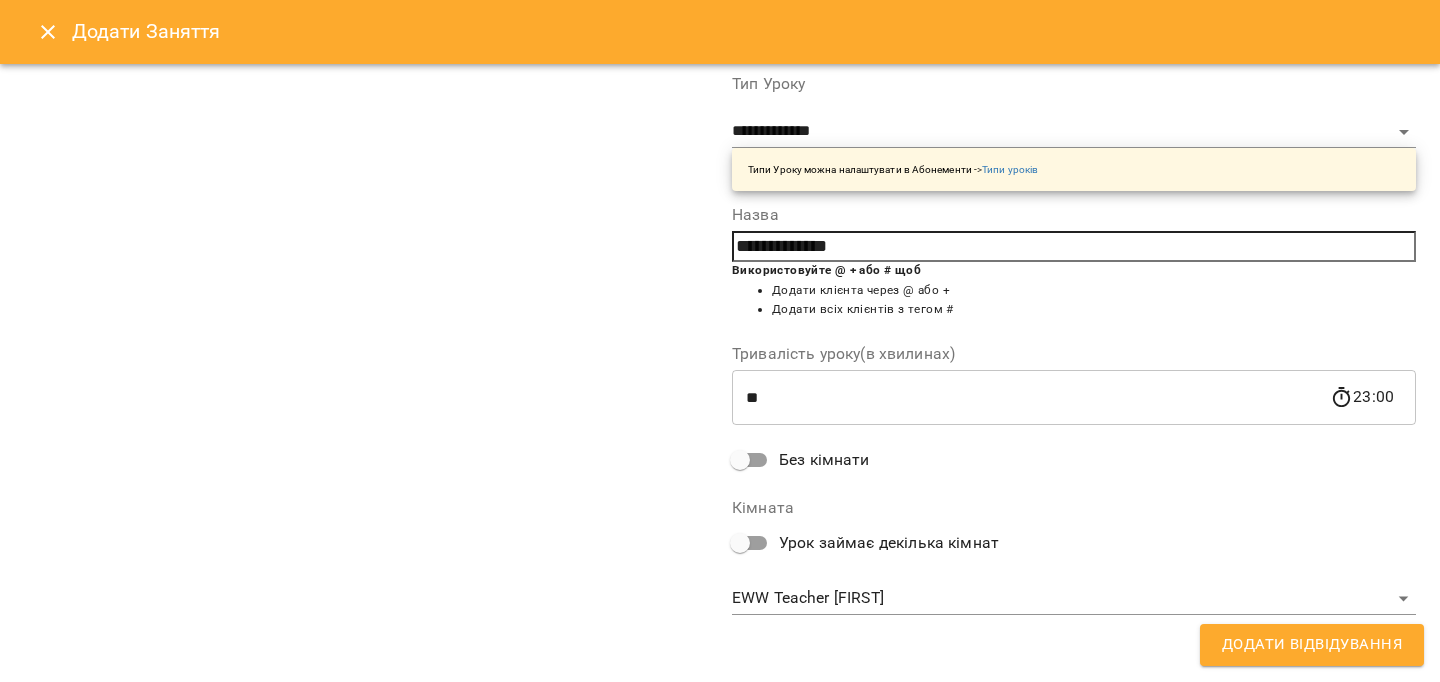 click on "Додати Відвідування" at bounding box center [1312, 645] 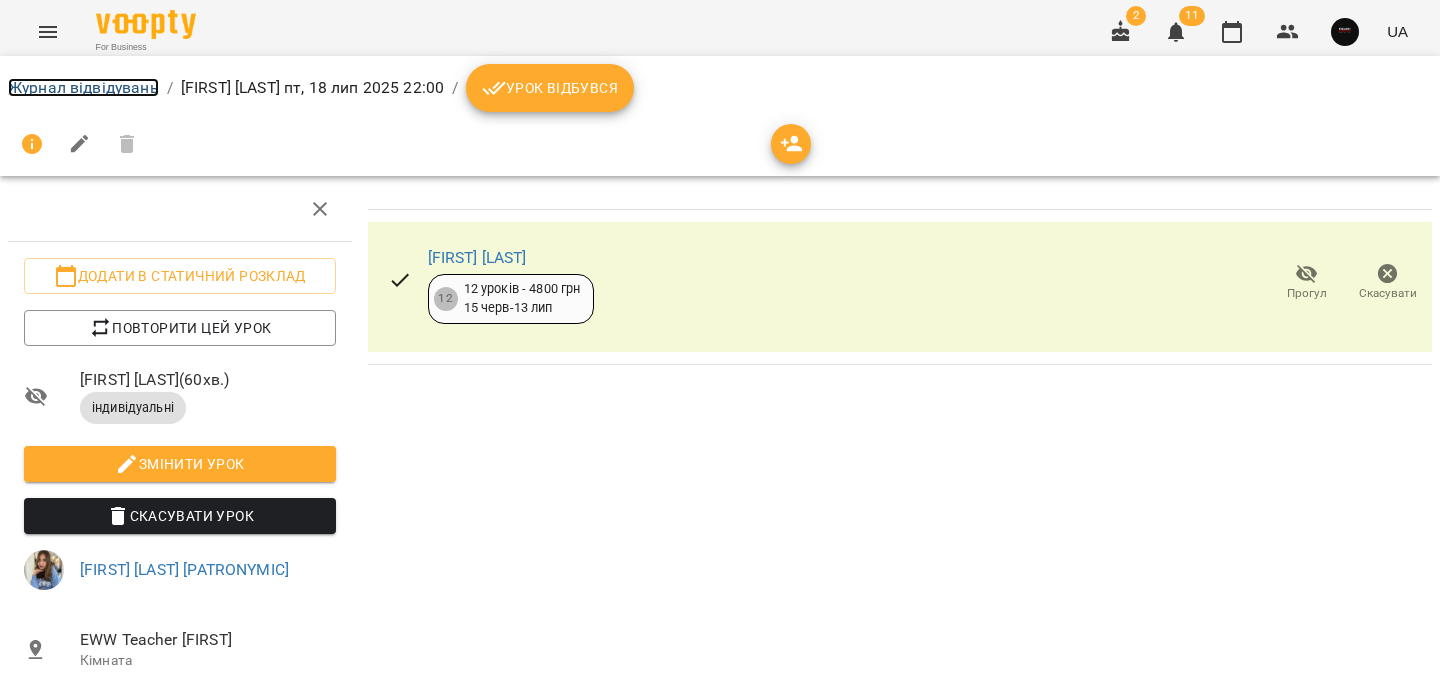 click on "Журнал відвідувань" at bounding box center [83, 87] 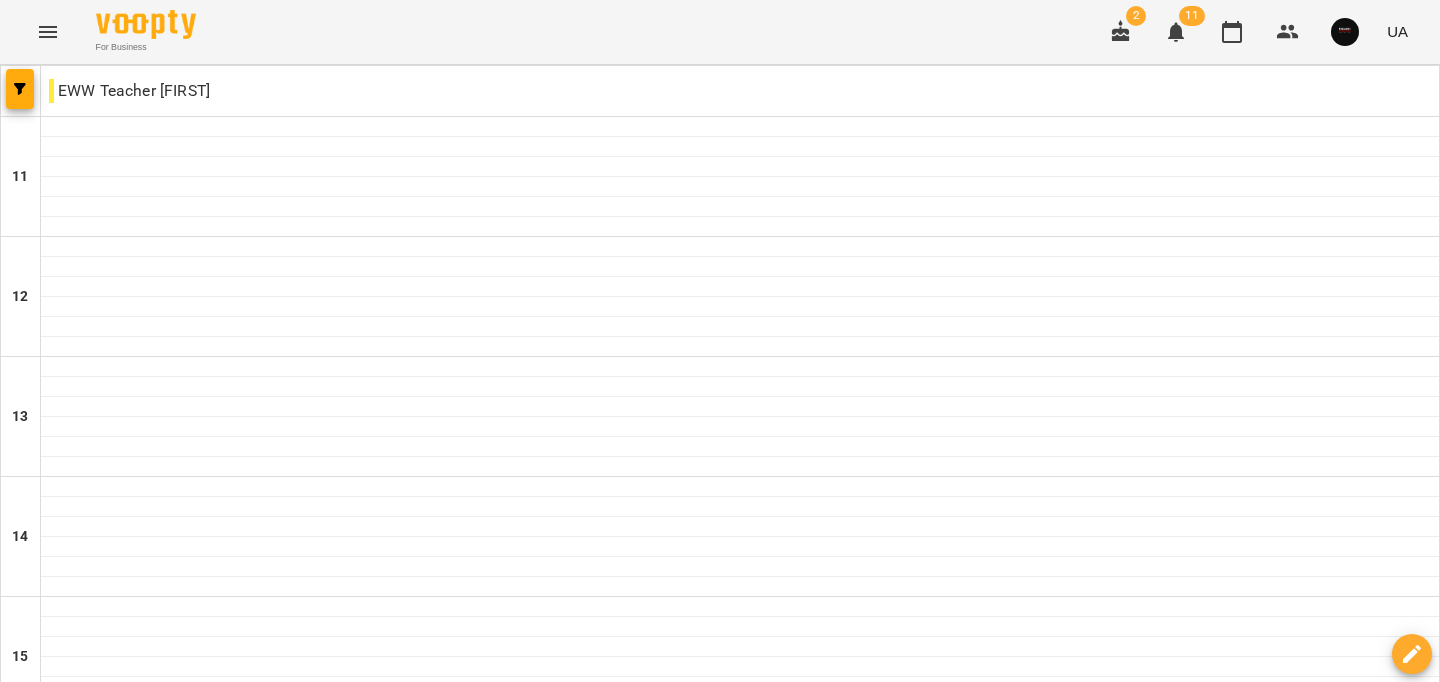 click on "пн" at bounding box center (38, 1583) 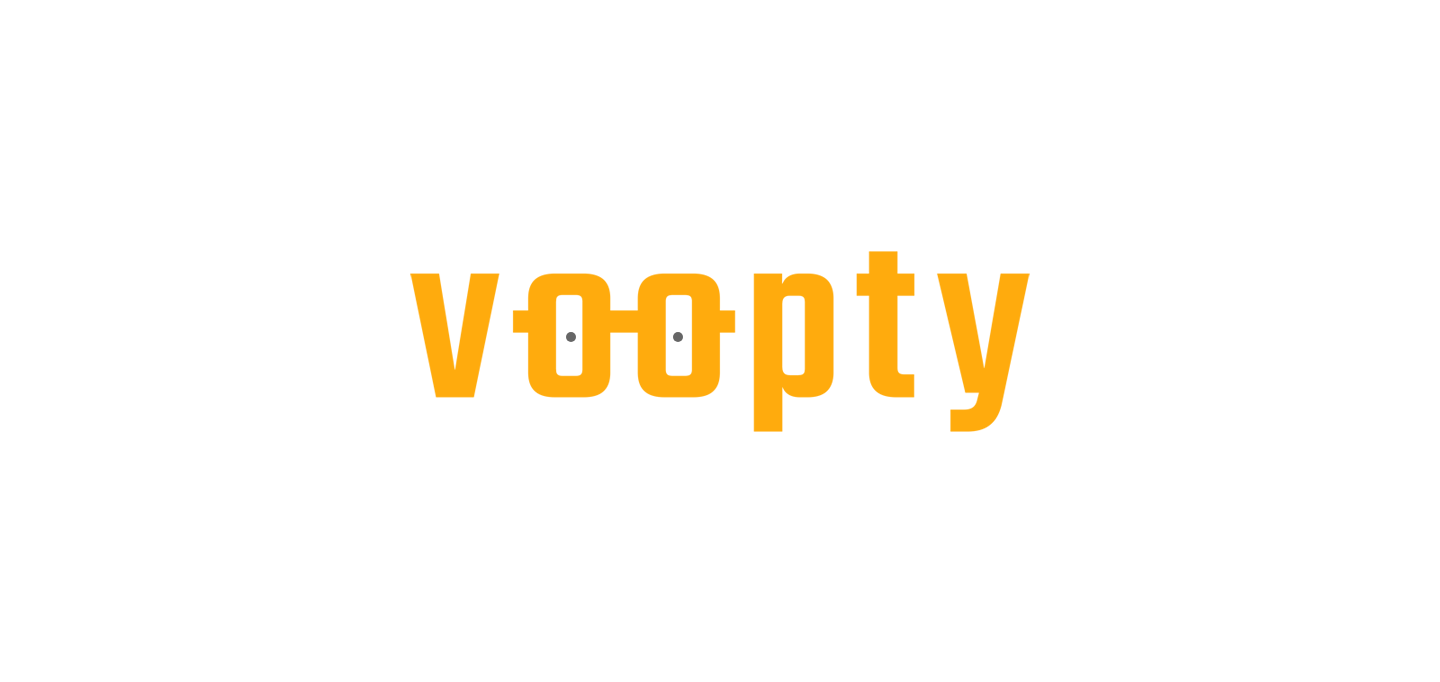 scroll, scrollTop: 0, scrollLeft: 0, axis: both 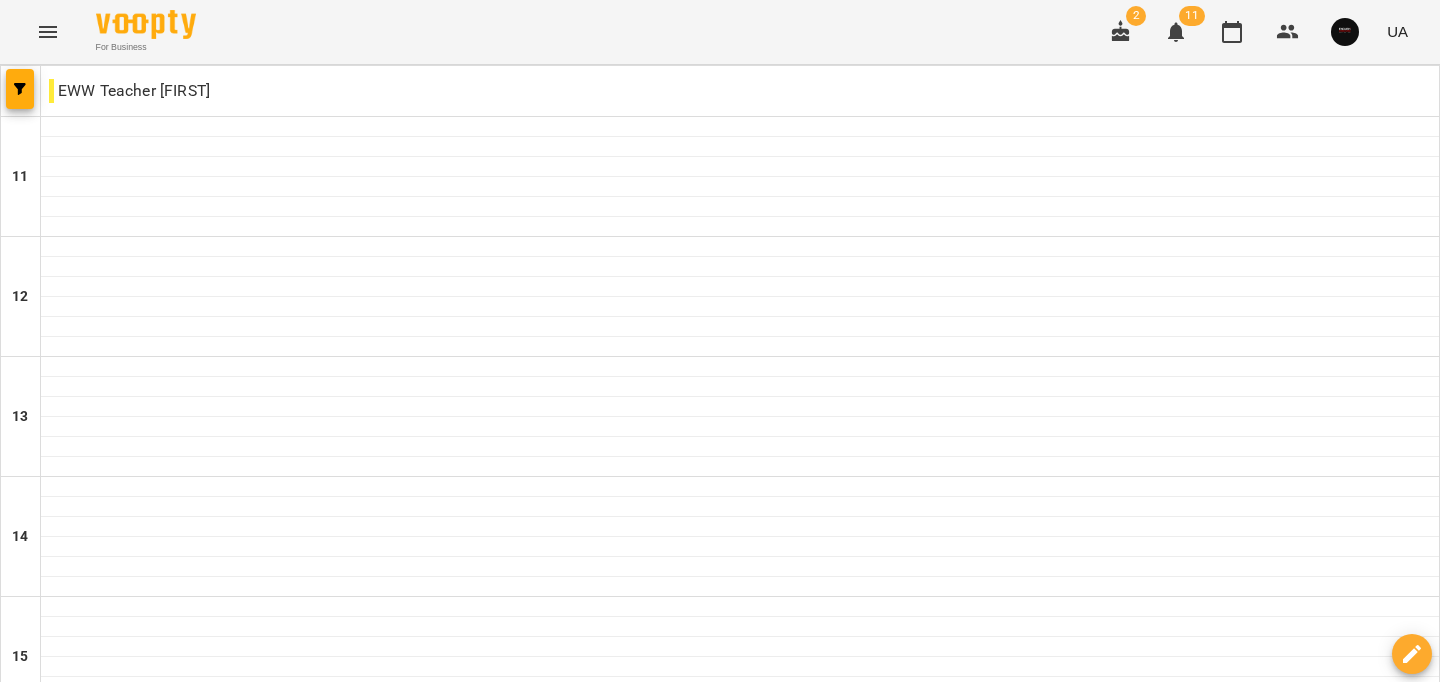 click on "вт" at bounding box center (417, 1583) 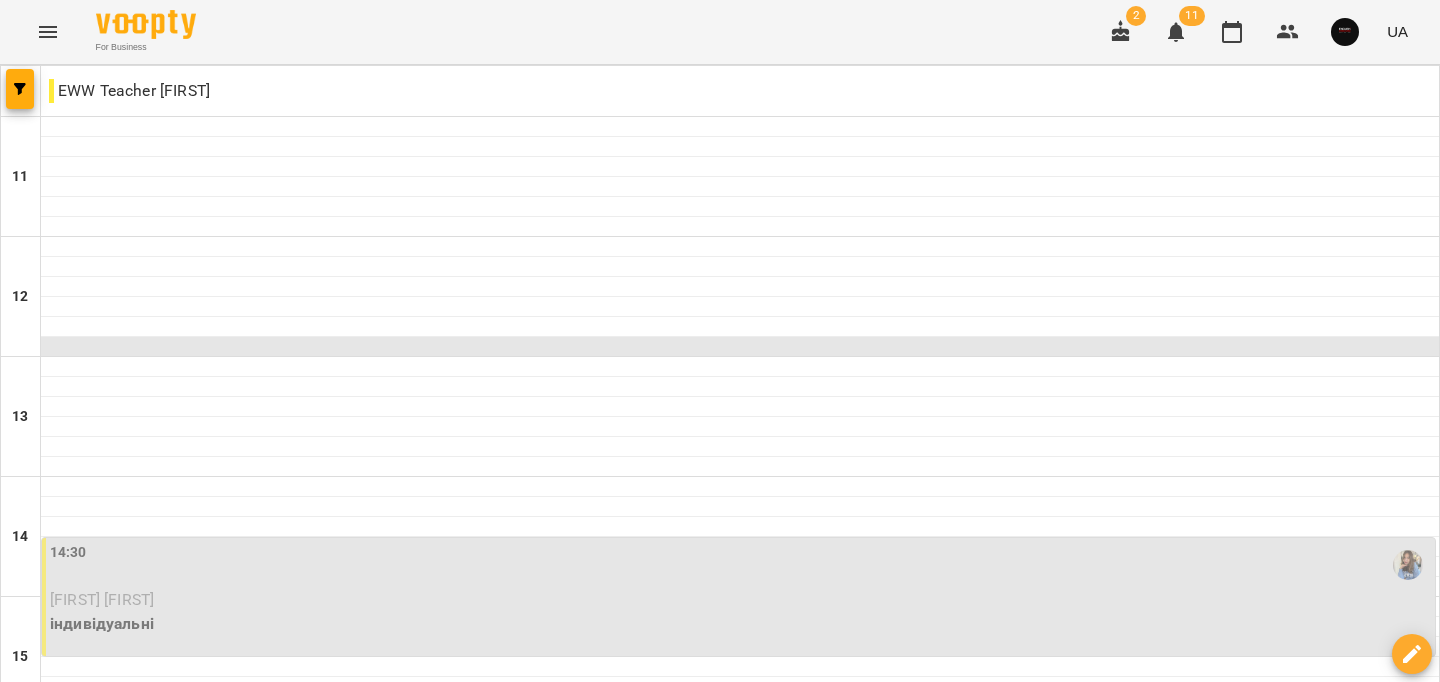 scroll, scrollTop: 1008, scrollLeft: 0, axis: vertical 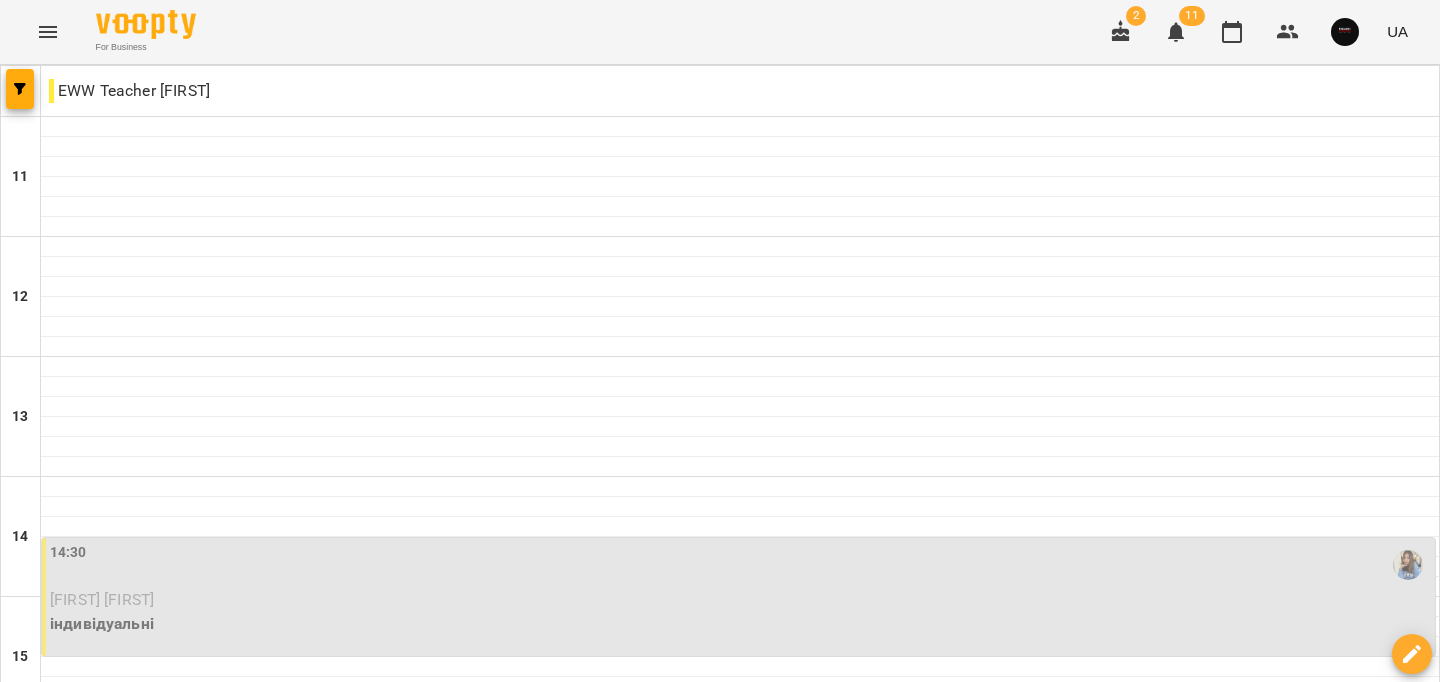 click on "пт" at bounding box center [1007, 1583] 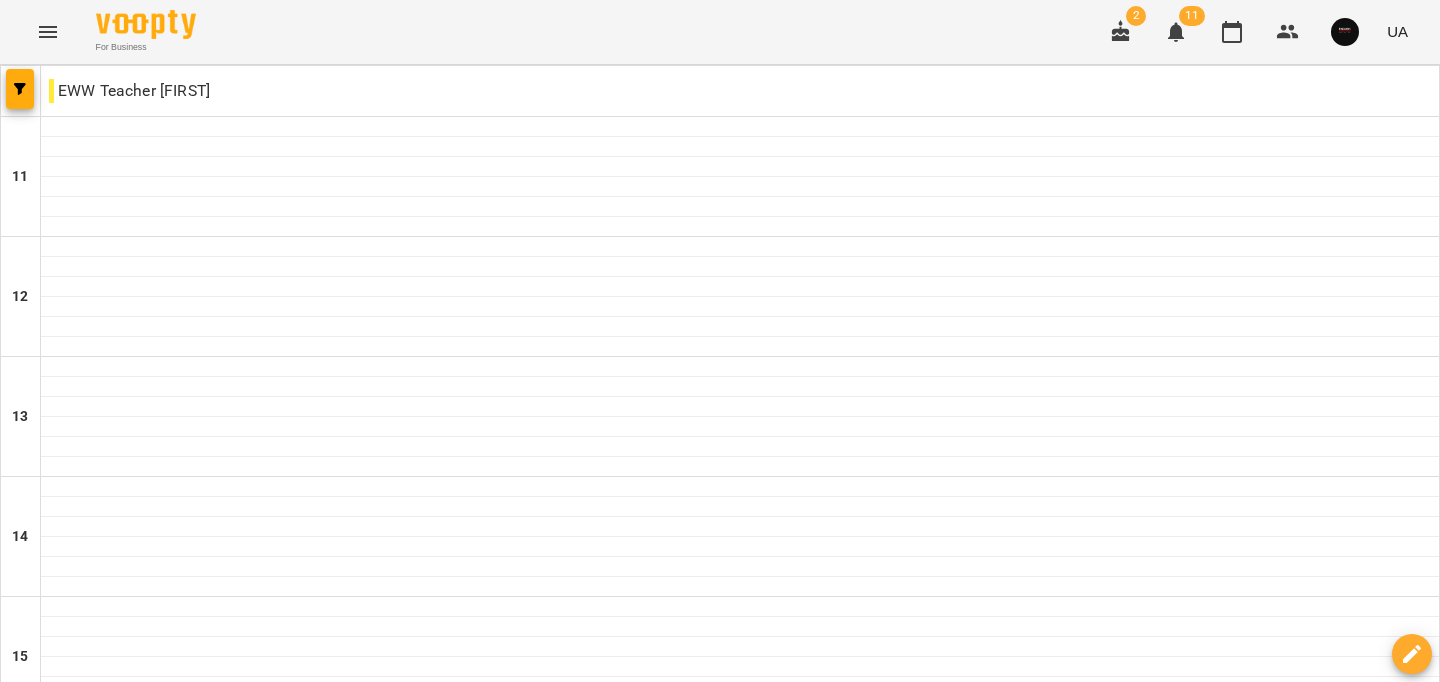 scroll, scrollTop: 1008, scrollLeft: 0, axis: vertical 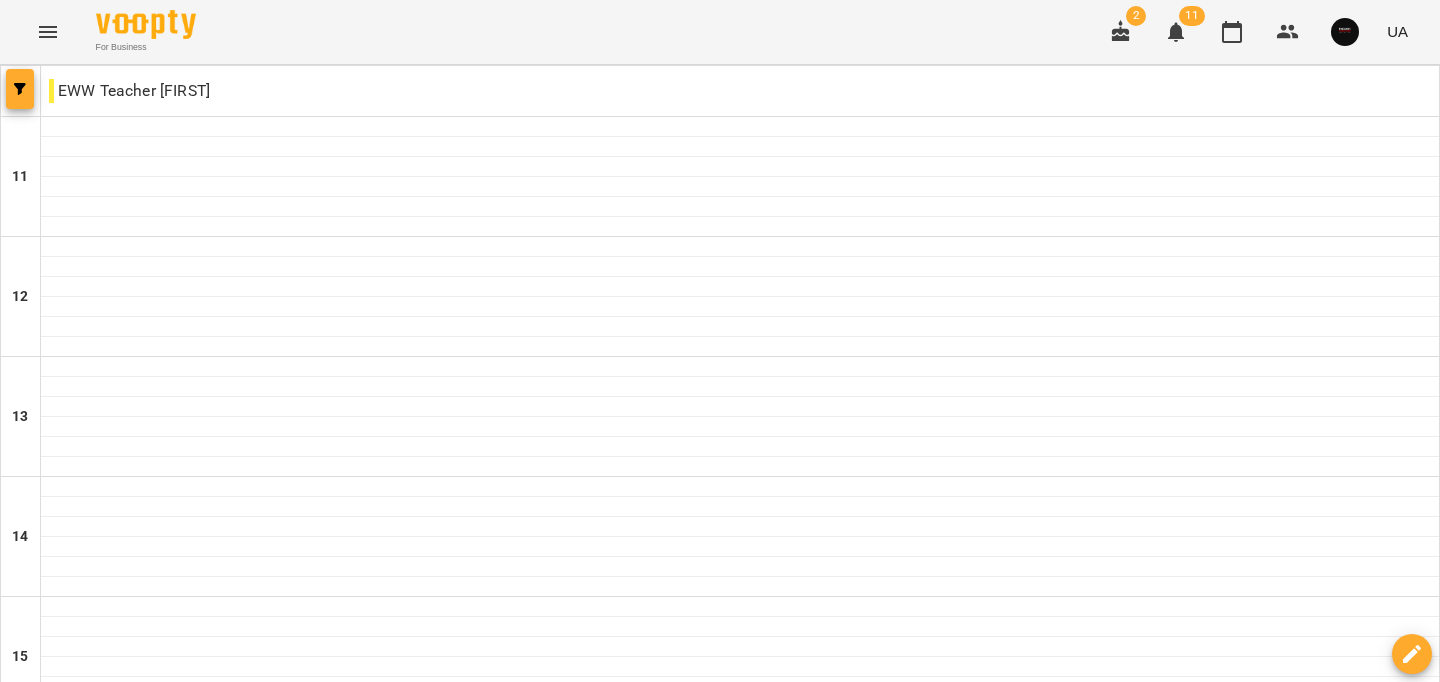 click at bounding box center [20, 89] 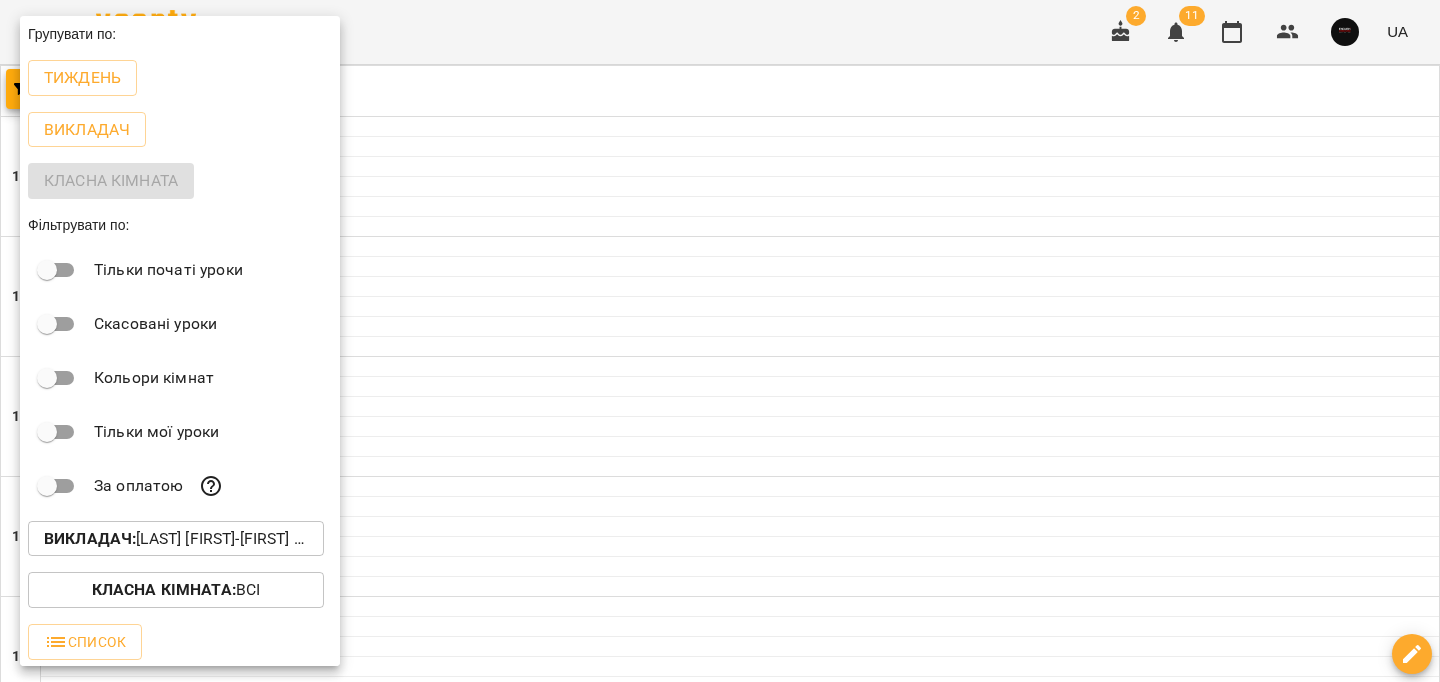 click on "Викладач :  [LAST] [FIRST]-[FIRST] [FIRST]" at bounding box center [176, 539] 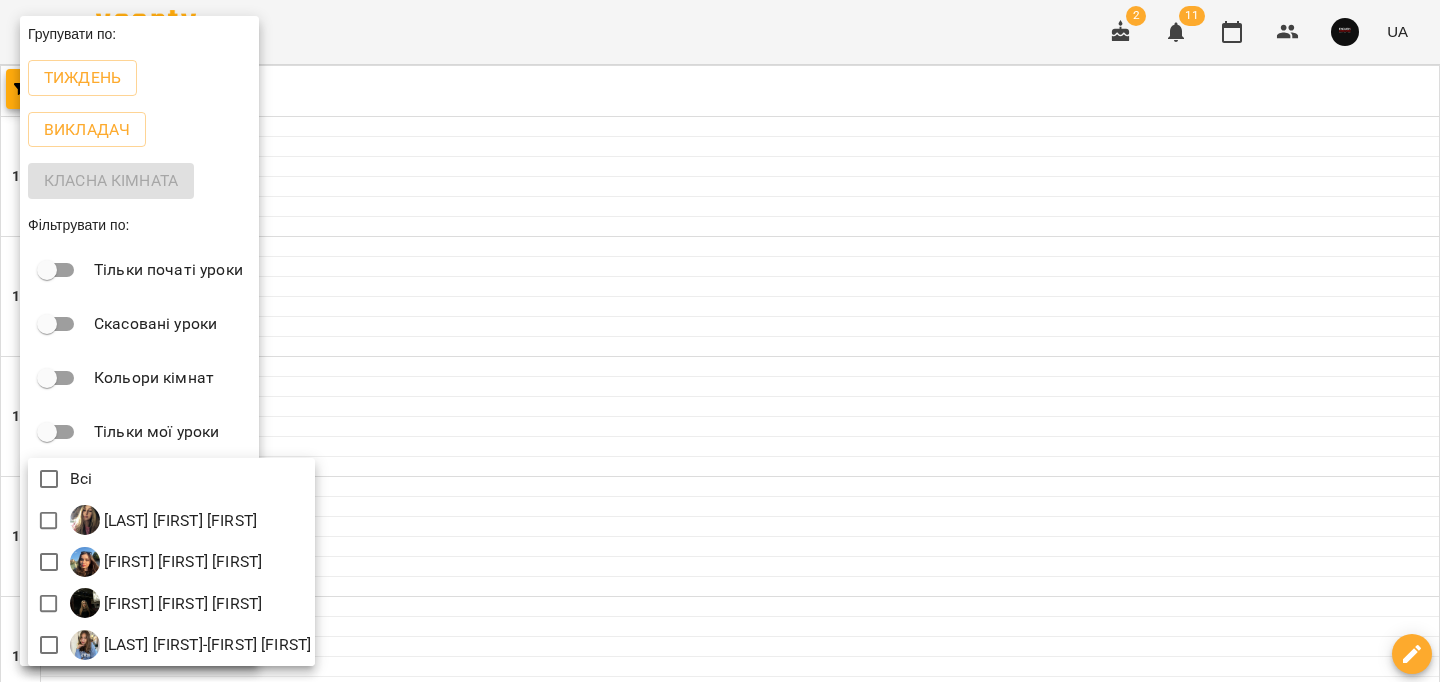 click at bounding box center (720, 341) 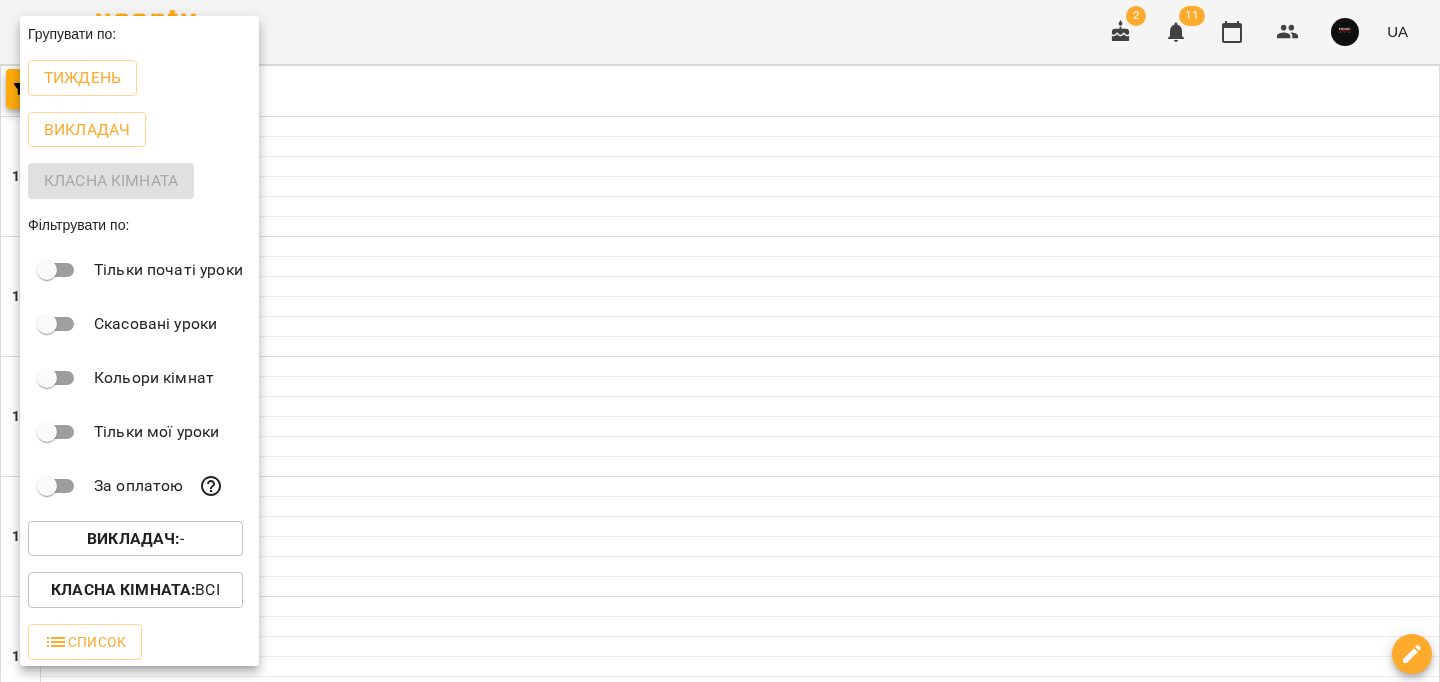 click at bounding box center (720, 341) 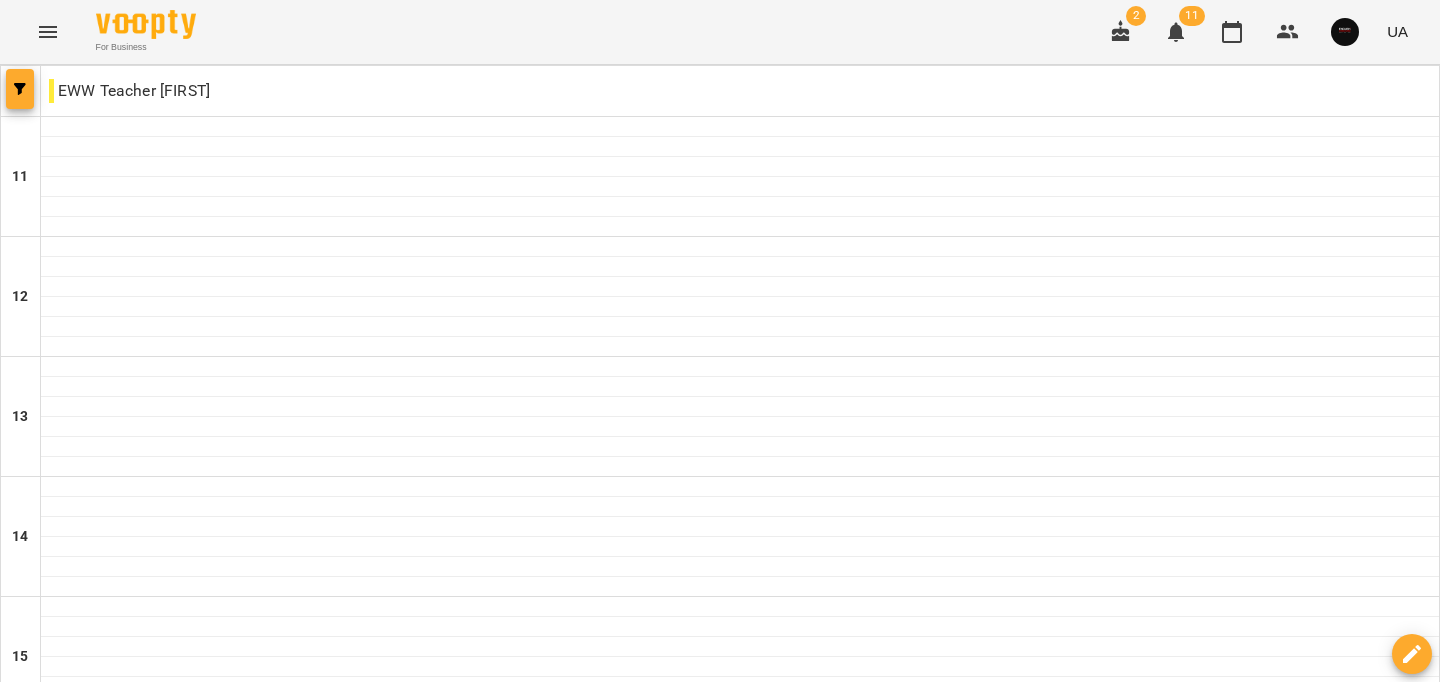 click at bounding box center (20, 89) 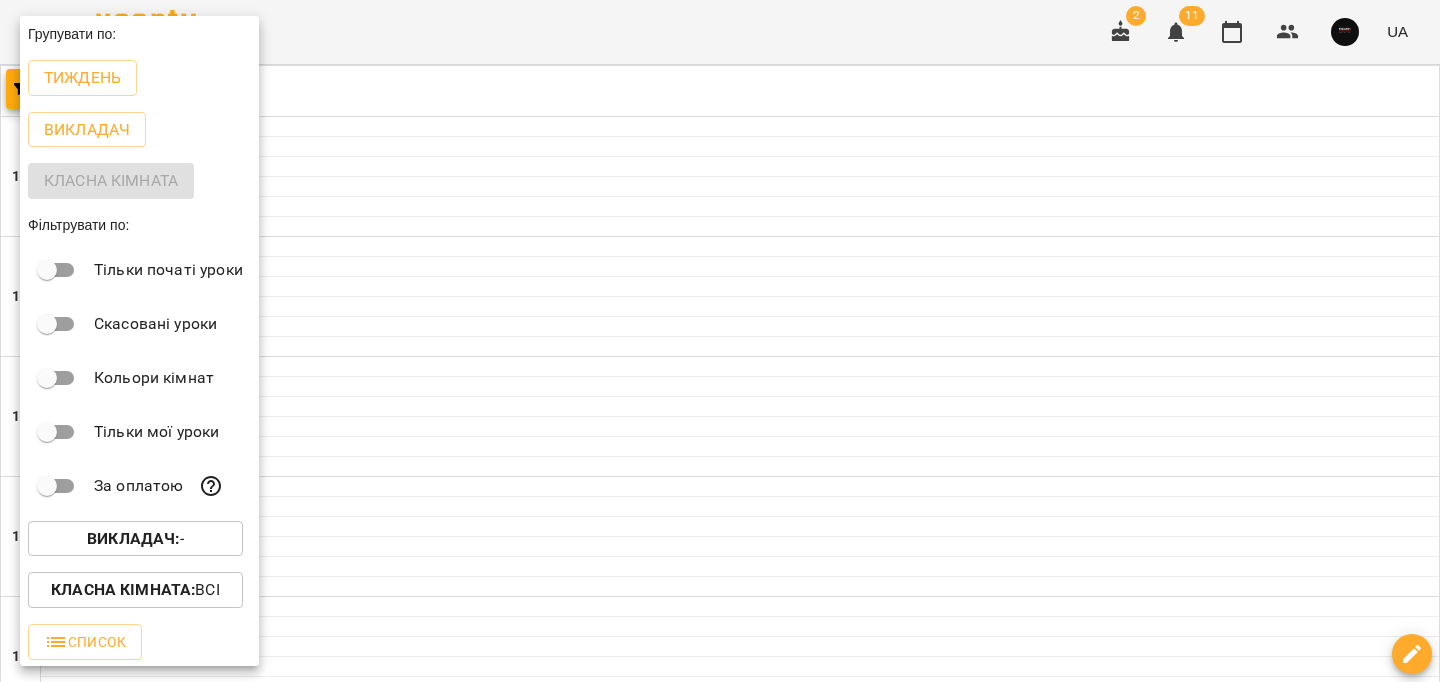 click on "Викладач :  -" at bounding box center (135, 539) 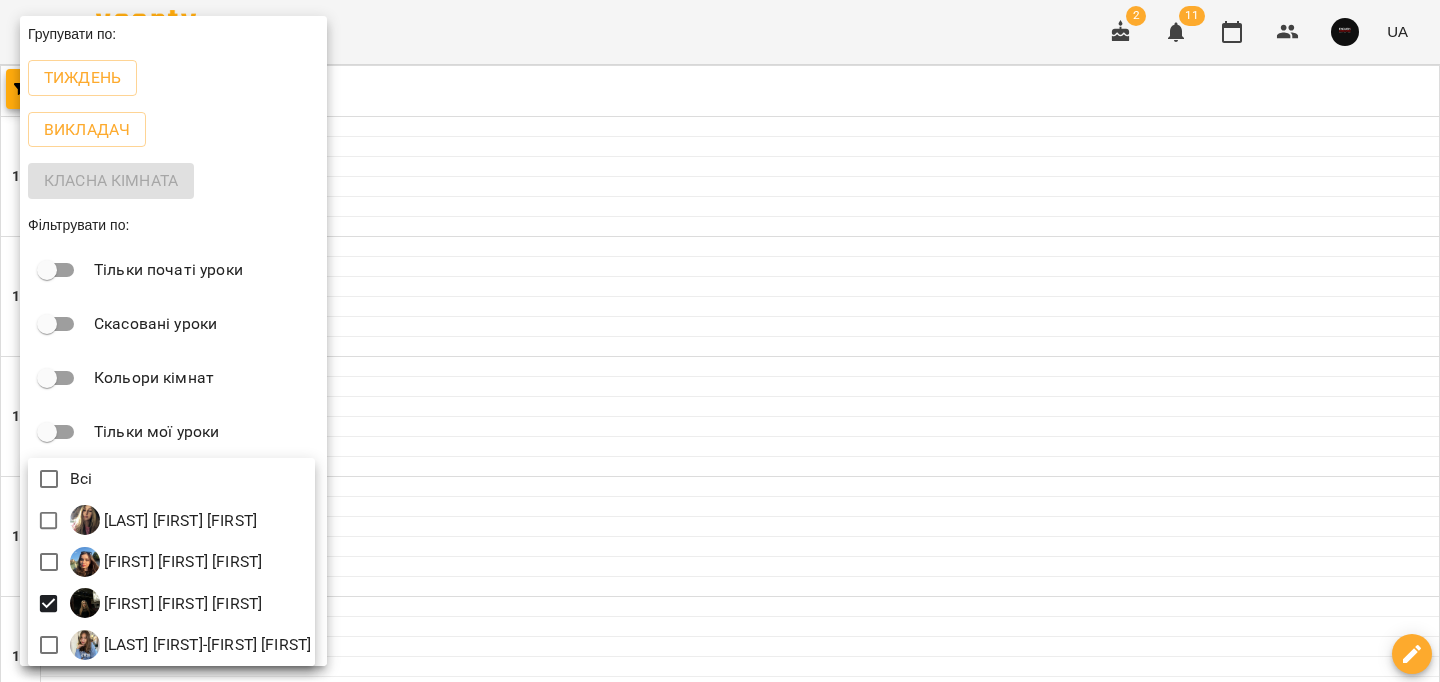 click at bounding box center [720, 341] 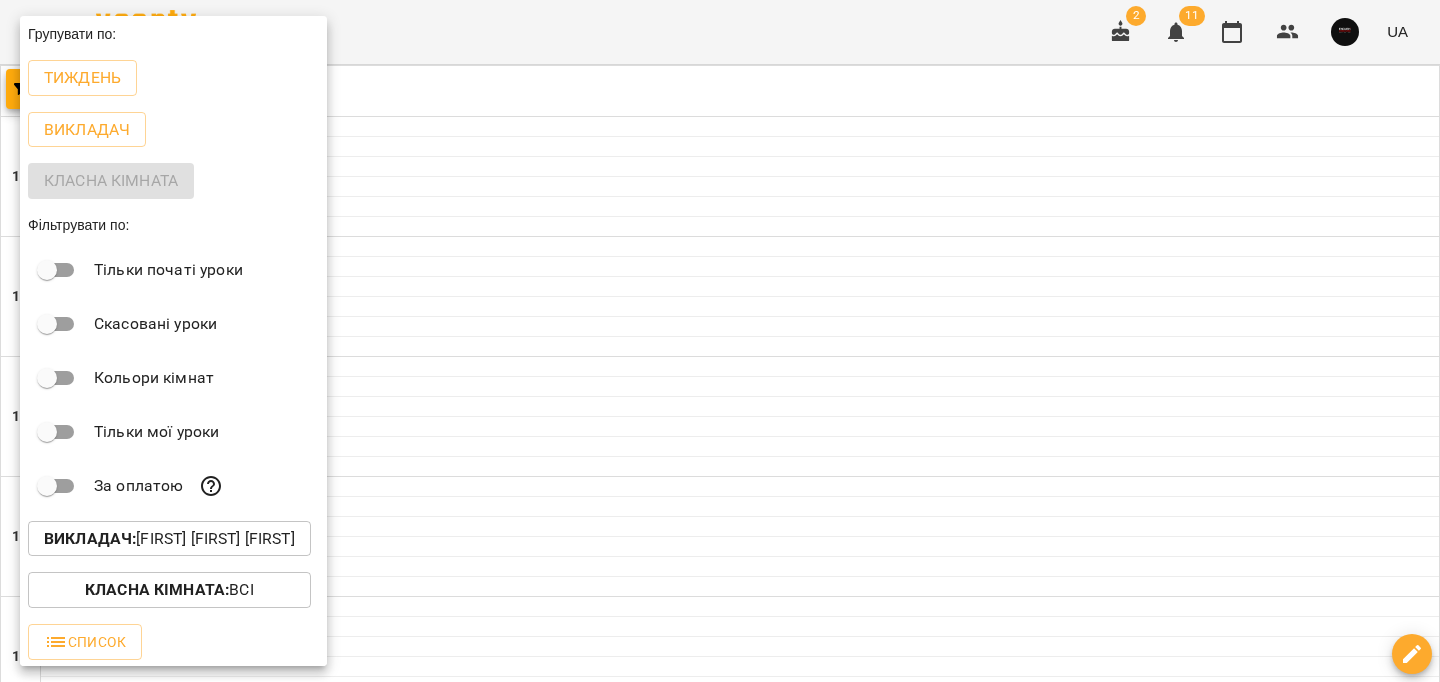 click at bounding box center [720, 341] 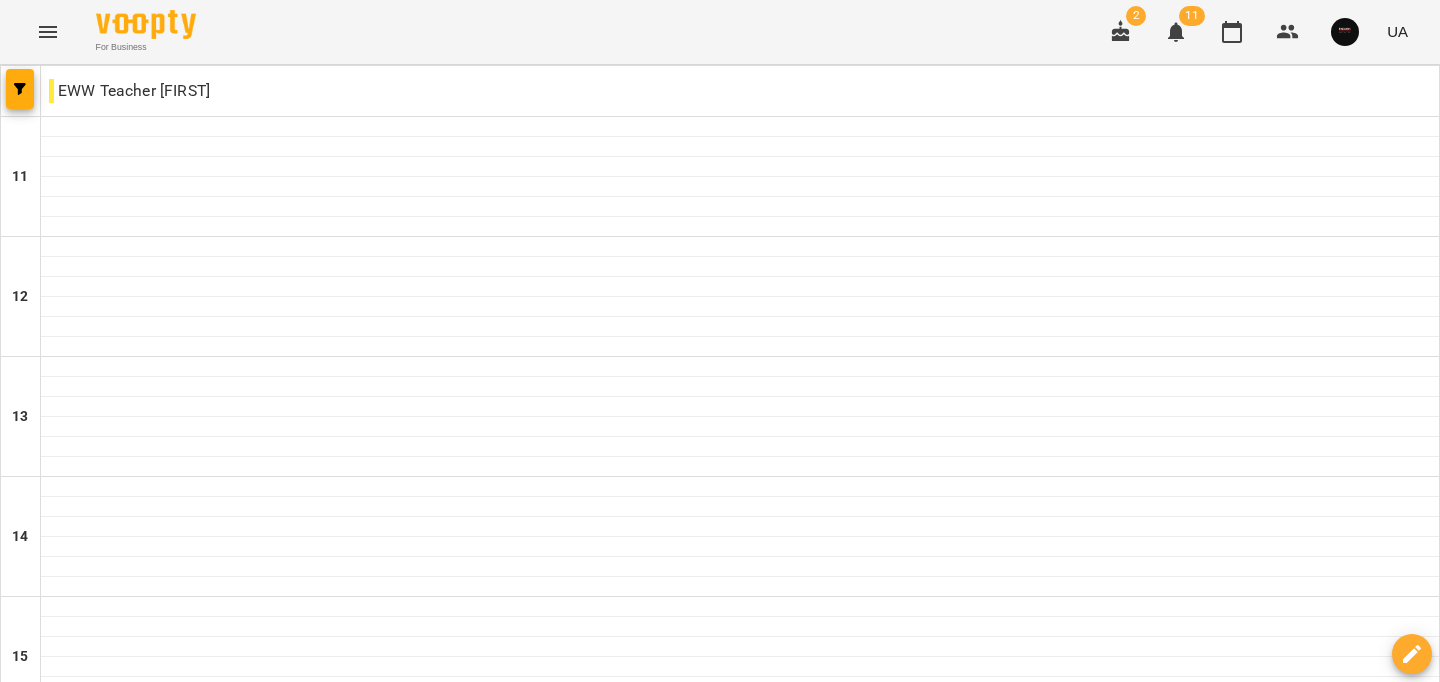 drag, startPoint x: 36, startPoint y: 585, endPoint x: 89, endPoint y: 580, distance: 53.235325 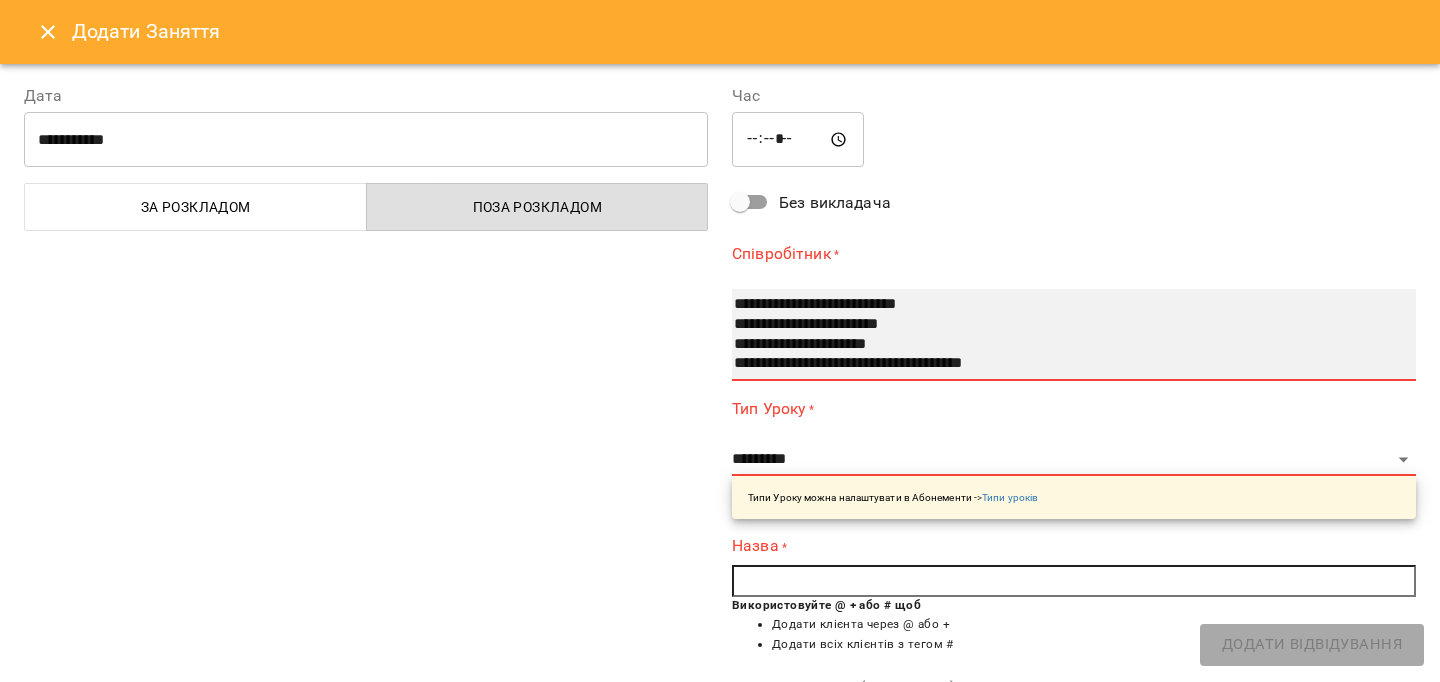 select on "**********" 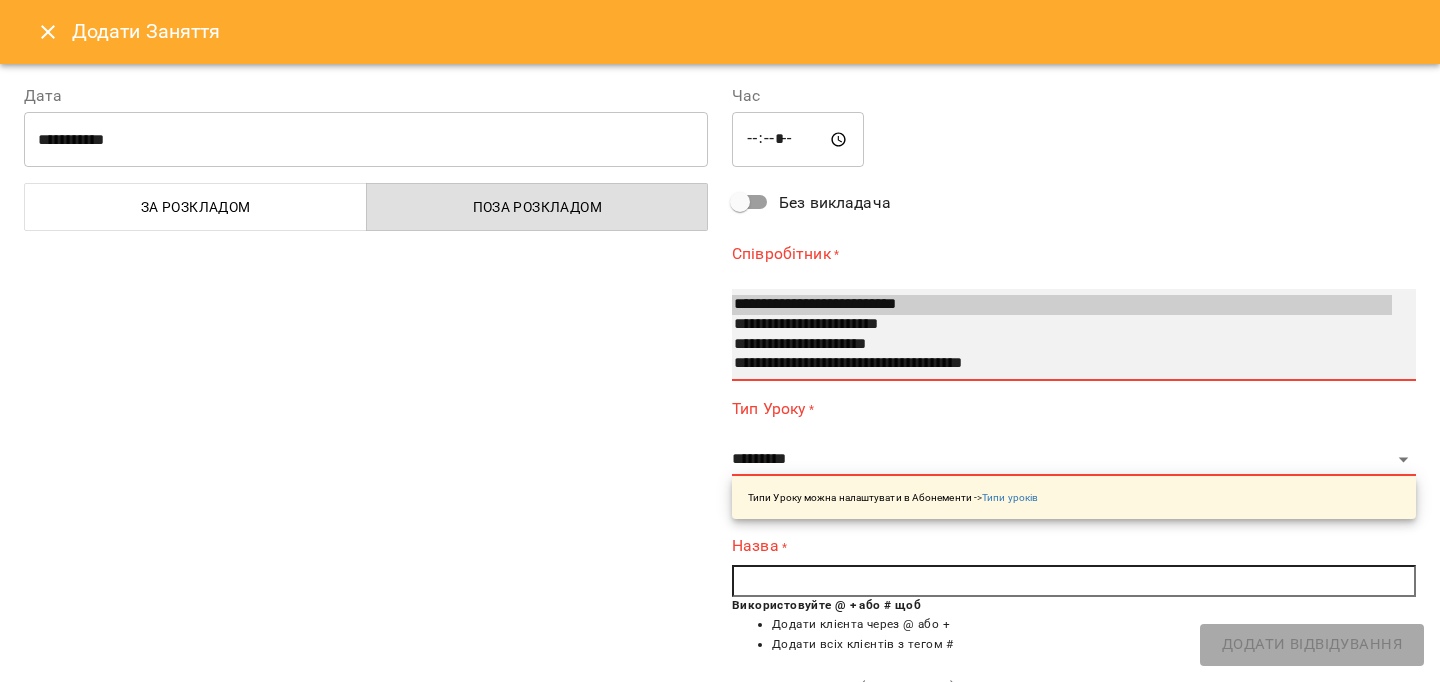 click on "**********" at bounding box center [1062, 345] 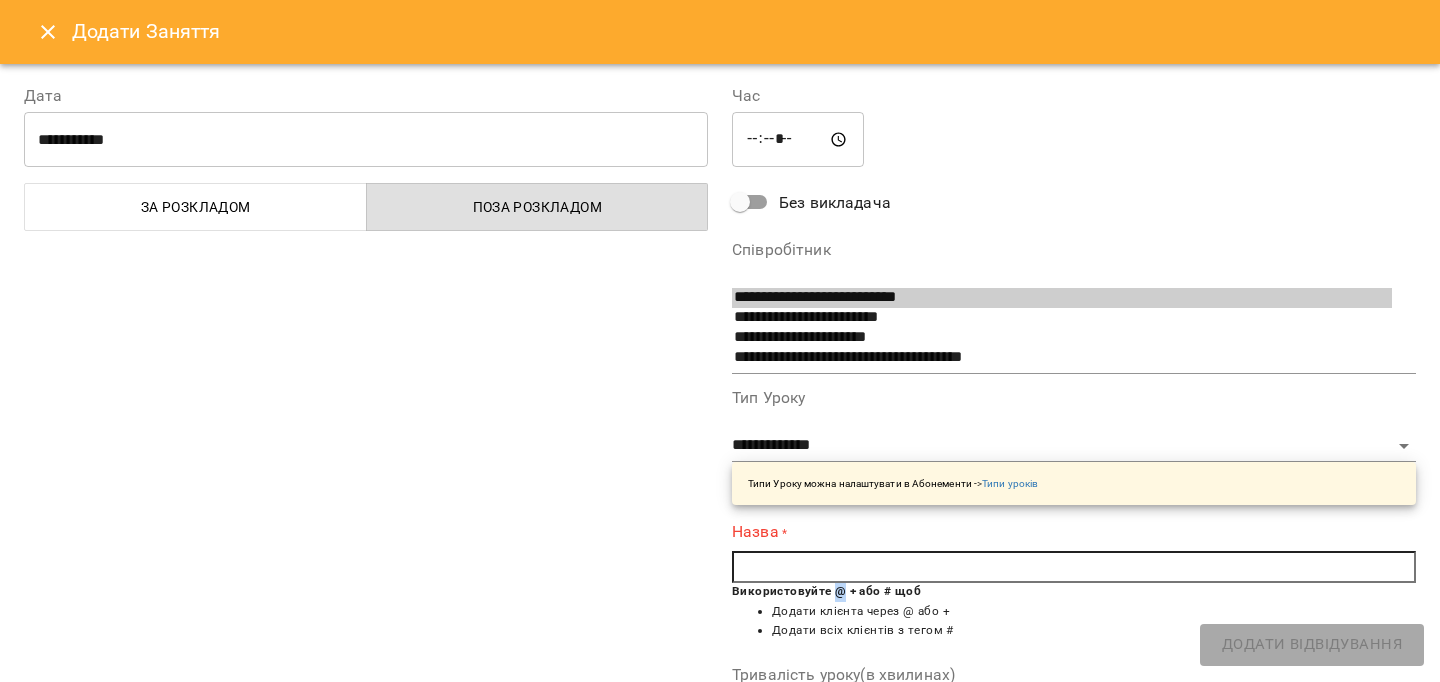 click on "Використовуйте @ + або # щоб" at bounding box center [826, 591] 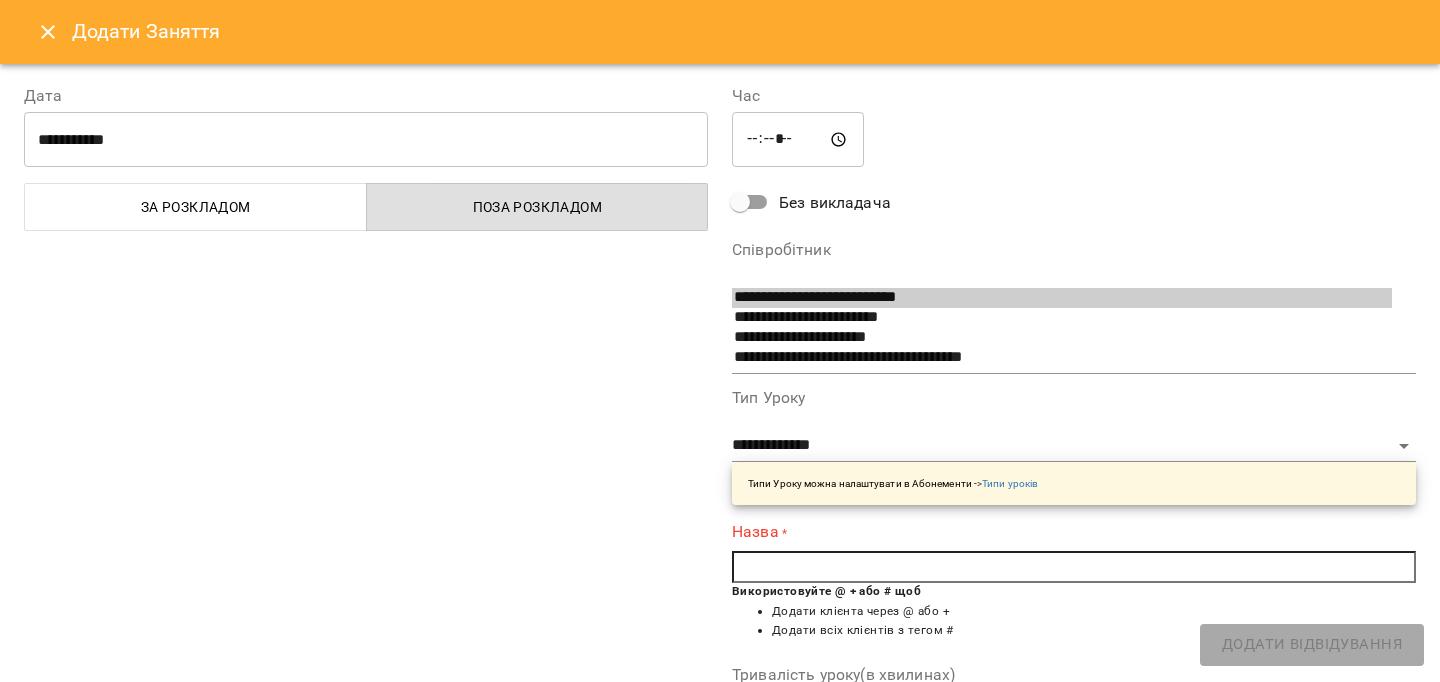 paste on "*" 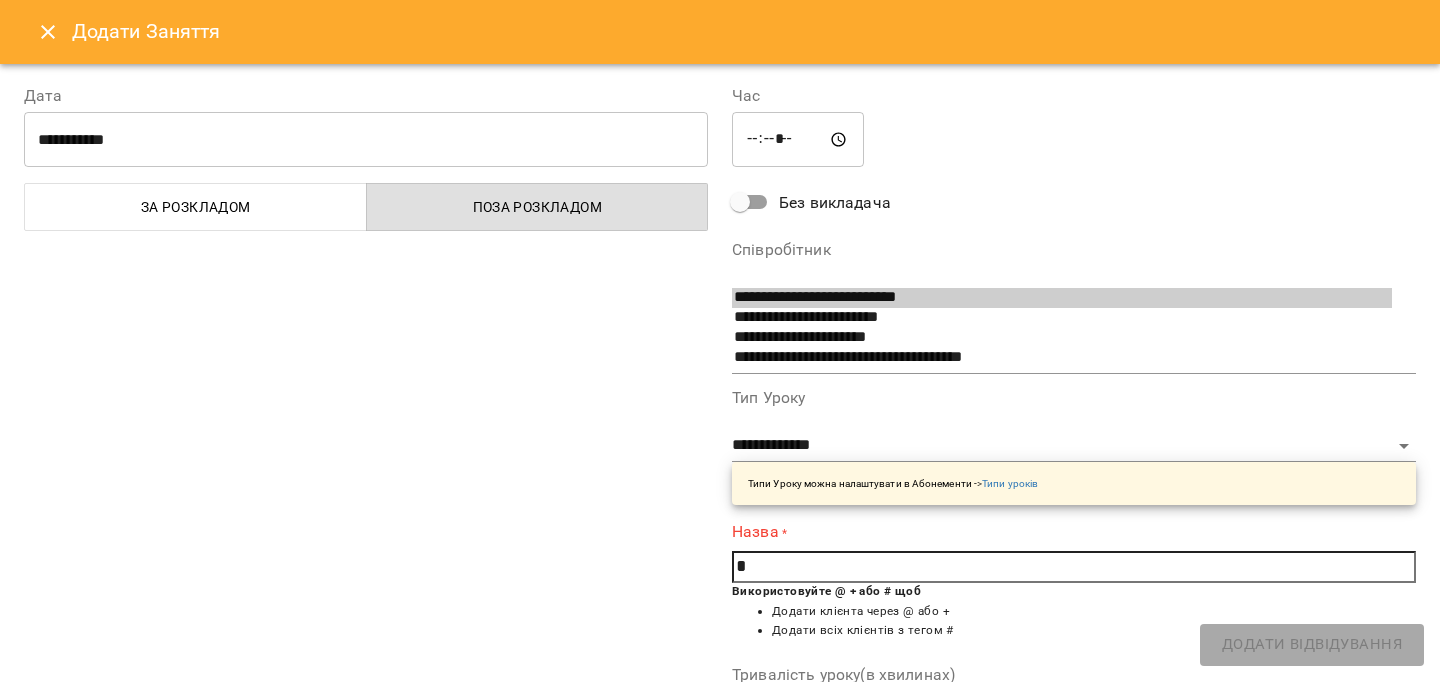 click on "*" at bounding box center [1074, 567] 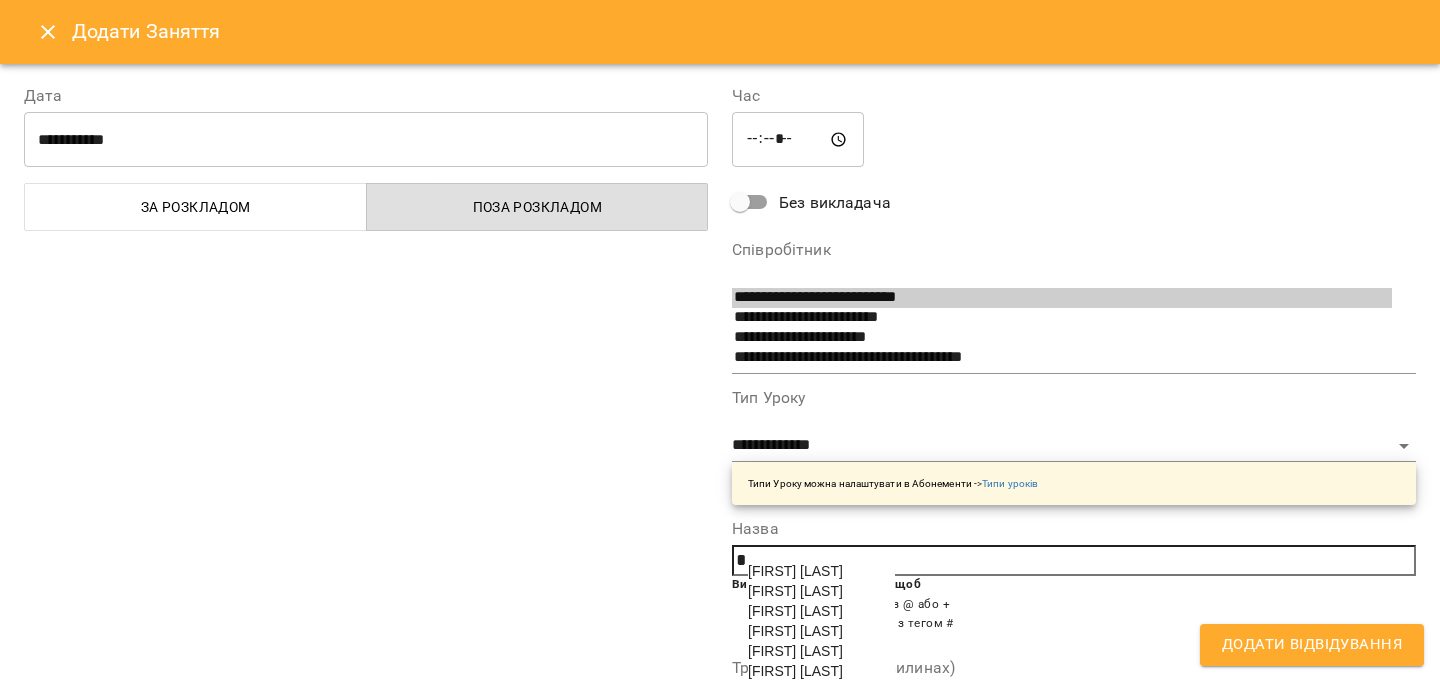 click on "[FIRST] [LAST]" at bounding box center (795, 591) 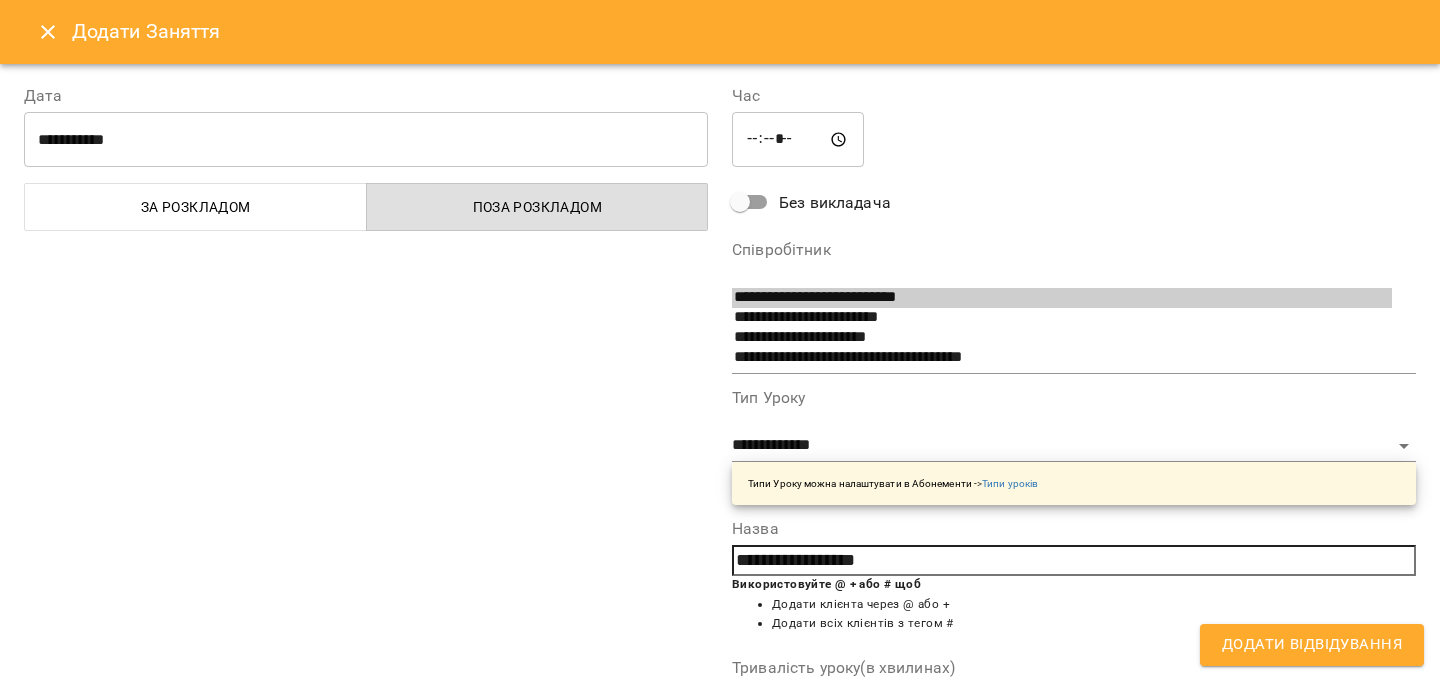 click on "Додати Відвідування" at bounding box center [1312, 645] 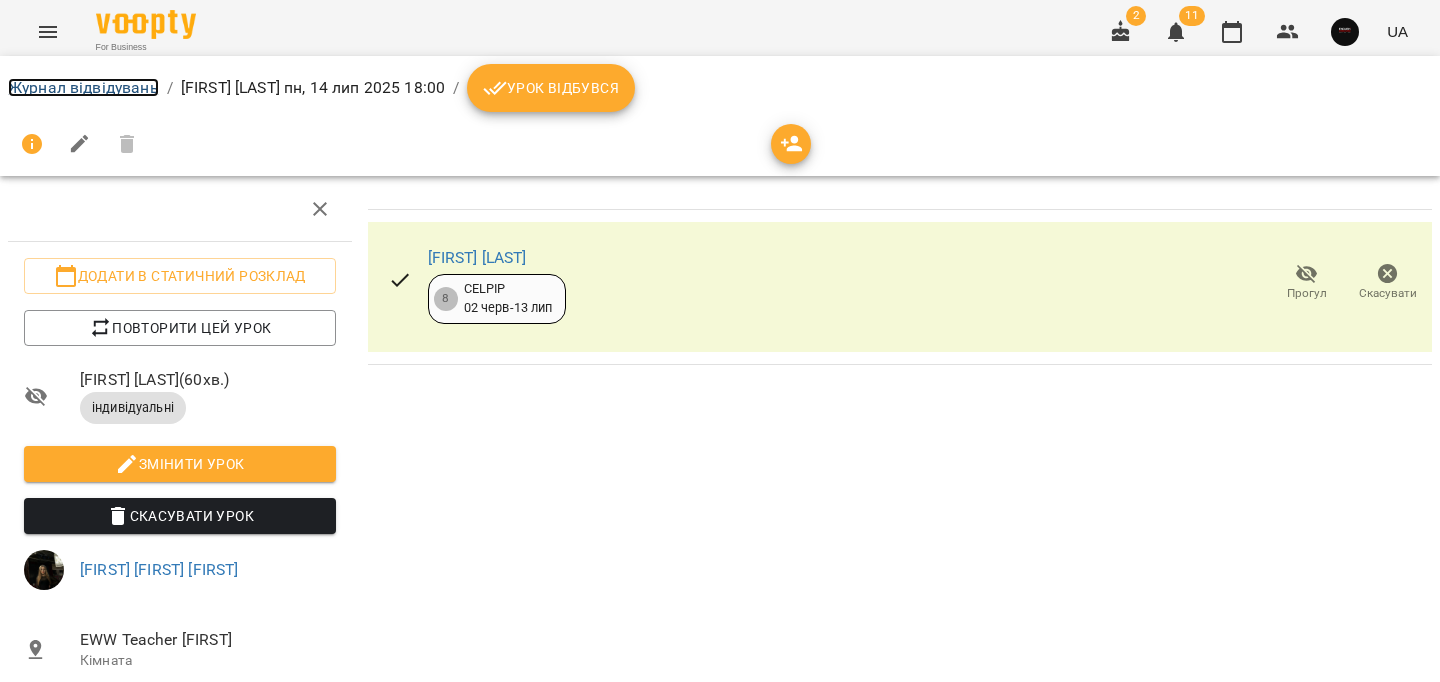 click on "Журнал відвідувань" at bounding box center (83, 87) 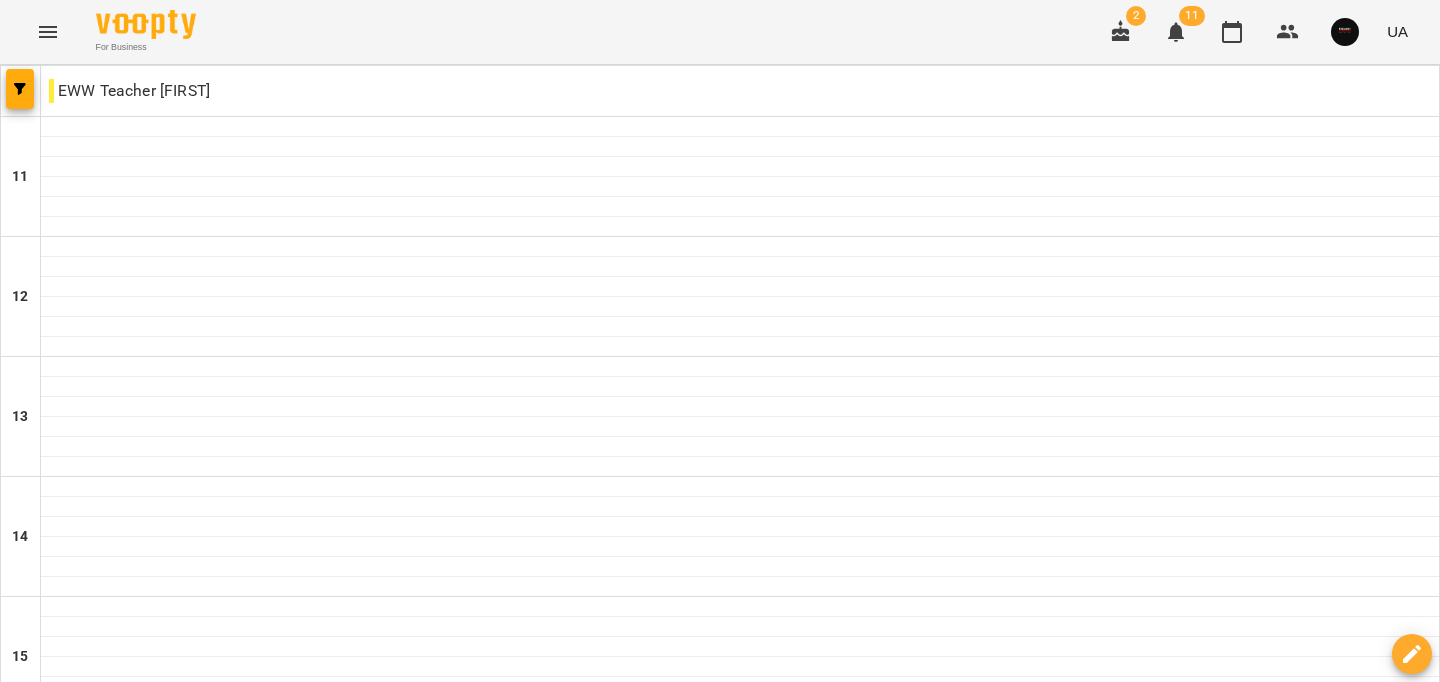 scroll, scrollTop: 695, scrollLeft: 0, axis: vertical 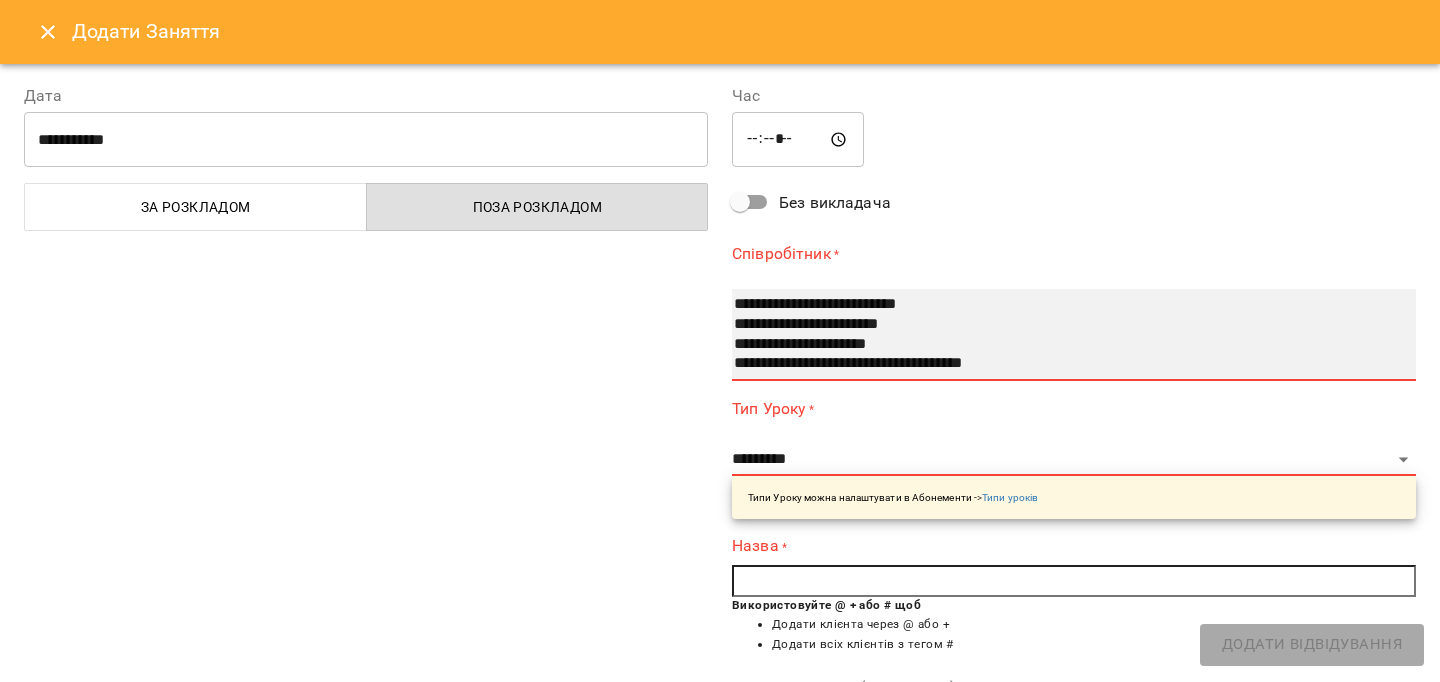 select on "**********" 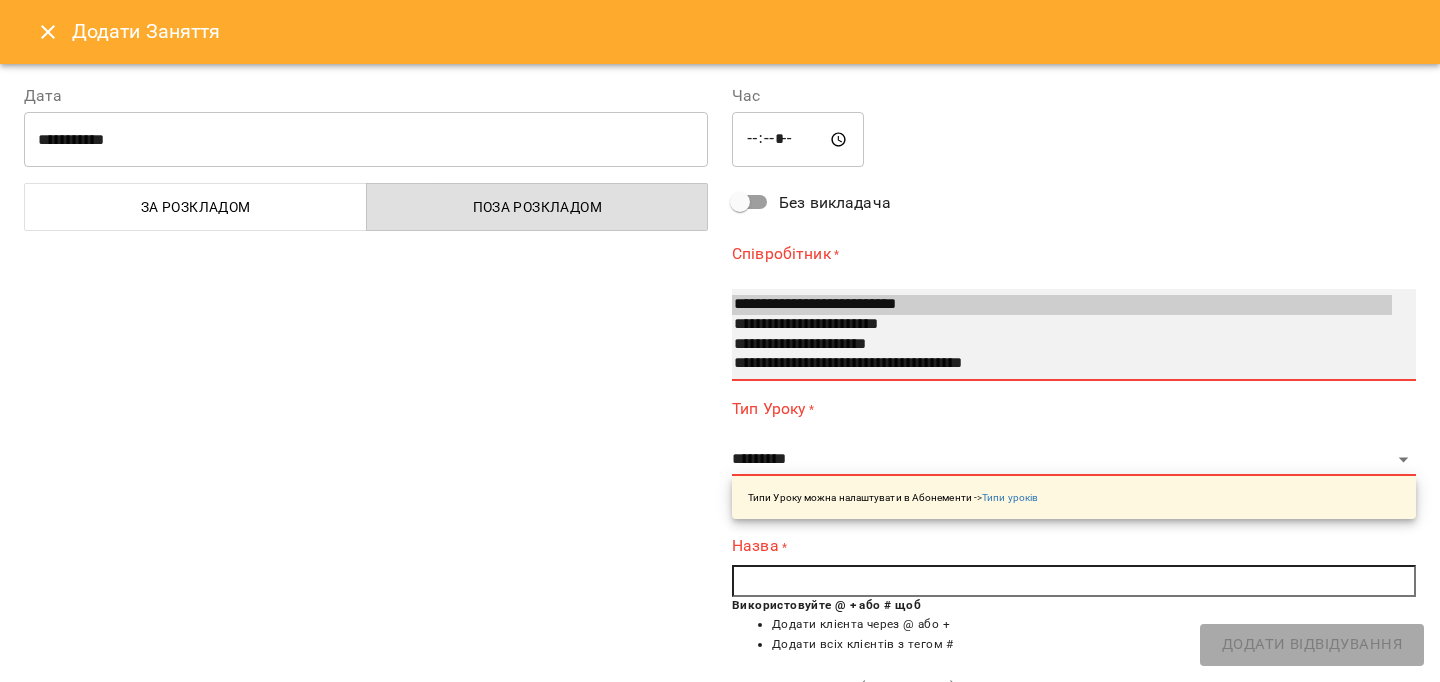 click on "**********" at bounding box center (1062, 345) 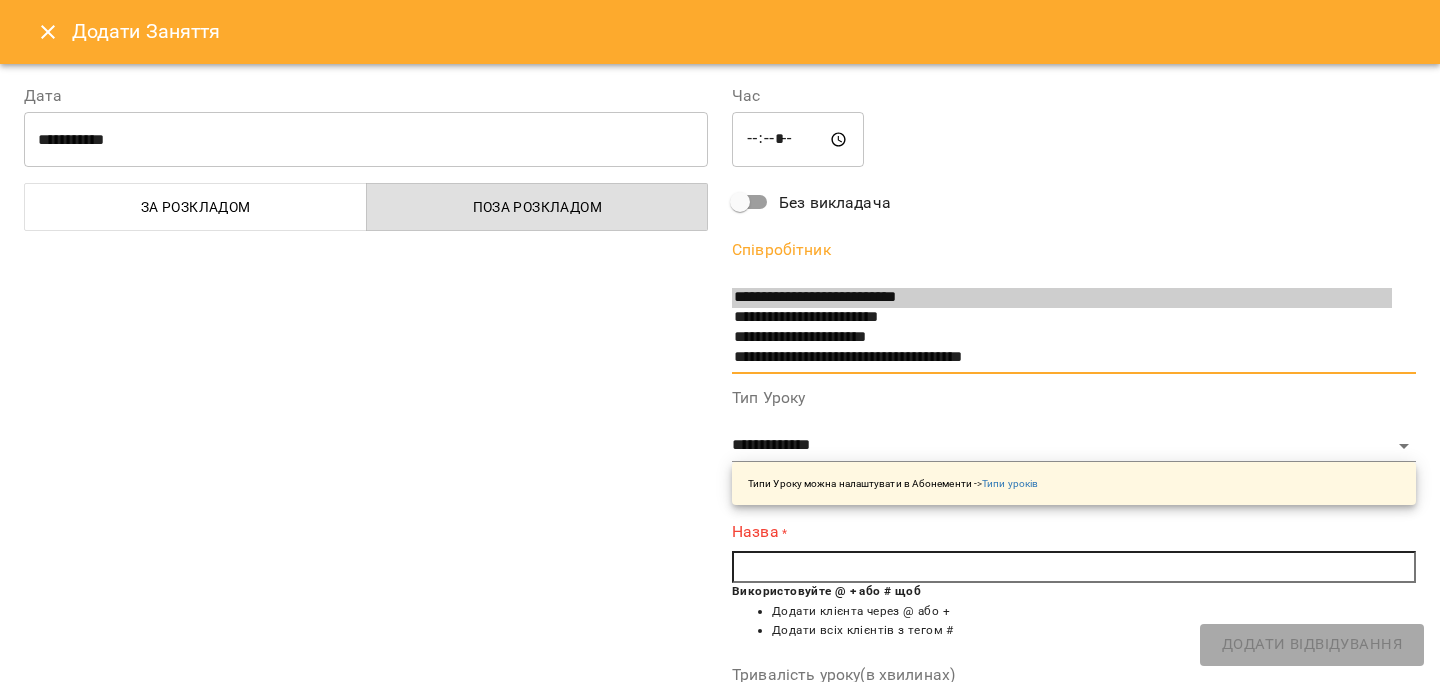 click at bounding box center [1074, 567] 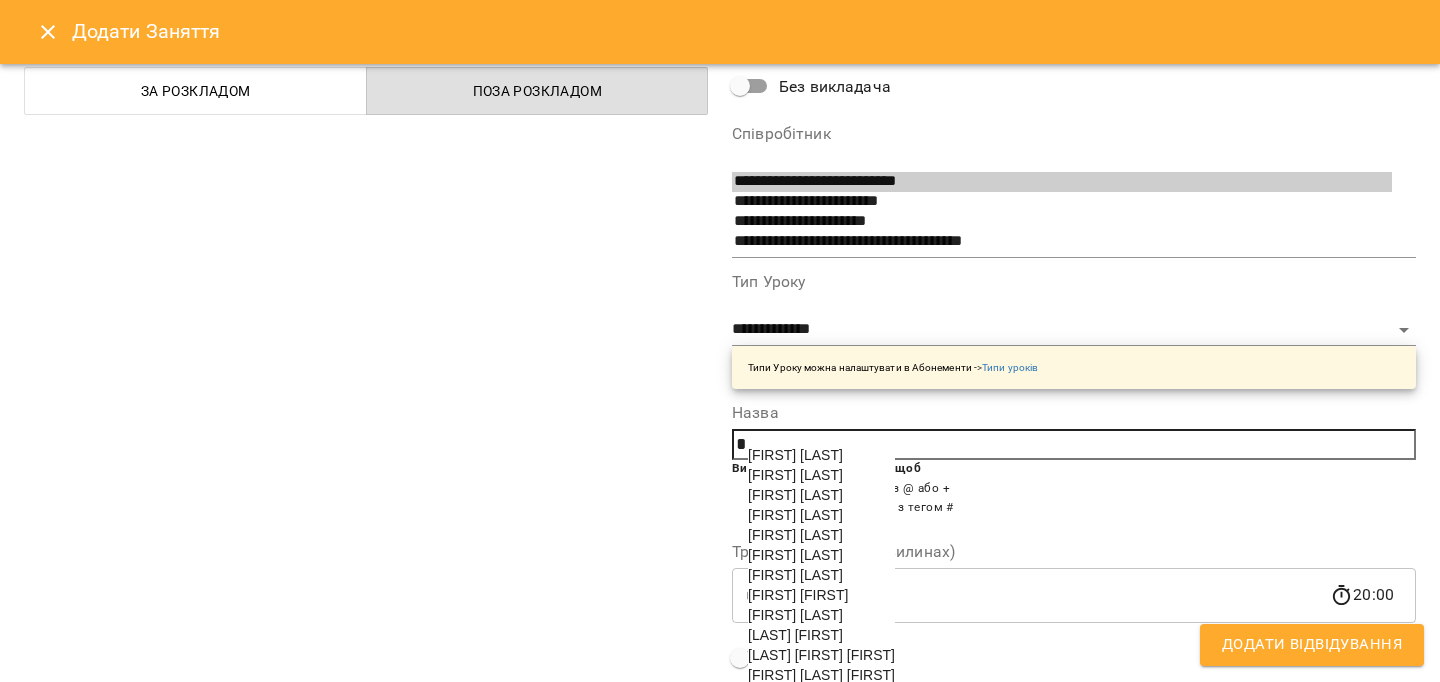 scroll, scrollTop: 118, scrollLeft: 0, axis: vertical 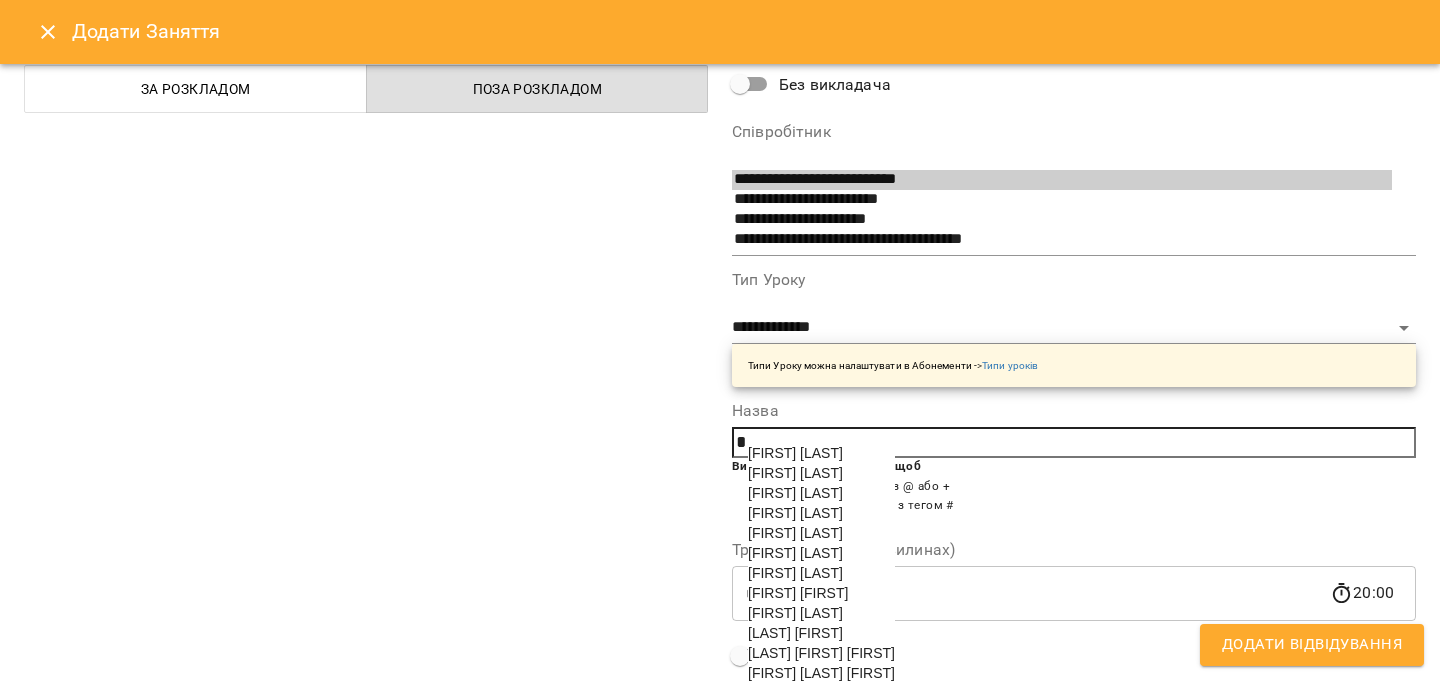 click on "[FIRST] [LAST]" at bounding box center [795, 473] 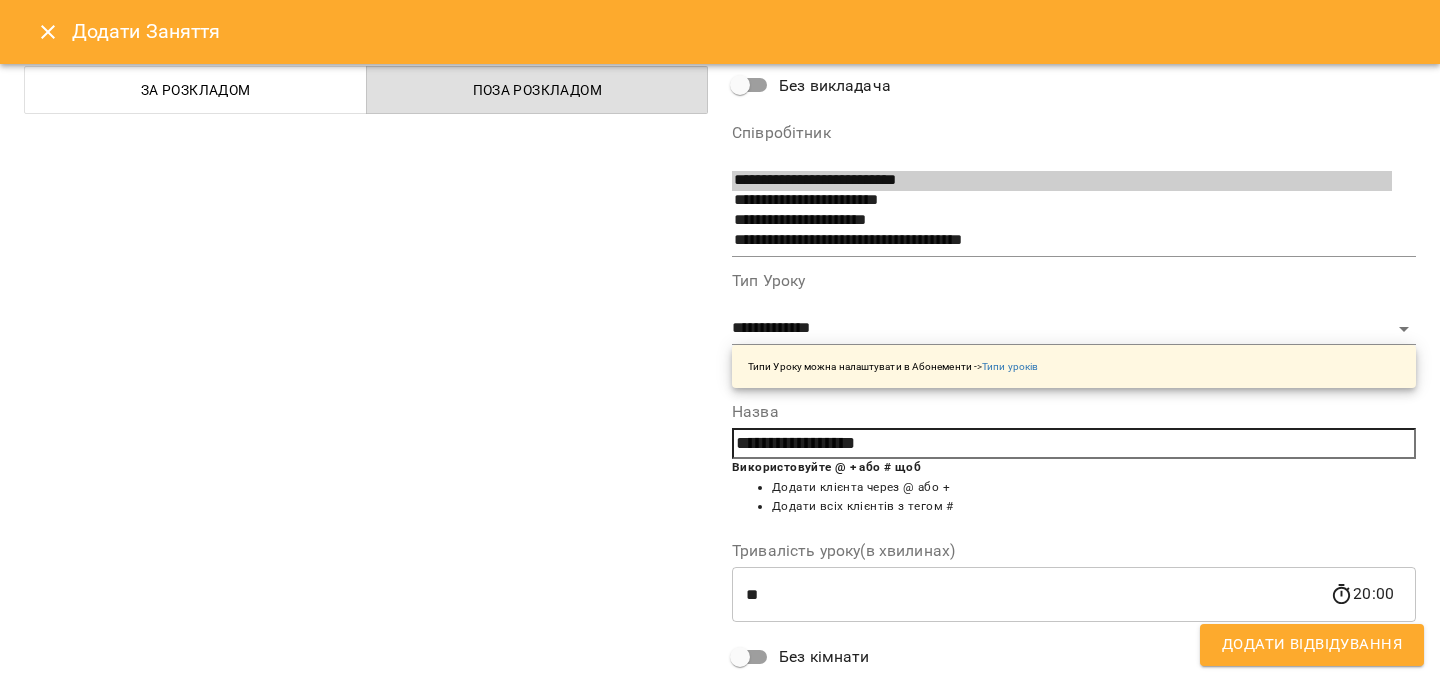 scroll, scrollTop: 120, scrollLeft: 0, axis: vertical 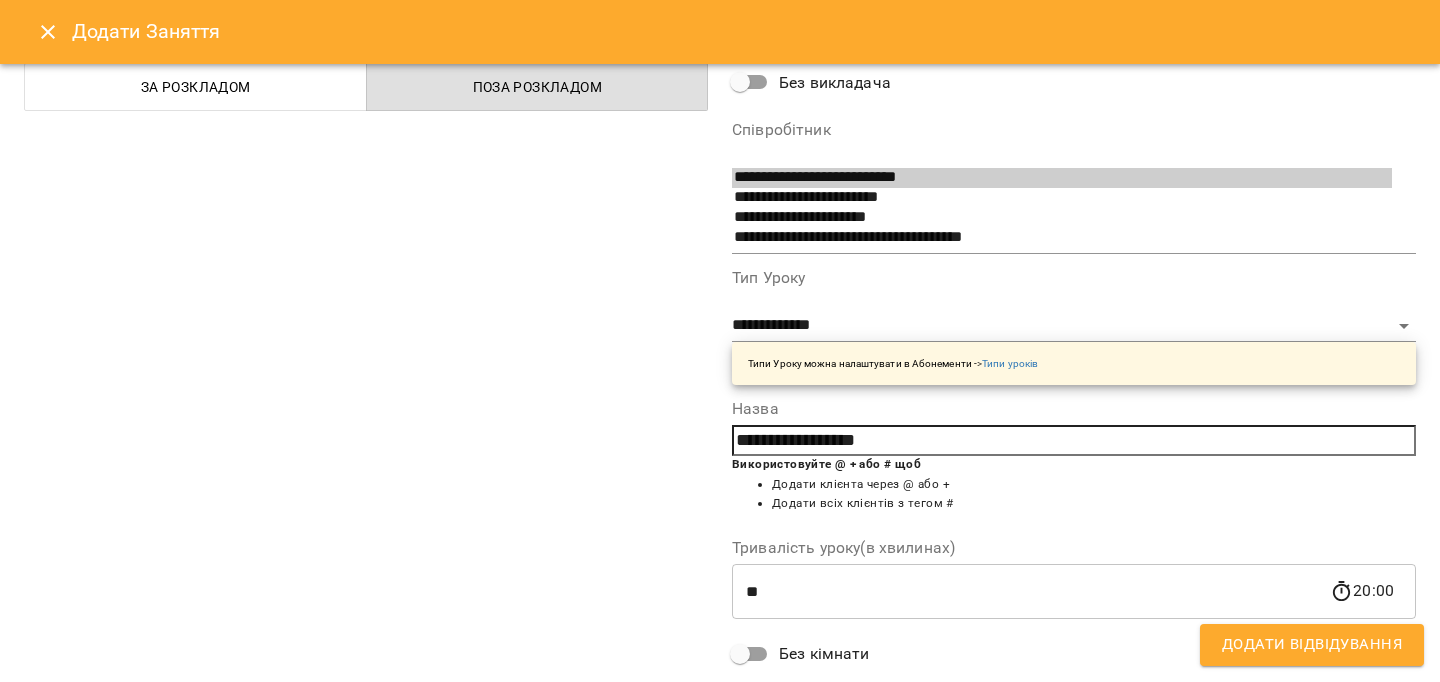 click on "Додати Відвідування" at bounding box center [1312, 645] 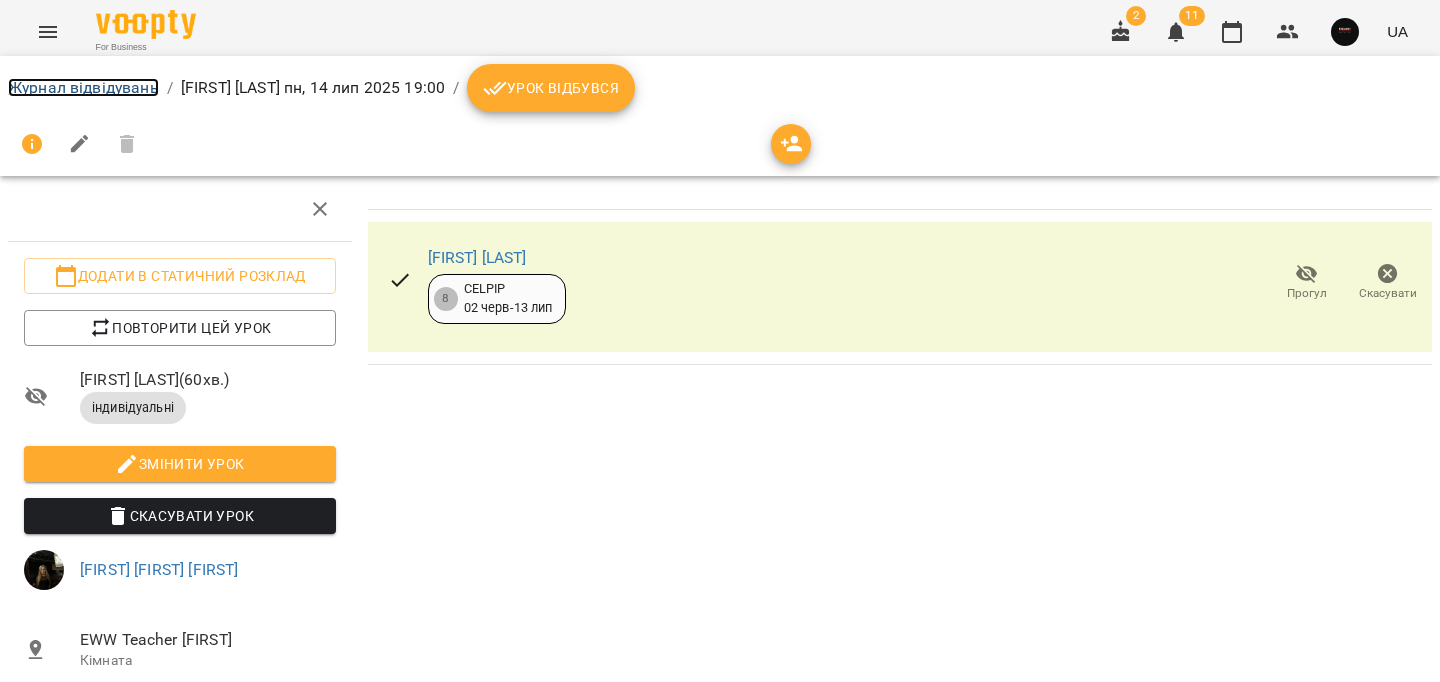 click on "Журнал відвідувань" at bounding box center [83, 87] 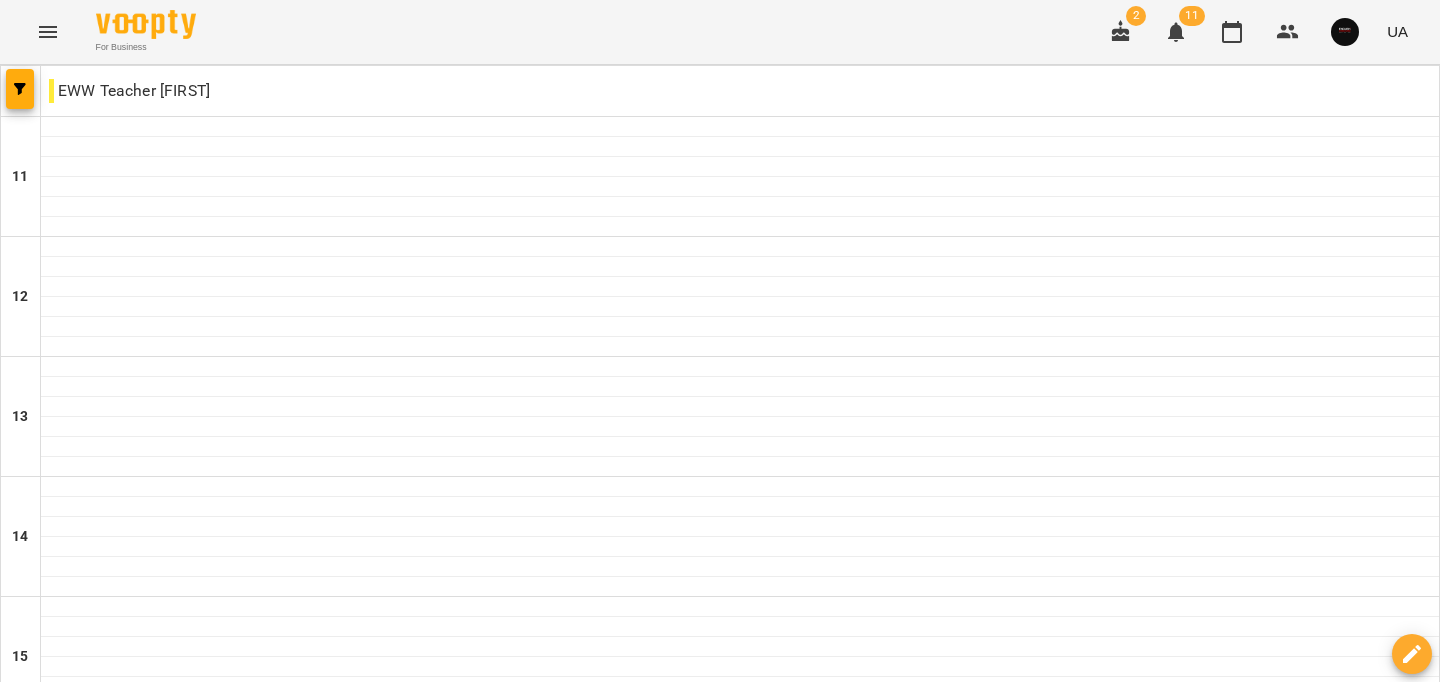 scroll, scrollTop: 828, scrollLeft: 0, axis: vertical 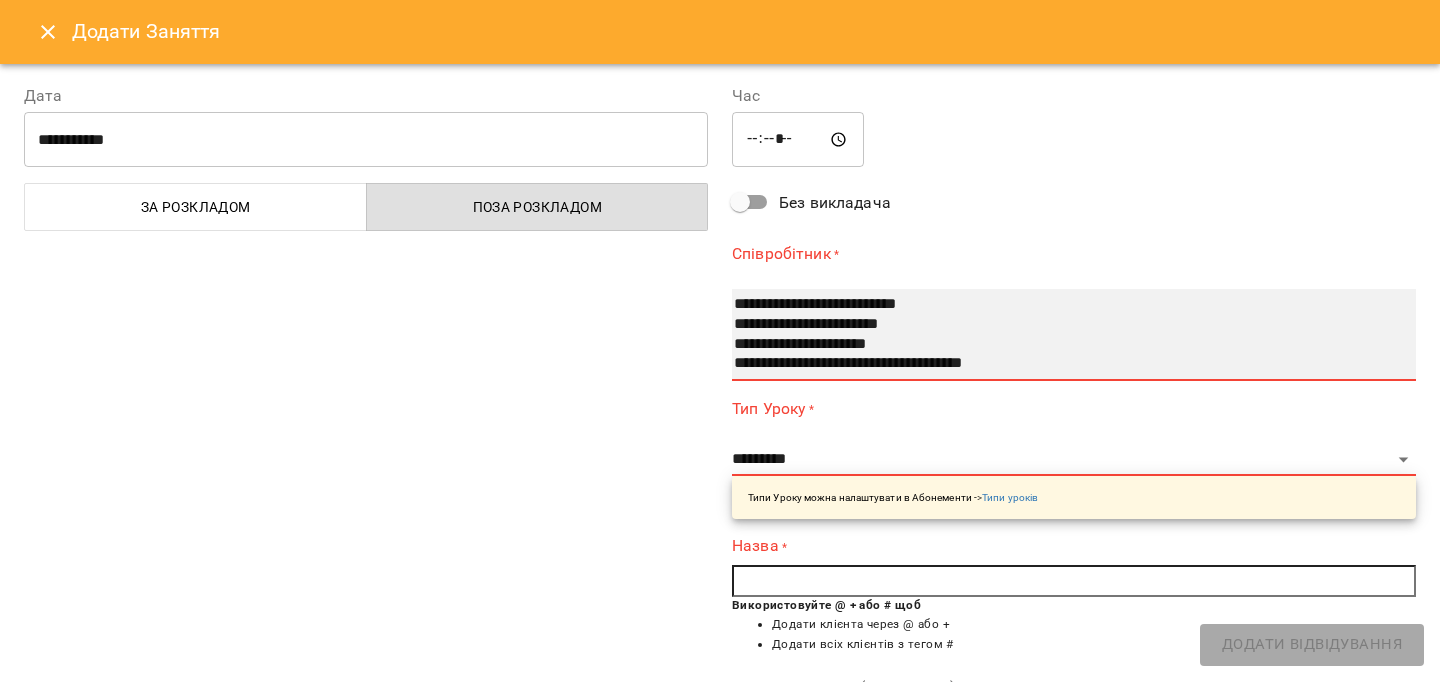 drag, startPoint x: 827, startPoint y: 342, endPoint x: 824, endPoint y: 408, distance: 66.068146 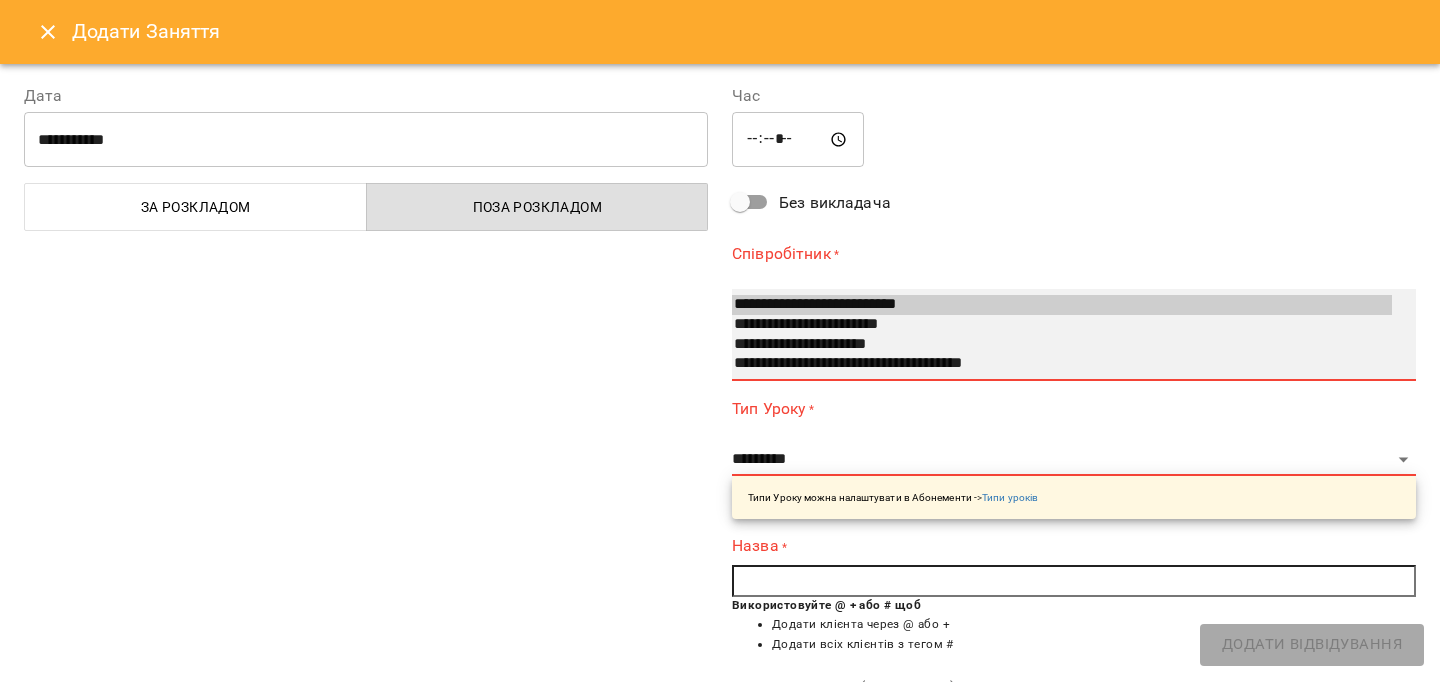 click on "**********" at bounding box center (1062, 345) 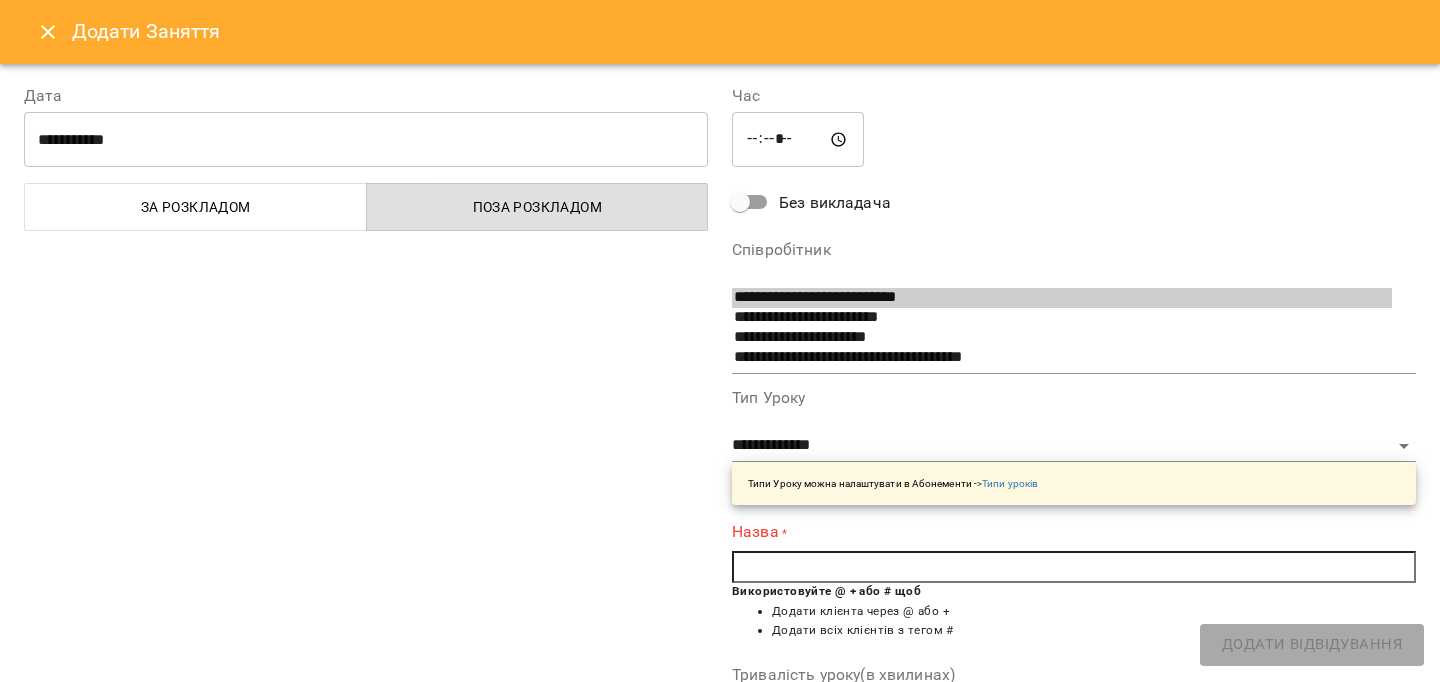 paste on "*" 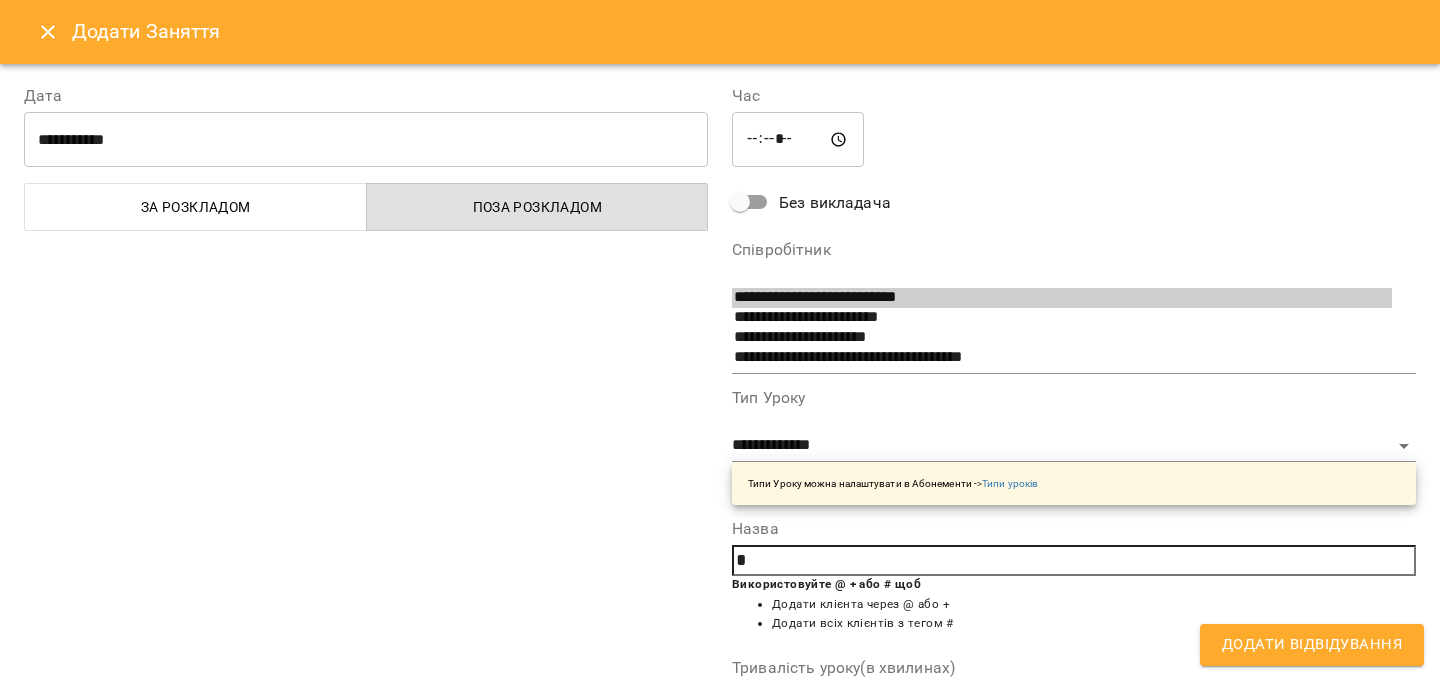 click on "Назва @   * Використовуйте @ + або # щоб Додати клієнта через @ або + Додати всіх клієнтів з тегом #" at bounding box center [1074, 582] 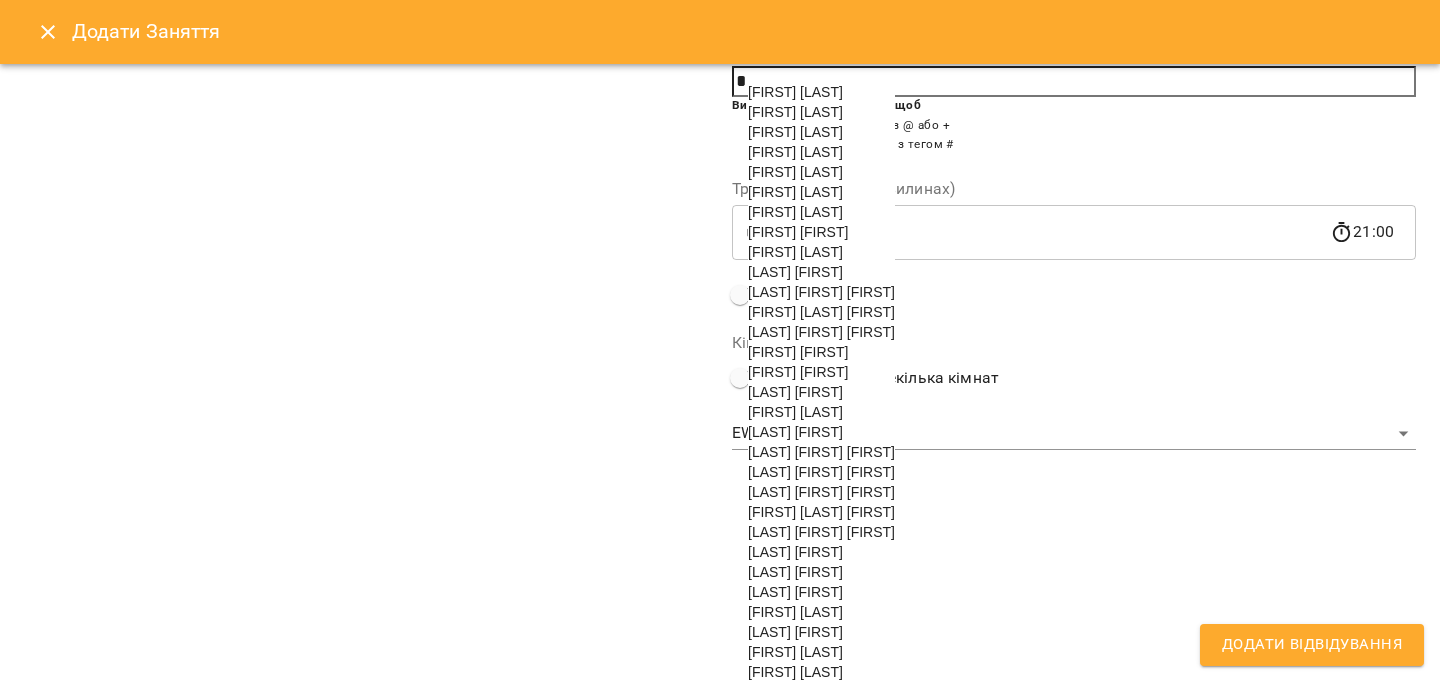 scroll, scrollTop: 549, scrollLeft: 0, axis: vertical 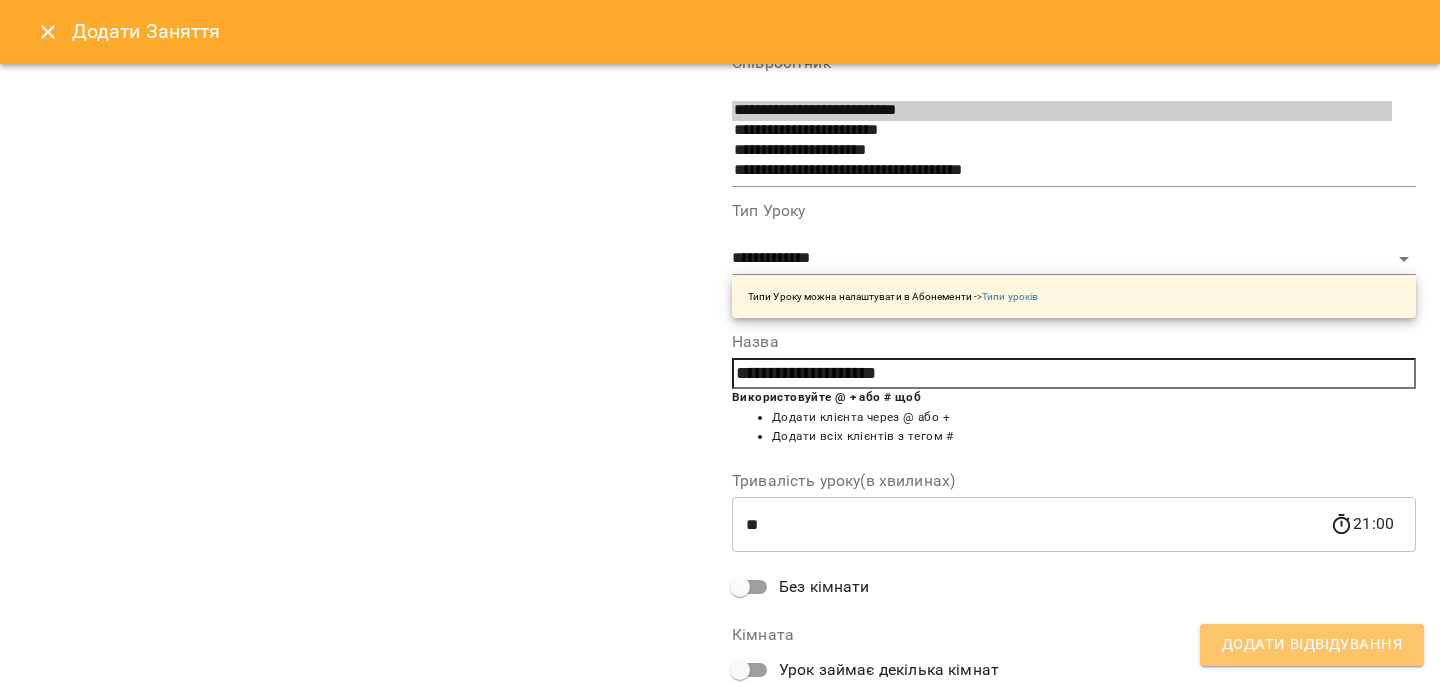 click on "Додати Відвідування" at bounding box center [1312, 645] 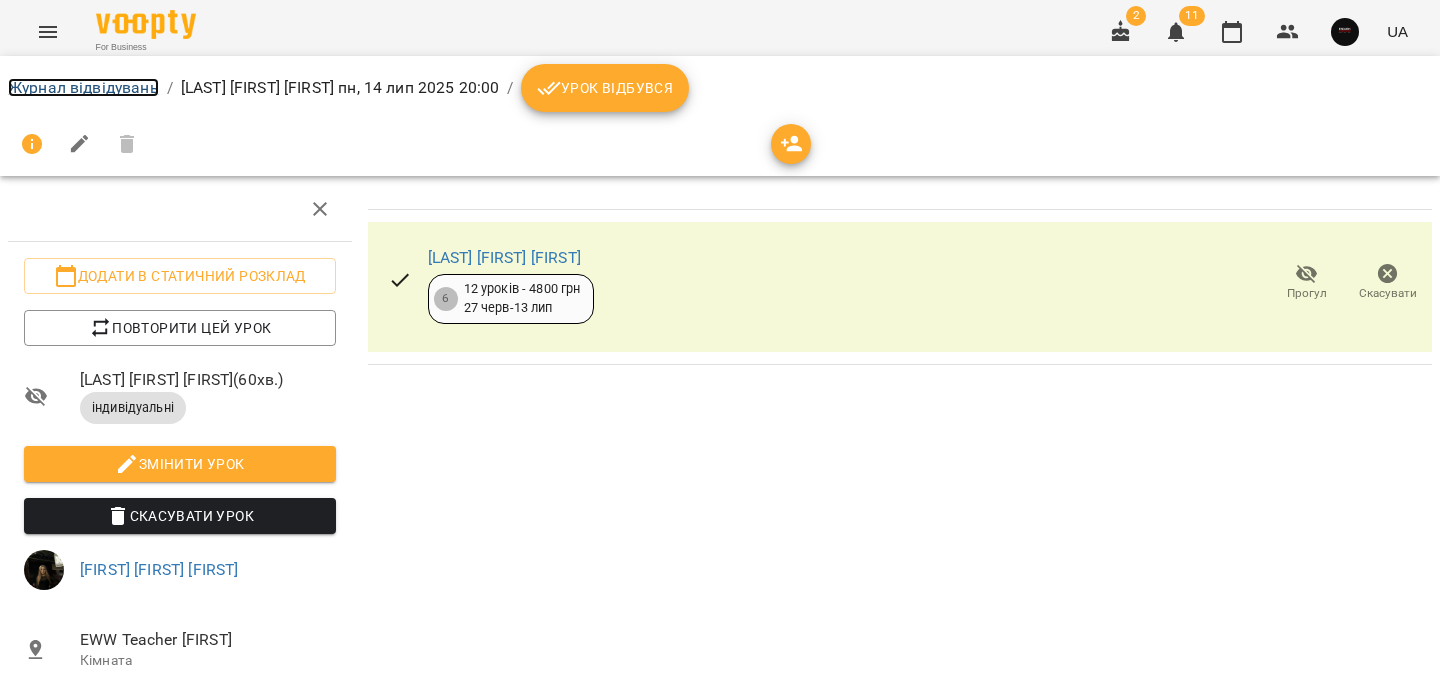 click on "Журнал відвідувань" at bounding box center (83, 87) 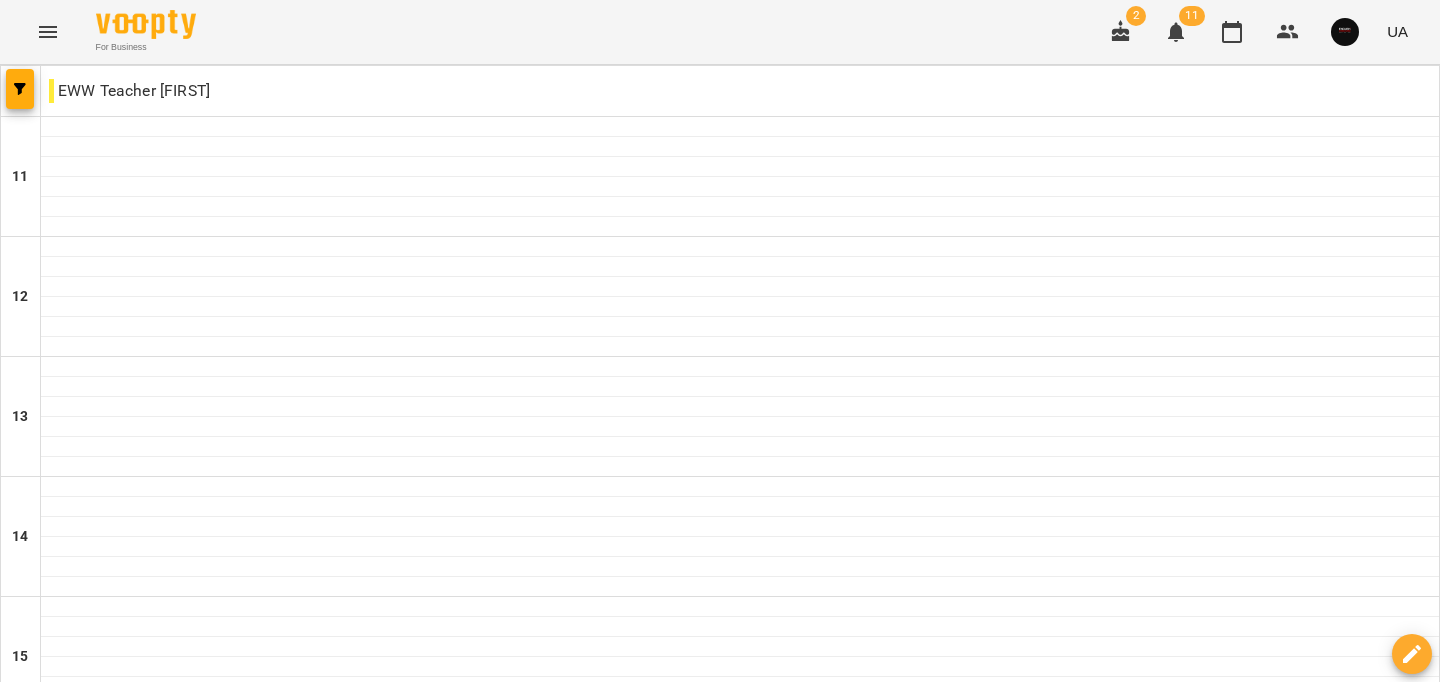 scroll, scrollTop: 1008, scrollLeft: 0, axis: vertical 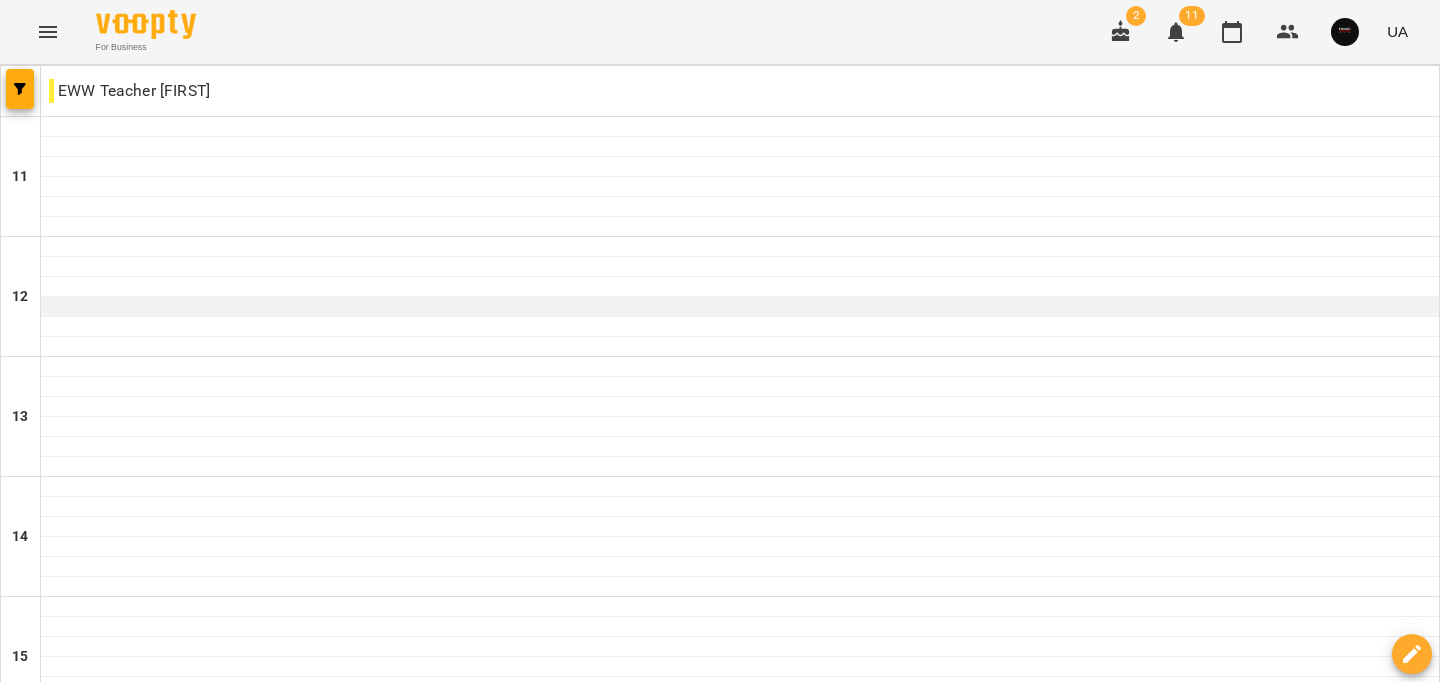 click at bounding box center [740, 307] 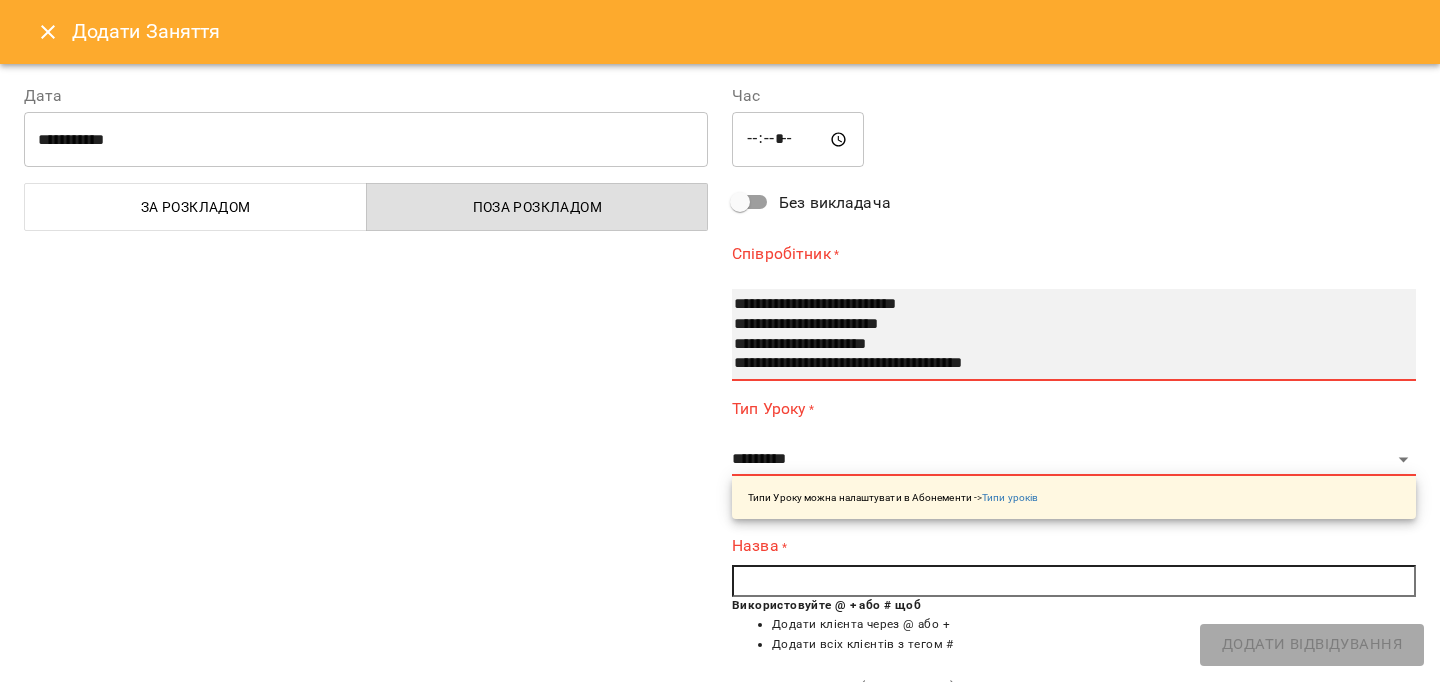 select on "**********" 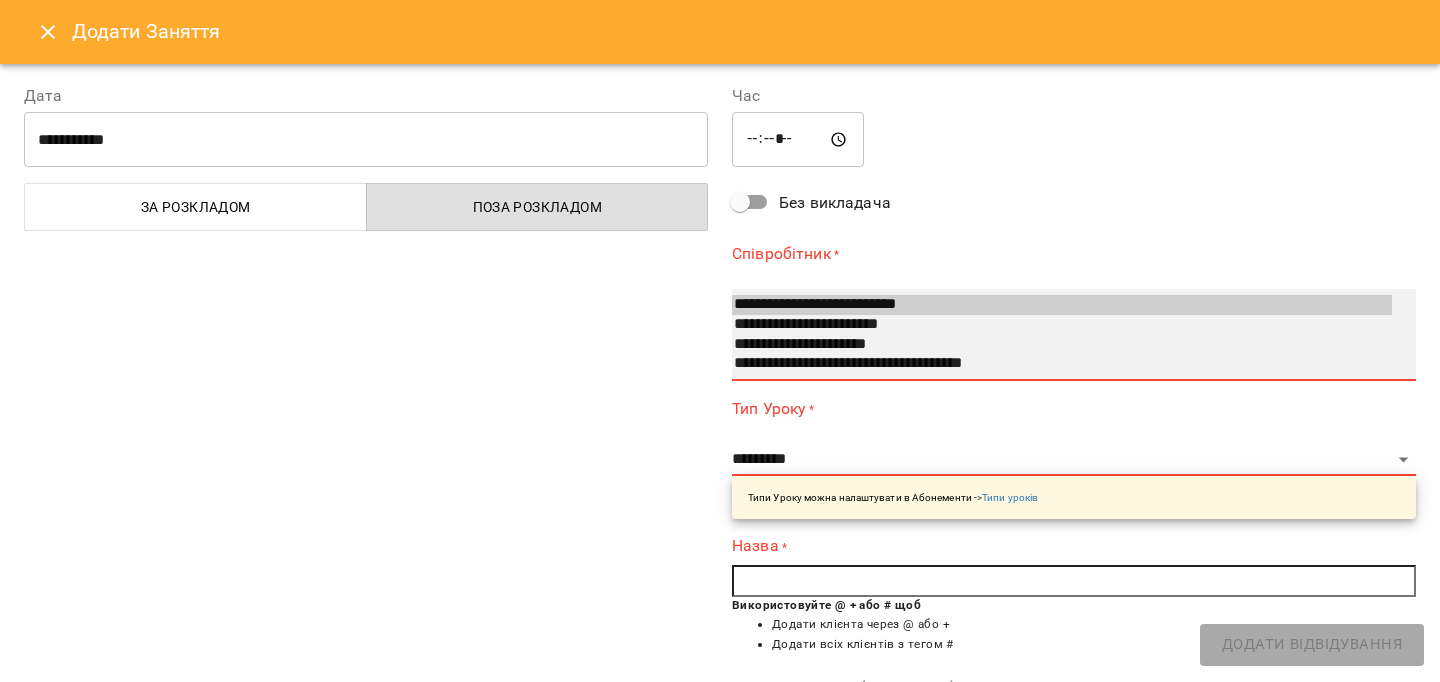 click on "**********" at bounding box center [1062, 345] 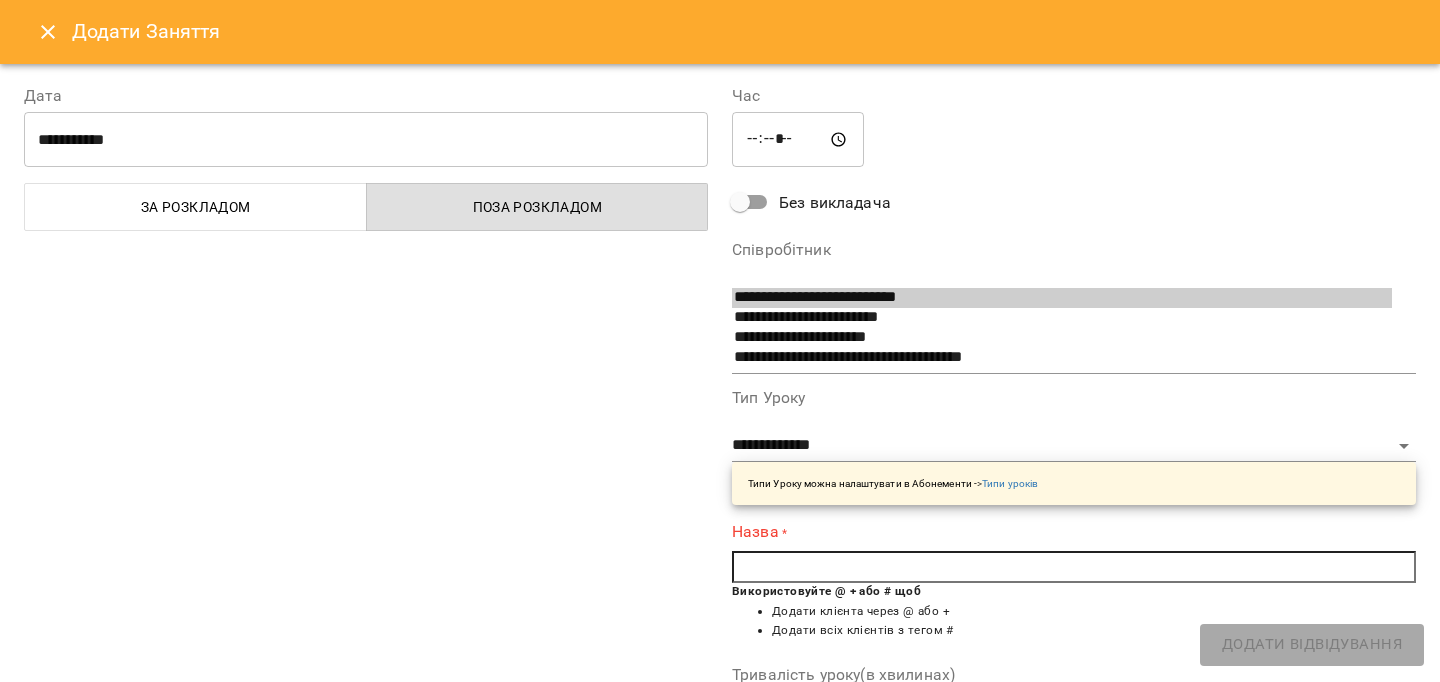 click at bounding box center (1074, 567) 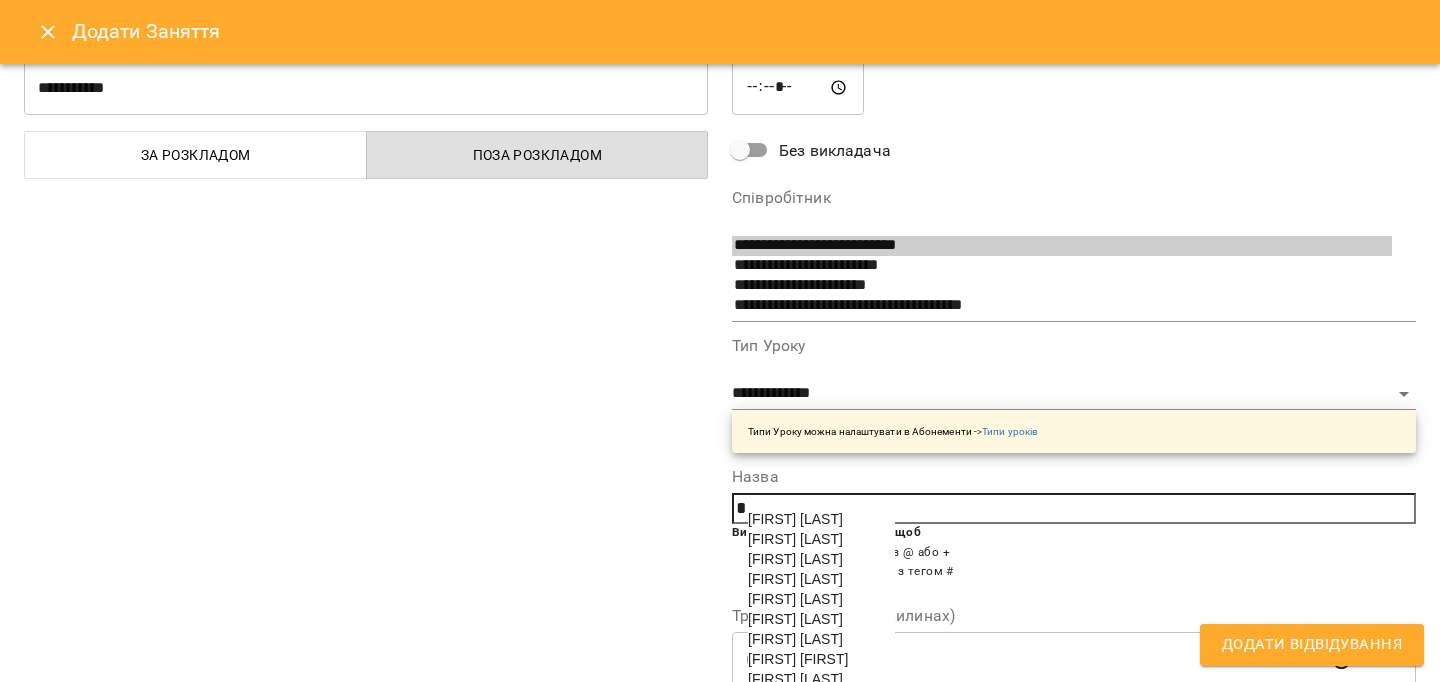 scroll, scrollTop: 54, scrollLeft: 0, axis: vertical 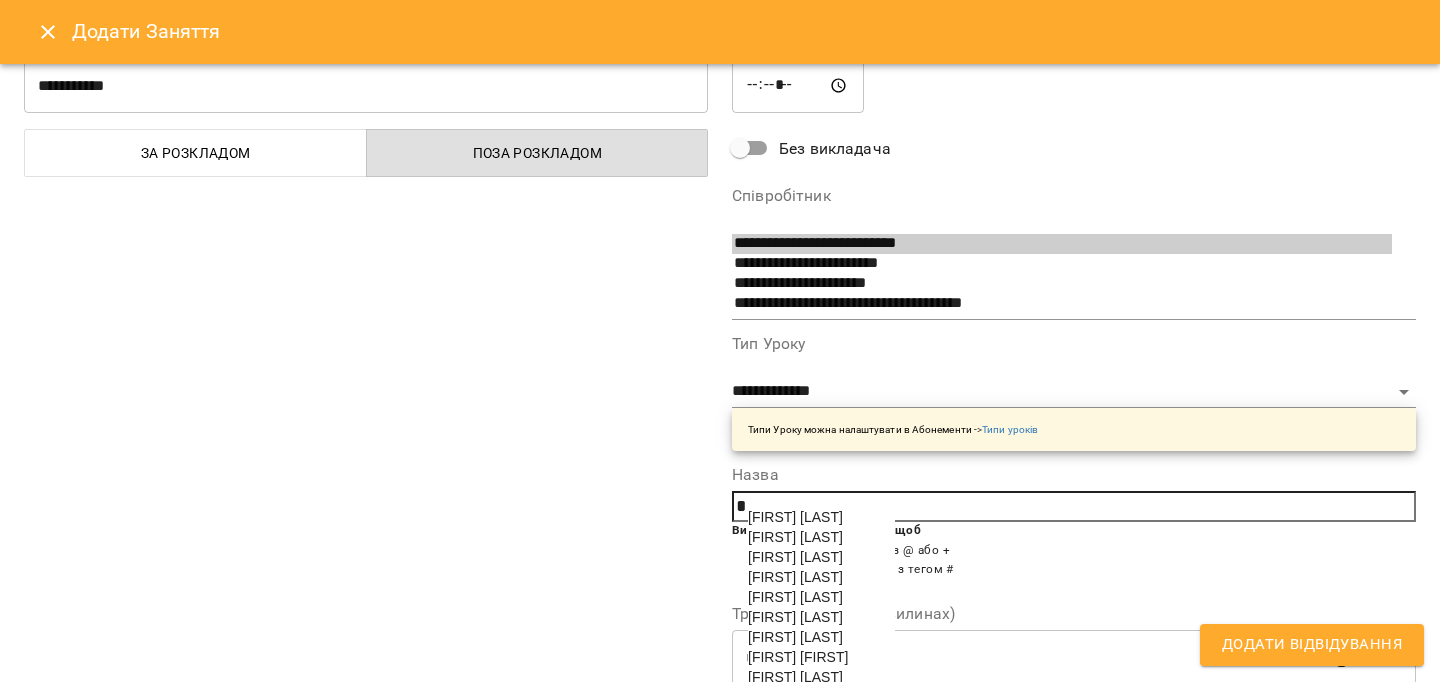 click on "[FIRST] [LAST_INITIAL]" at bounding box center (795, 597) 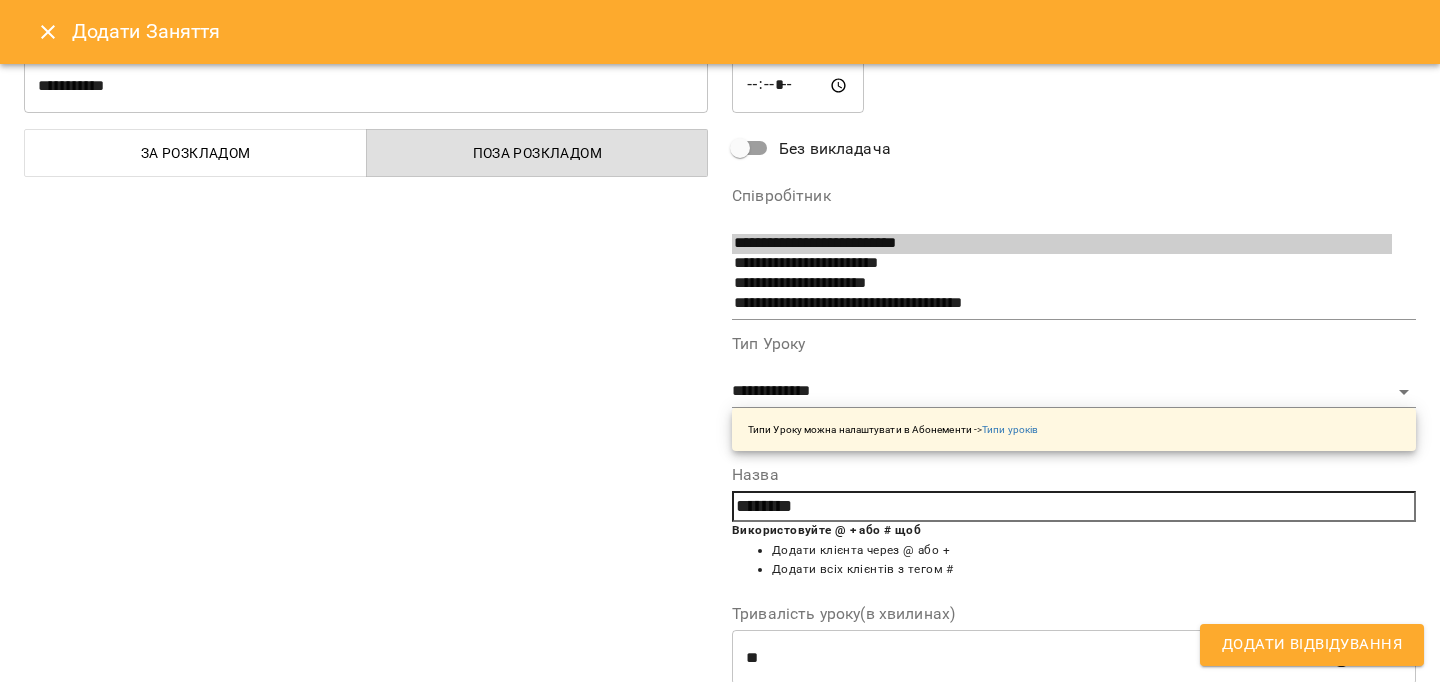 click on "Додати Відвідування" at bounding box center [1312, 645] 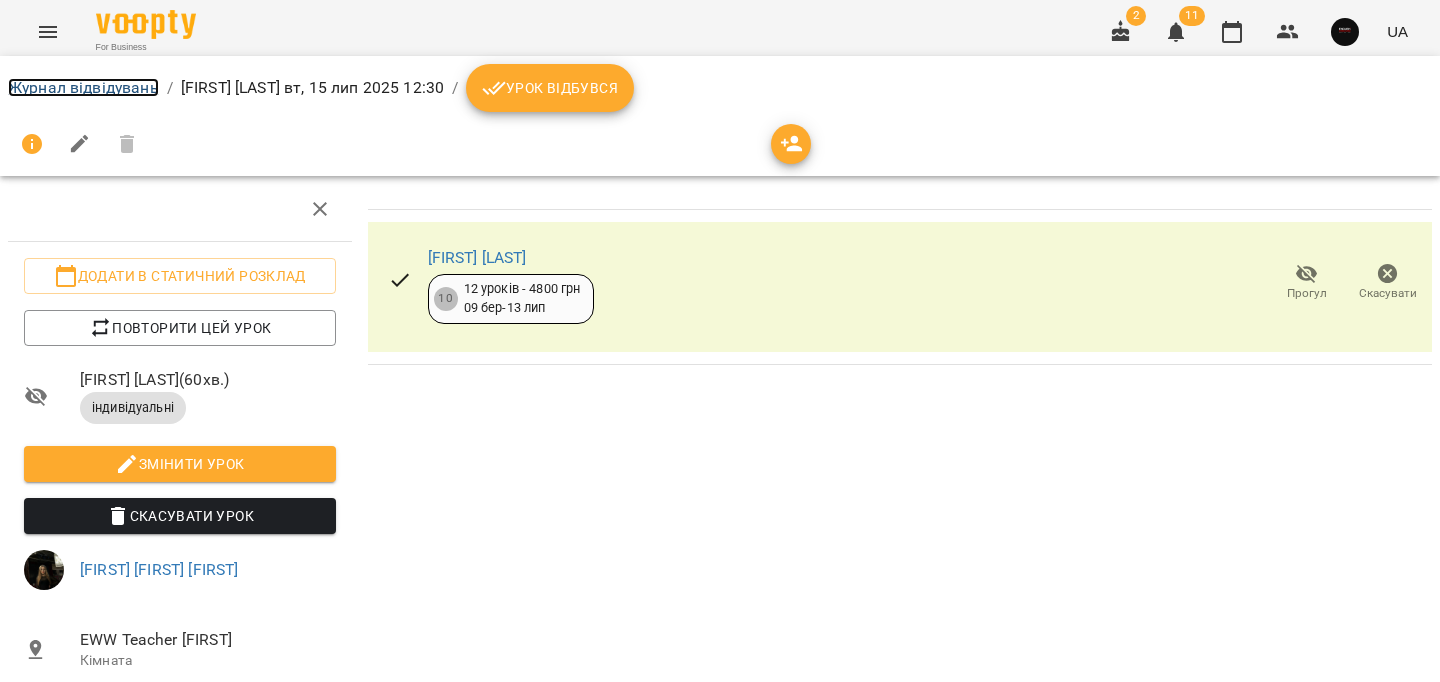 click on "Журнал відвідувань" at bounding box center (83, 87) 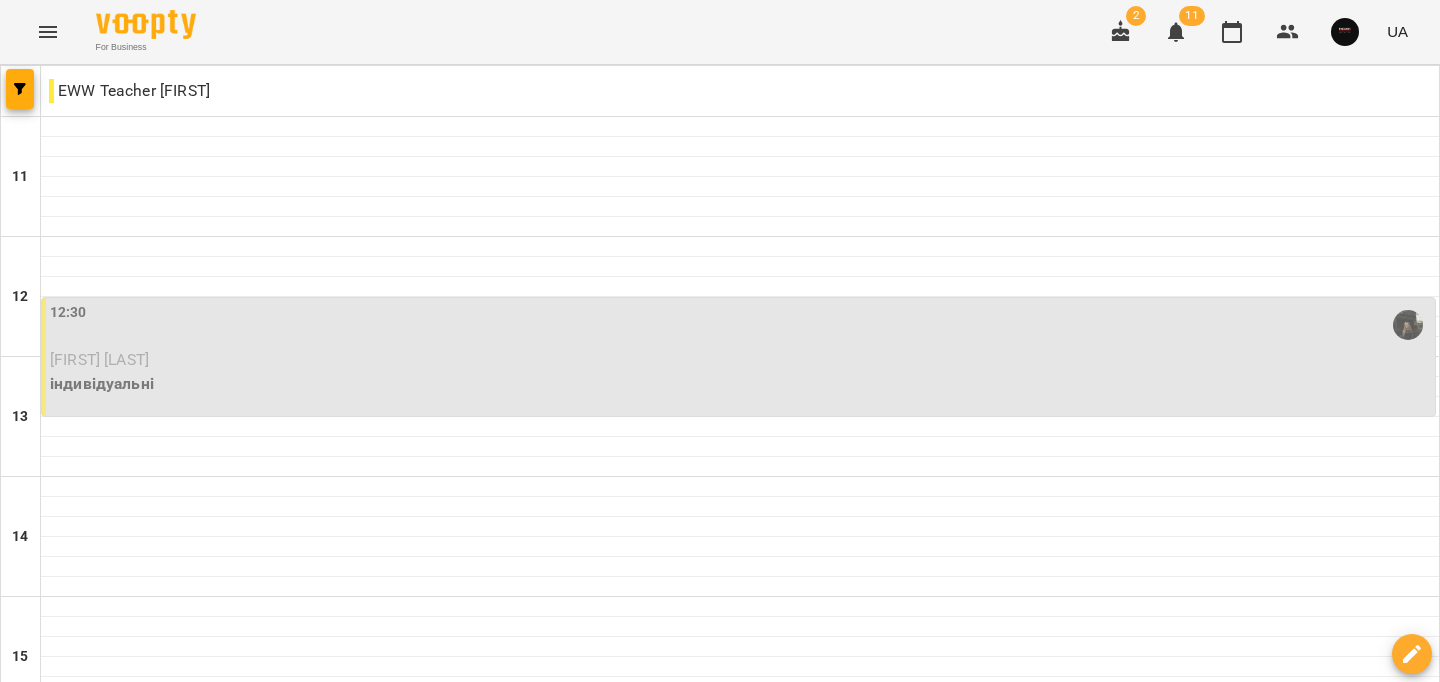 scroll, scrollTop: 1008, scrollLeft: 0, axis: vertical 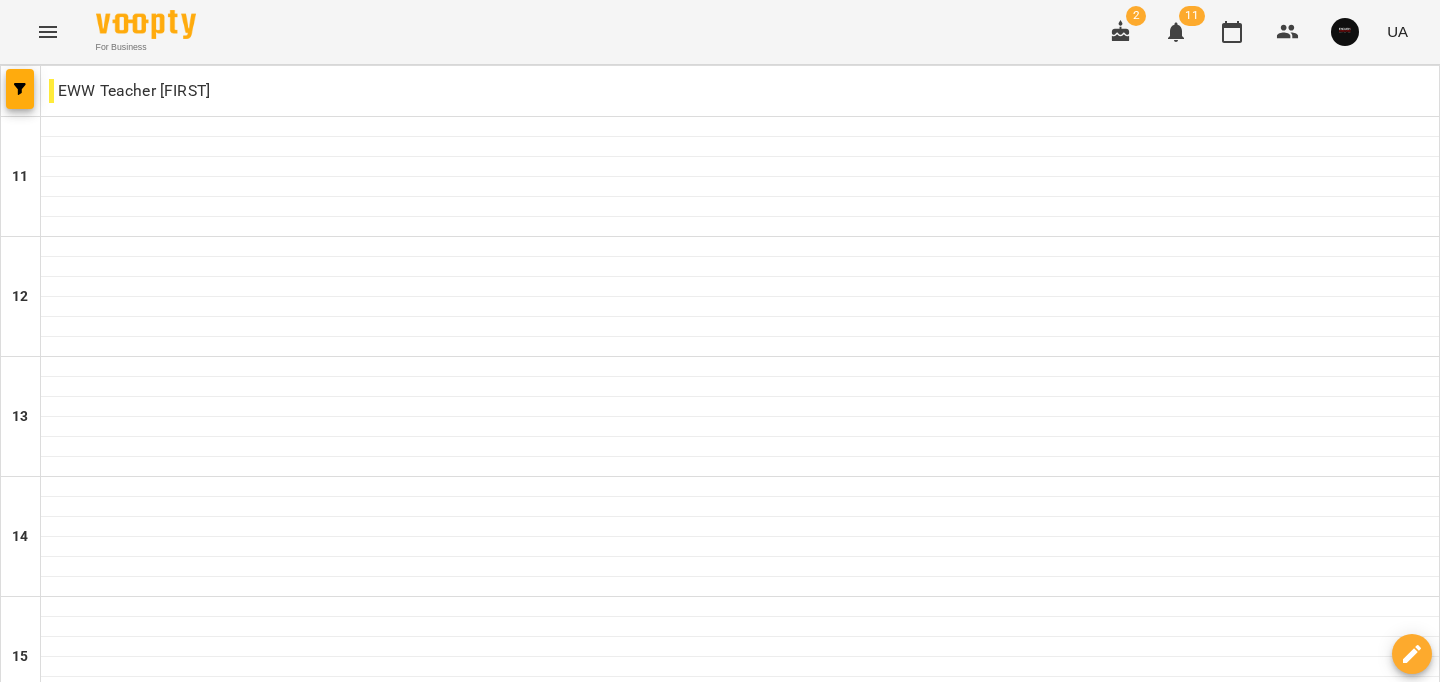 click at bounding box center (740, 847) 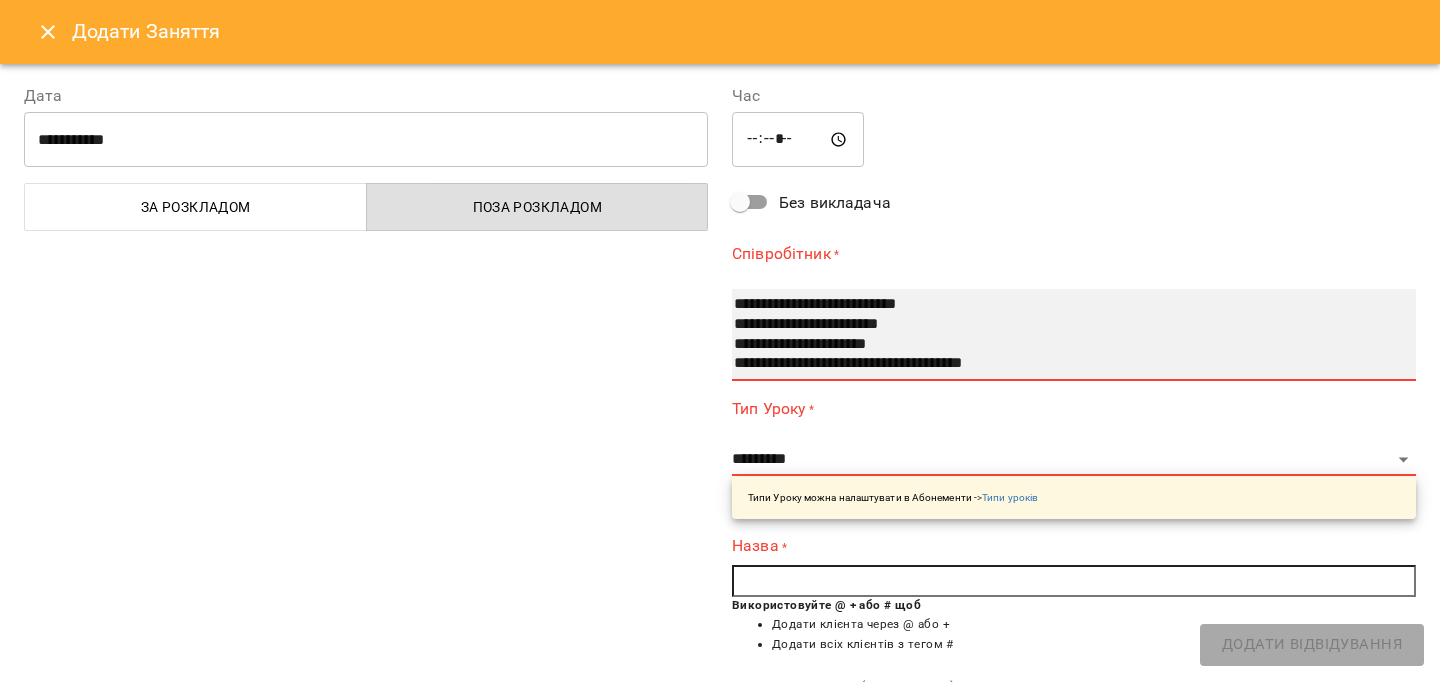 select on "**********" 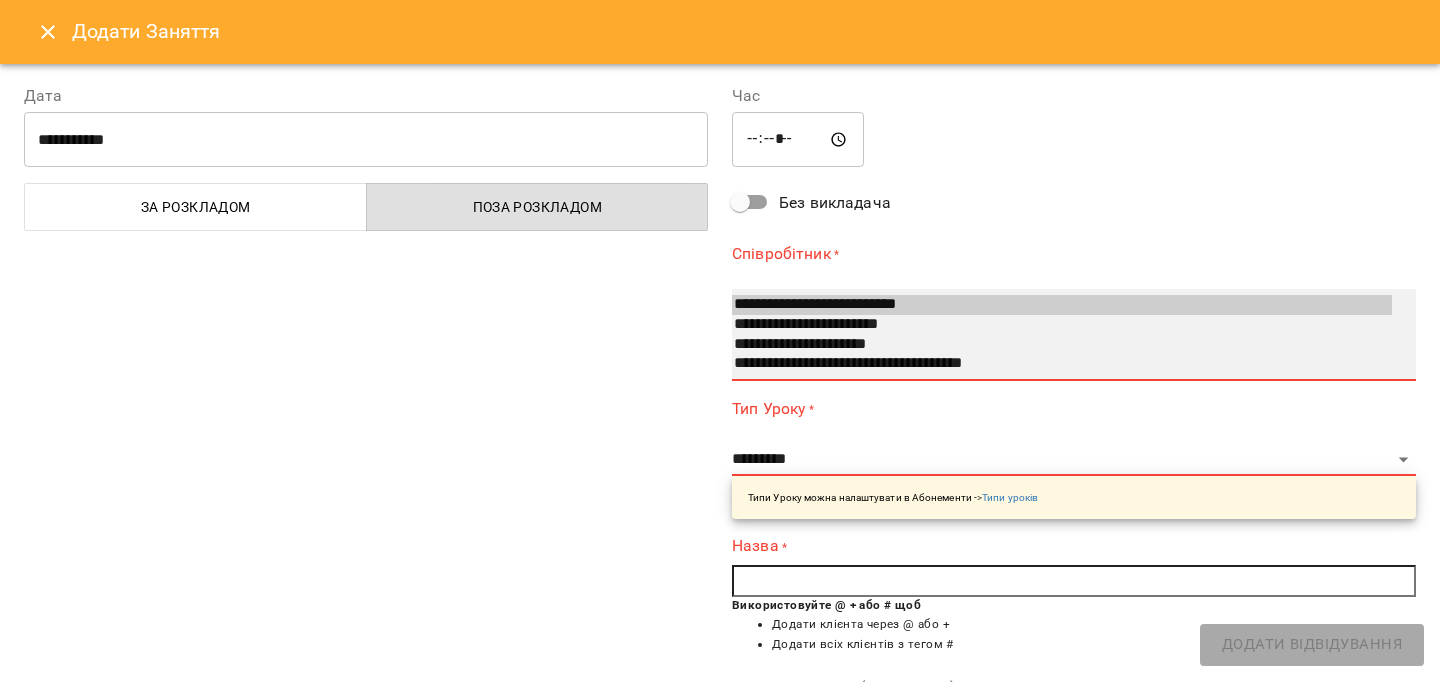 click on "**********" at bounding box center (1062, 345) 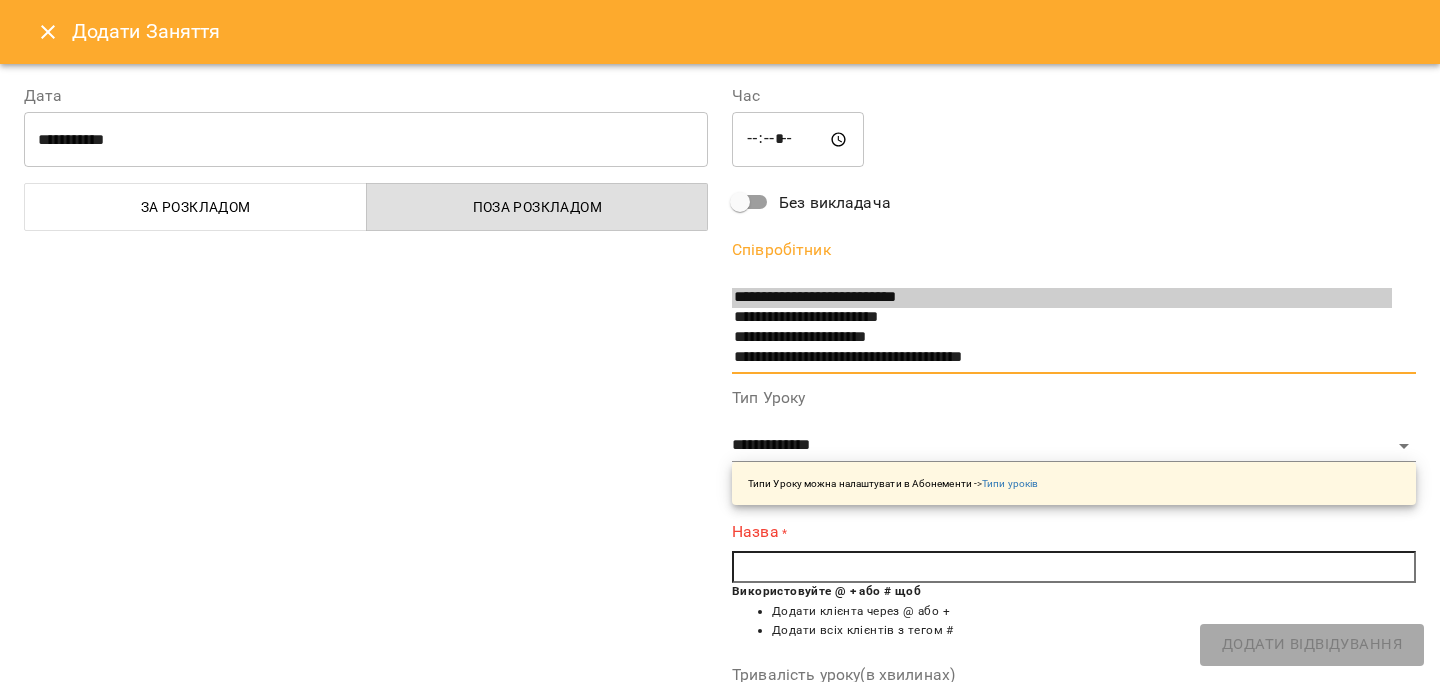 scroll, scrollTop: 2, scrollLeft: 0, axis: vertical 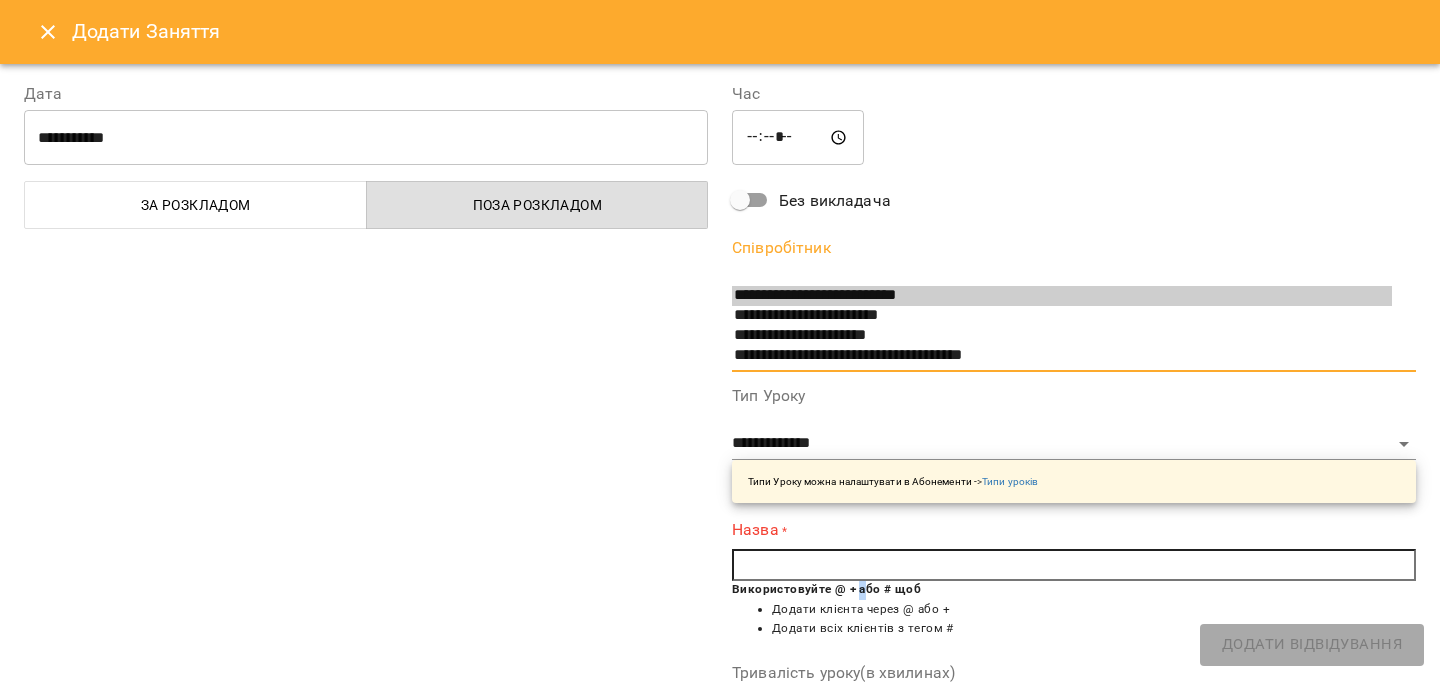 click on "Використовуйте @ + або # щоб" at bounding box center (826, 589) 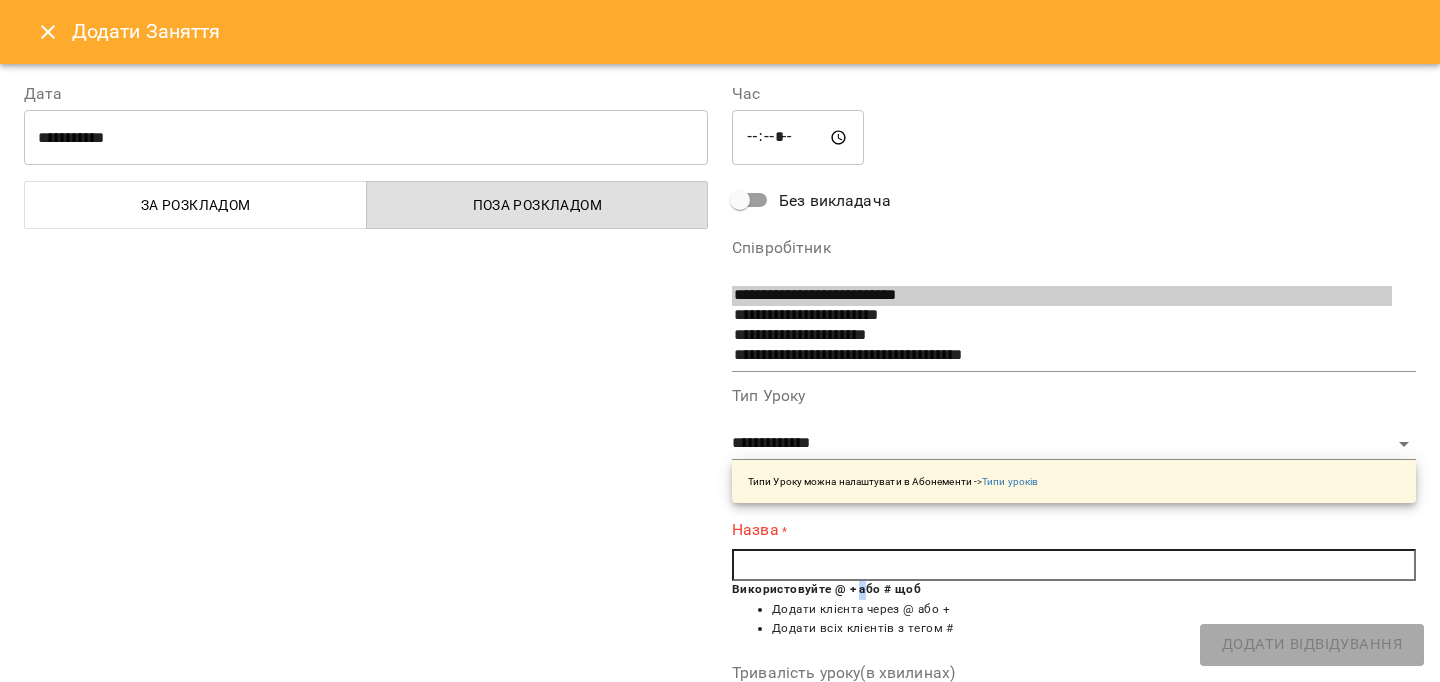 scroll, scrollTop: 0, scrollLeft: 0, axis: both 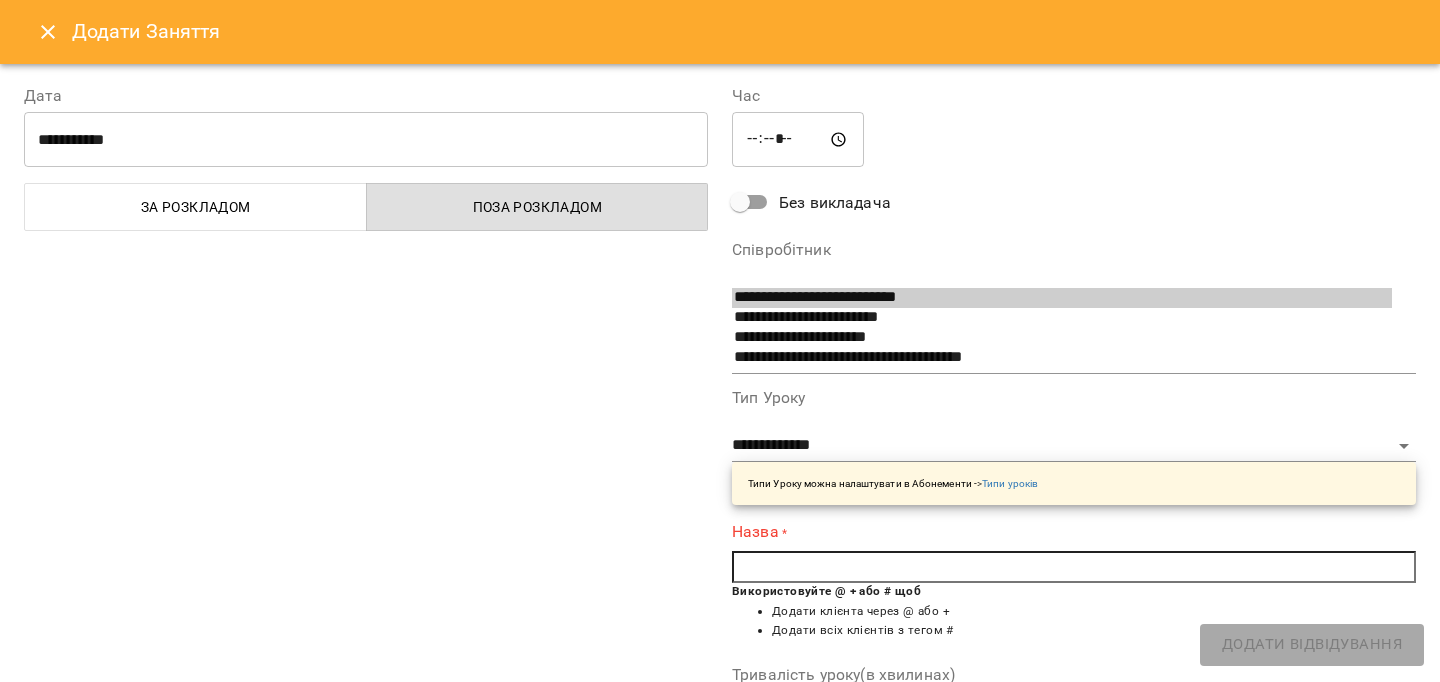 click at bounding box center (1074, 567) 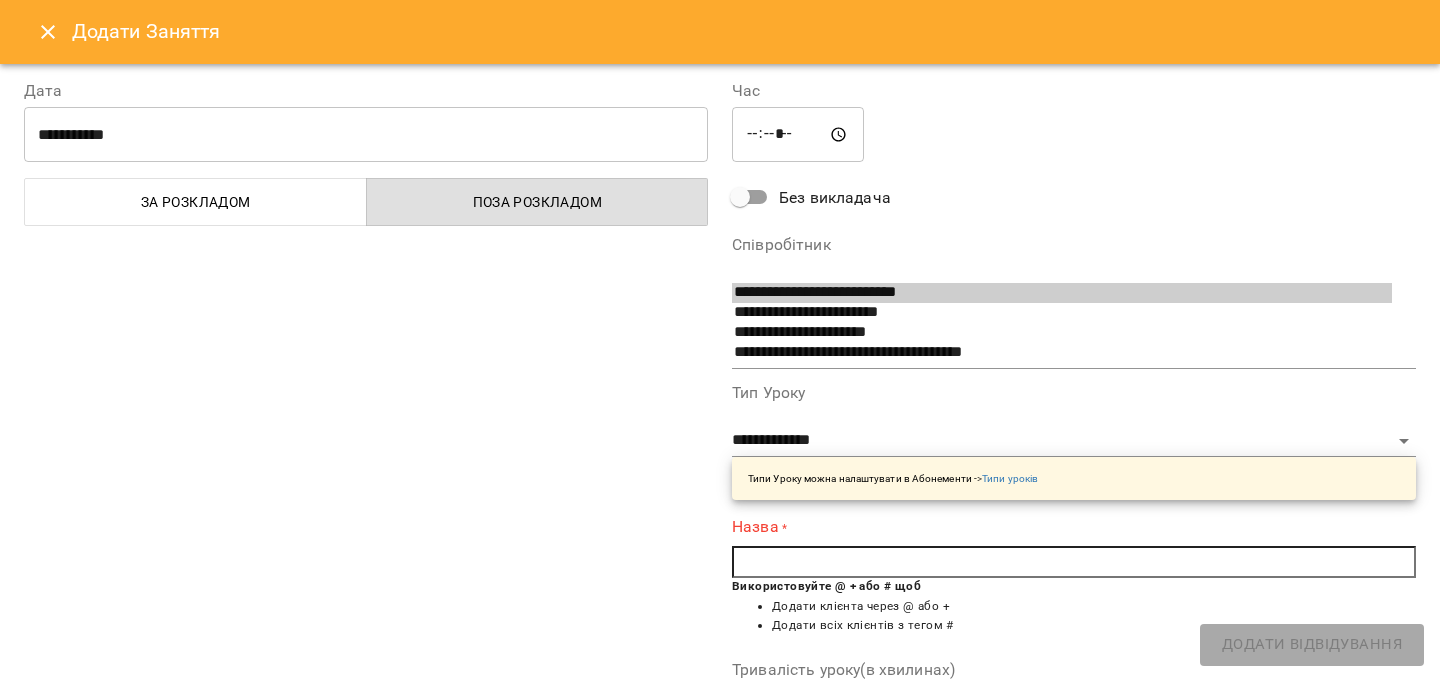 paste on "*" 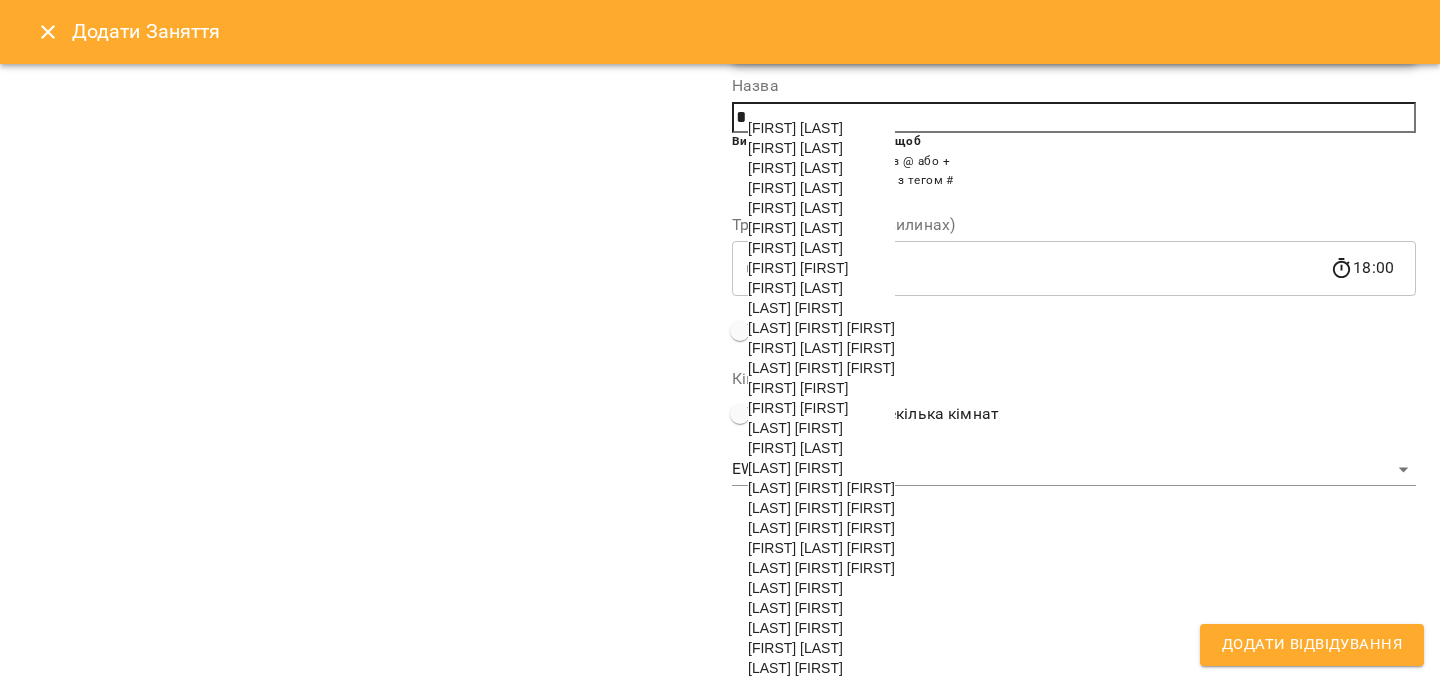 scroll, scrollTop: 564, scrollLeft: 0, axis: vertical 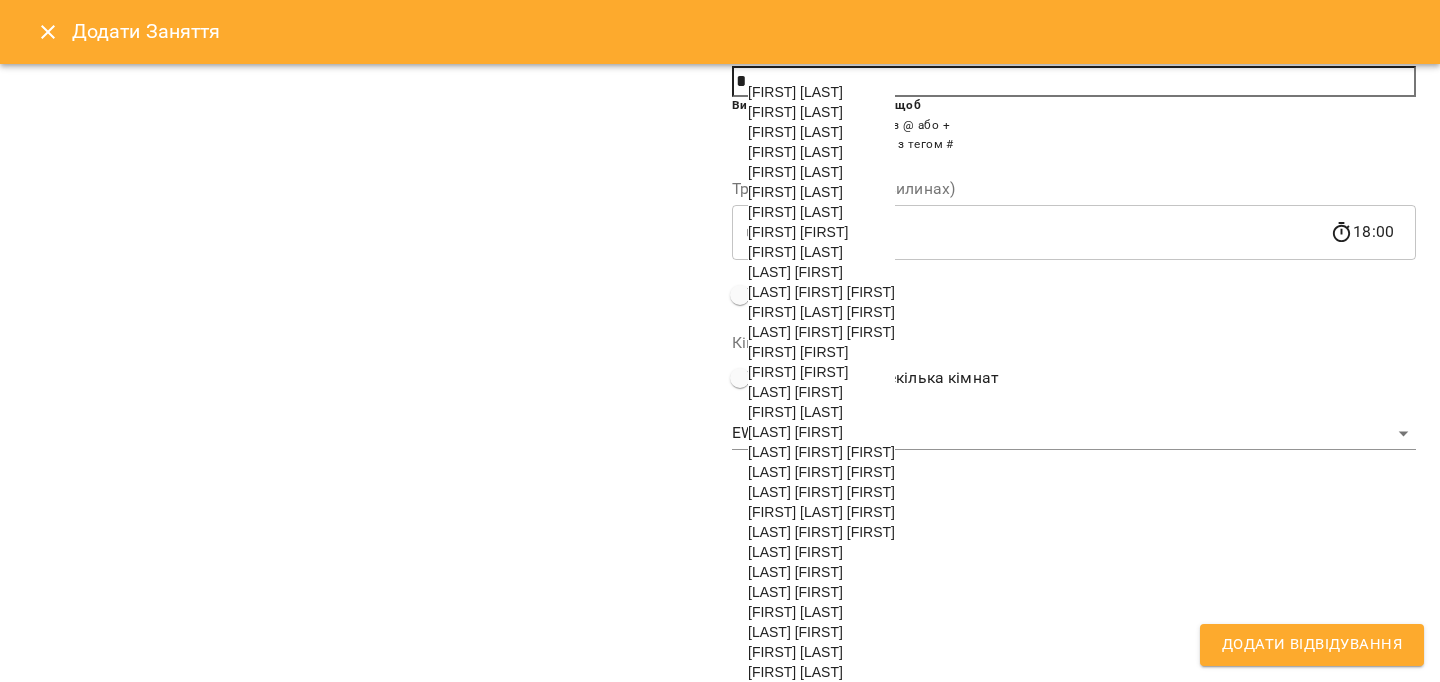 click on "[FIRST] [LAST]" at bounding box center [795, 652] 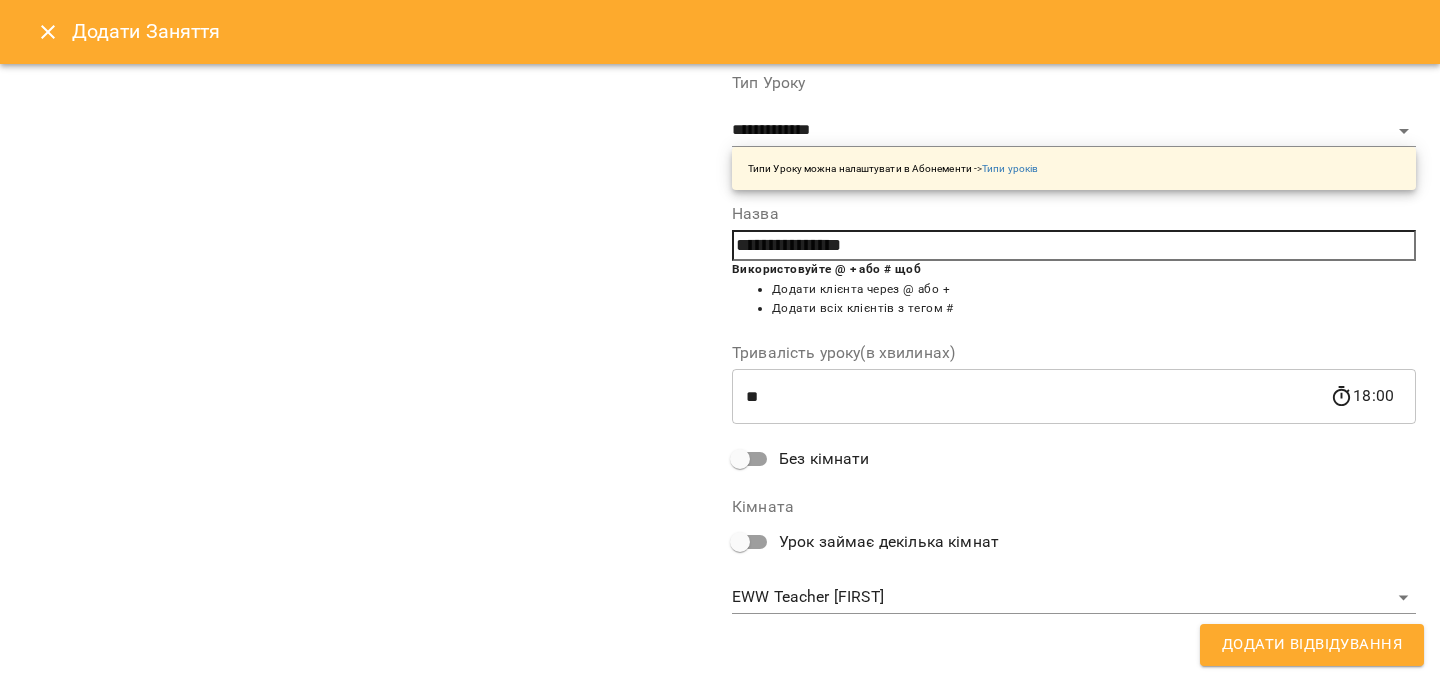 scroll, scrollTop: 187, scrollLeft: 0, axis: vertical 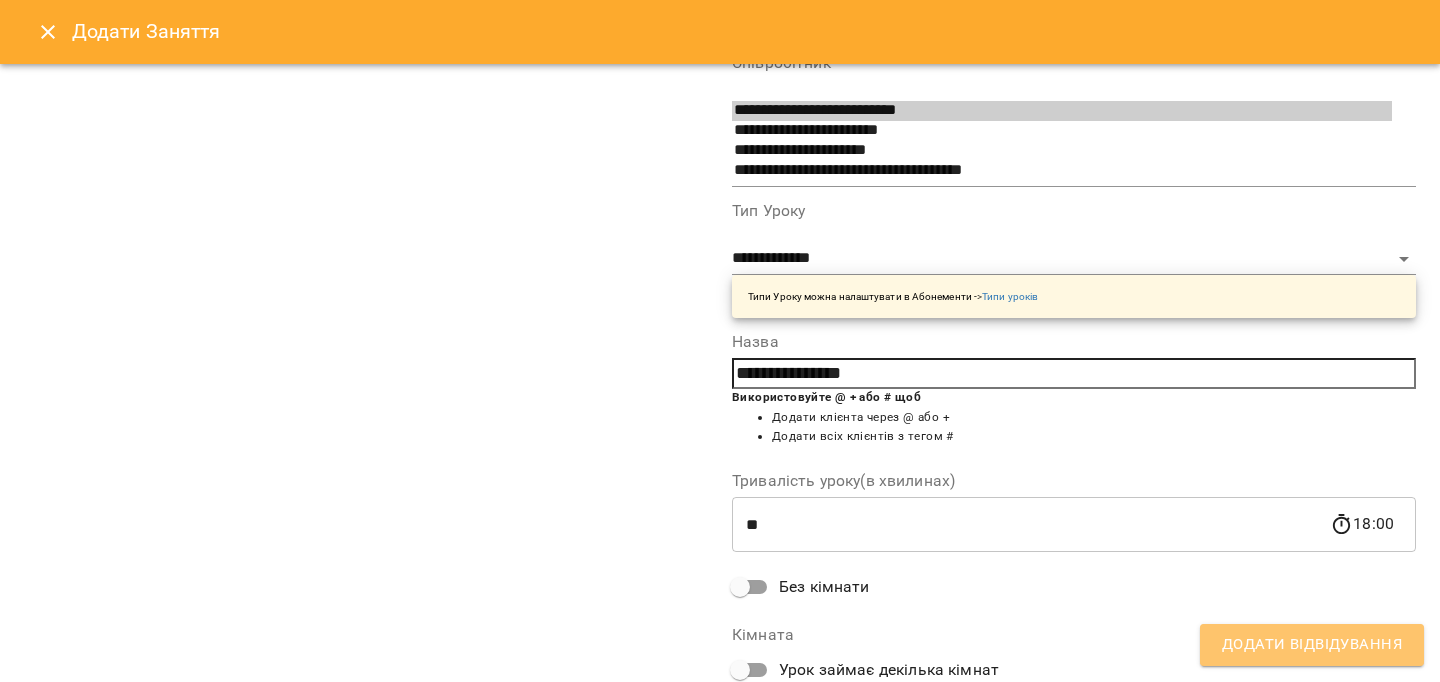 click on "Додати Відвідування" at bounding box center (1312, 645) 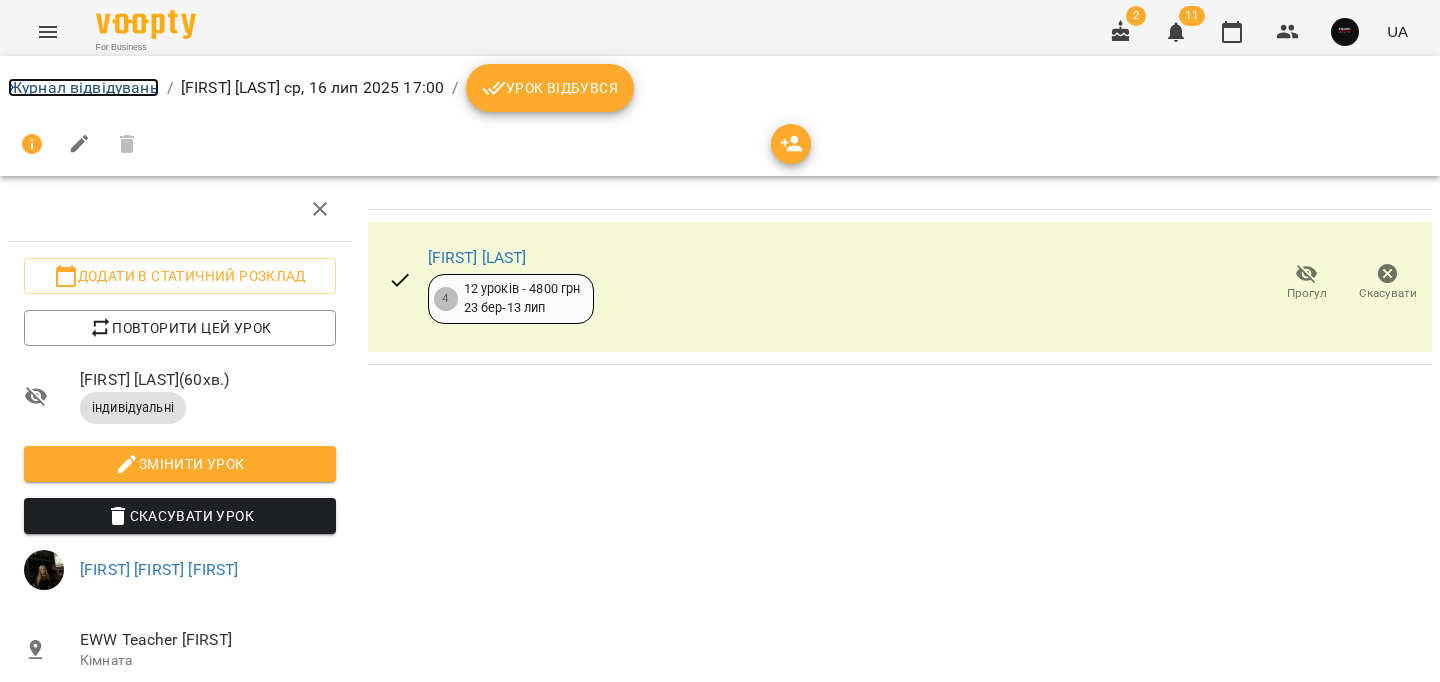 click on "Журнал відвідувань" at bounding box center (83, 87) 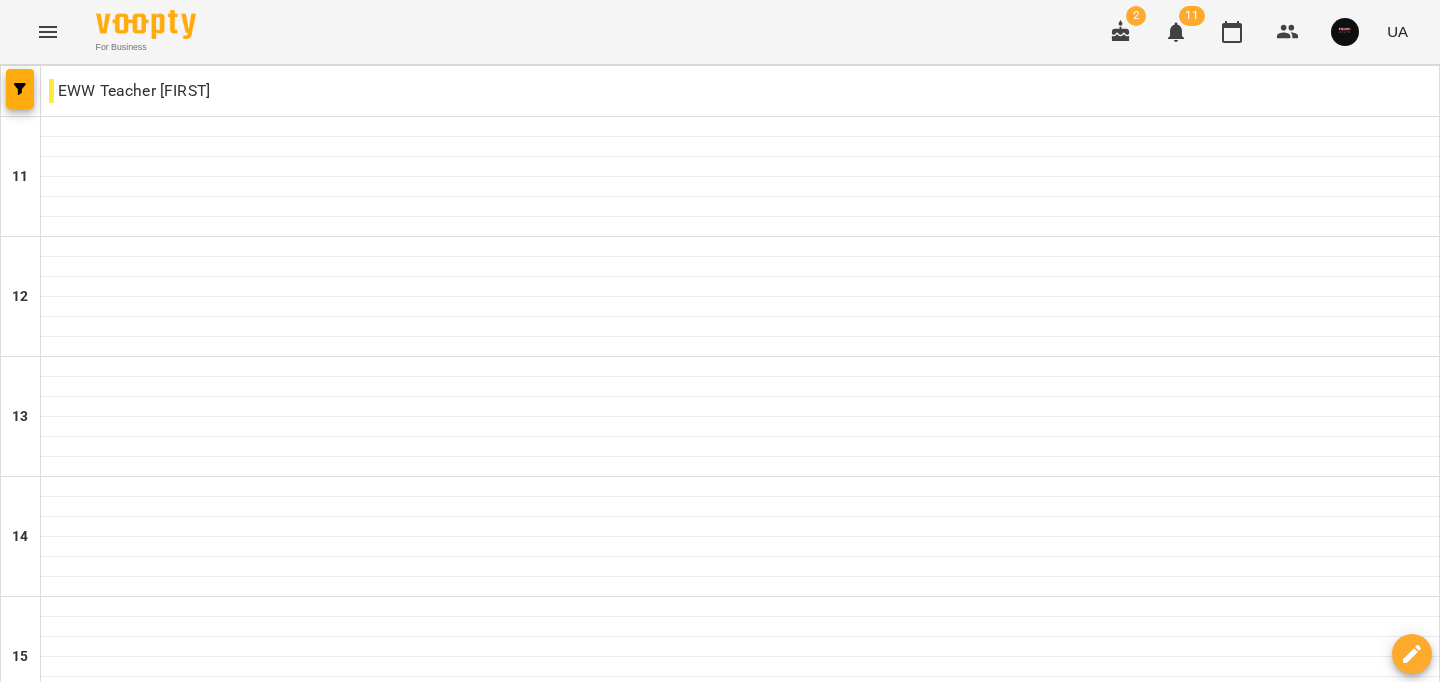 scroll, scrollTop: 591, scrollLeft: 0, axis: vertical 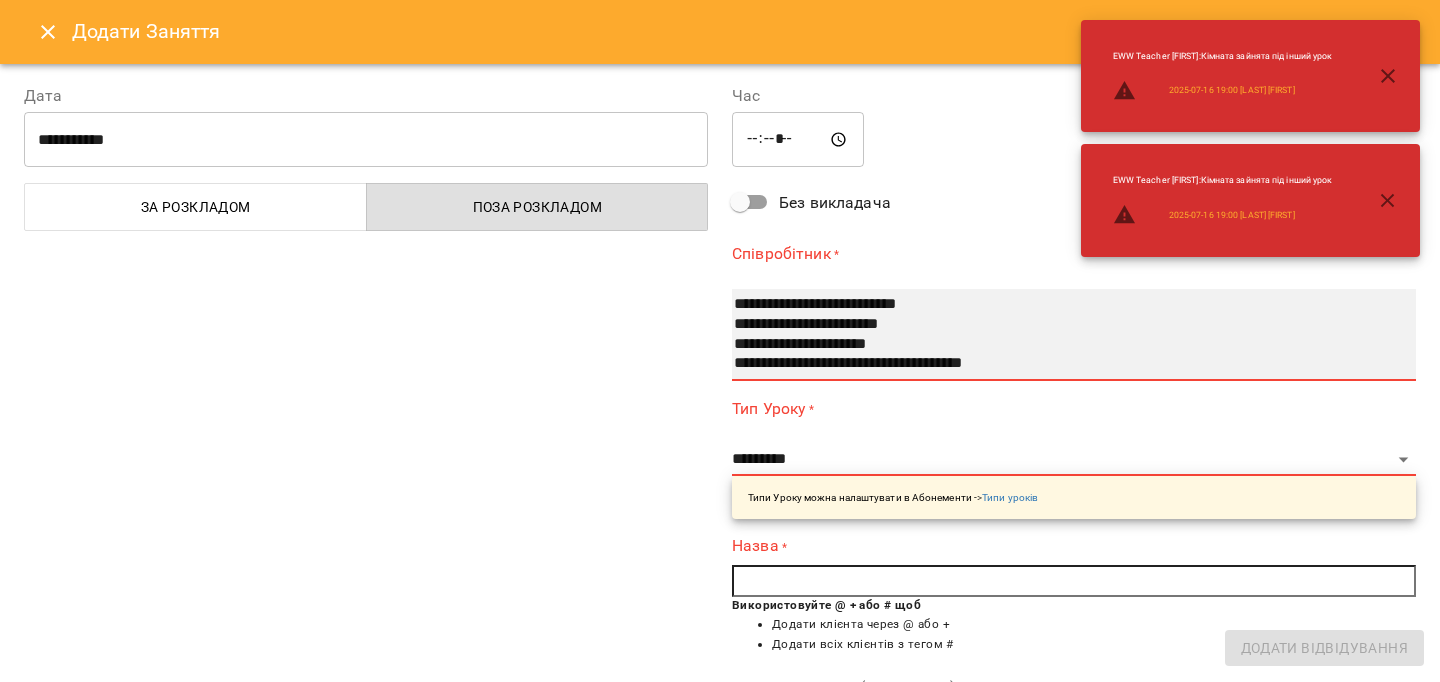 drag, startPoint x: 774, startPoint y: 342, endPoint x: 728, endPoint y: 484, distance: 149.26486 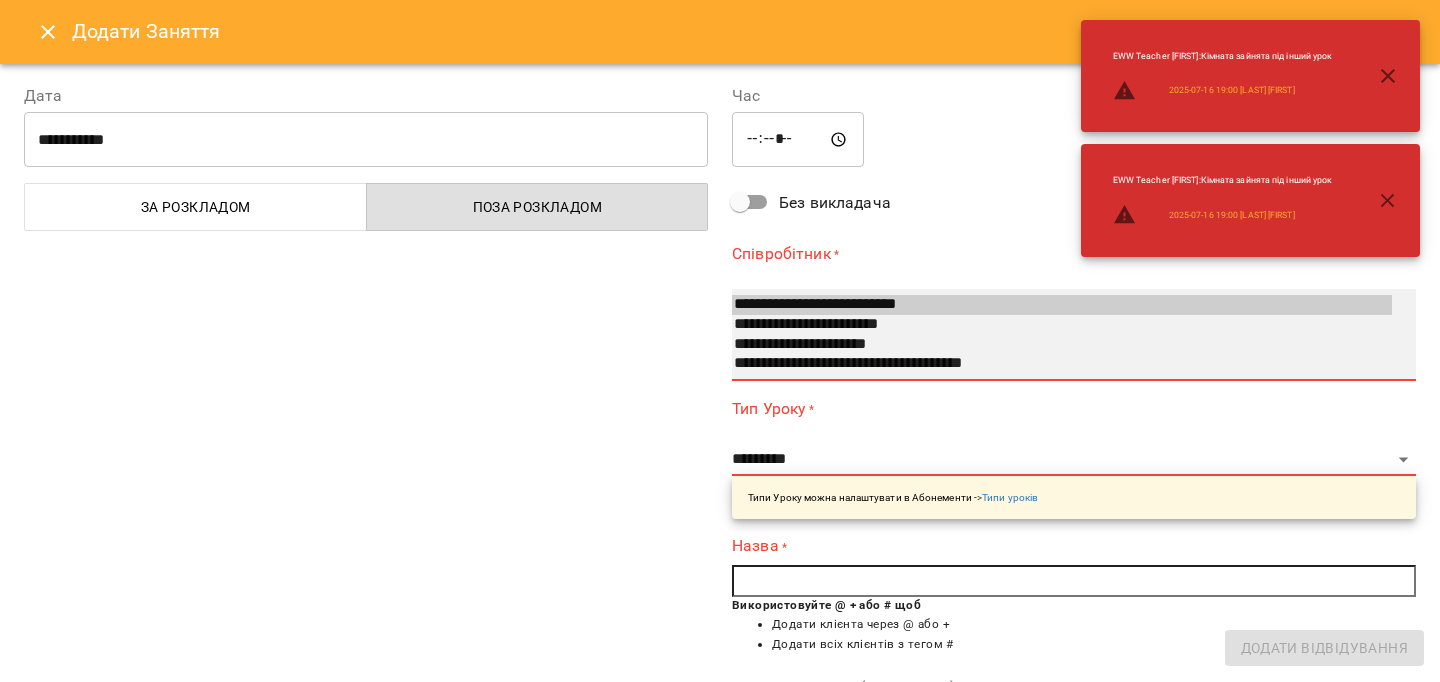 click on "**********" at bounding box center [1062, 345] 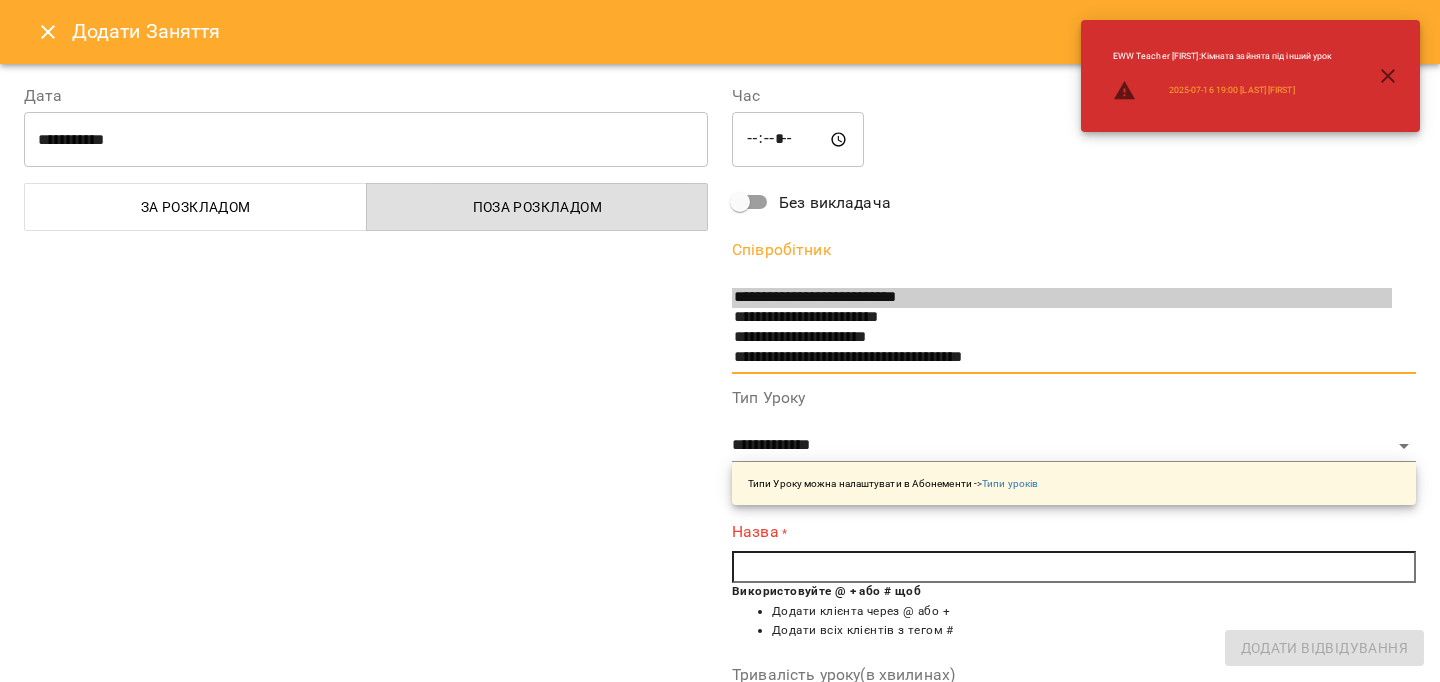 click at bounding box center [1074, 567] 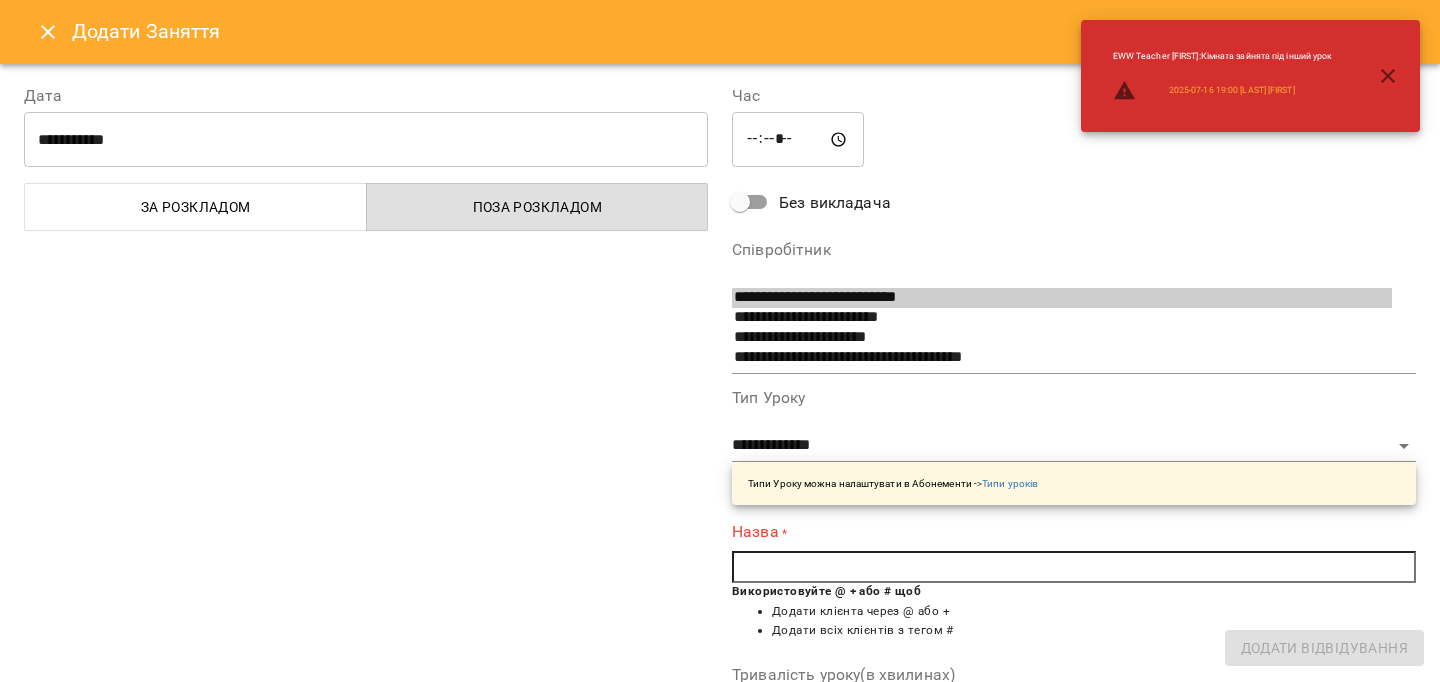 paste on "*" 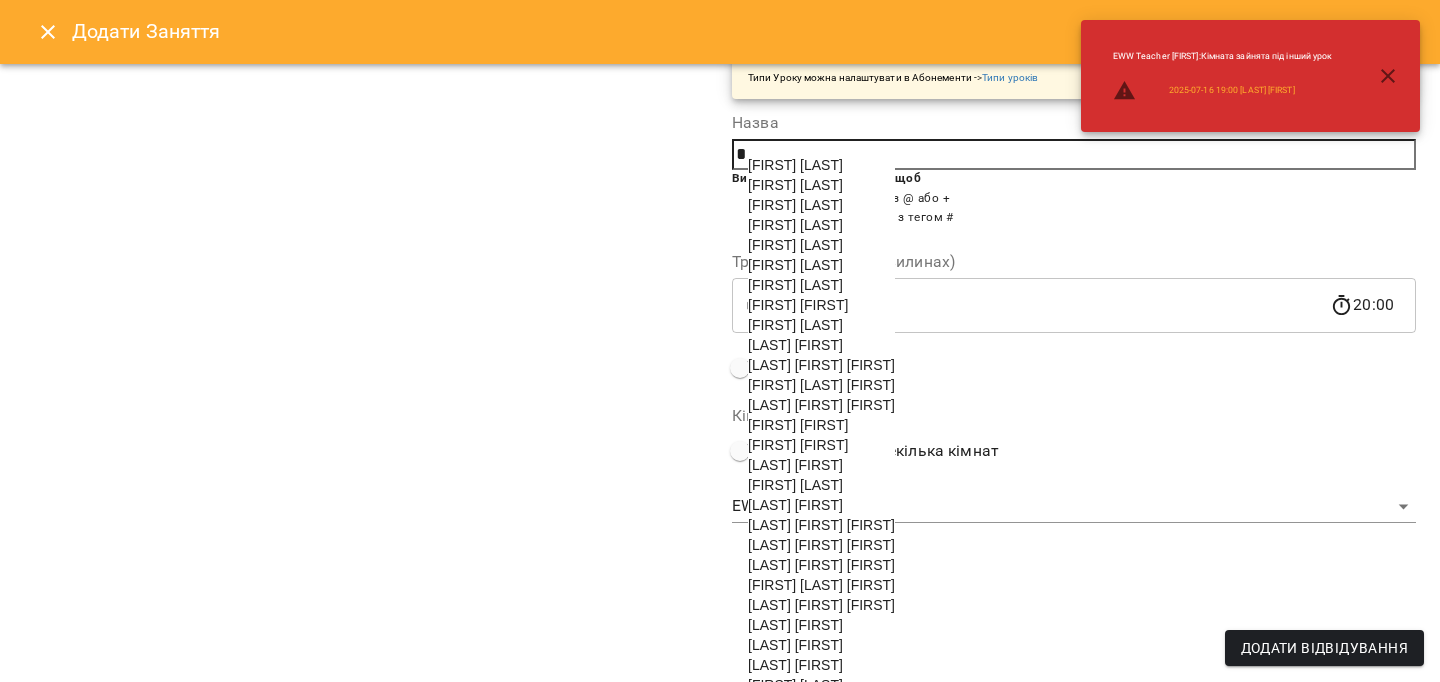 scroll, scrollTop: 407, scrollLeft: 0, axis: vertical 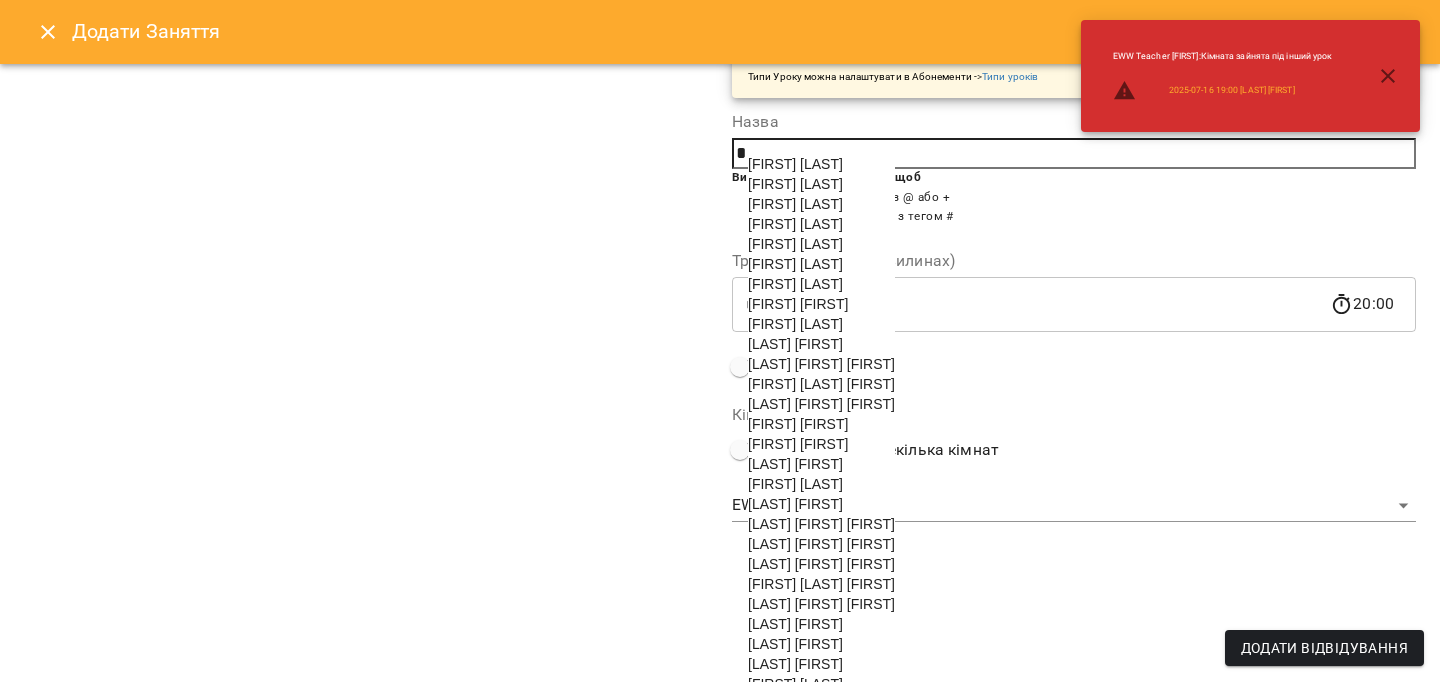 drag, startPoint x: 898, startPoint y: 439, endPoint x: 913, endPoint y: 444, distance: 15.811388 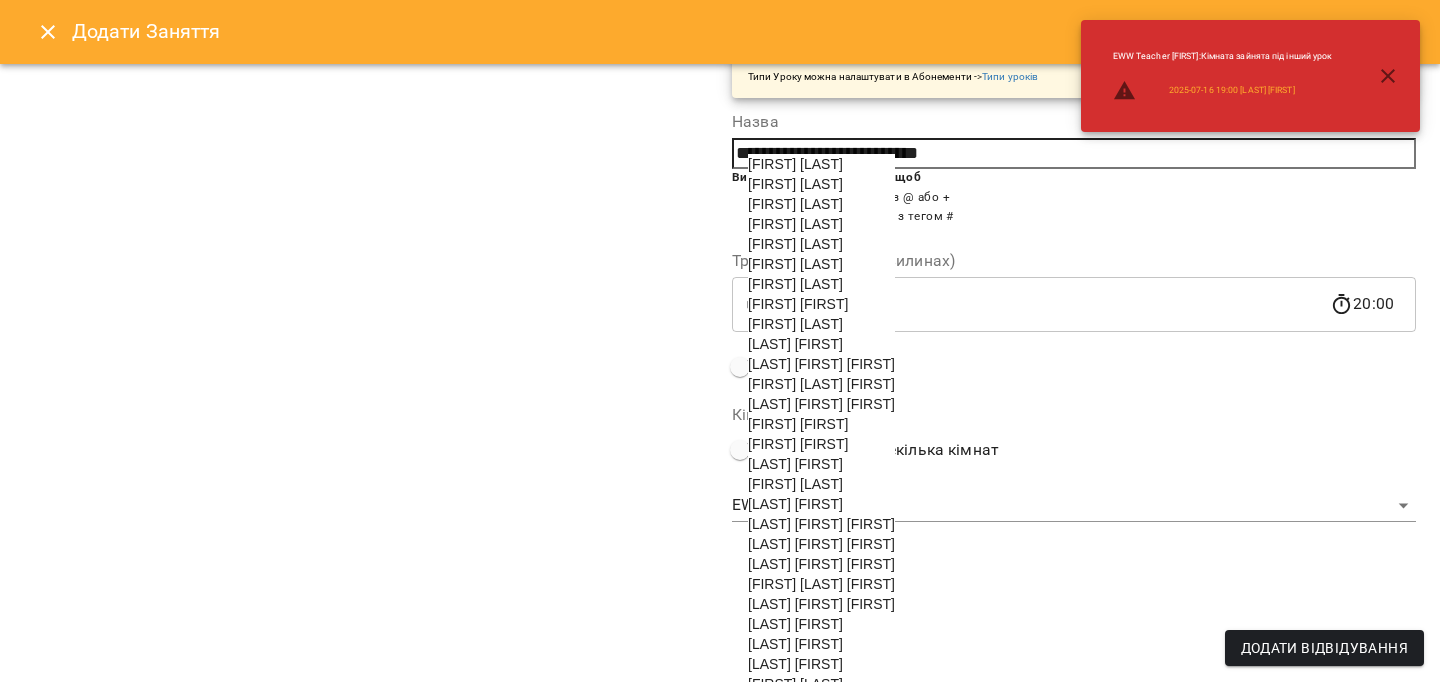 scroll, scrollTop: 340, scrollLeft: 0, axis: vertical 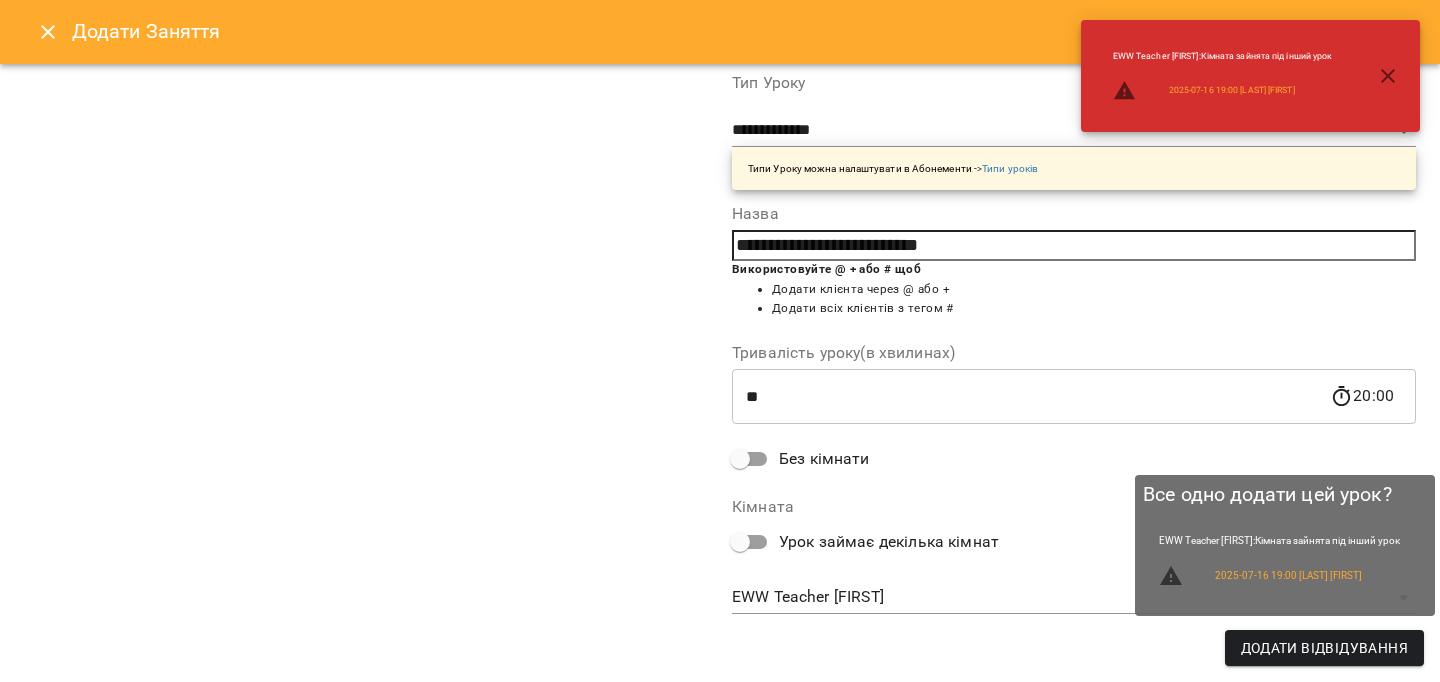 type on "**********" 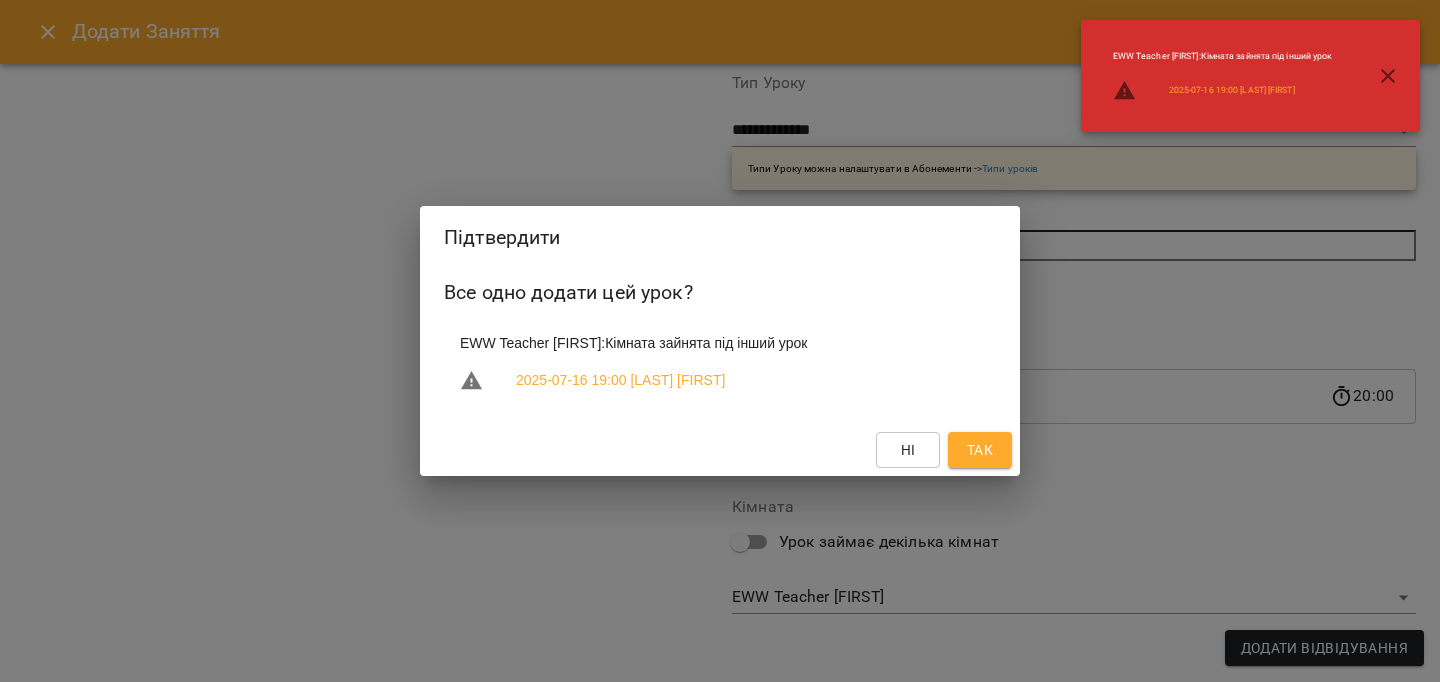 drag, startPoint x: 985, startPoint y: 457, endPoint x: 1003, endPoint y: 465, distance: 19.697716 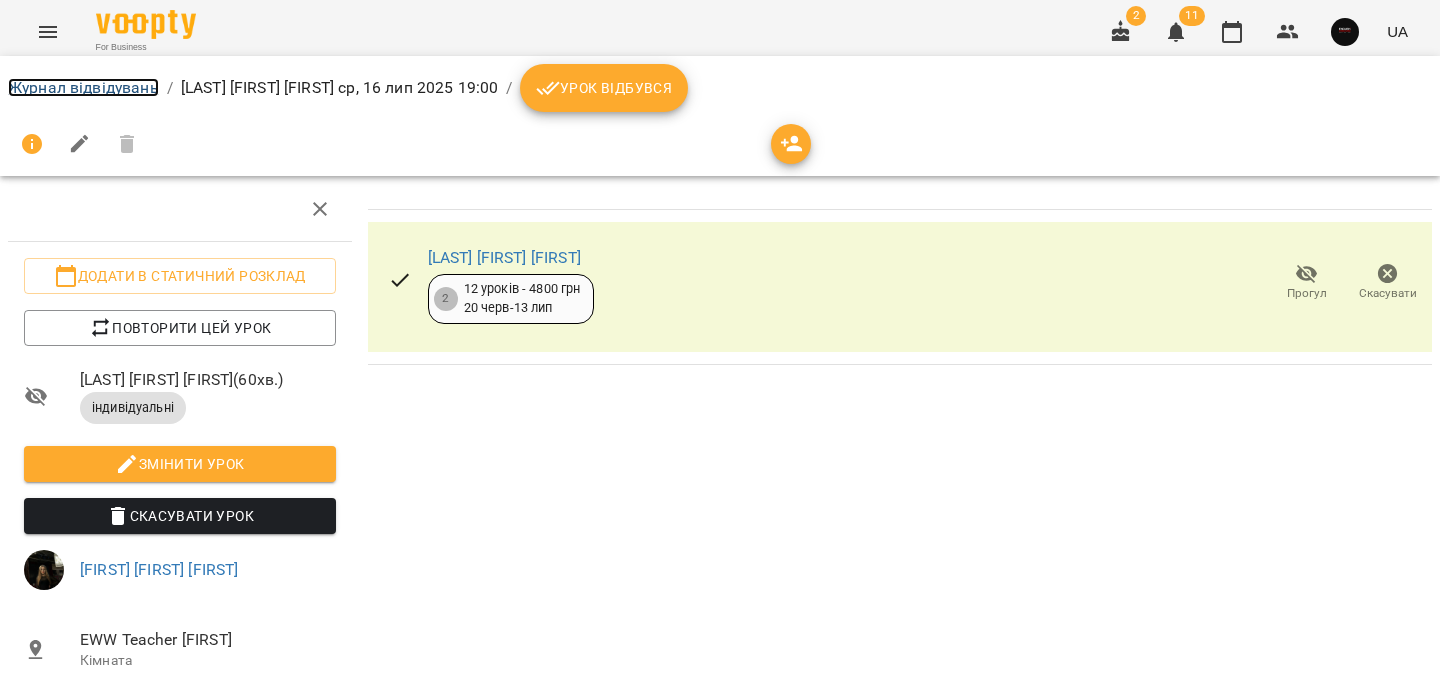 click on "Журнал відвідувань" at bounding box center [83, 87] 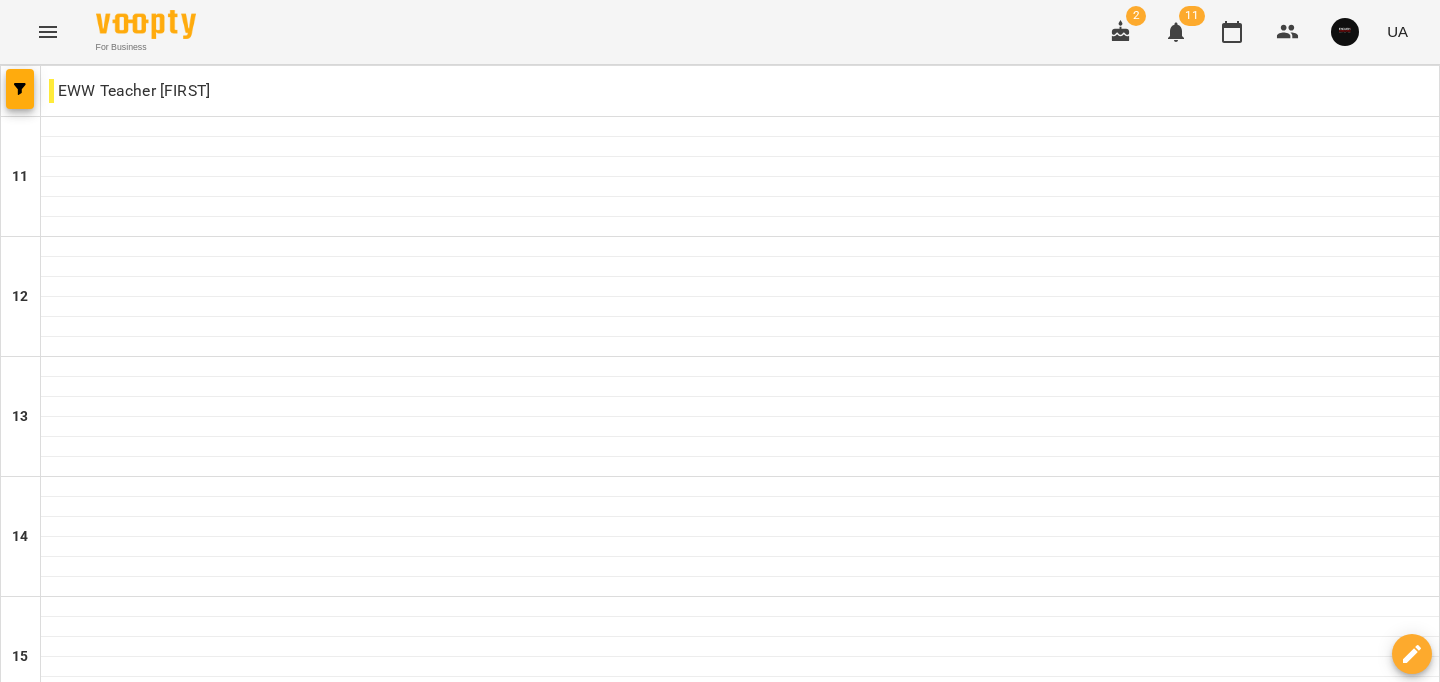 scroll, scrollTop: 692, scrollLeft: 0, axis: vertical 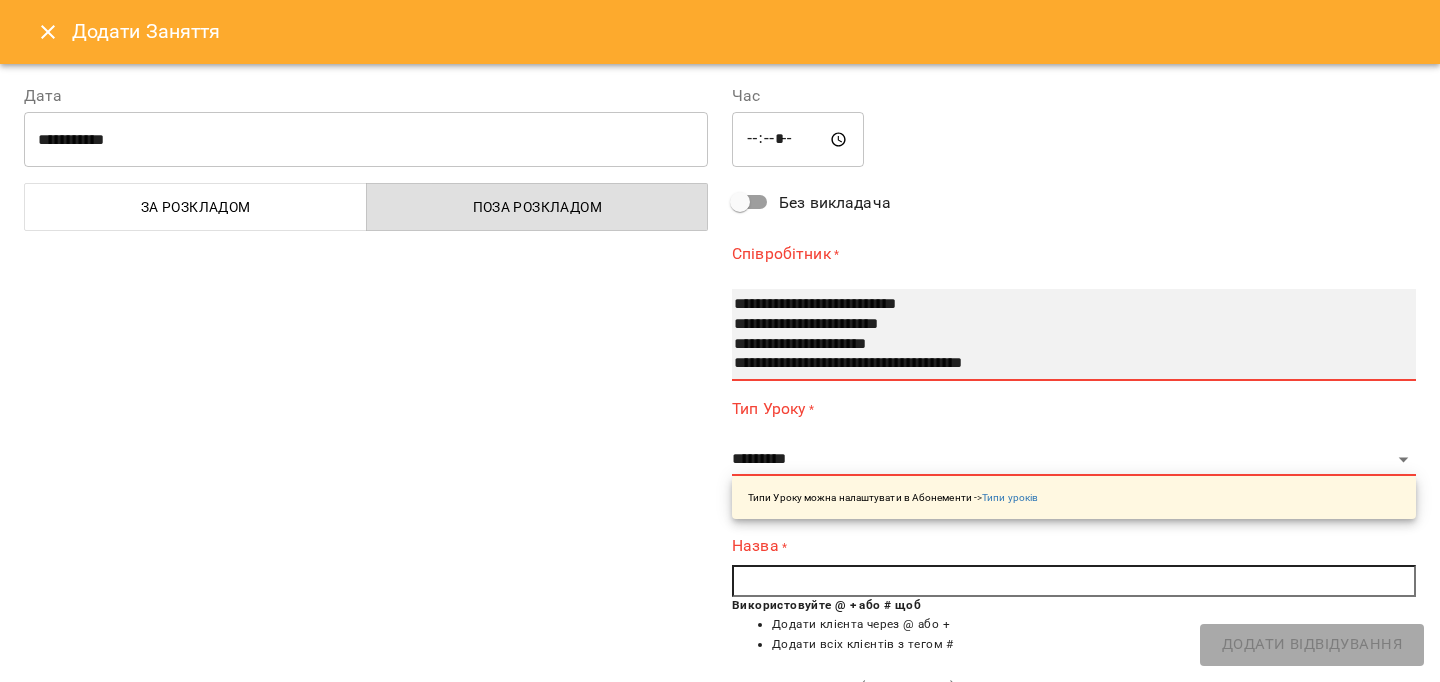 select on "**********" 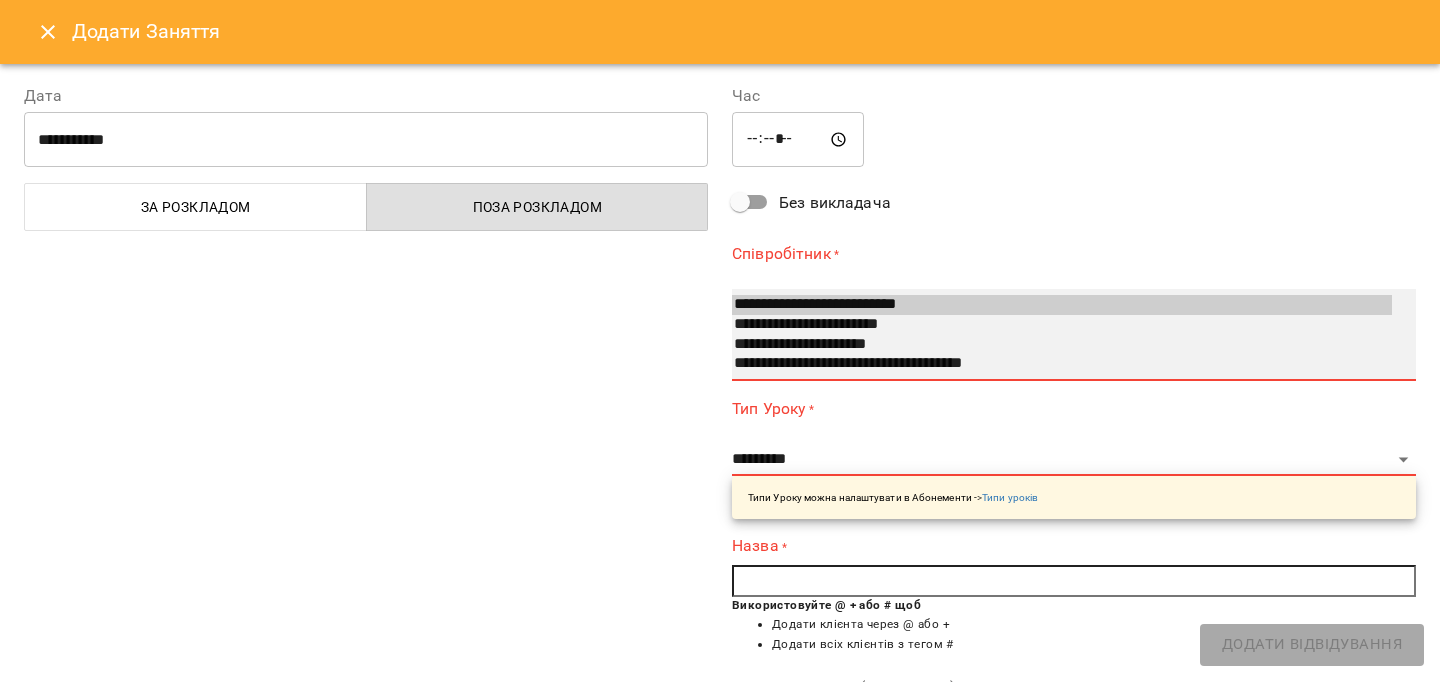 click on "**********" at bounding box center (1062, 345) 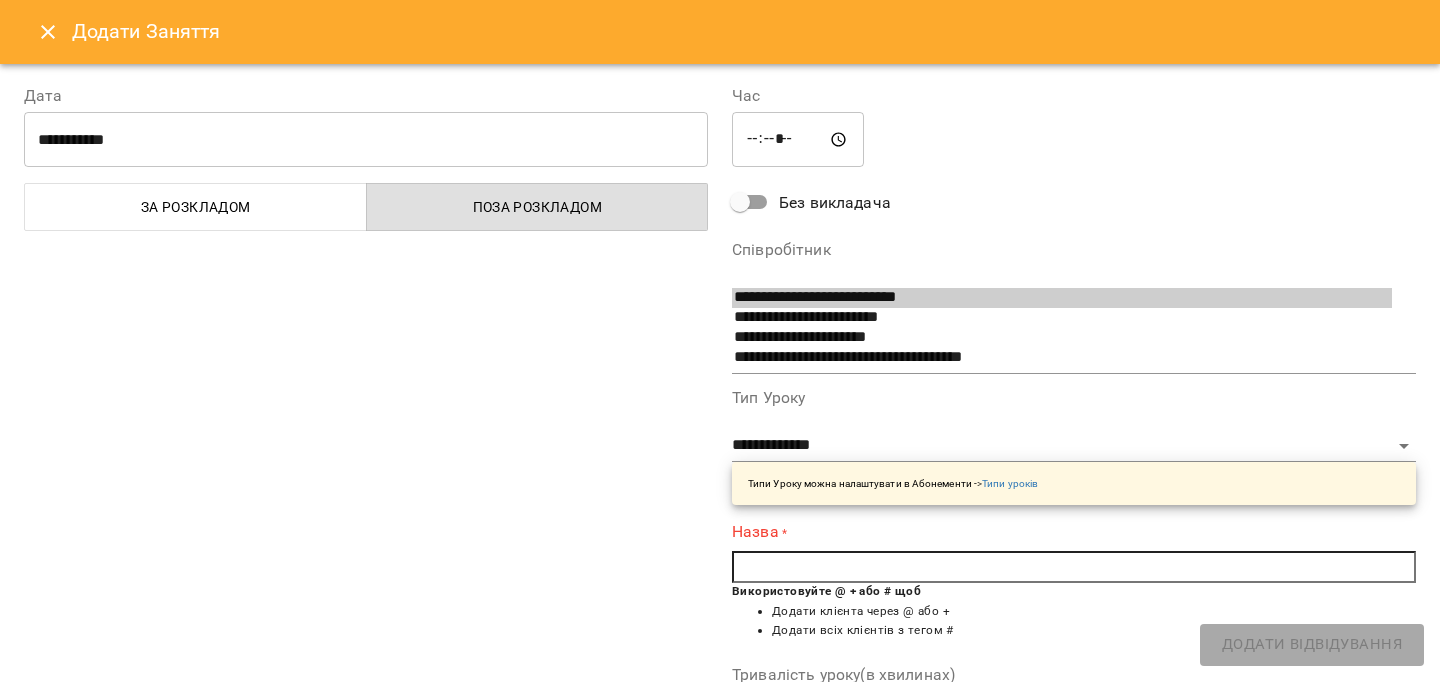click at bounding box center [1074, 567] 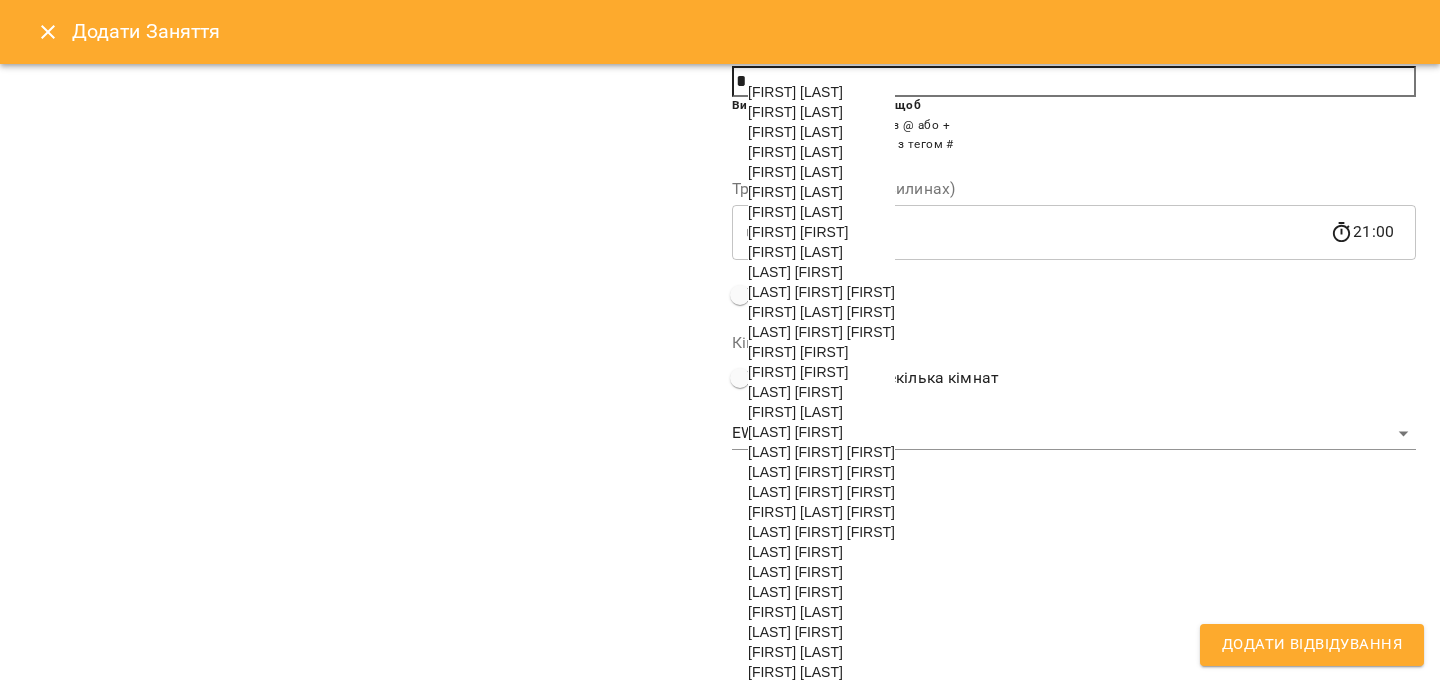 click on "[FIRST] [LAST] [PATRONYMIC]" at bounding box center [821, 492] 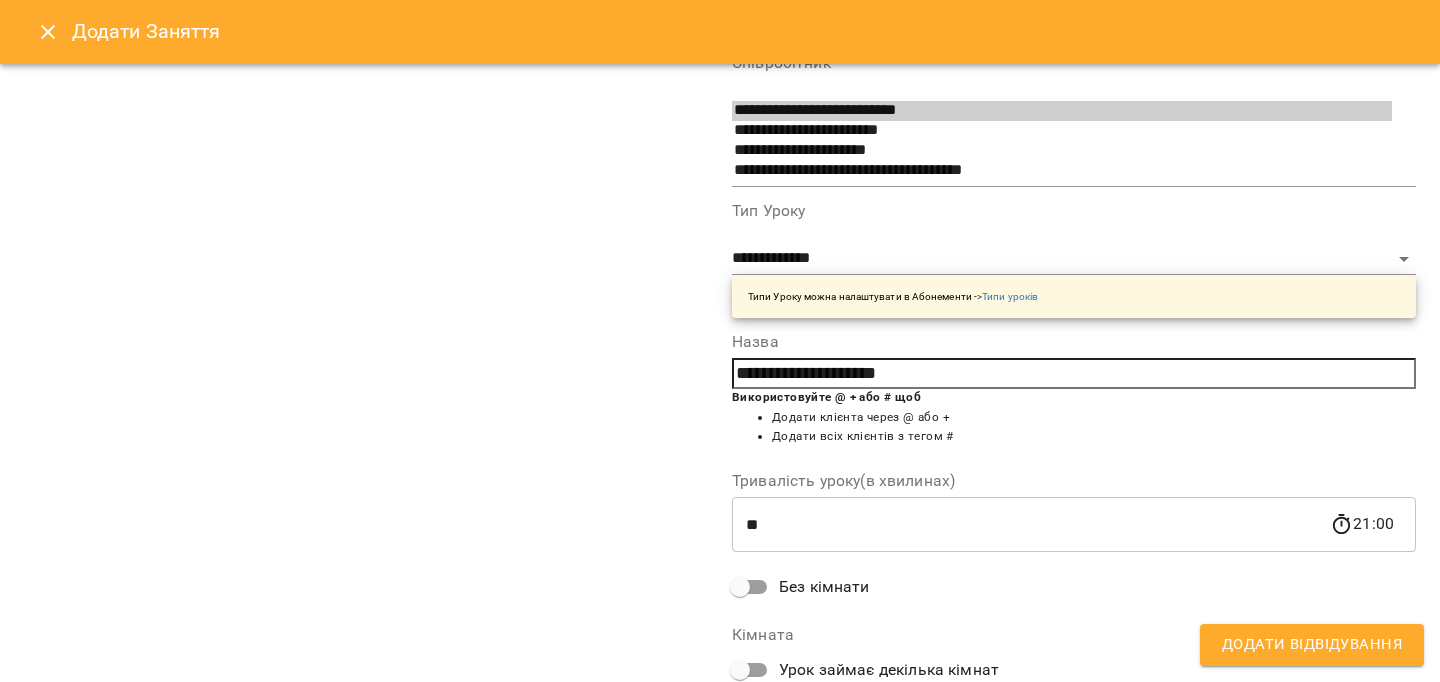 scroll, scrollTop: 184, scrollLeft: 0, axis: vertical 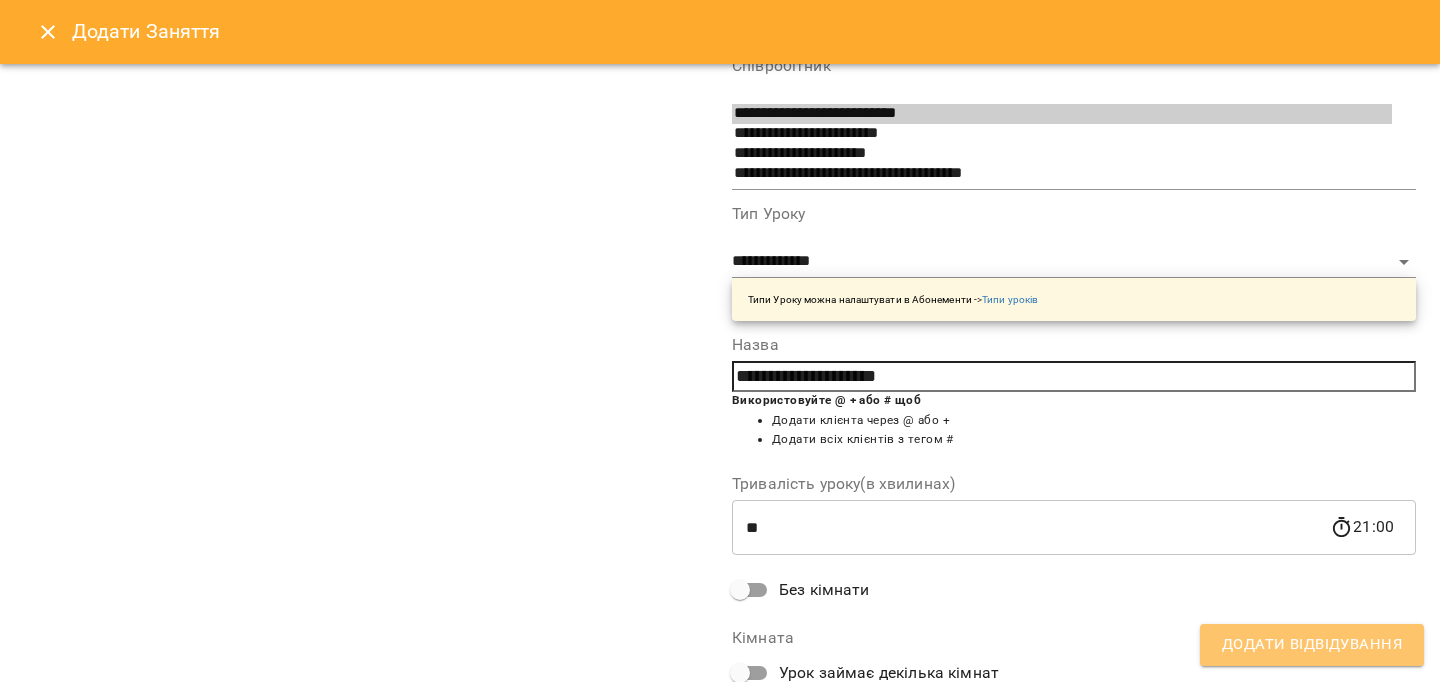 drag, startPoint x: 1320, startPoint y: 654, endPoint x: 1310, endPoint y: 652, distance: 10.198039 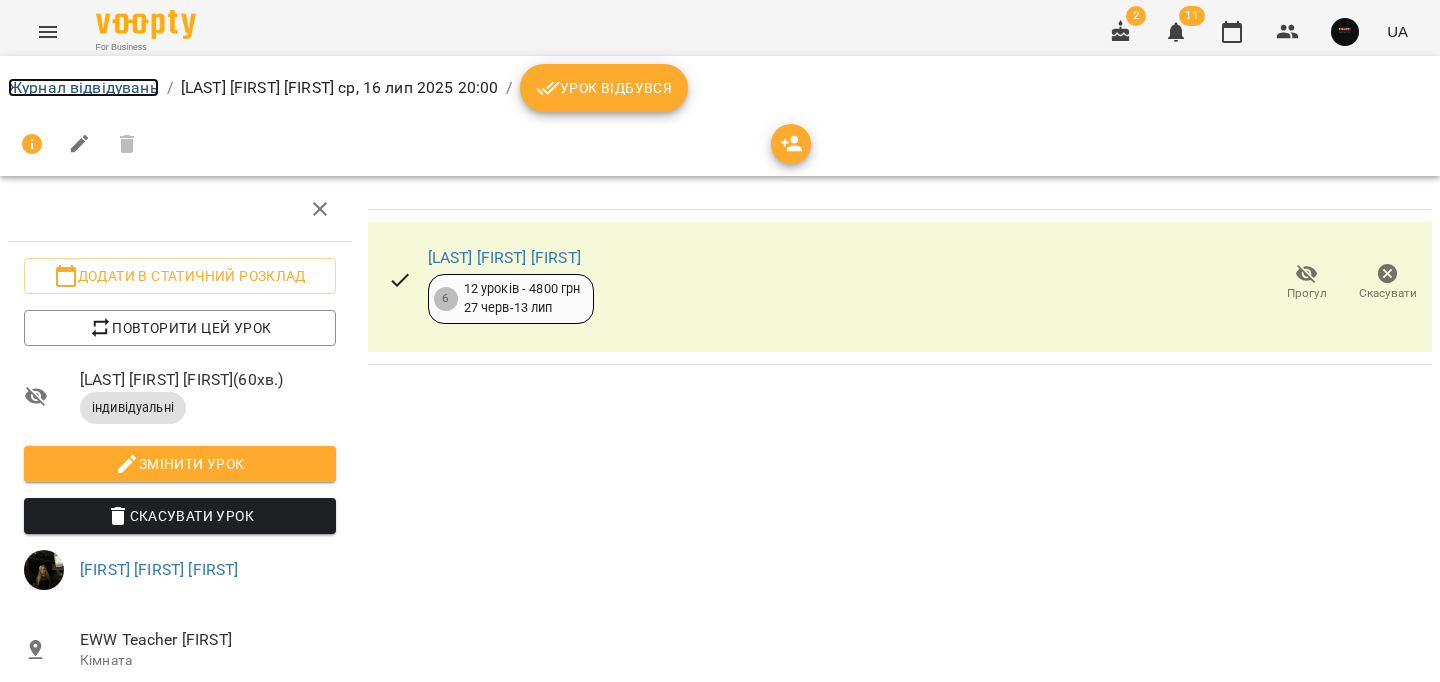 click on "Журнал відвідувань" at bounding box center (83, 87) 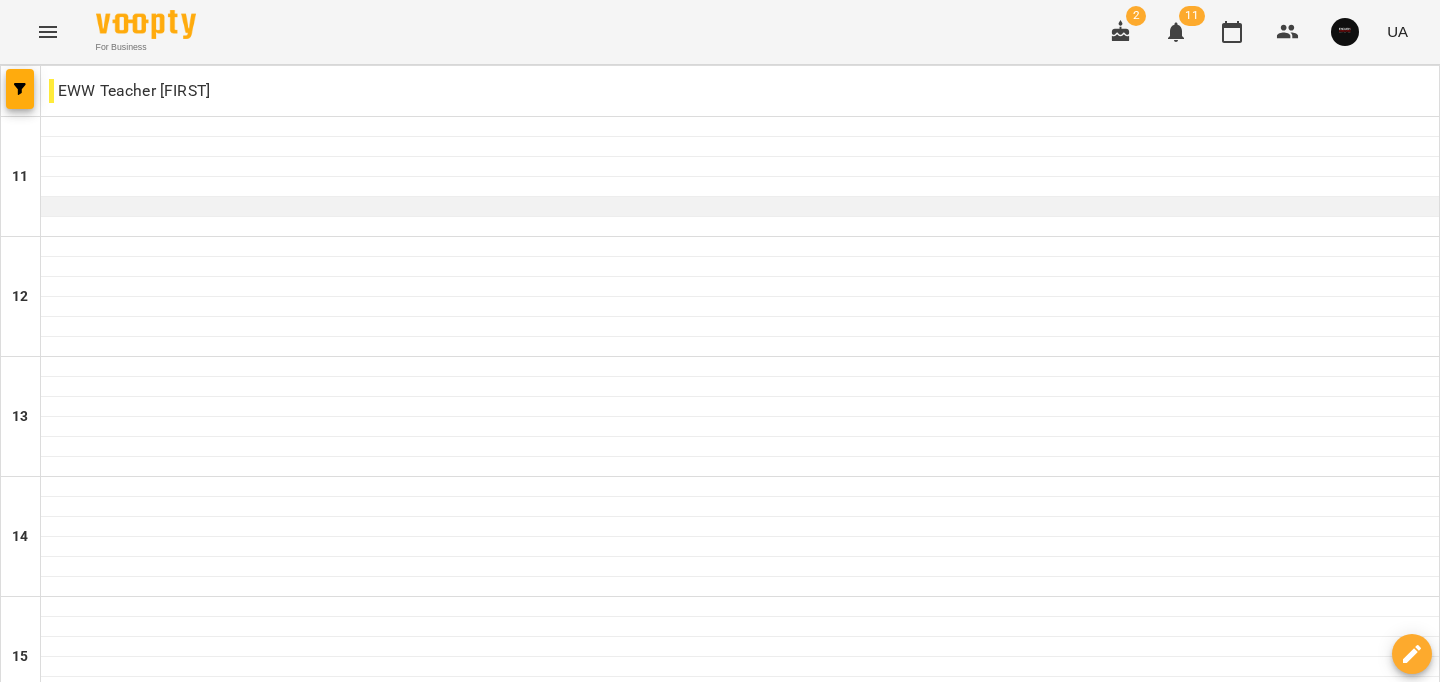 scroll, scrollTop: 1008, scrollLeft: 0, axis: vertical 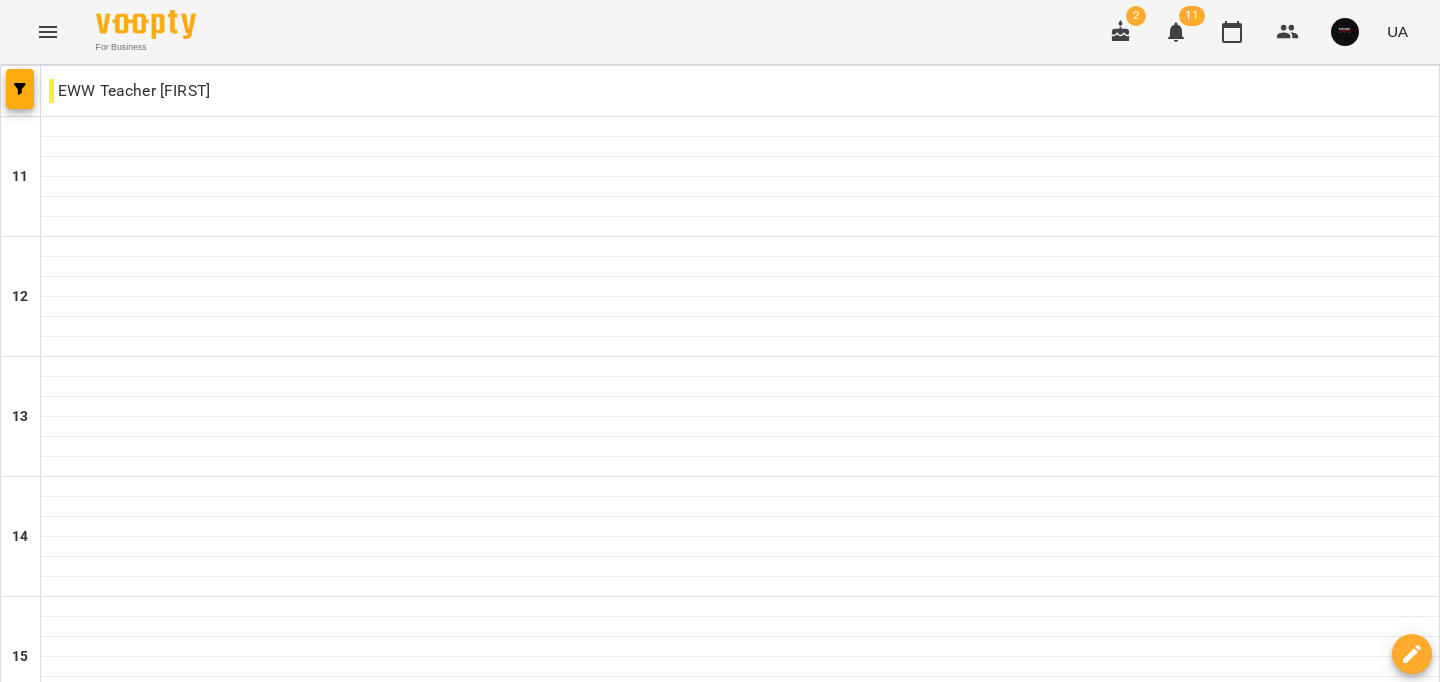 click on "17 лип" at bounding box center [810, 1602] 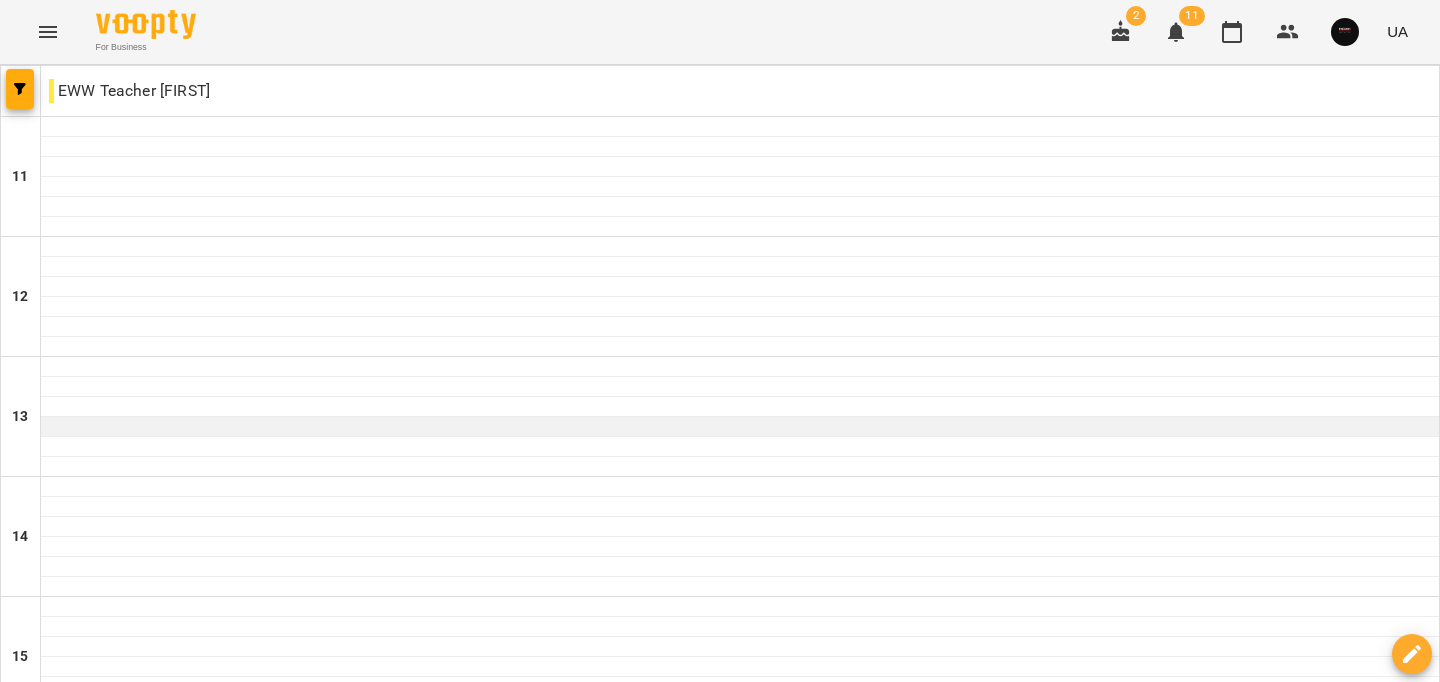 scroll, scrollTop: 1008, scrollLeft: 0, axis: vertical 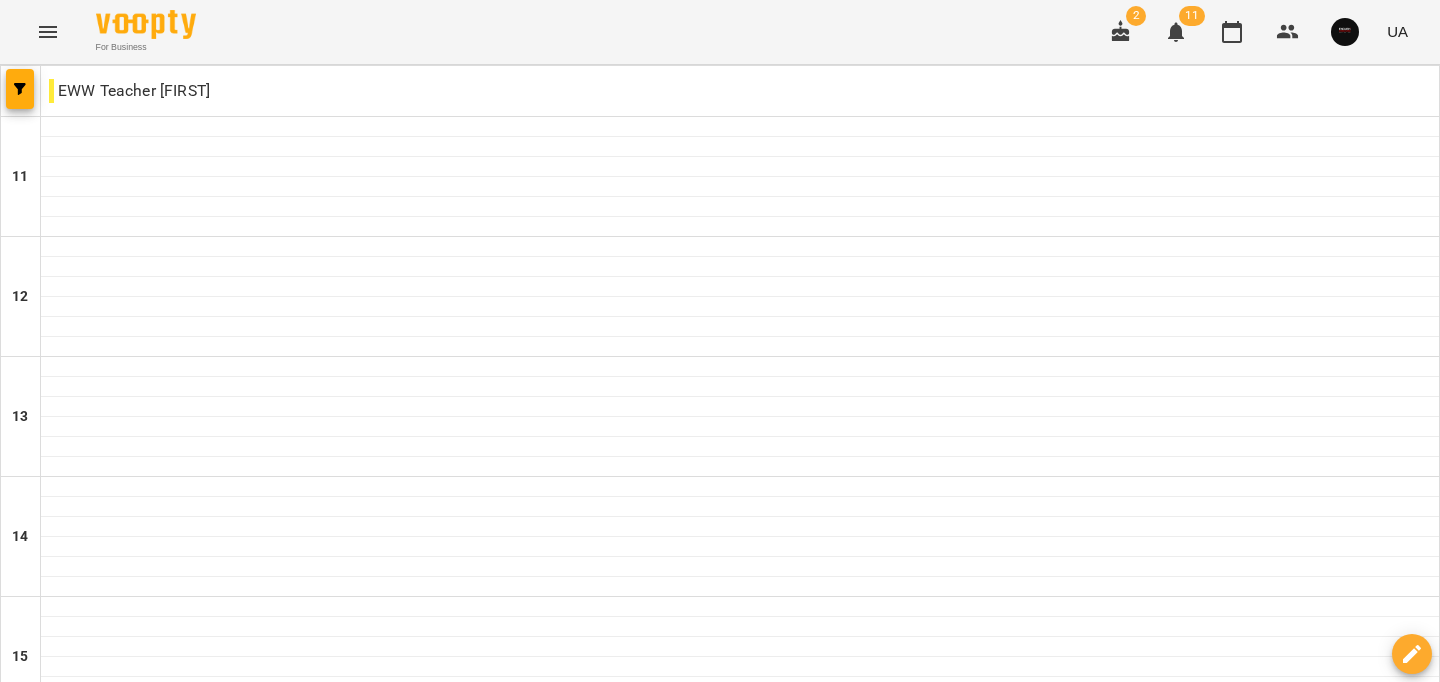 click on "пт" at bounding box center [1007, 1583] 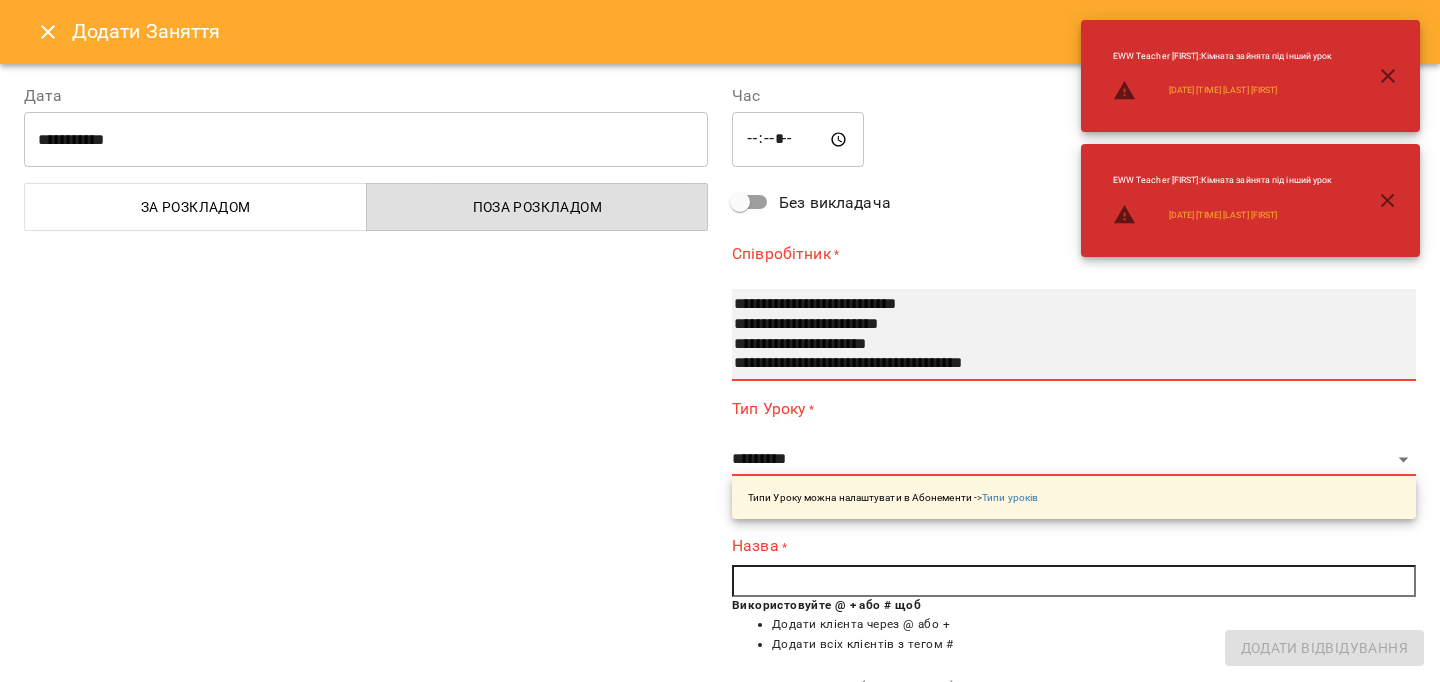drag, startPoint x: 809, startPoint y: 345, endPoint x: 811, endPoint y: 379, distance: 34.058773 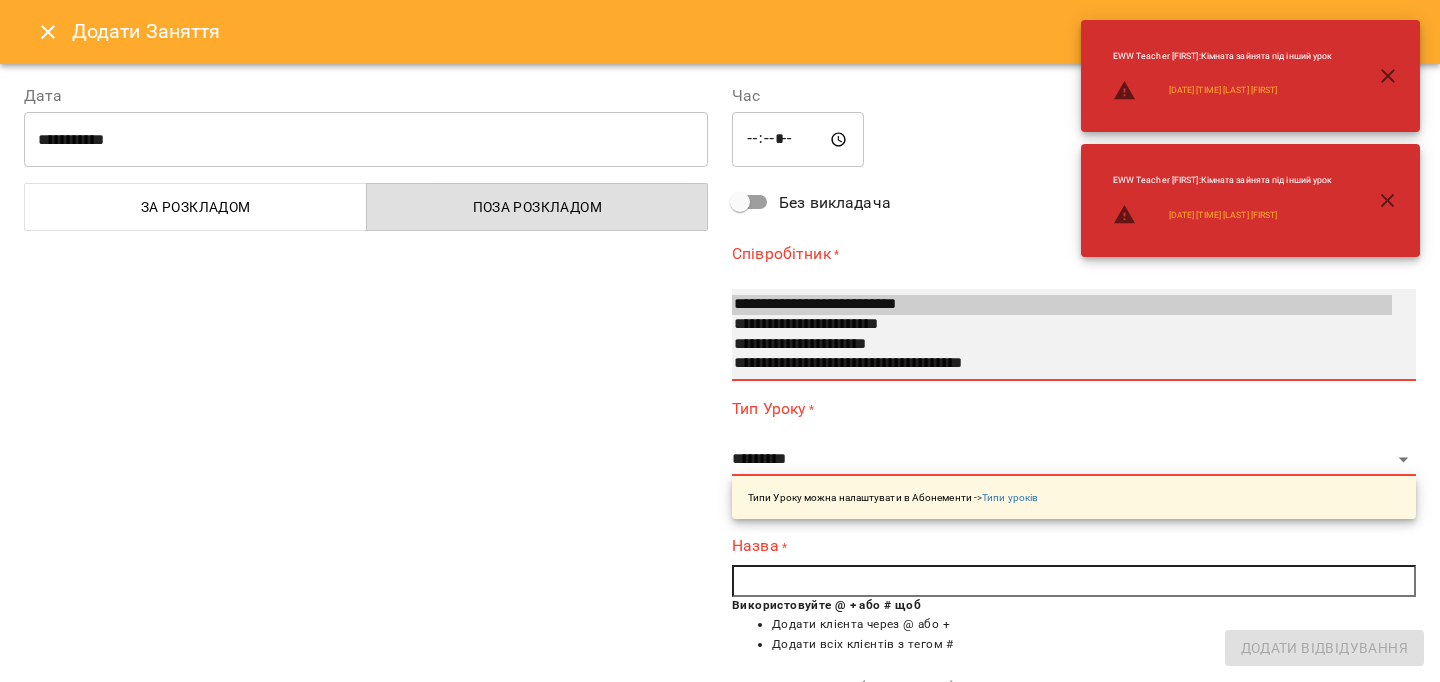 click on "**********" at bounding box center (1062, 345) 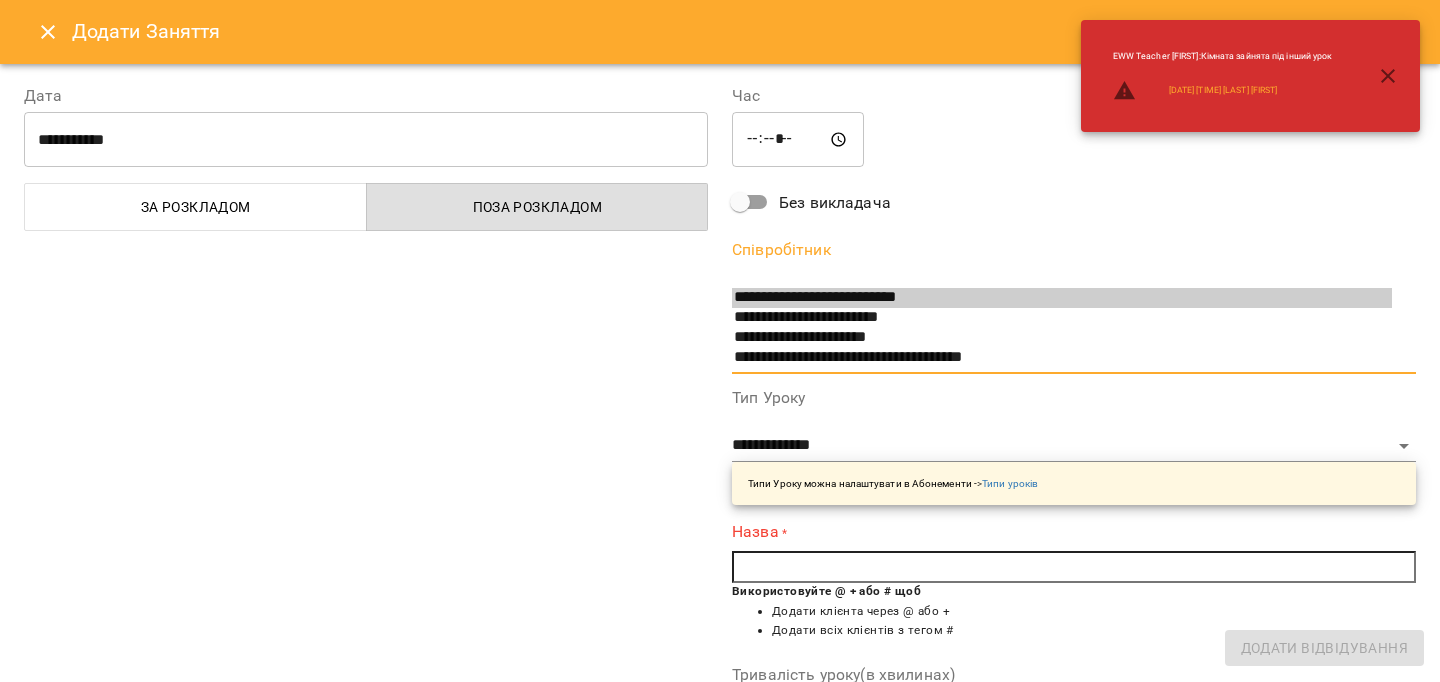 click at bounding box center (1074, 567) 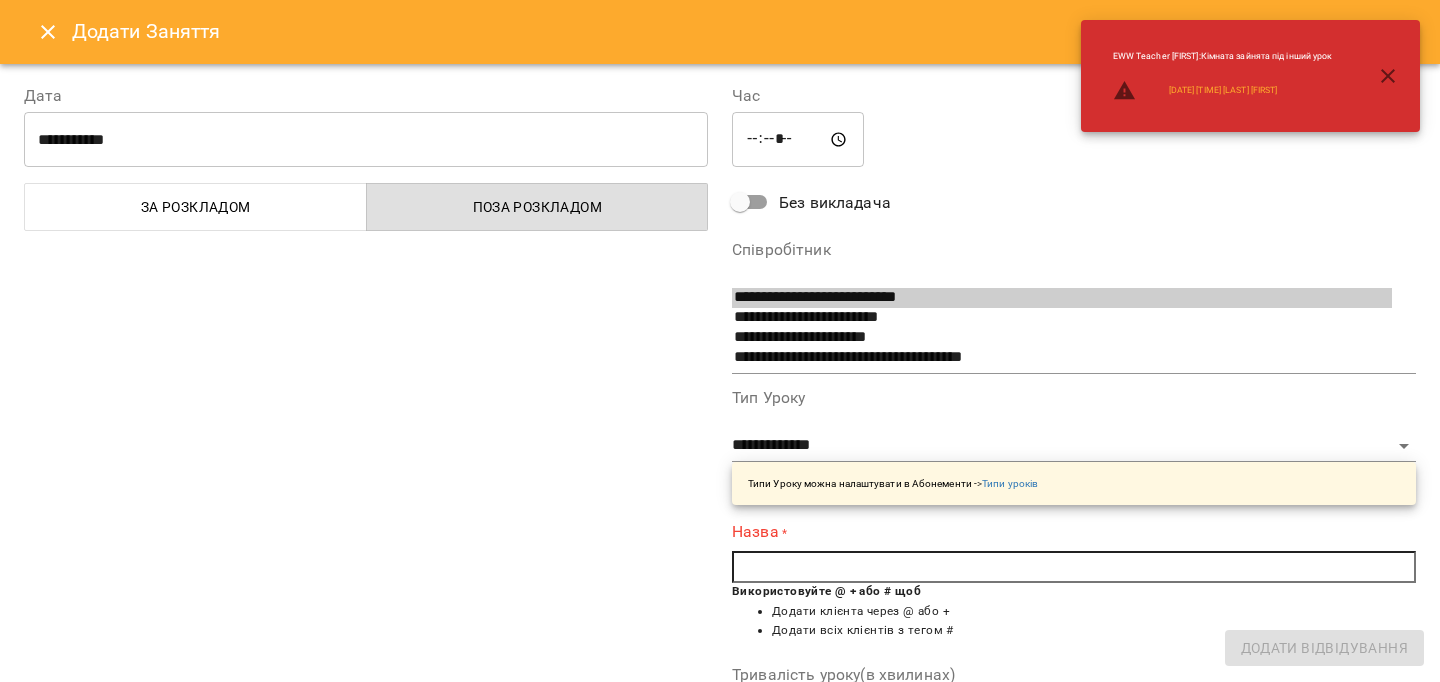 paste on "*" 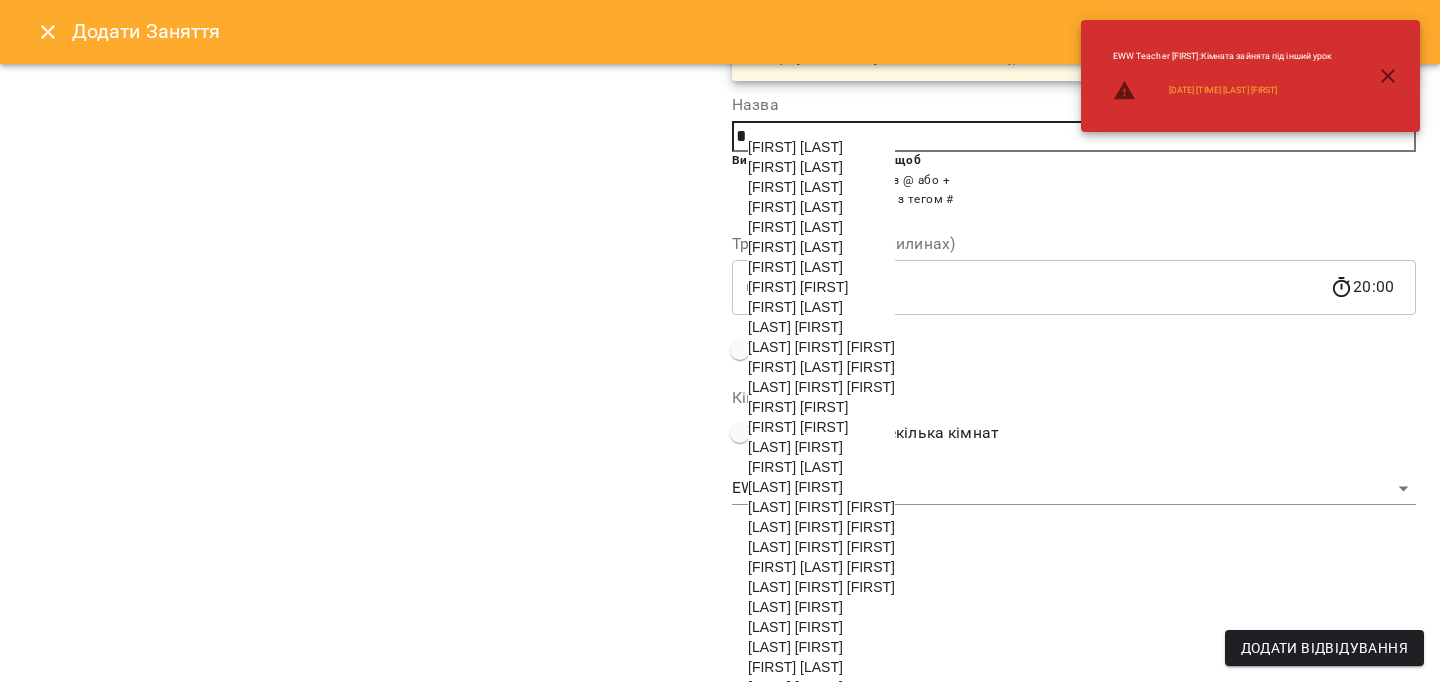 scroll, scrollTop: 470, scrollLeft: 0, axis: vertical 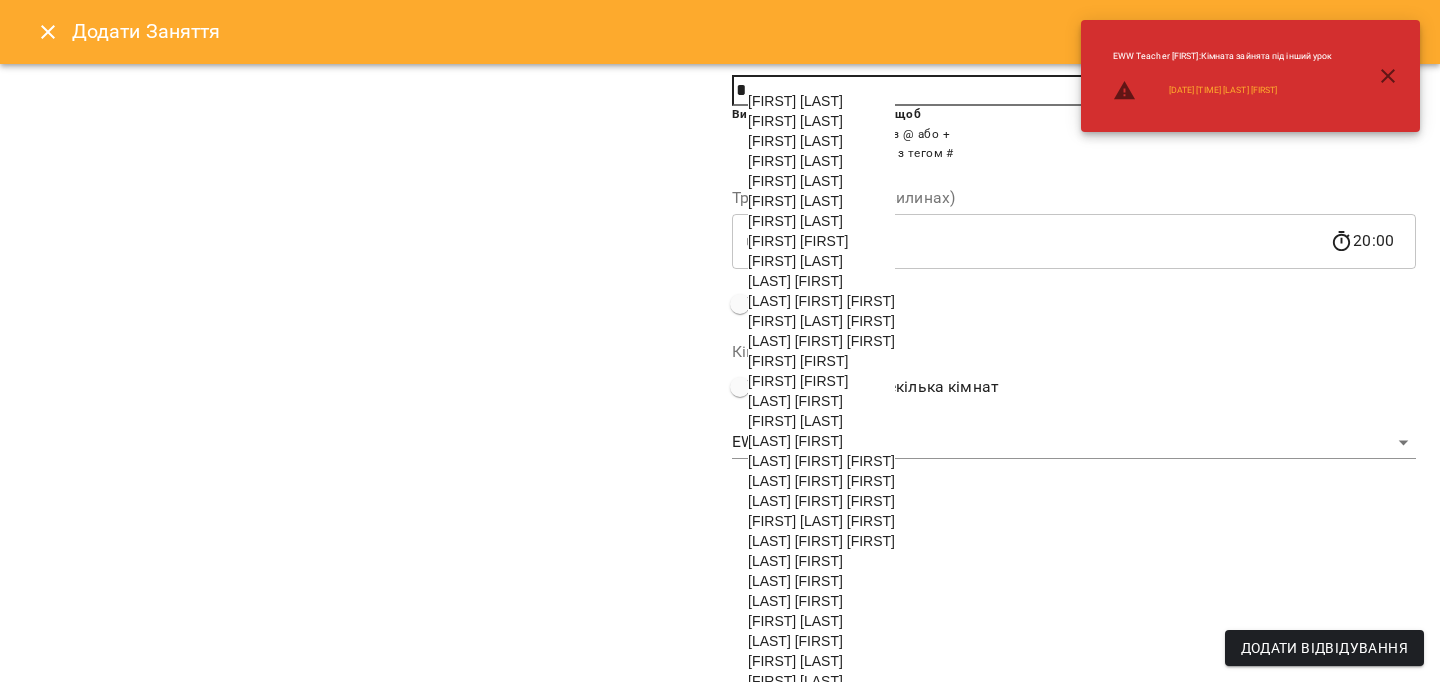 click on "[FIRST] [LAST] [PATRONYMIC]" at bounding box center [821, 481] 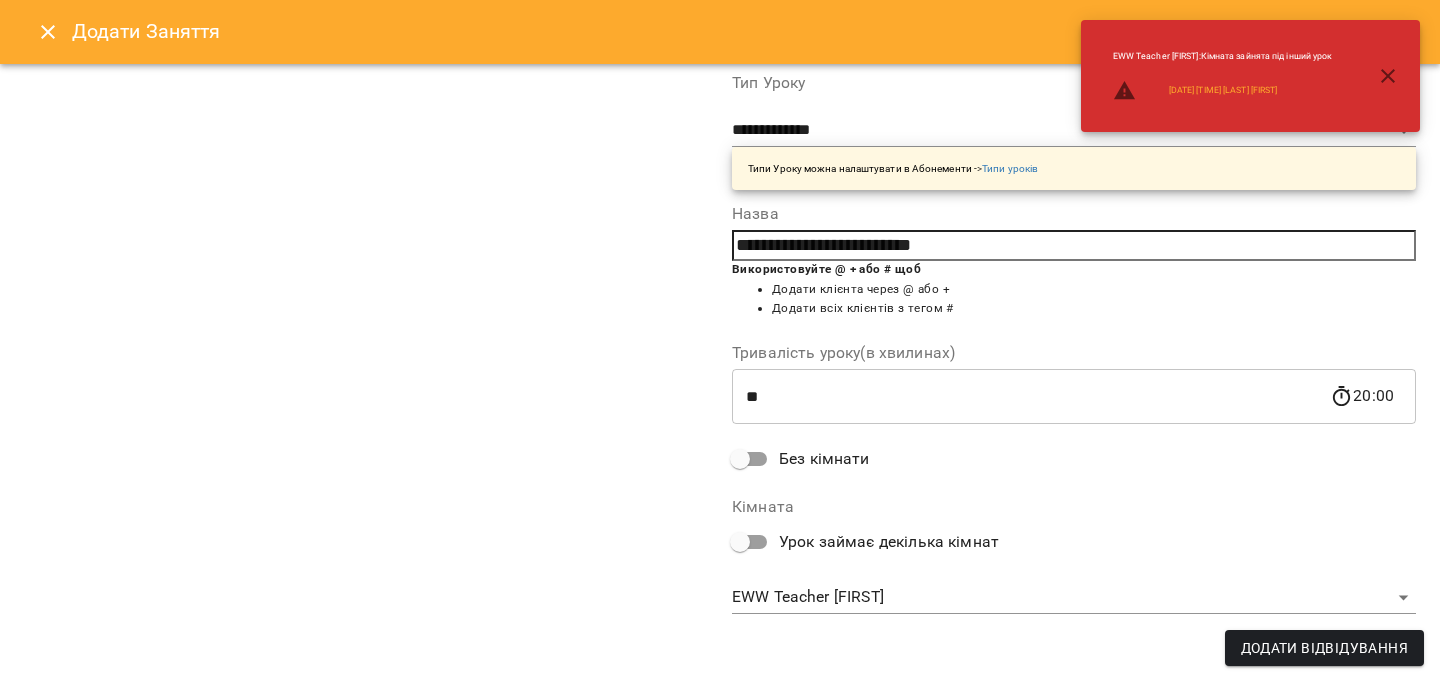 scroll, scrollTop: 314, scrollLeft: 0, axis: vertical 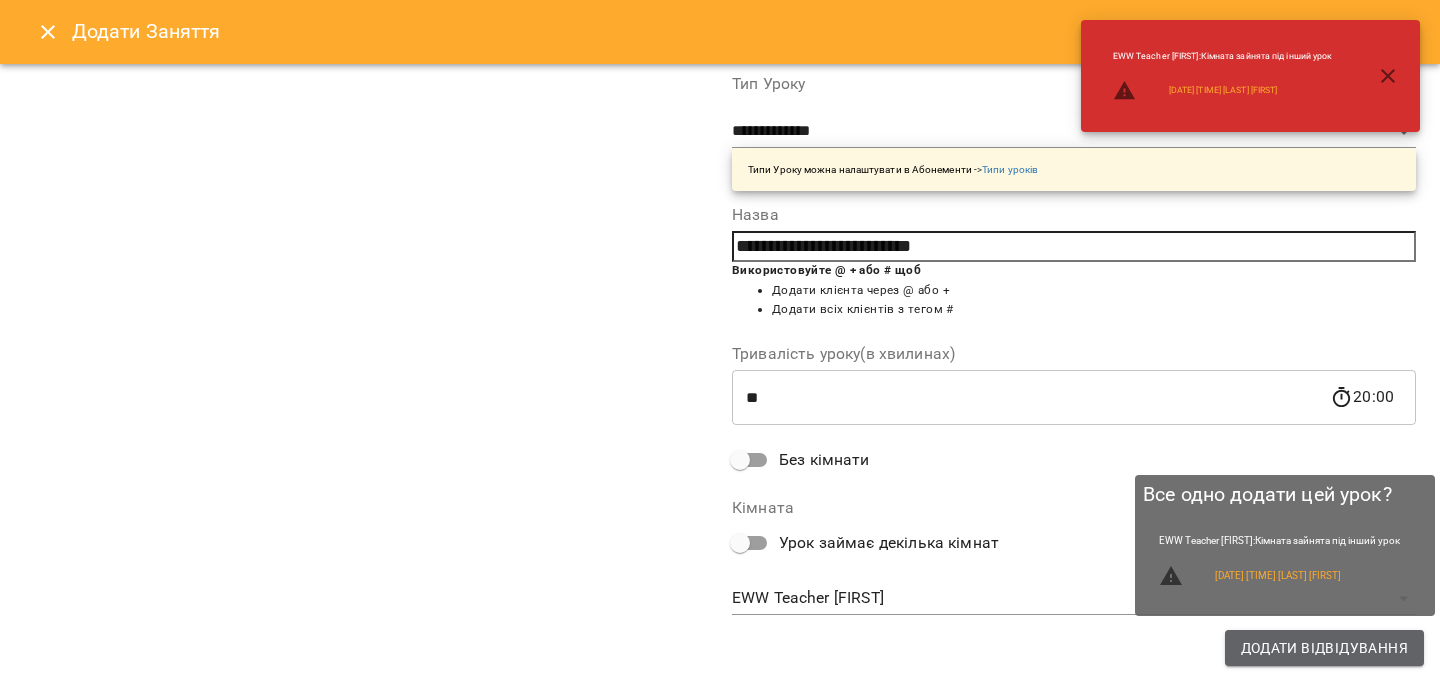 click on "Додати Відвідування" at bounding box center (1324, 648) 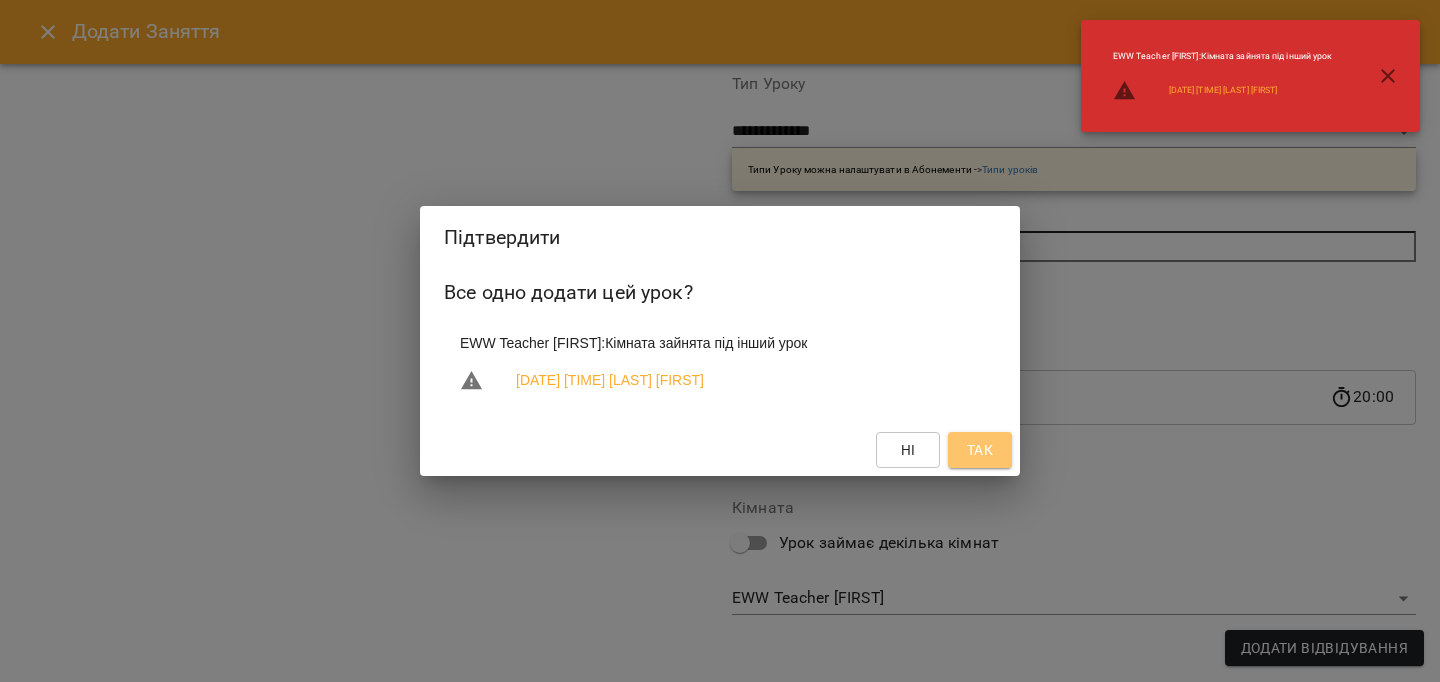 click on "Так" at bounding box center [980, 450] 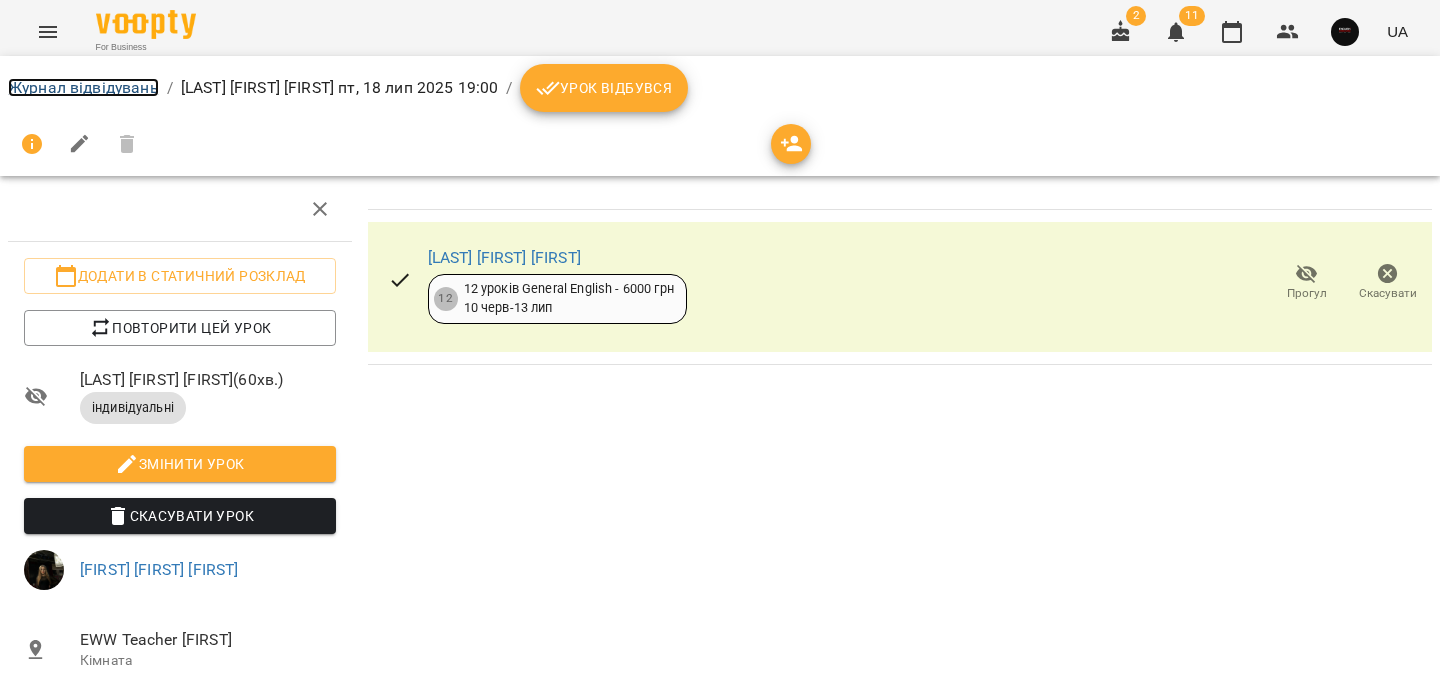 click on "Журнал відвідувань" at bounding box center [83, 87] 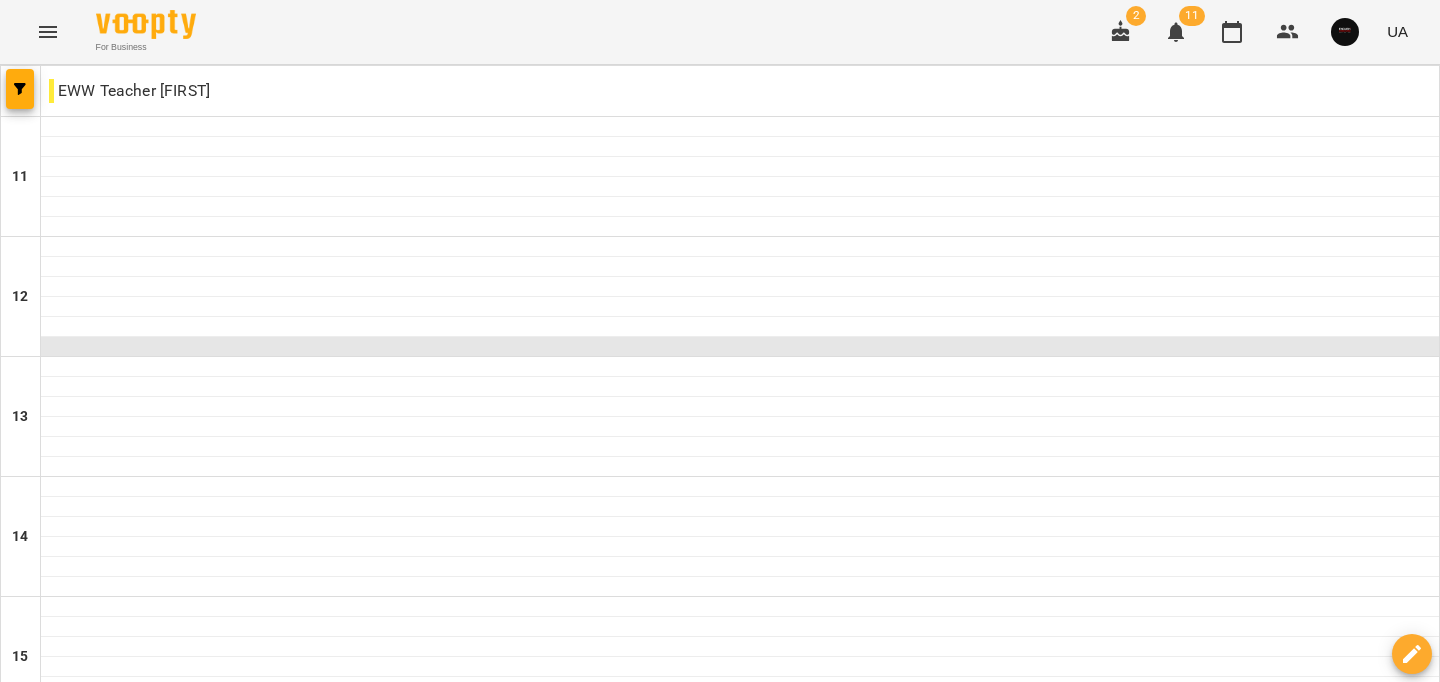 scroll, scrollTop: 838, scrollLeft: 0, axis: vertical 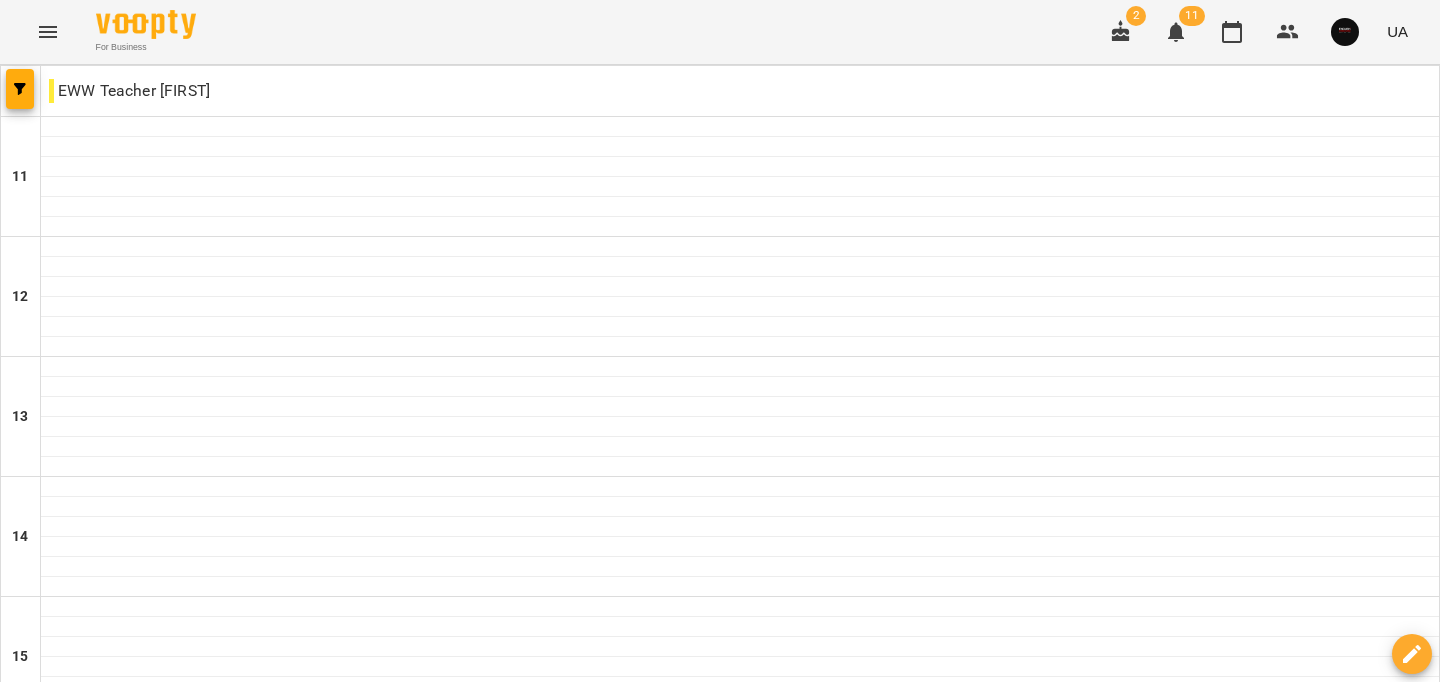 click at bounding box center [740, 1207] 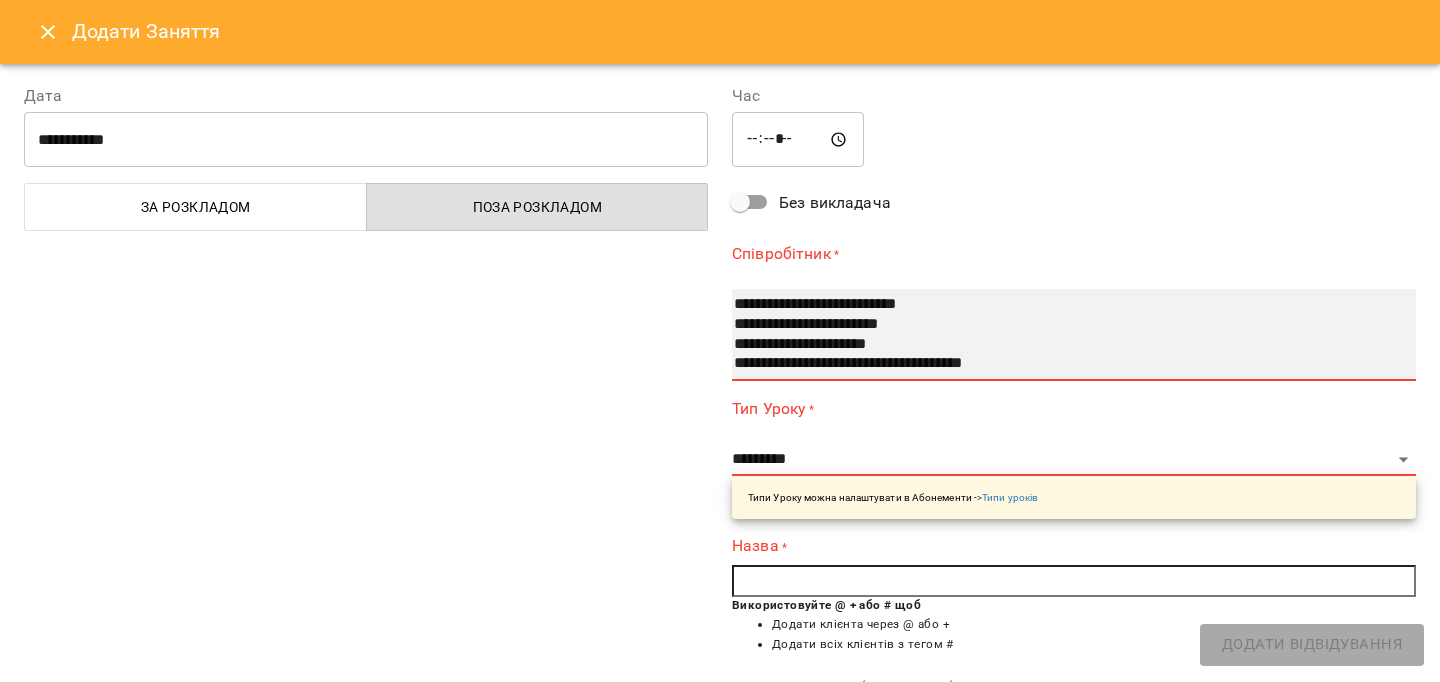 select on "**********" 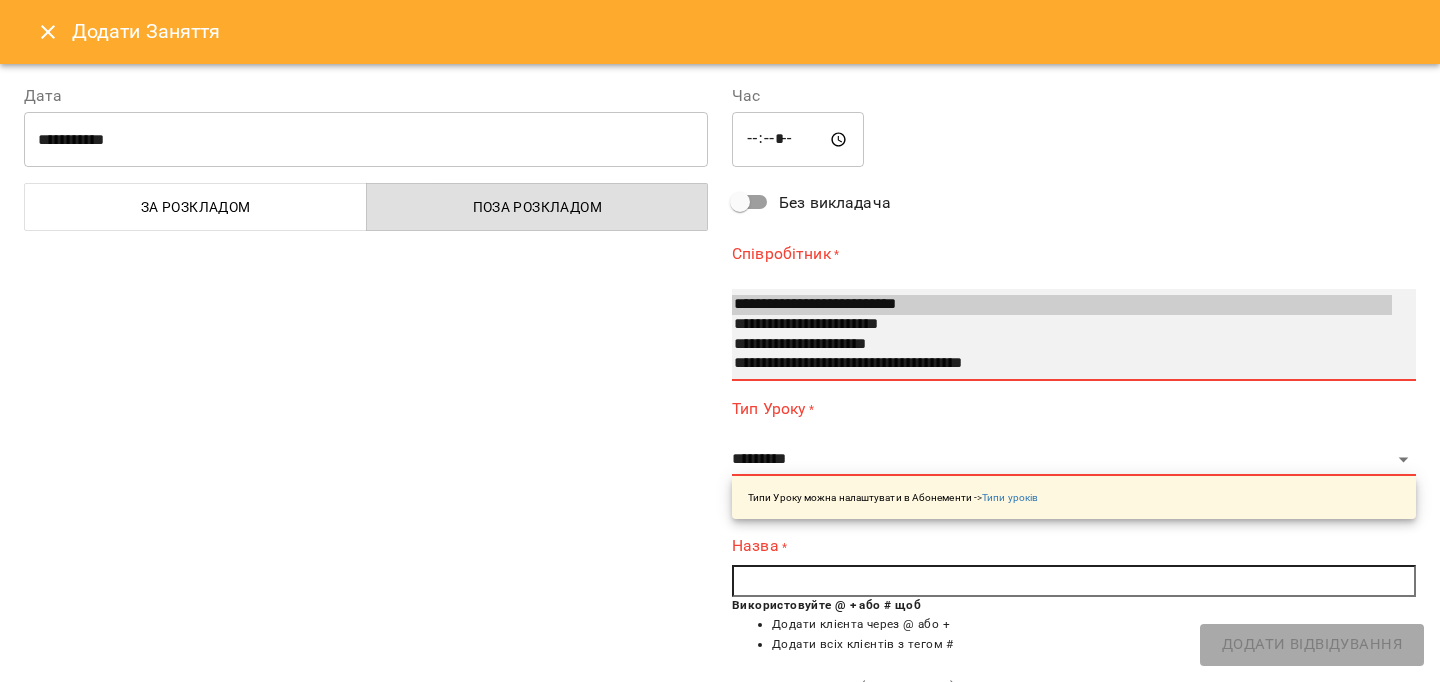 click on "**********" at bounding box center (1062, 345) 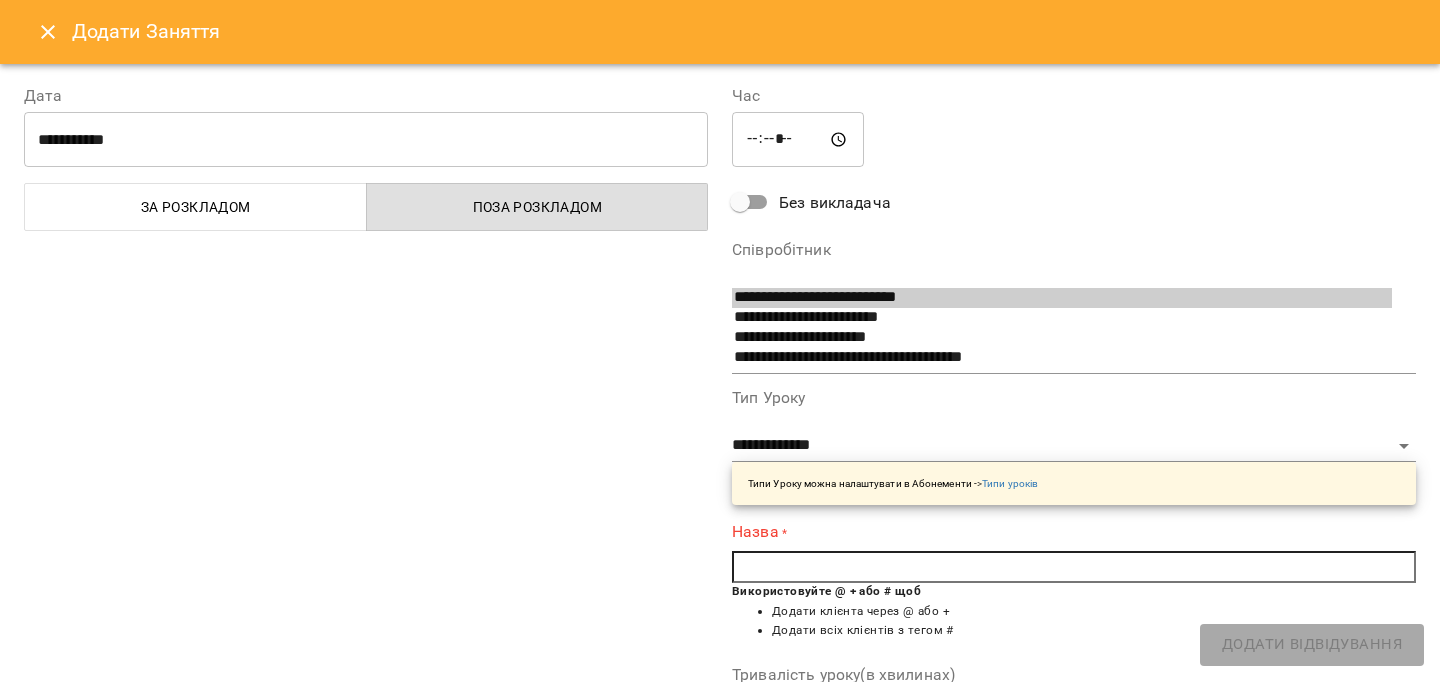 click at bounding box center [1074, 567] 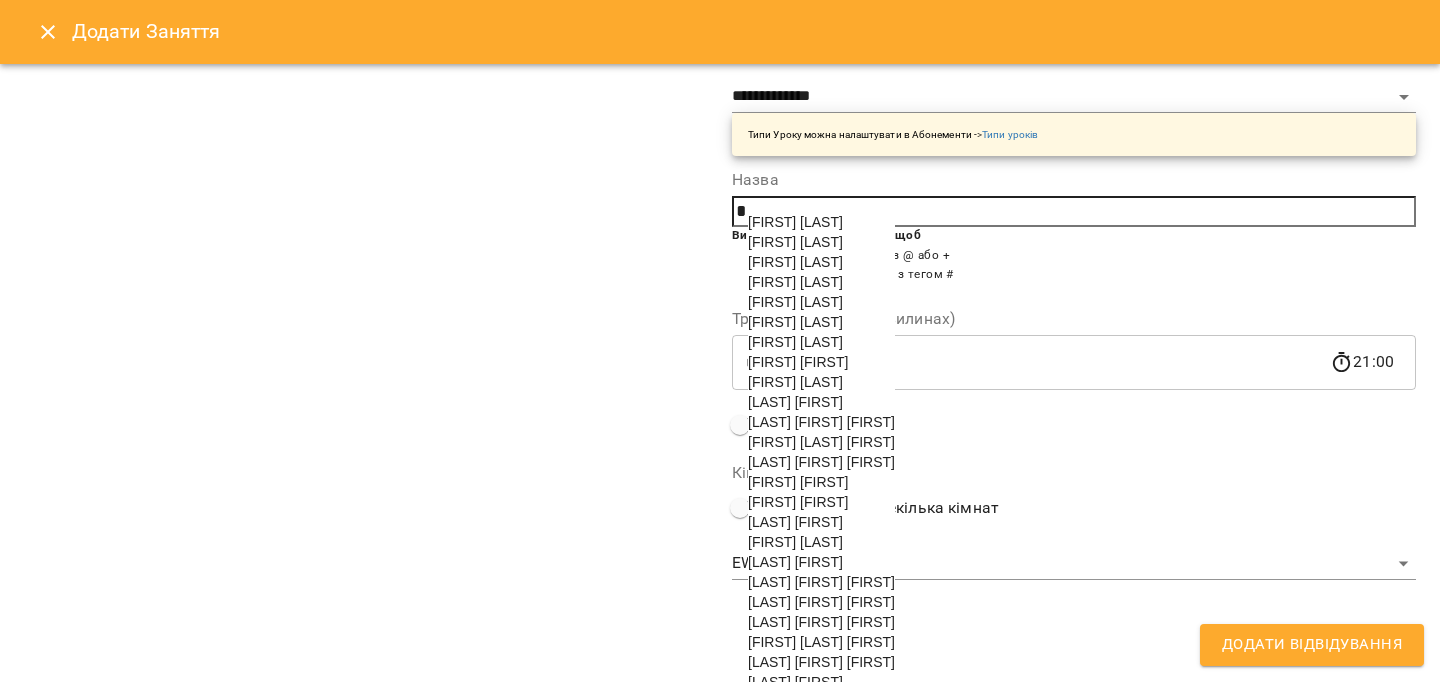 scroll, scrollTop: 564, scrollLeft: 0, axis: vertical 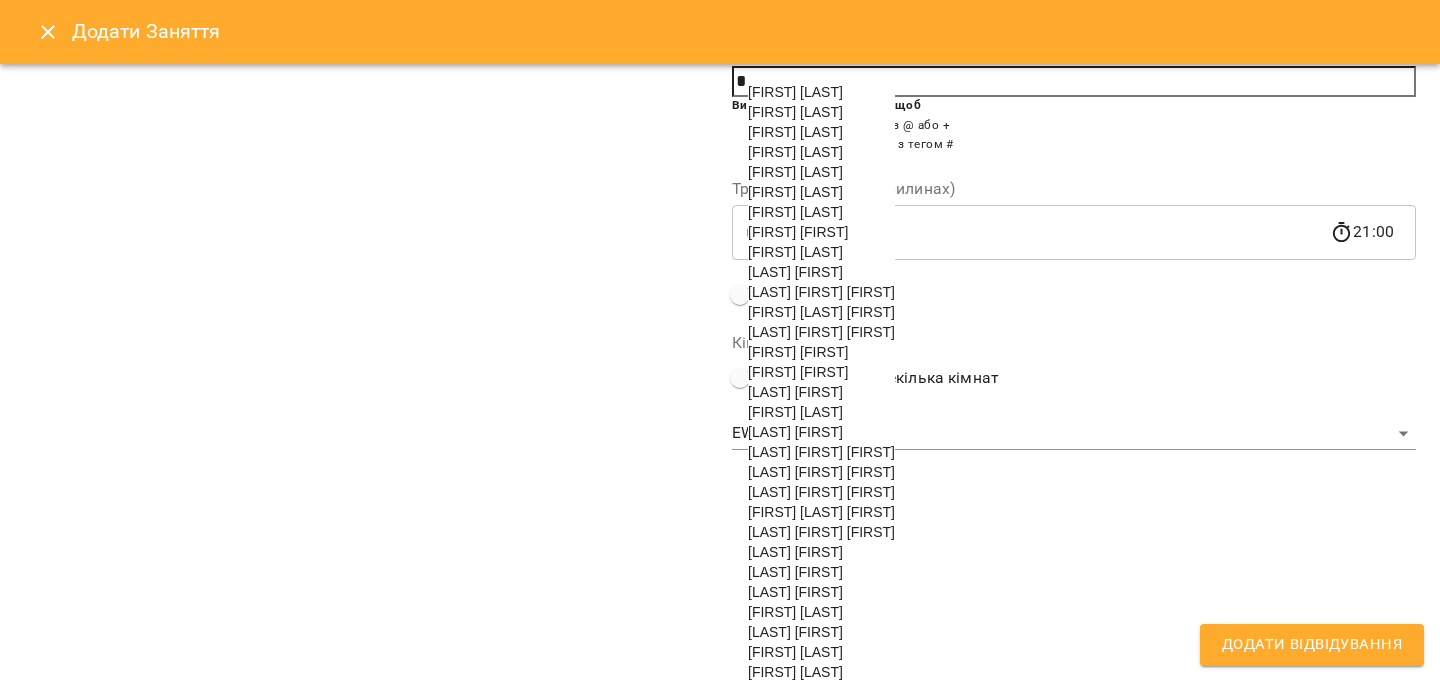 click on "[FIRST] [LAST] [PATRONYMIC]" at bounding box center (821, 472) 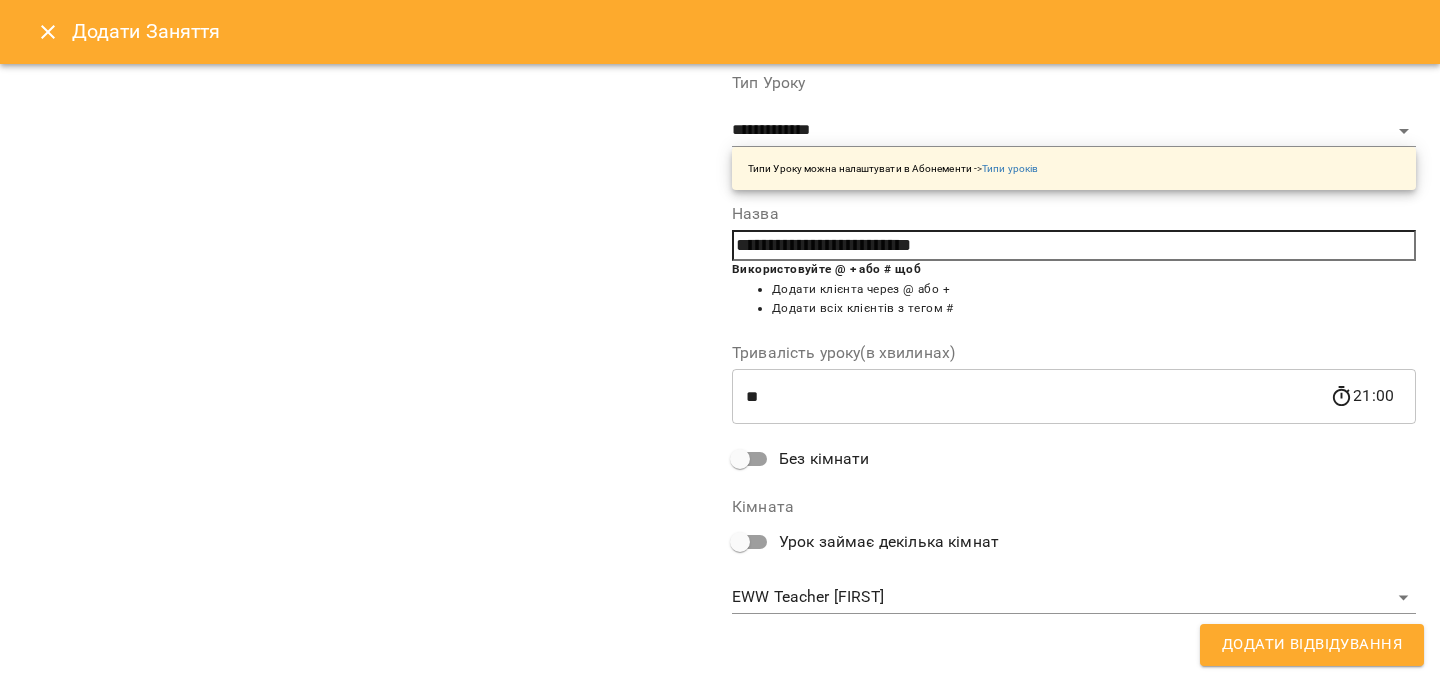 scroll, scrollTop: 187, scrollLeft: 0, axis: vertical 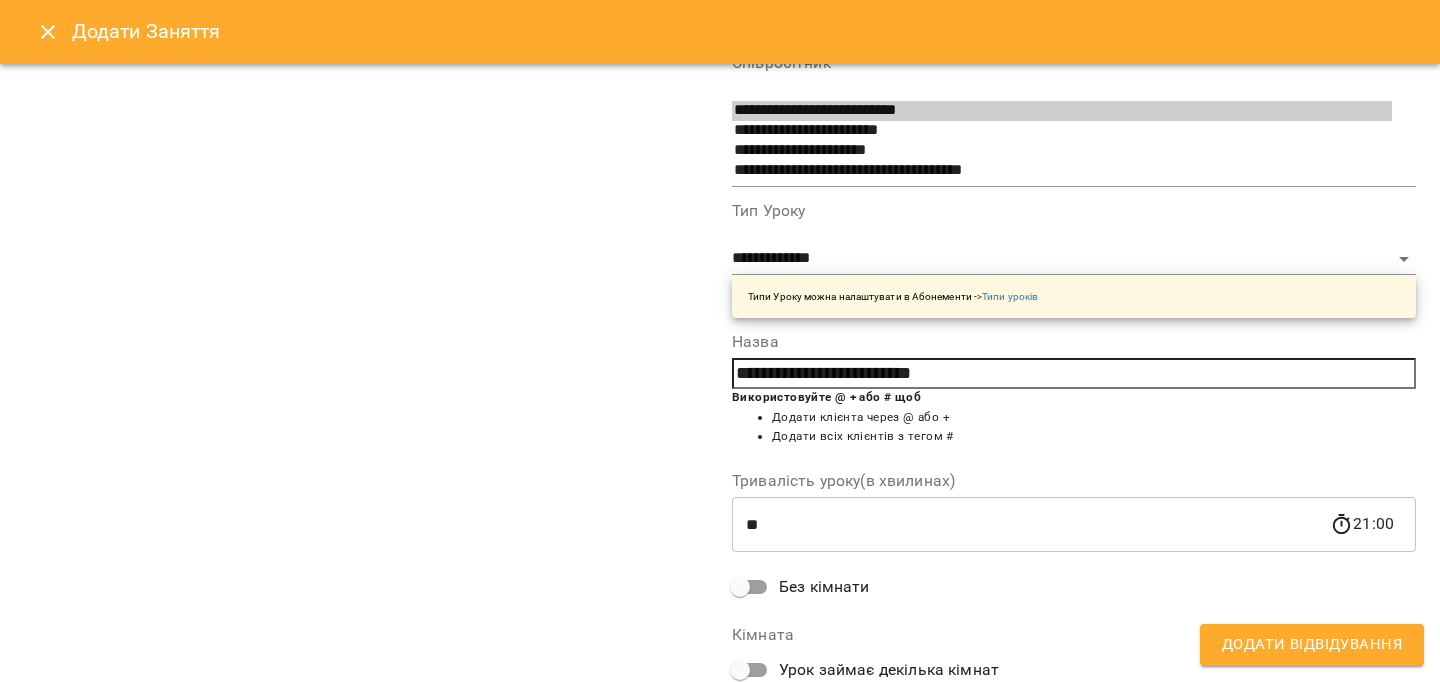 click on "Додати Відвідування" at bounding box center (1312, 645) 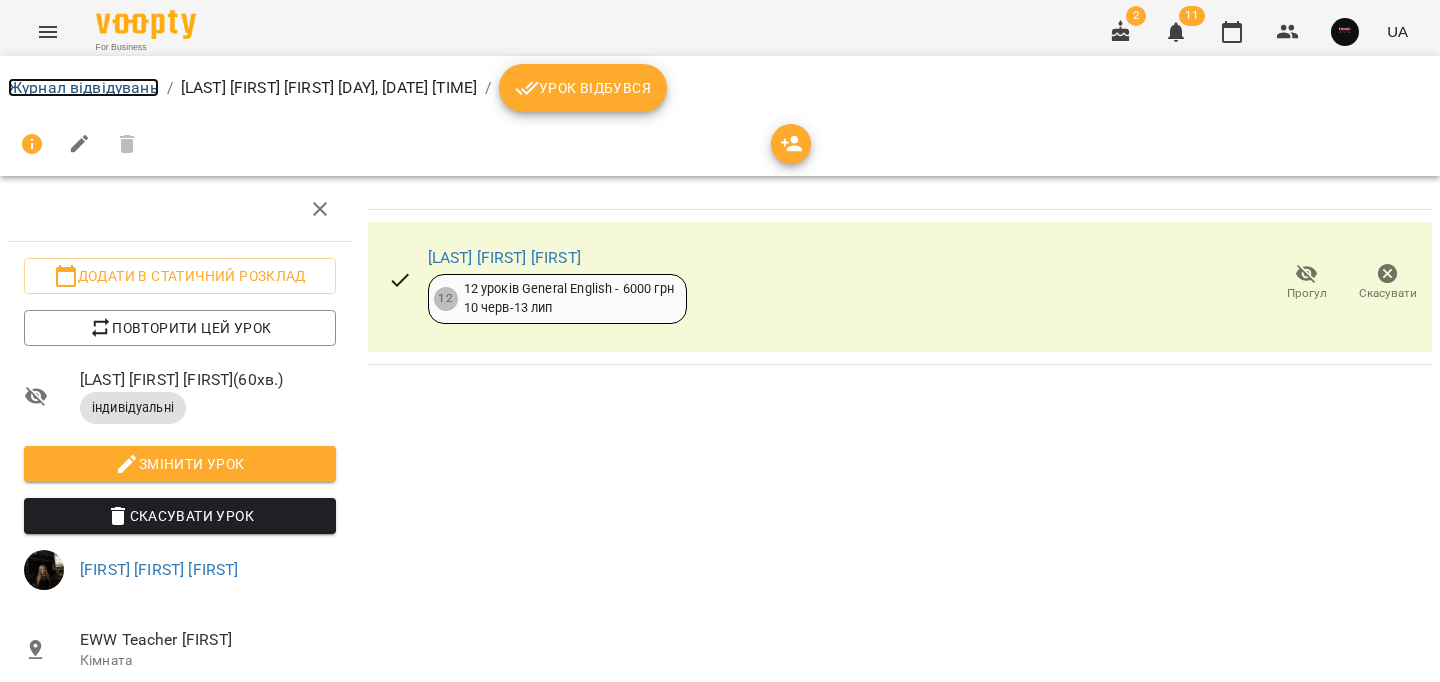 click on "Журнал відвідувань" at bounding box center (83, 87) 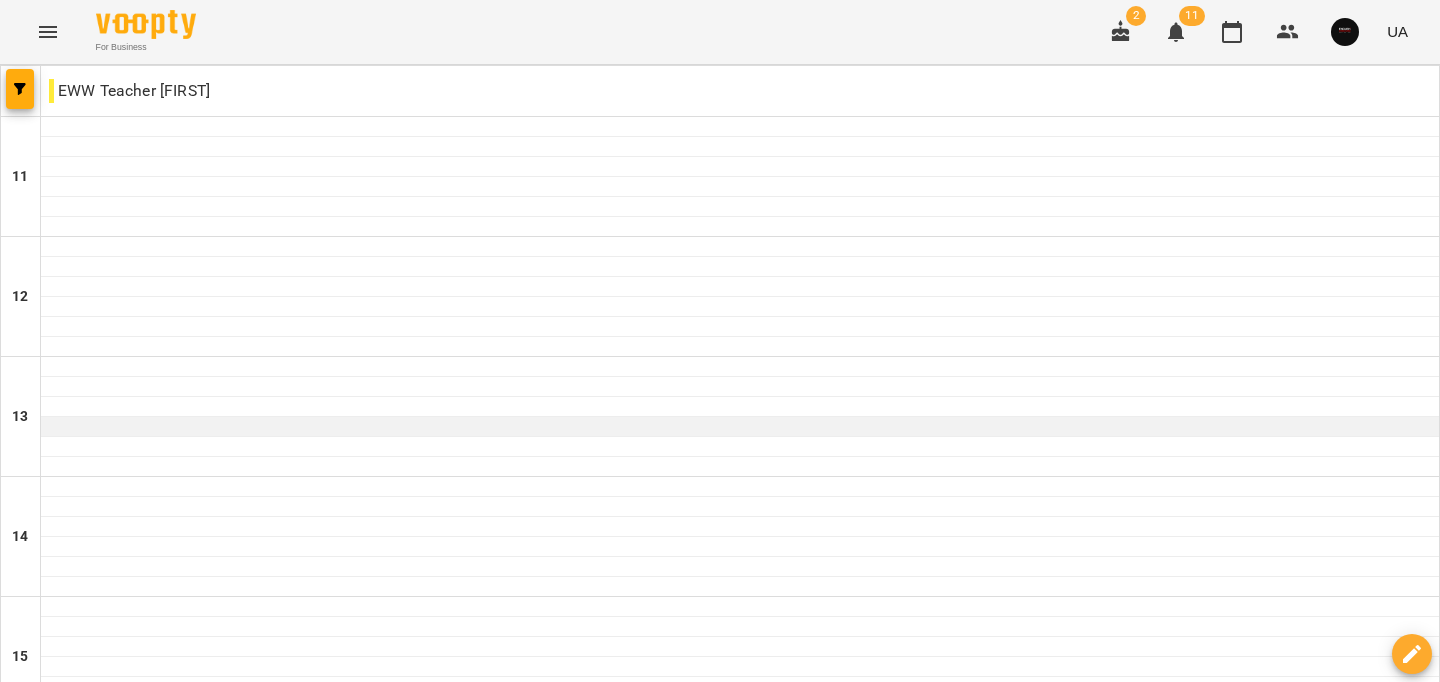 scroll, scrollTop: 1008, scrollLeft: 0, axis: vertical 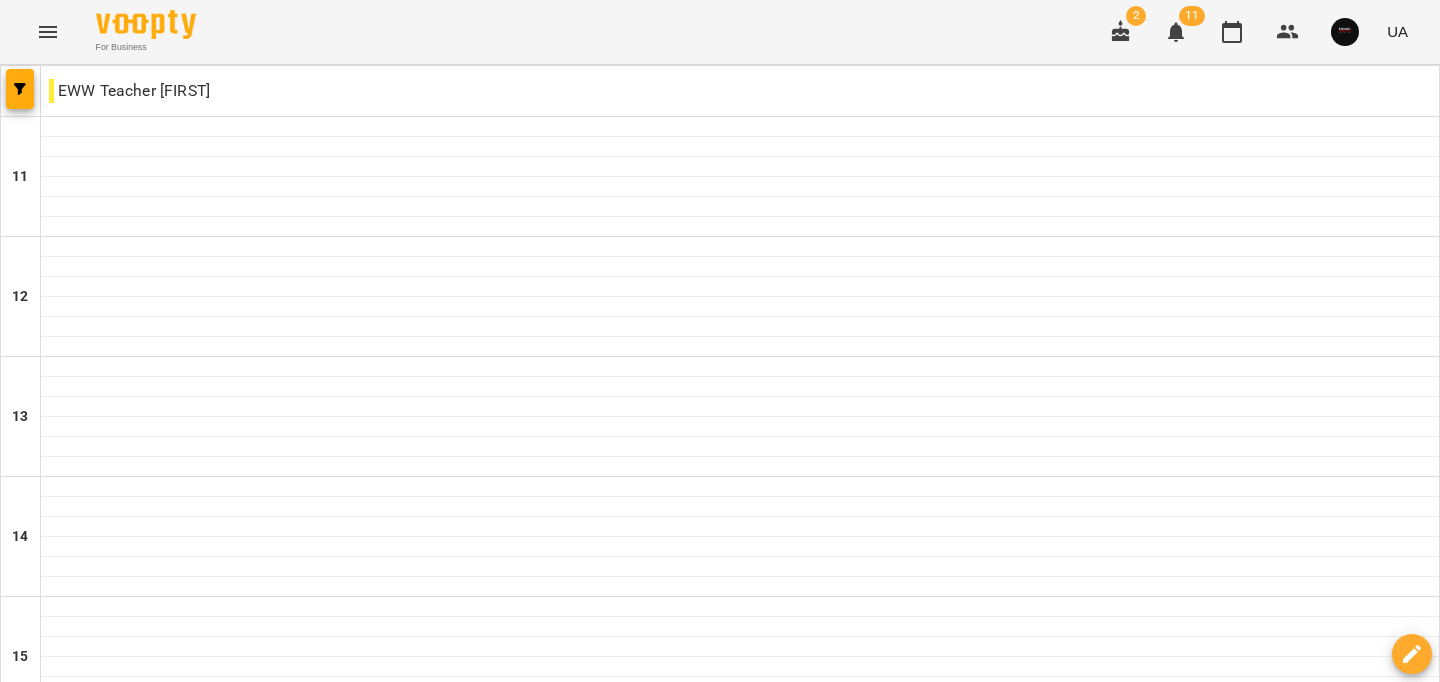click at bounding box center (740, 1327) 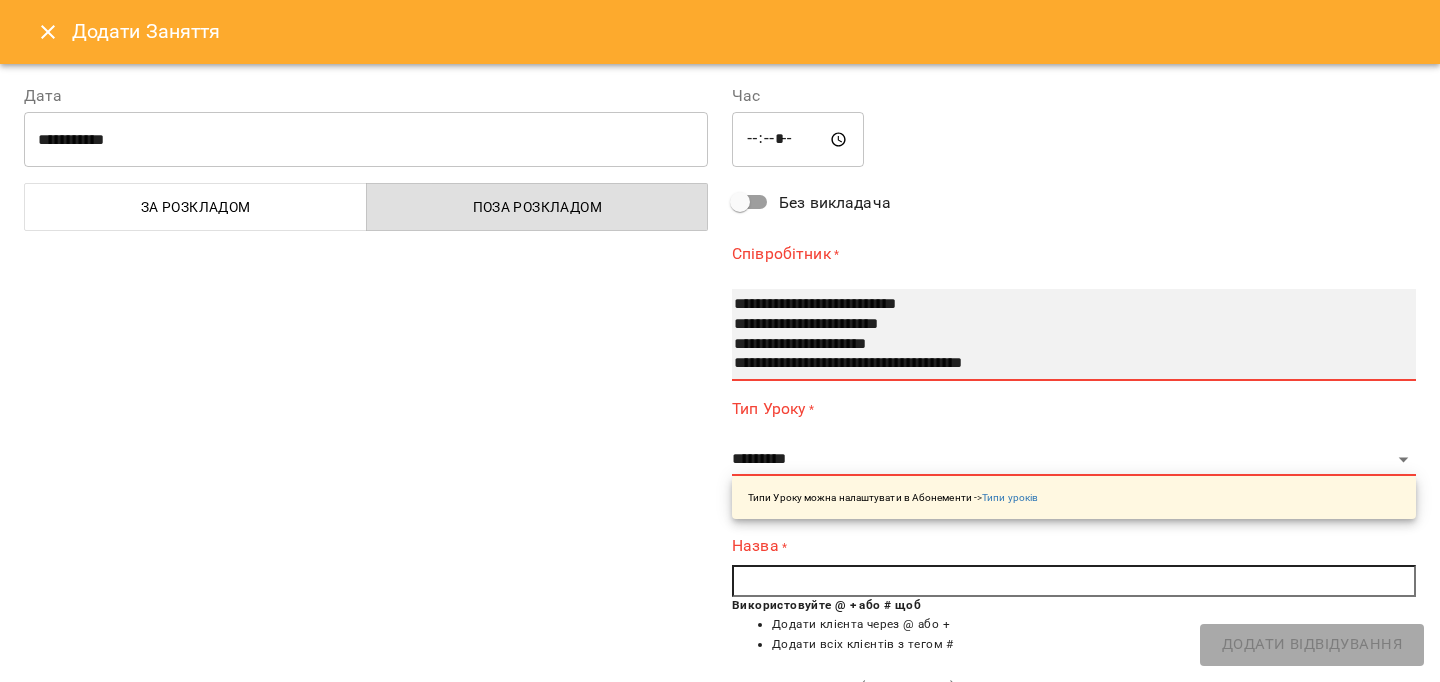 select on "**********" 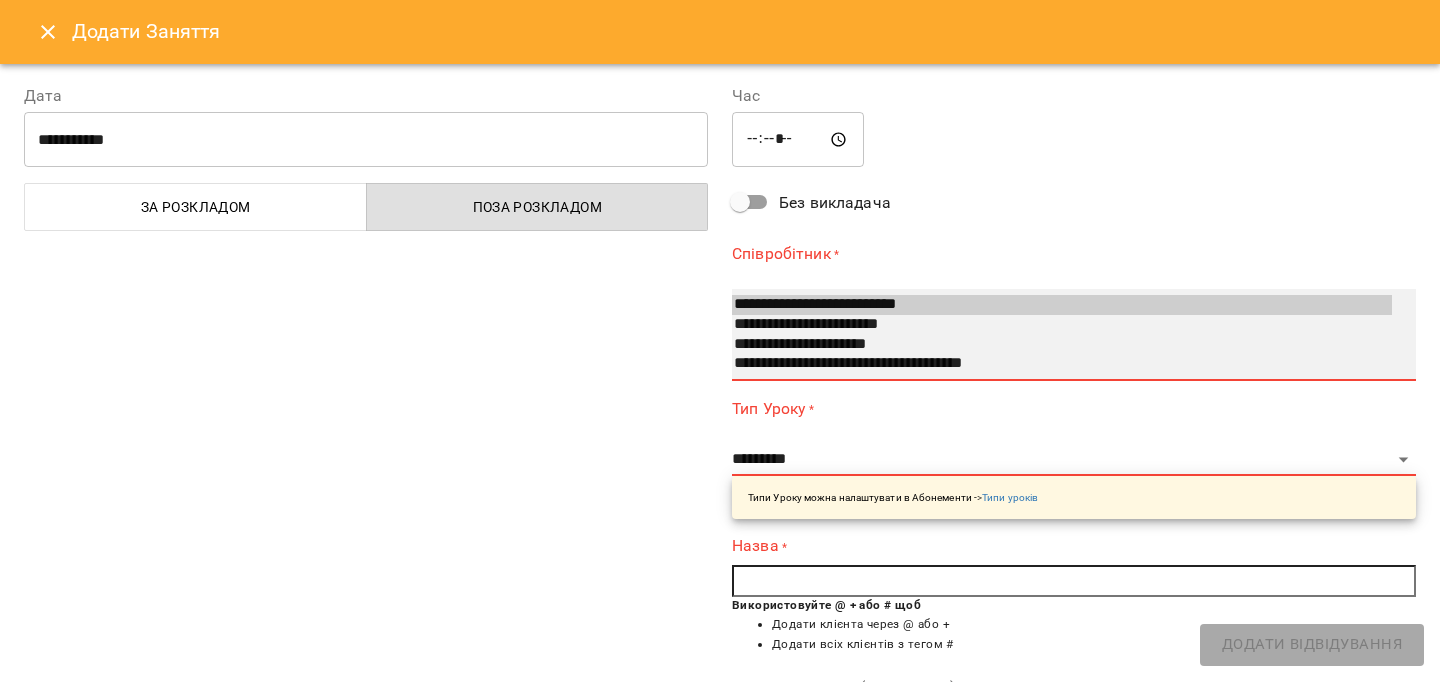 click on "**********" at bounding box center (1062, 345) 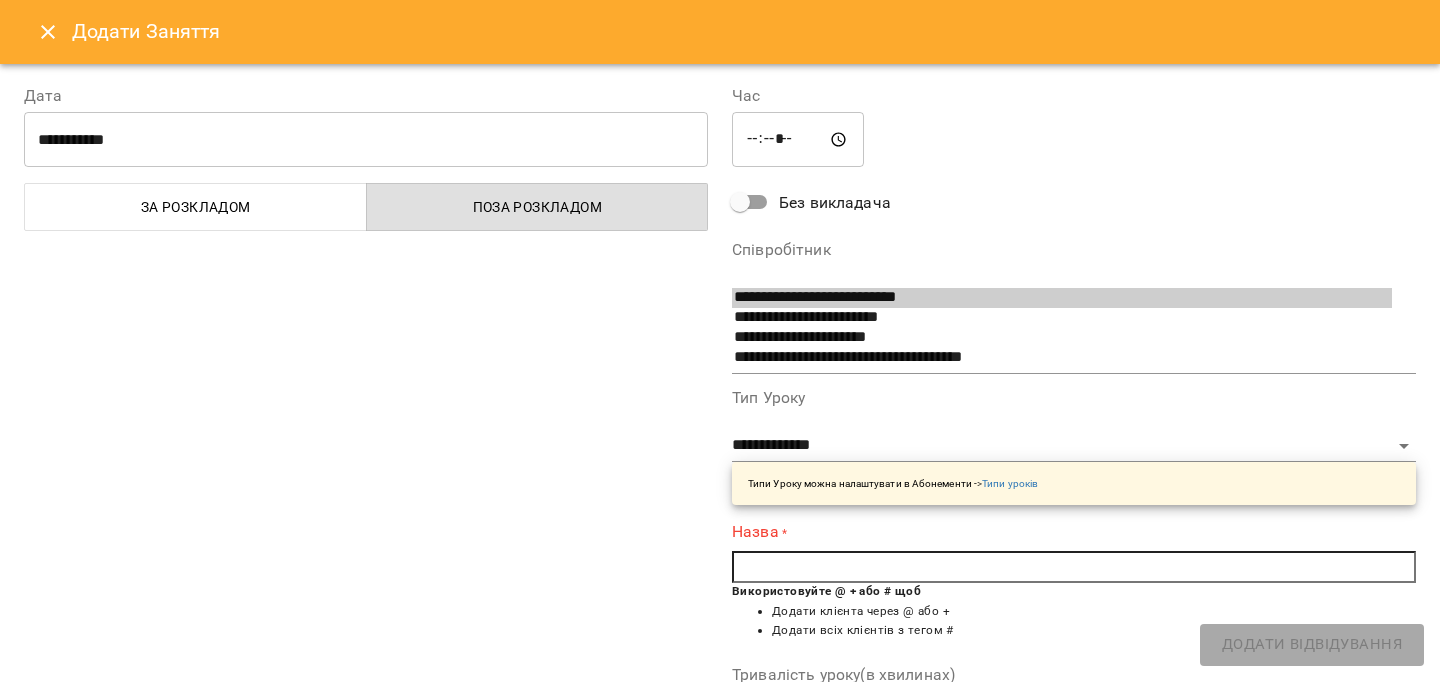 click at bounding box center (1074, 567) 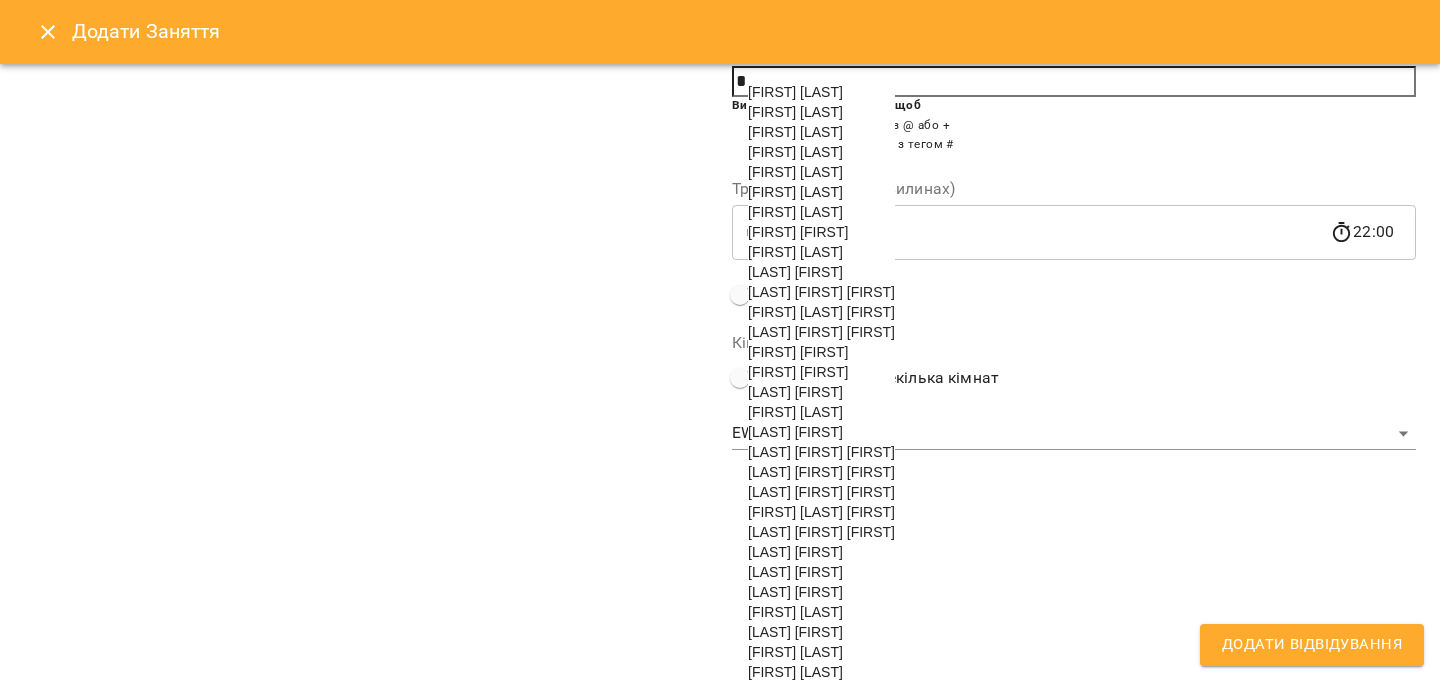 scroll, scrollTop: 554, scrollLeft: 0, axis: vertical 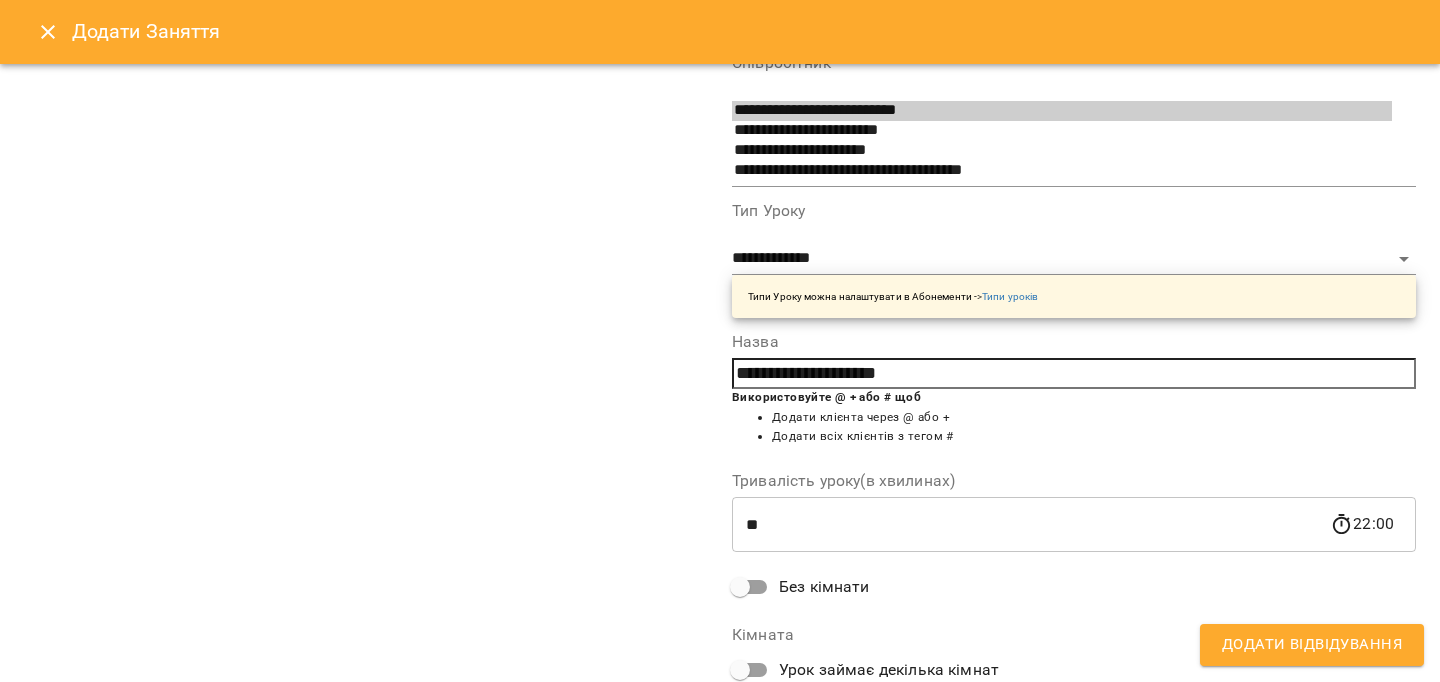 click on "Додати Відвідування" at bounding box center (1312, 645) 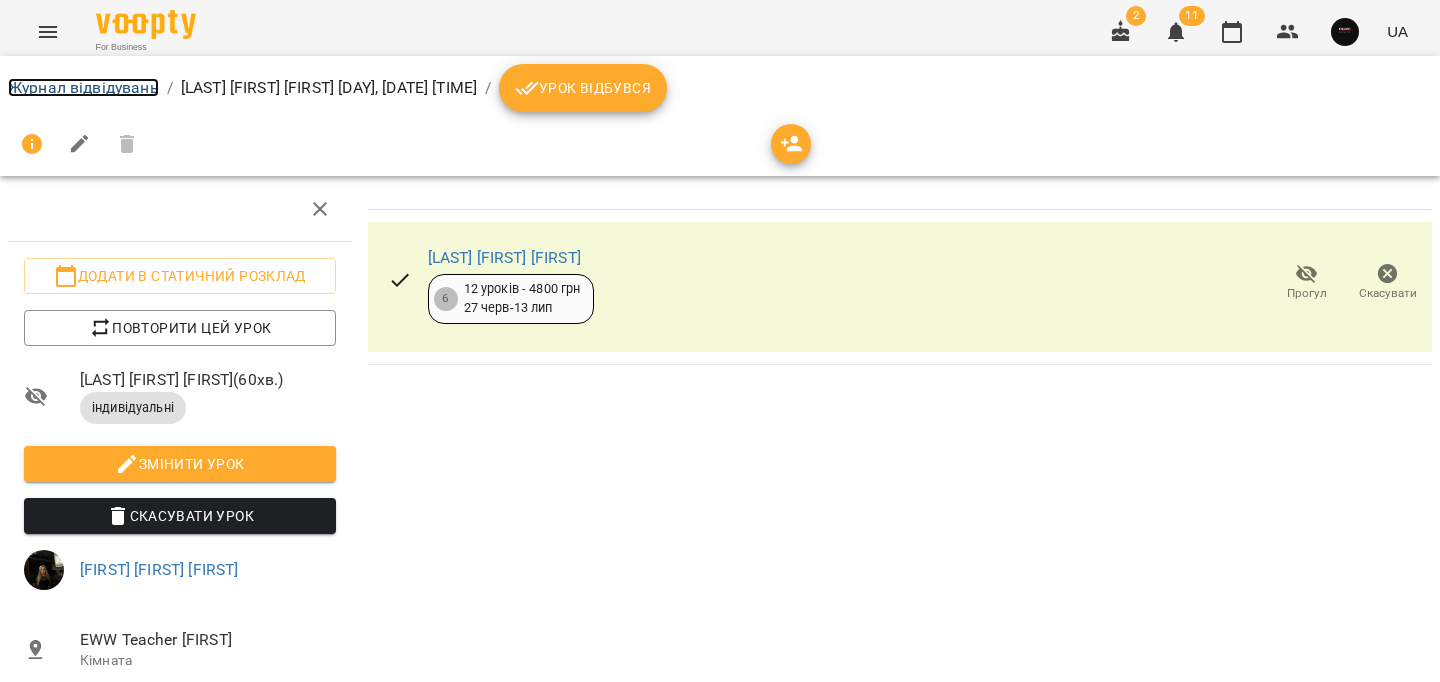 drag, startPoint x: 136, startPoint y: 92, endPoint x: 209, endPoint y: 221, distance: 148.22281 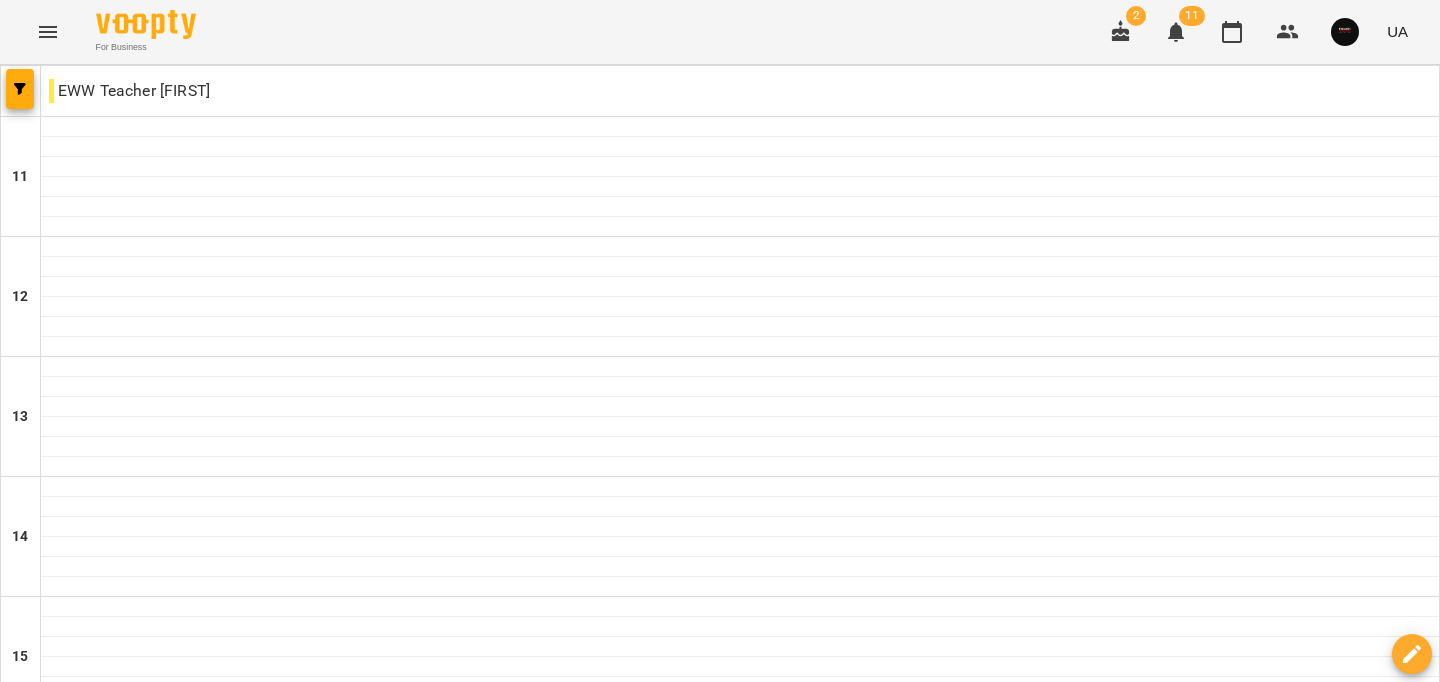 scroll, scrollTop: 1008, scrollLeft: 0, axis: vertical 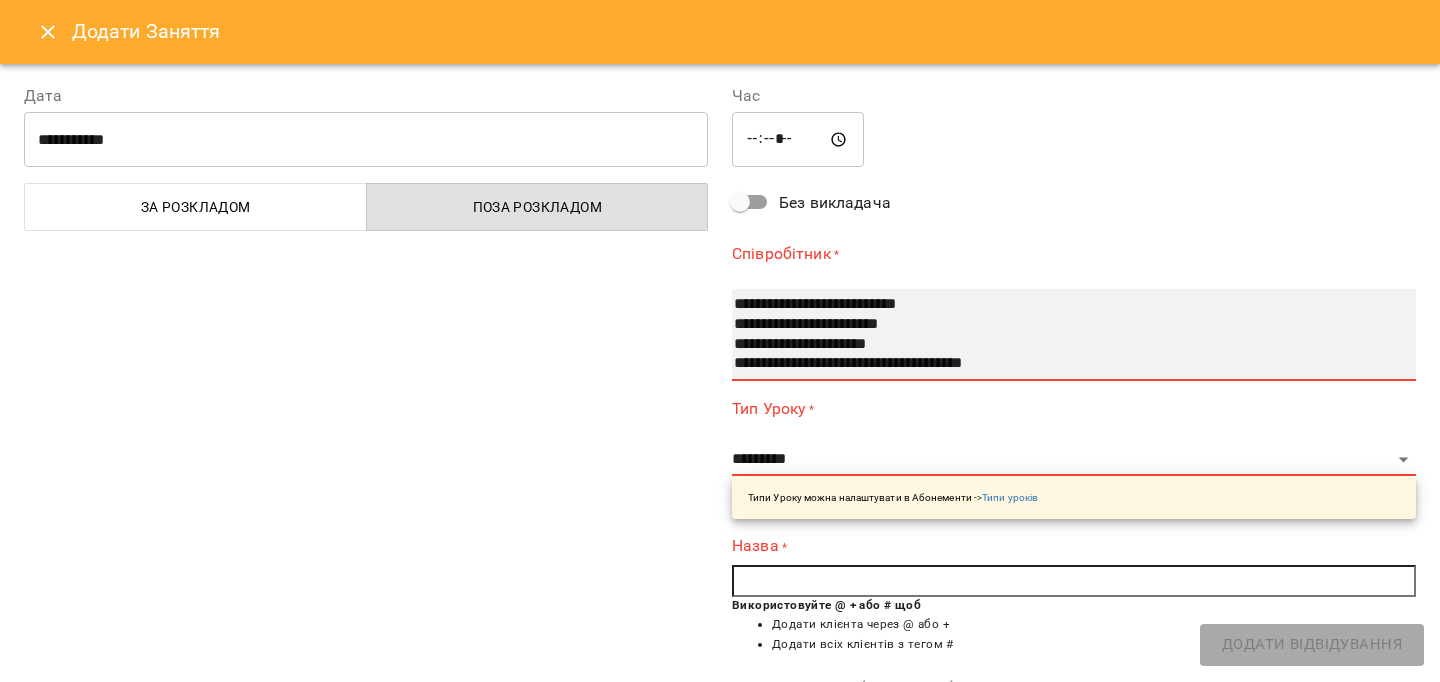 select on "**********" 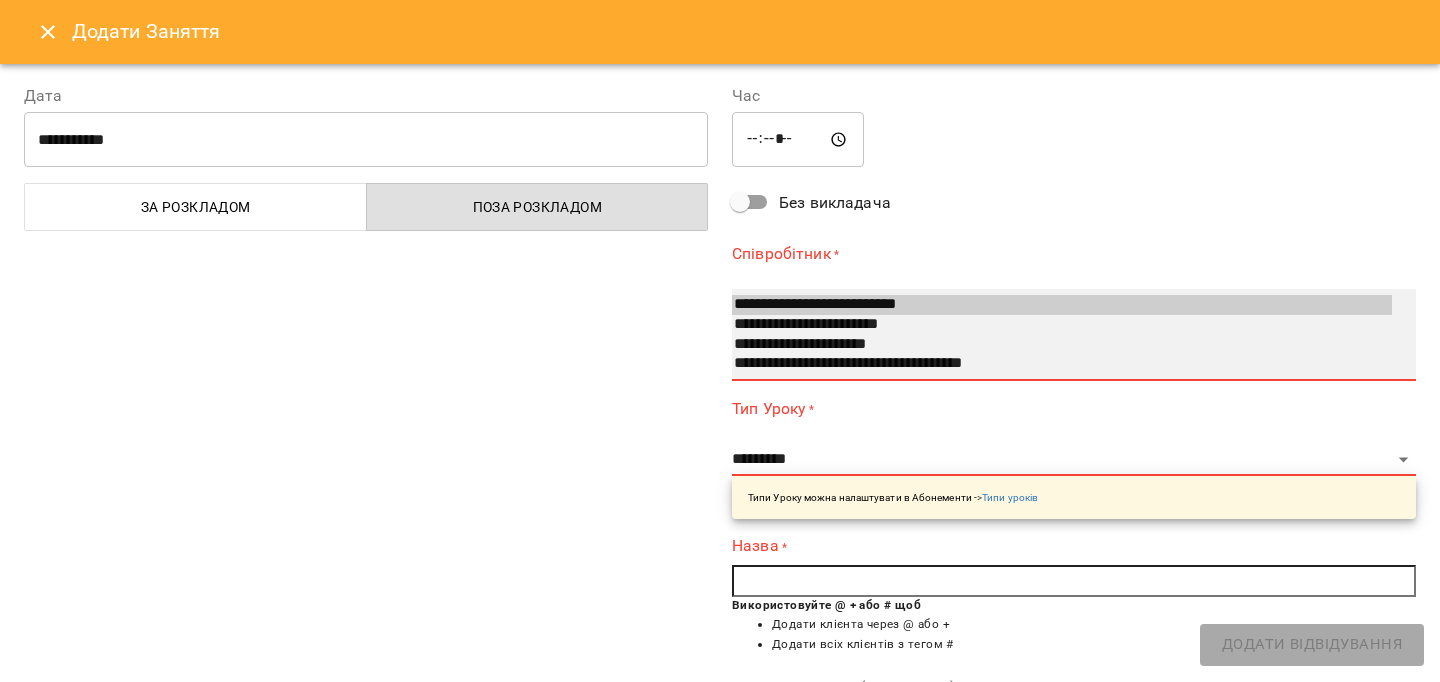 click on "**********" at bounding box center [1062, 345] 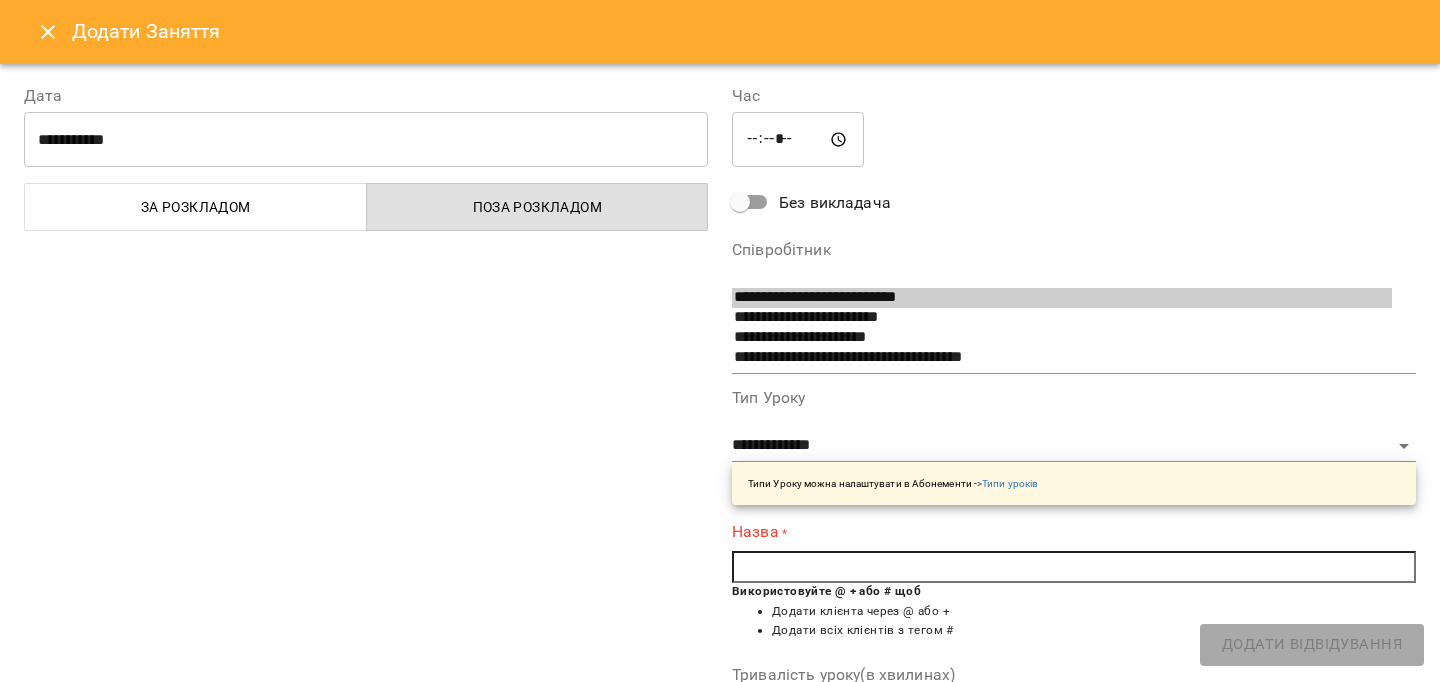 click at bounding box center (1074, 567) 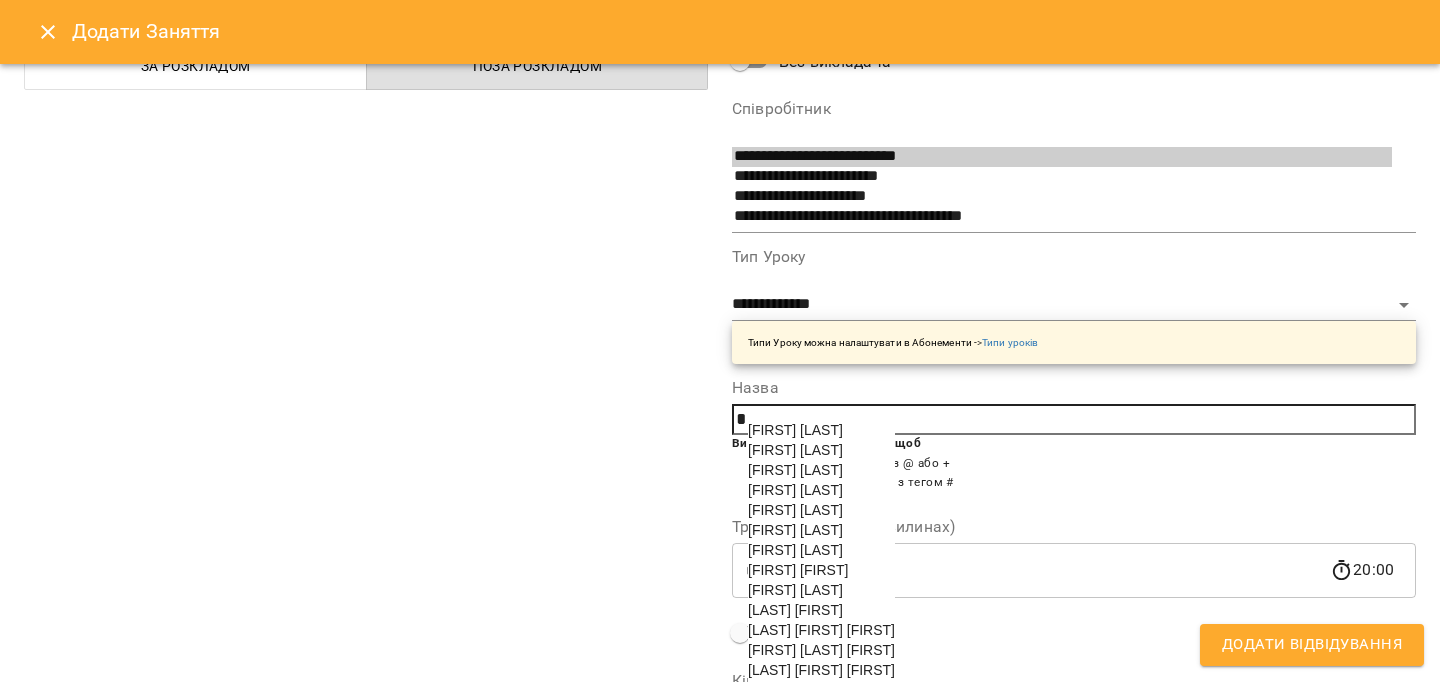 scroll, scrollTop: 564, scrollLeft: 0, axis: vertical 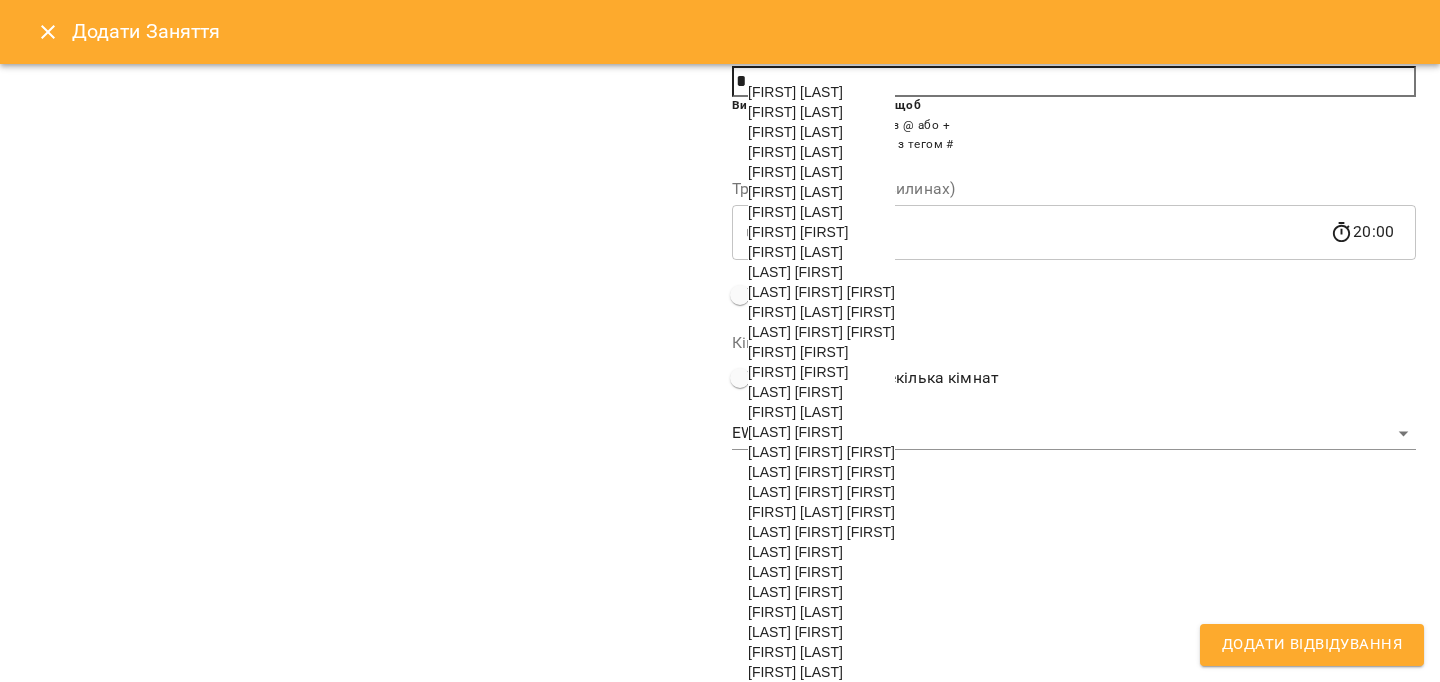 click on "[FIRST] [LAST] [PATRONYMIC]" at bounding box center (821, 472) 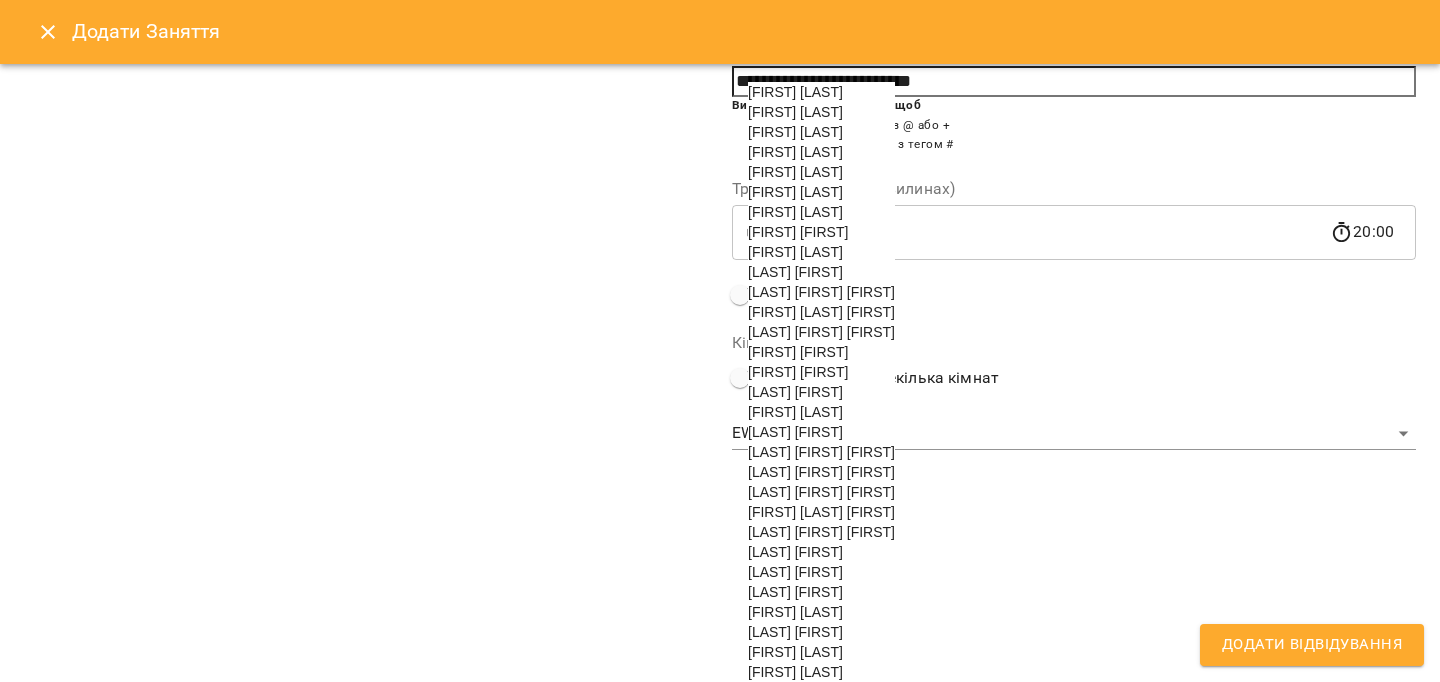 scroll, scrollTop: 187, scrollLeft: 0, axis: vertical 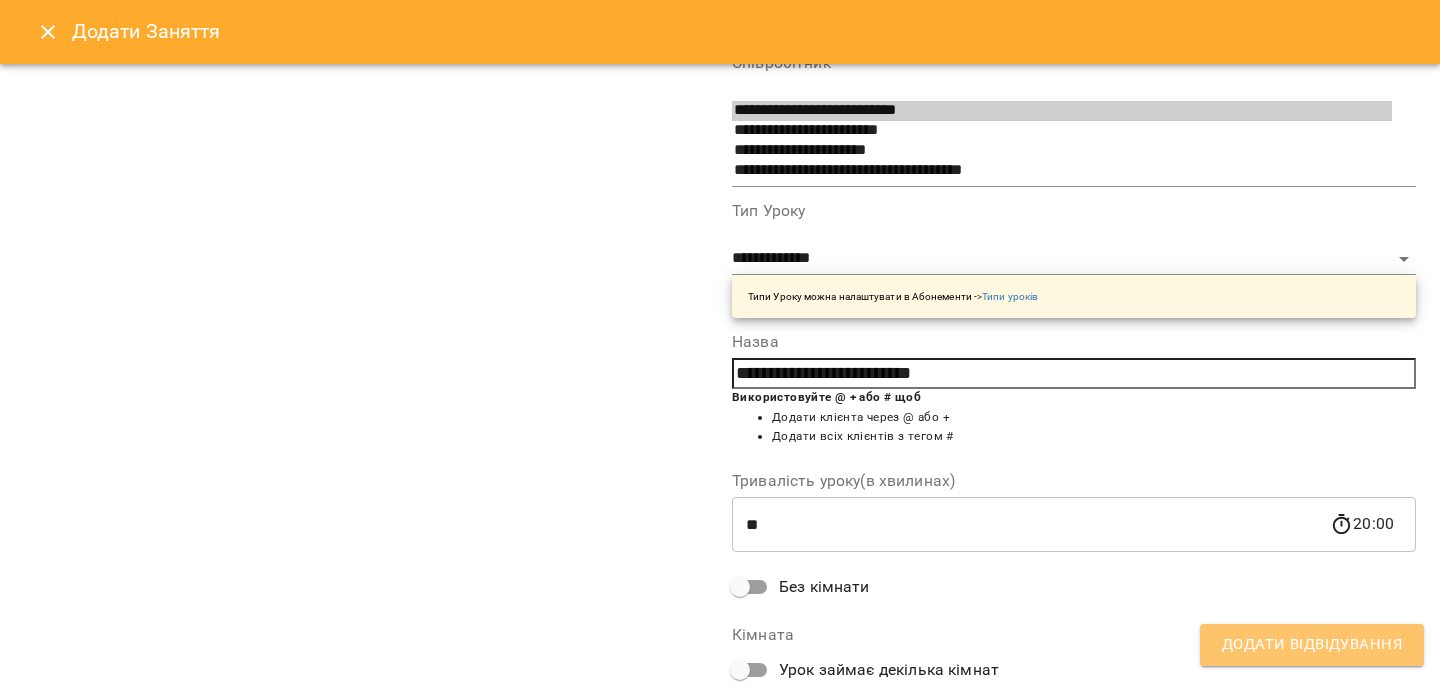 drag, startPoint x: 1310, startPoint y: 650, endPoint x: 1131, endPoint y: 557, distance: 201.71762 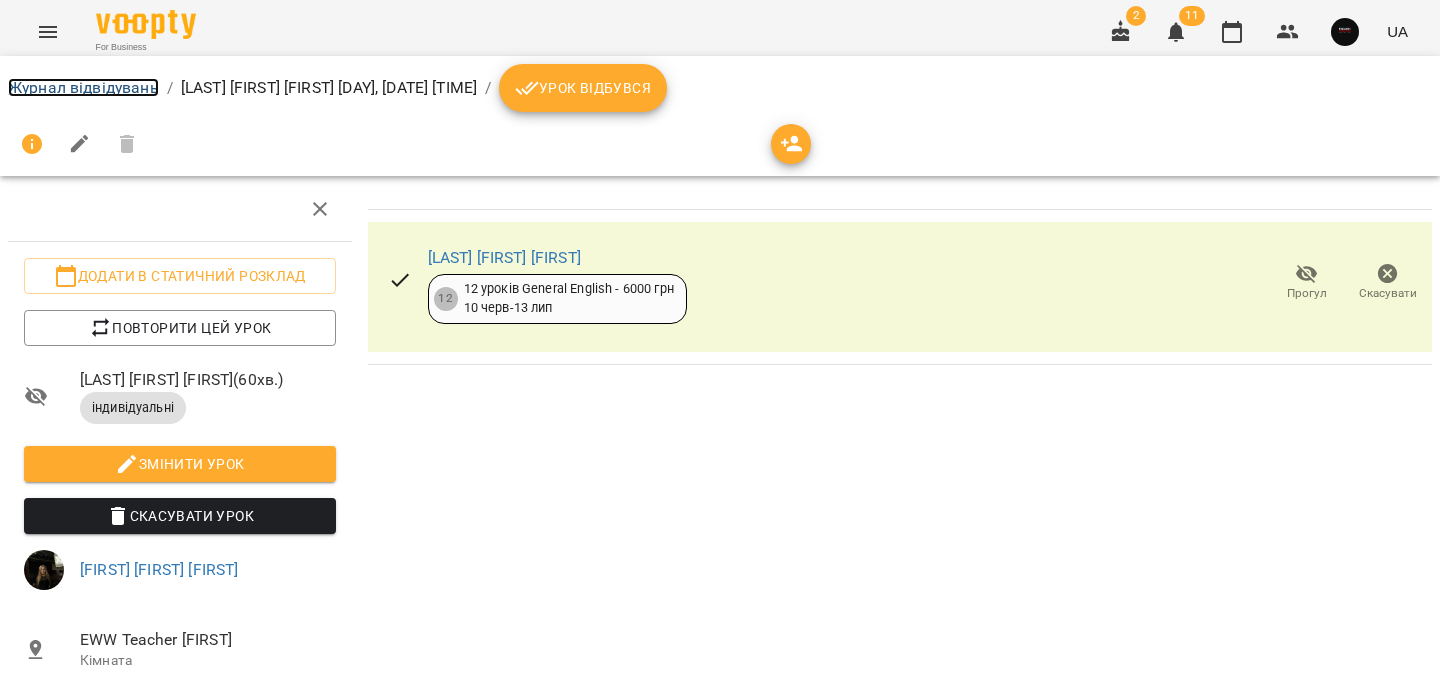 click on "Журнал відвідувань" at bounding box center (83, 87) 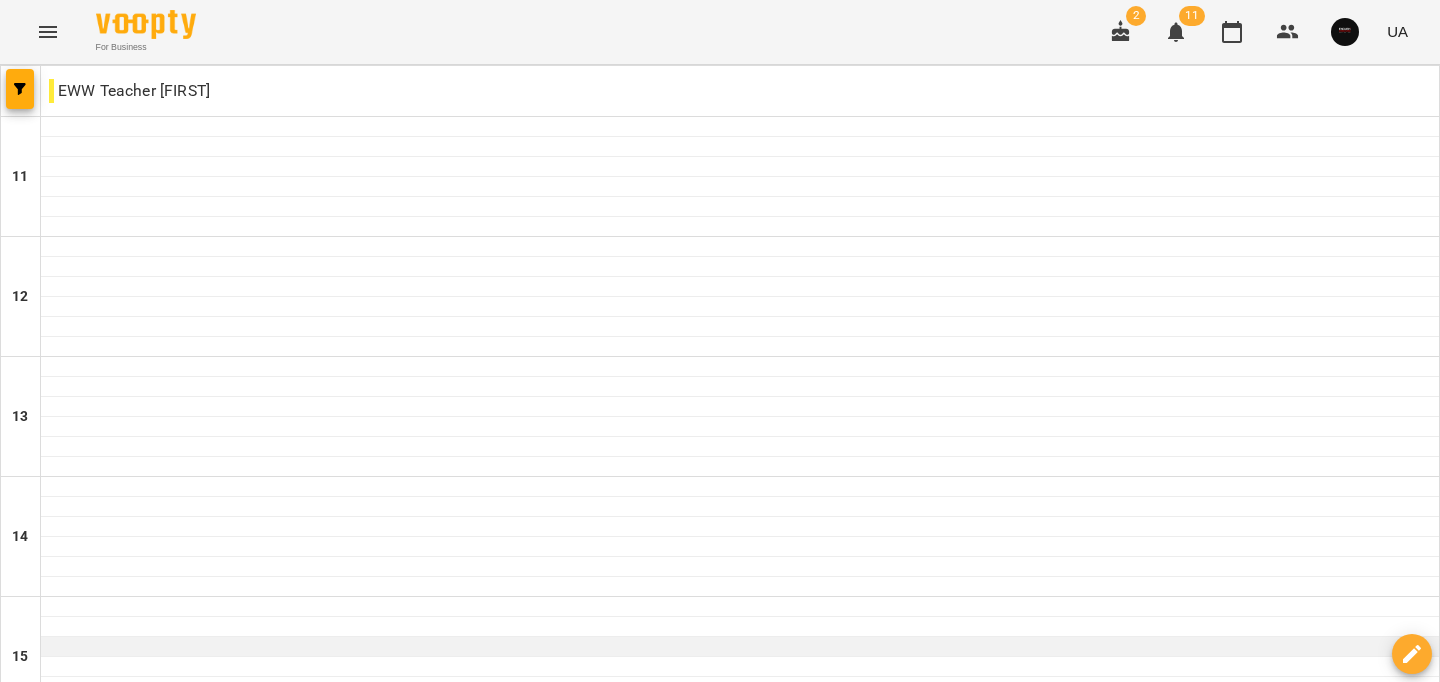 scroll, scrollTop: 1008, scrollLeft: 0, axis: vertical 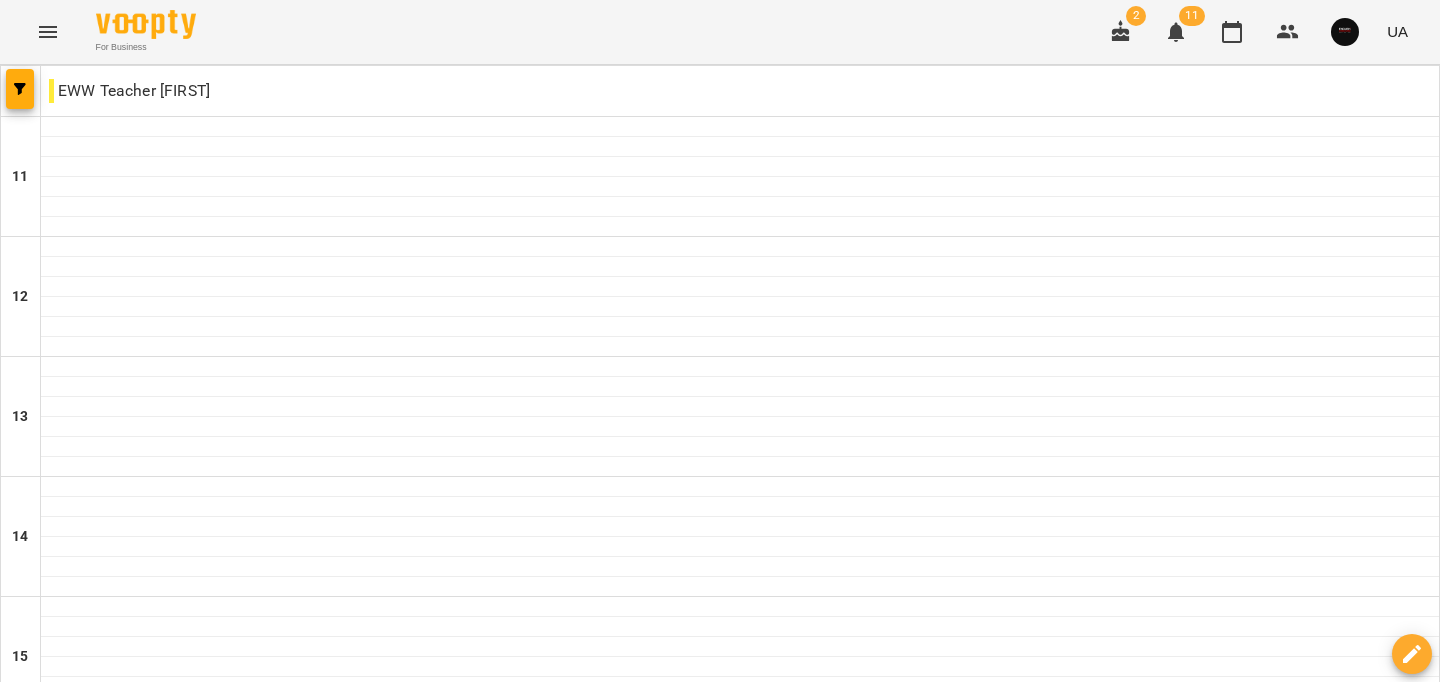click at bounding box center [740, 1207] 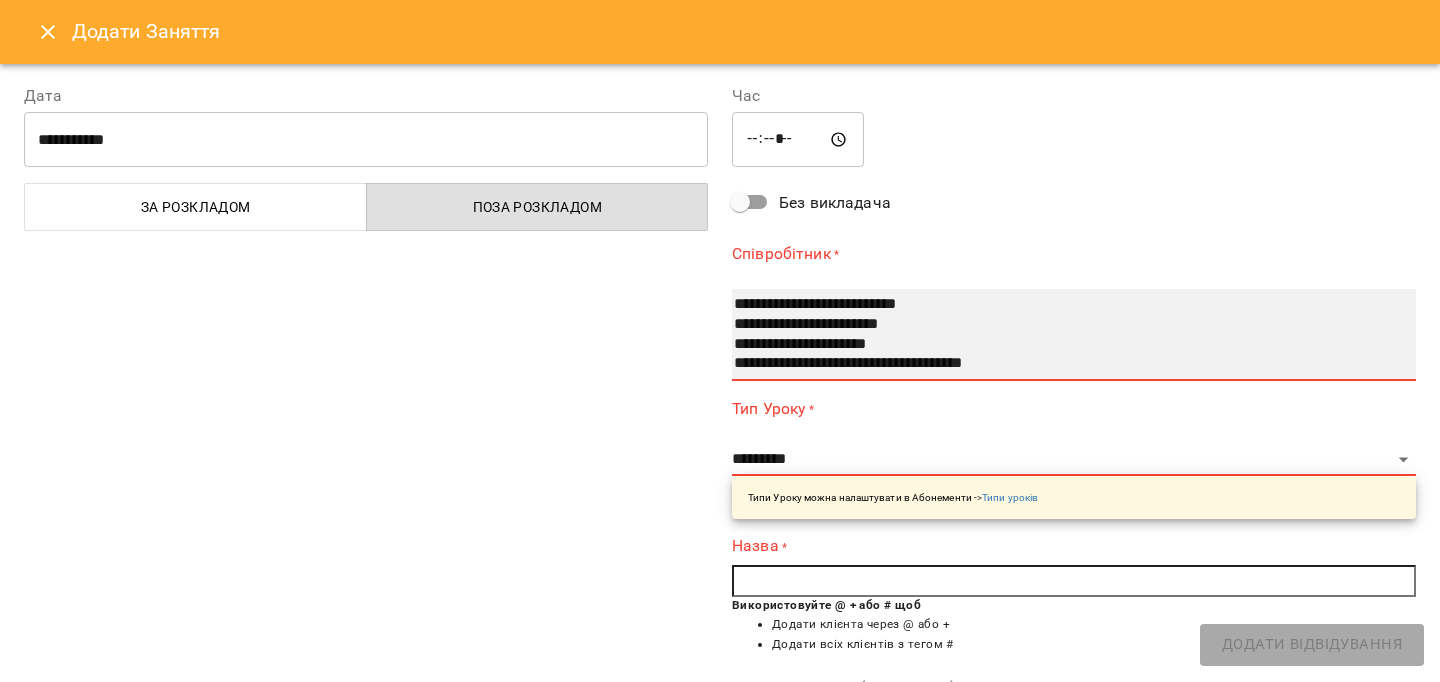 select on "**********" 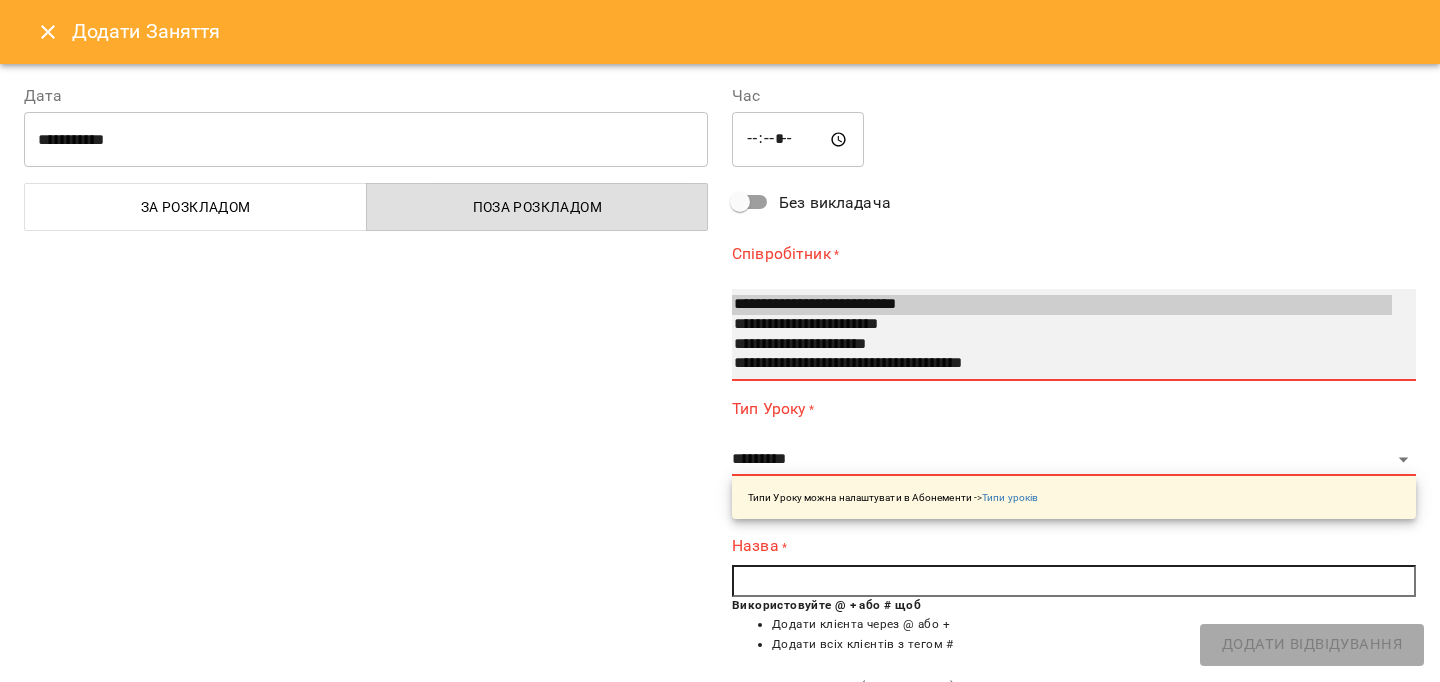 click on "**********" at bounding box center (1062, 345) 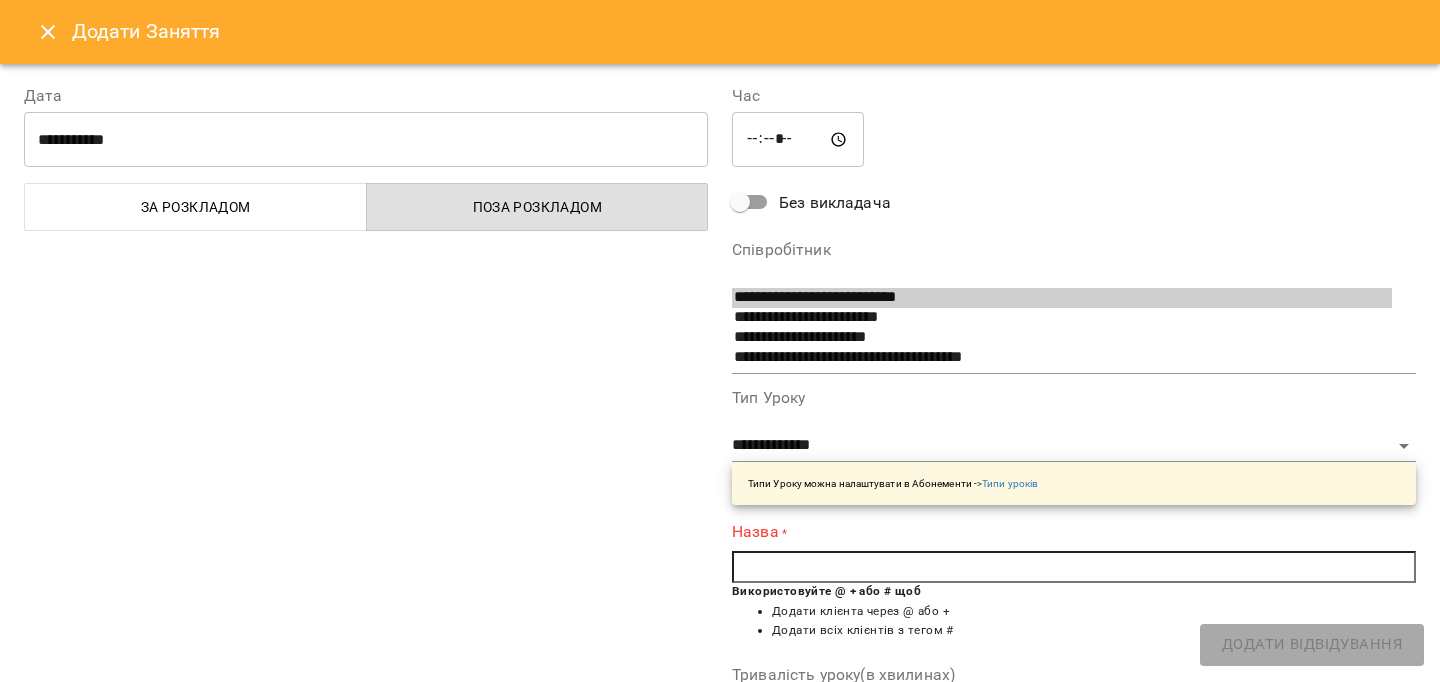 click at bounding box center [1074, 567] 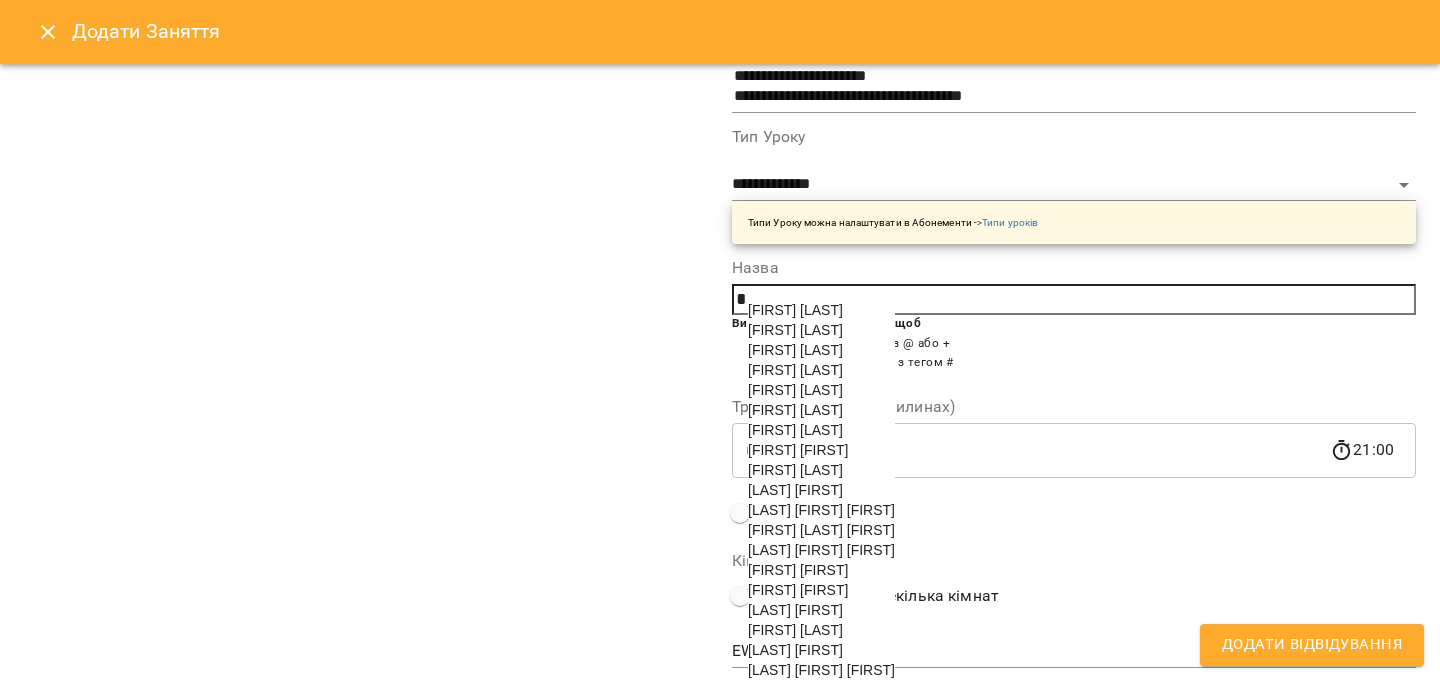 click on "[FIRST] [LAST]" at bounding box center [798, 590] 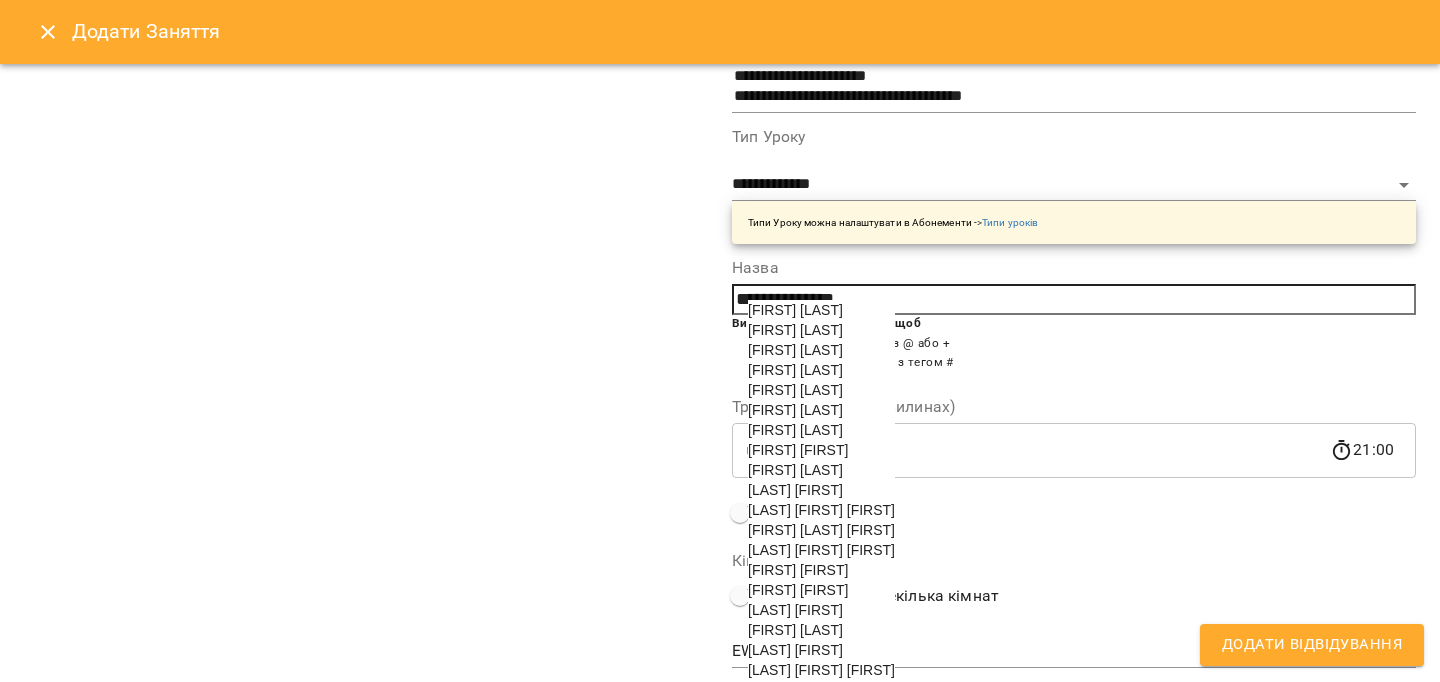 scroll, scrollTop: 256, scrollLeft: 0, axis: vertical 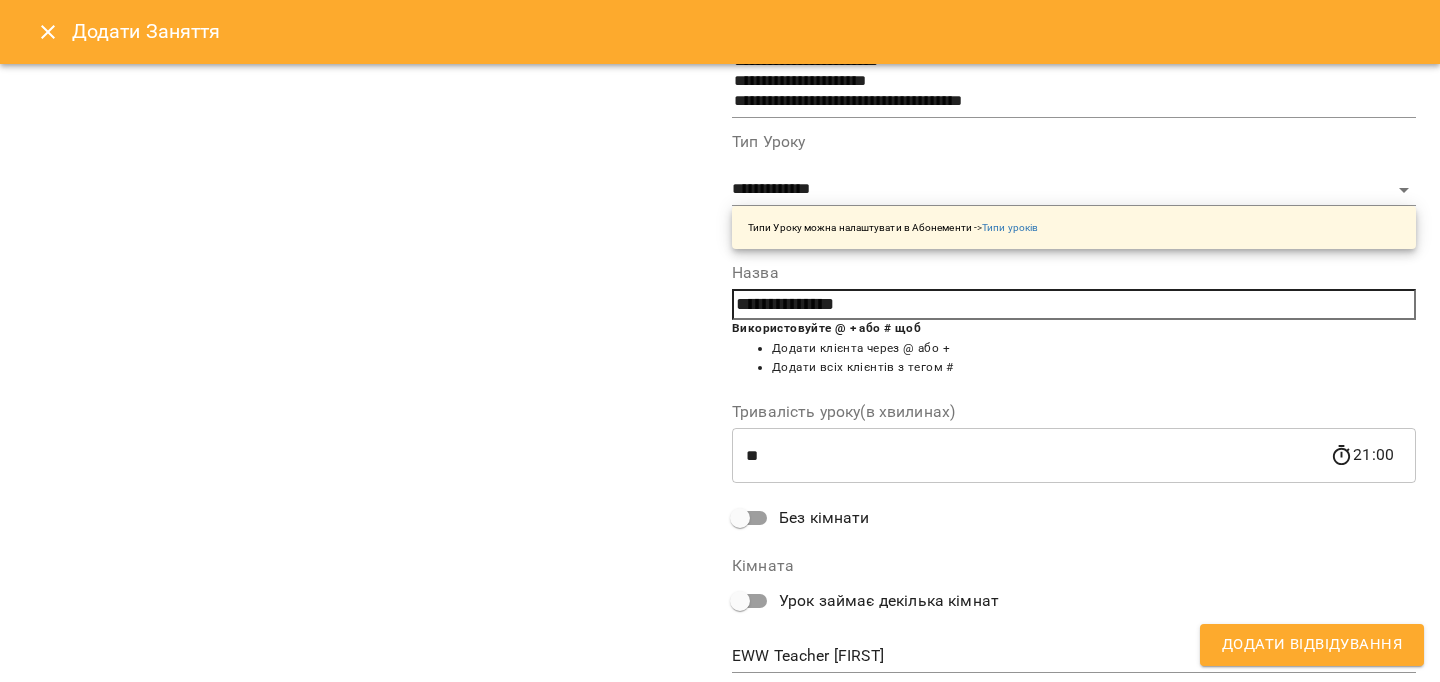 type on "**********" 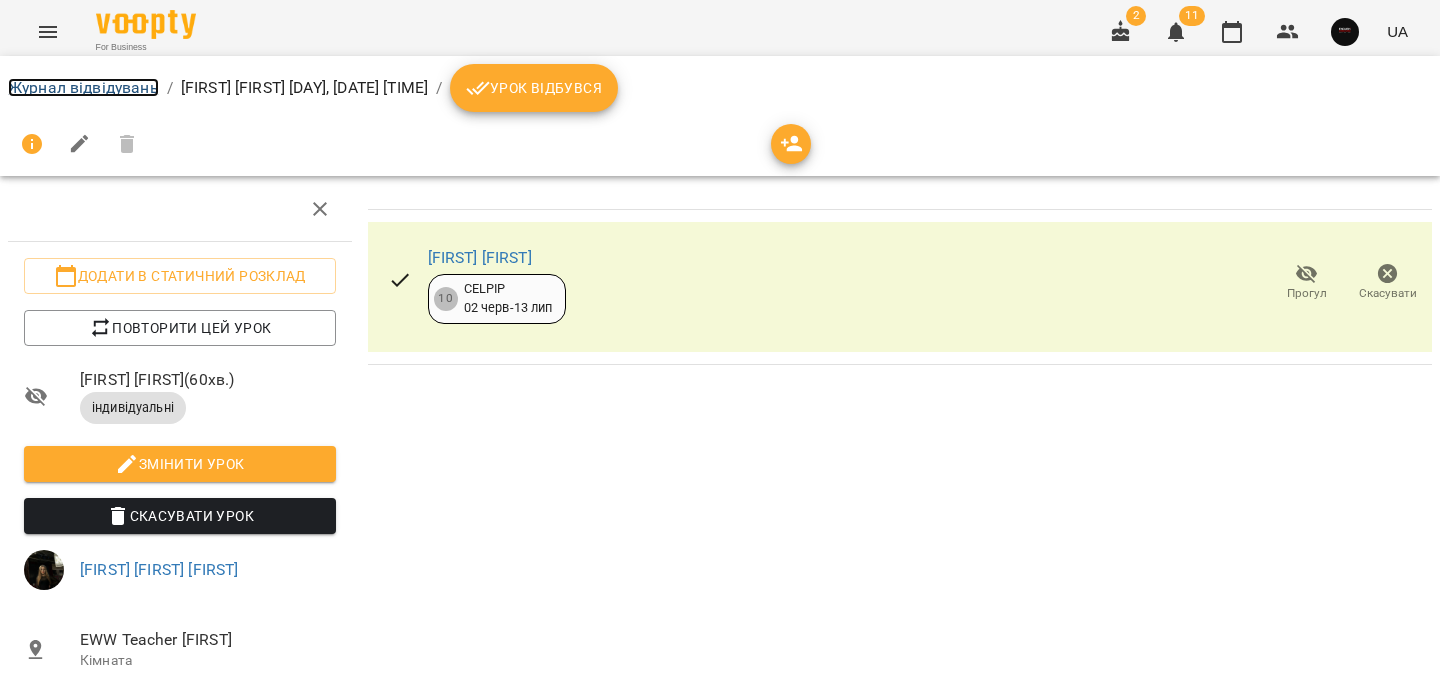 click on "Журнал відвідувань" at bounding box center [83, 87] 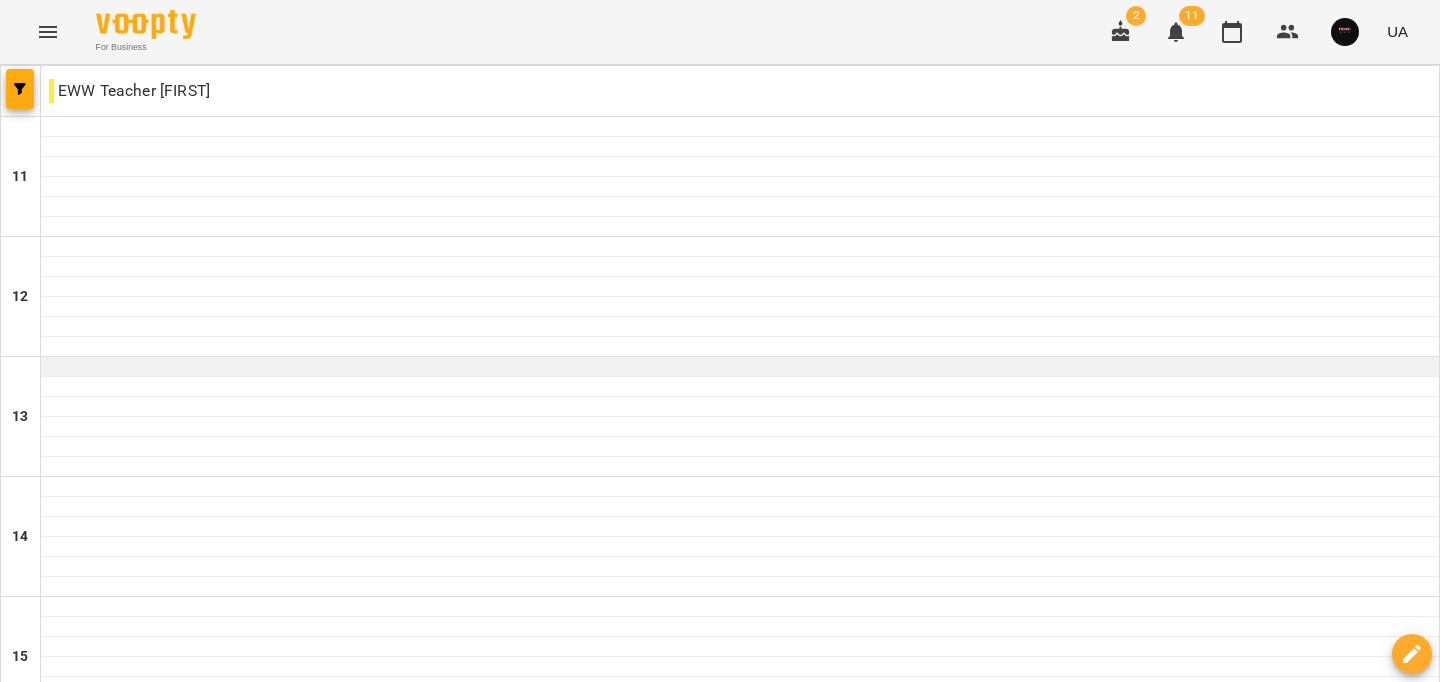 scroll, scrollTop: 1008, scrollLeft: 0, axis: vertical 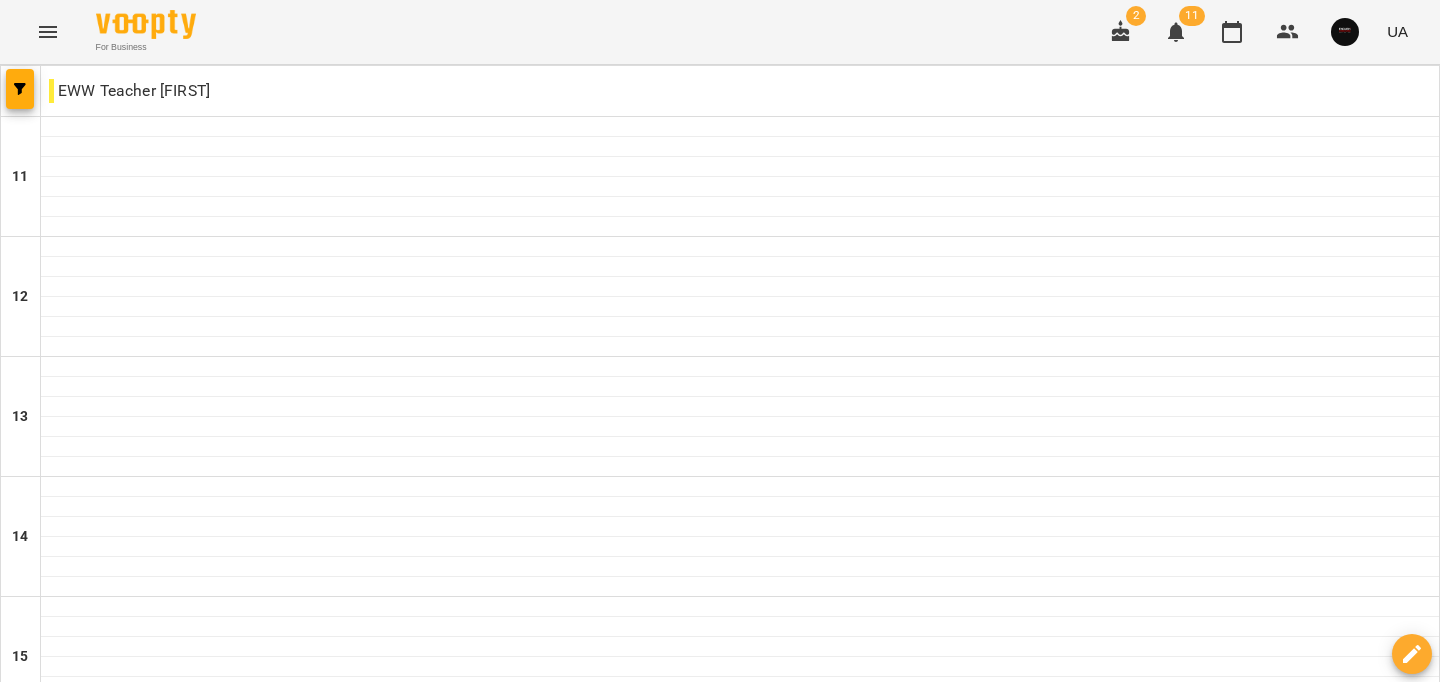click at bounding box center (740, 1327) 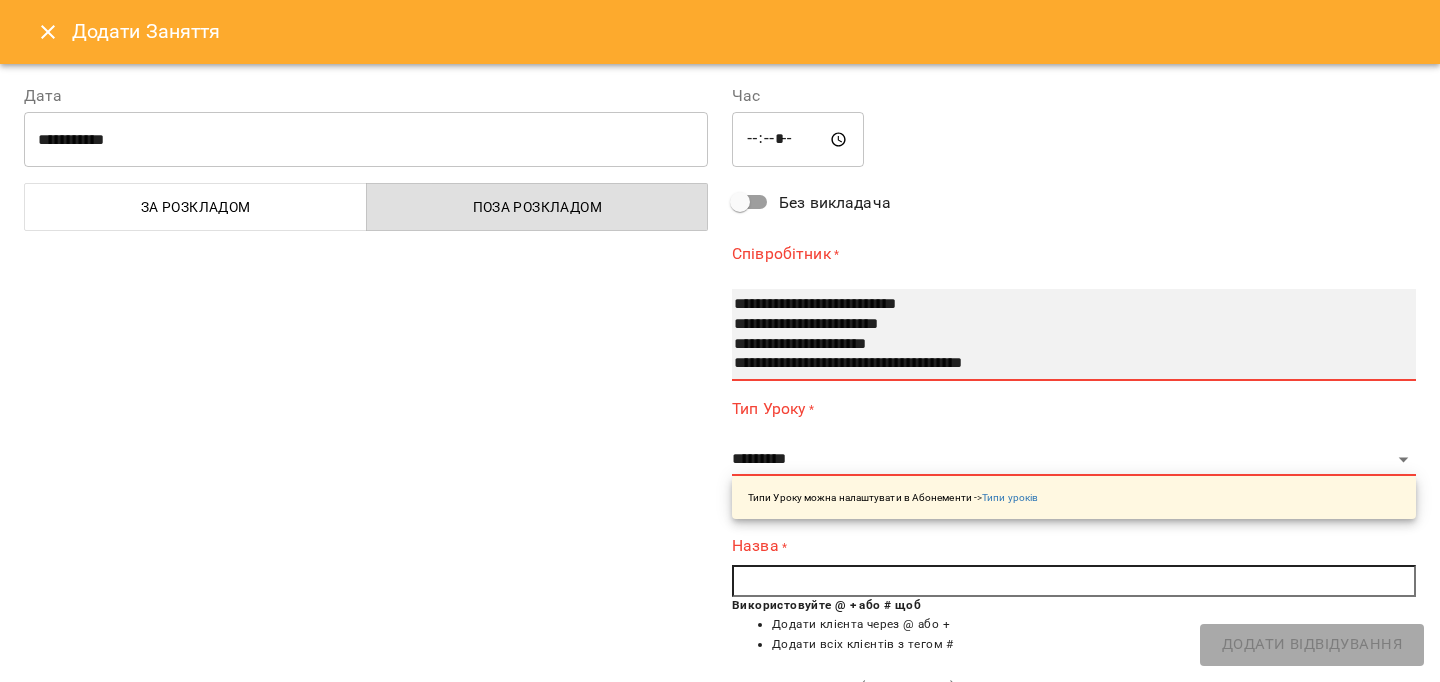 select on "**********" 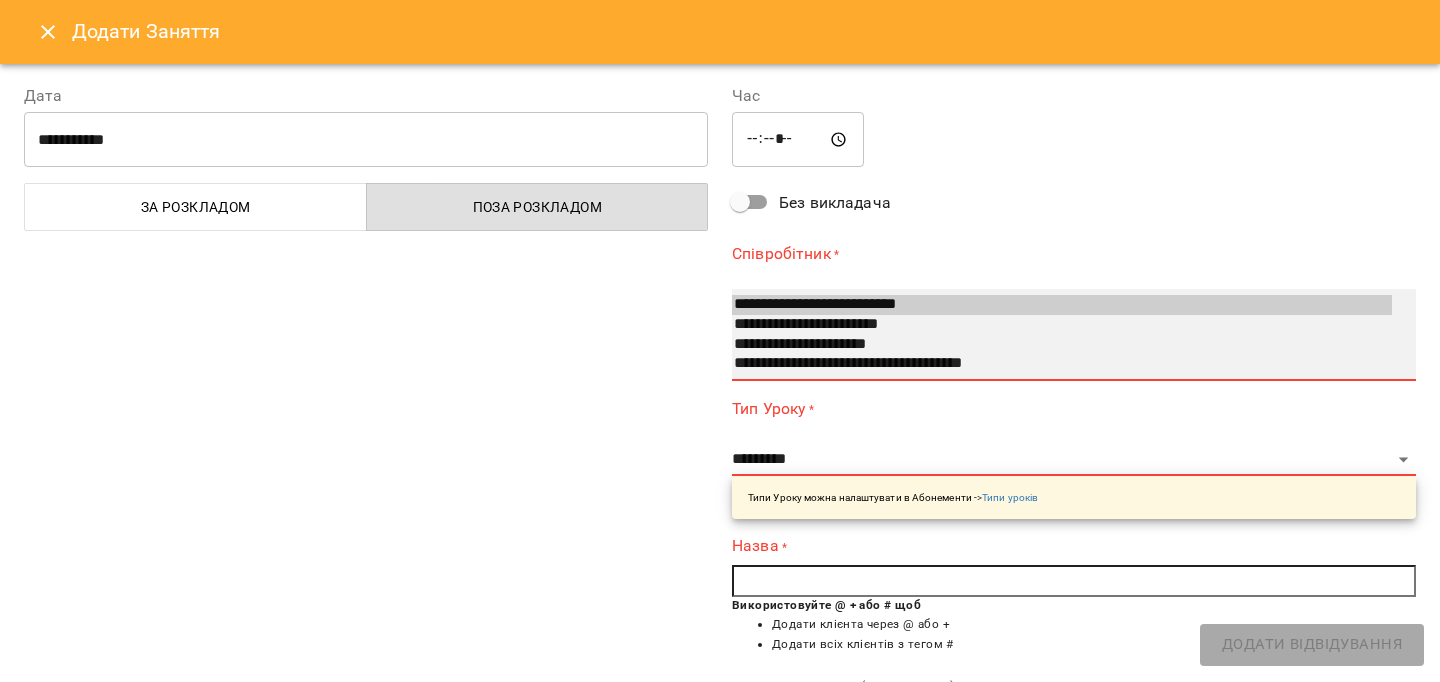 click on "**********" at bounding box center [1062, 345] 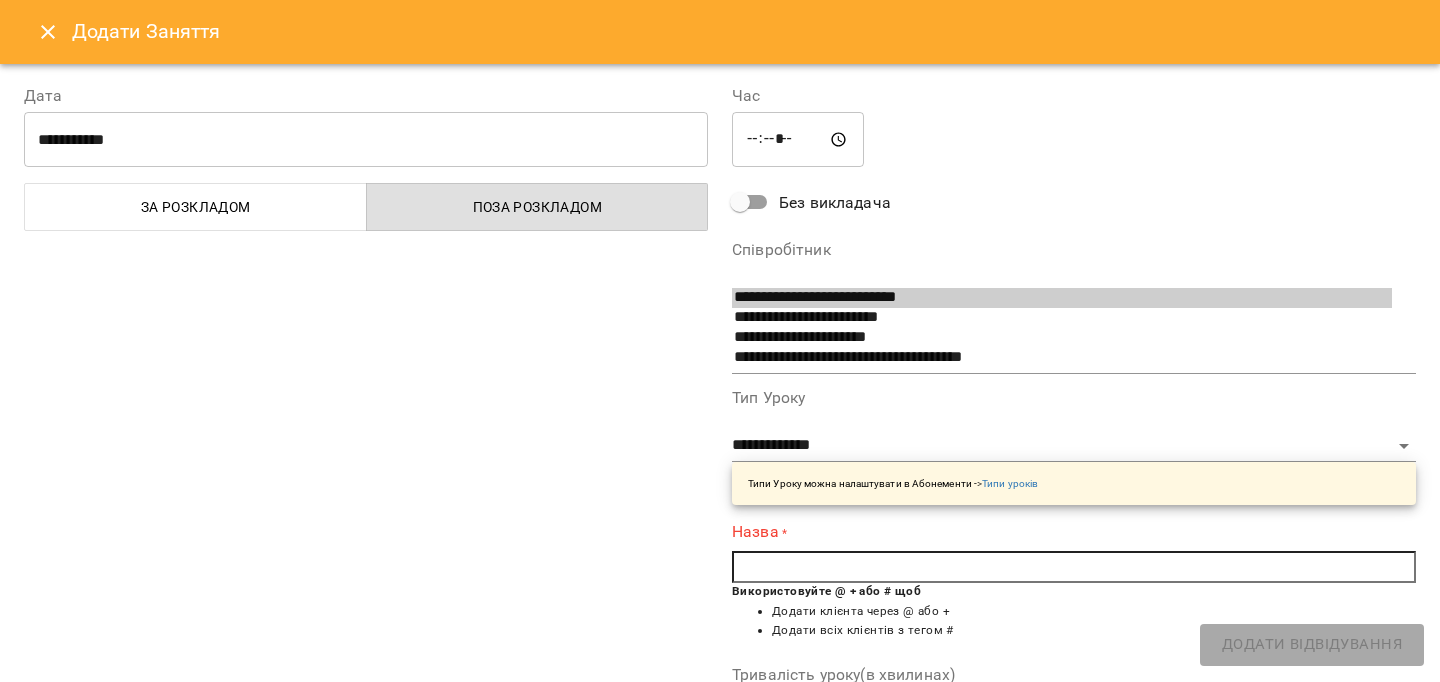 click at bounding box center (1074, 567) 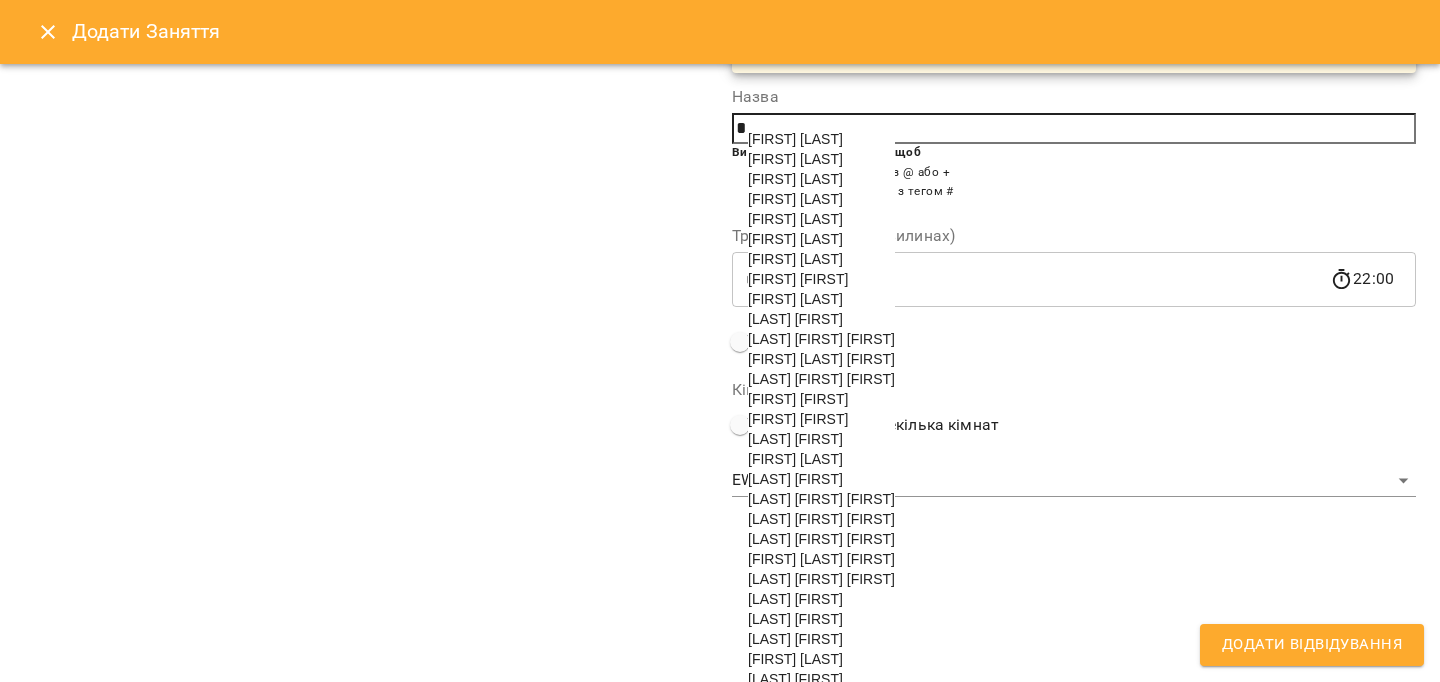 scroll, scrollTop: 564, scrollLeft: 0, axis: vertical 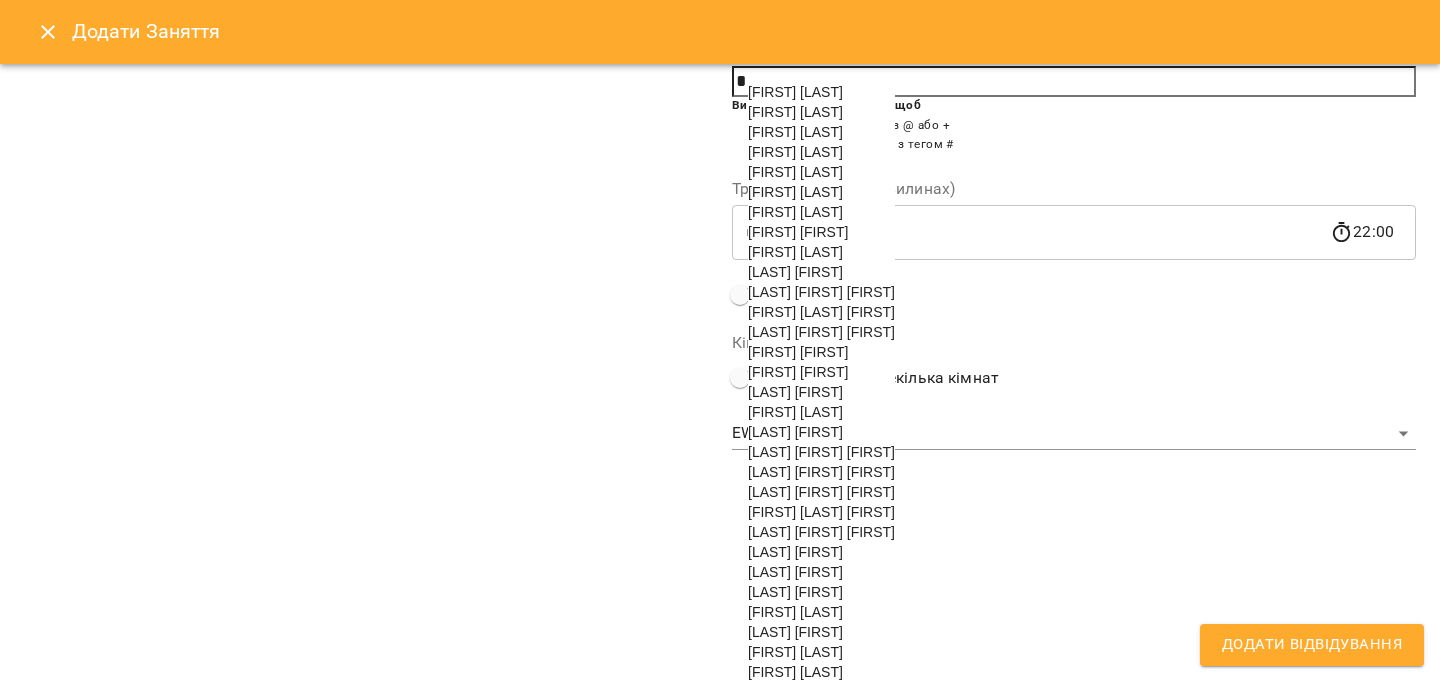 click on "[FIRST] [LAST]" at bounding box center (798, 372) 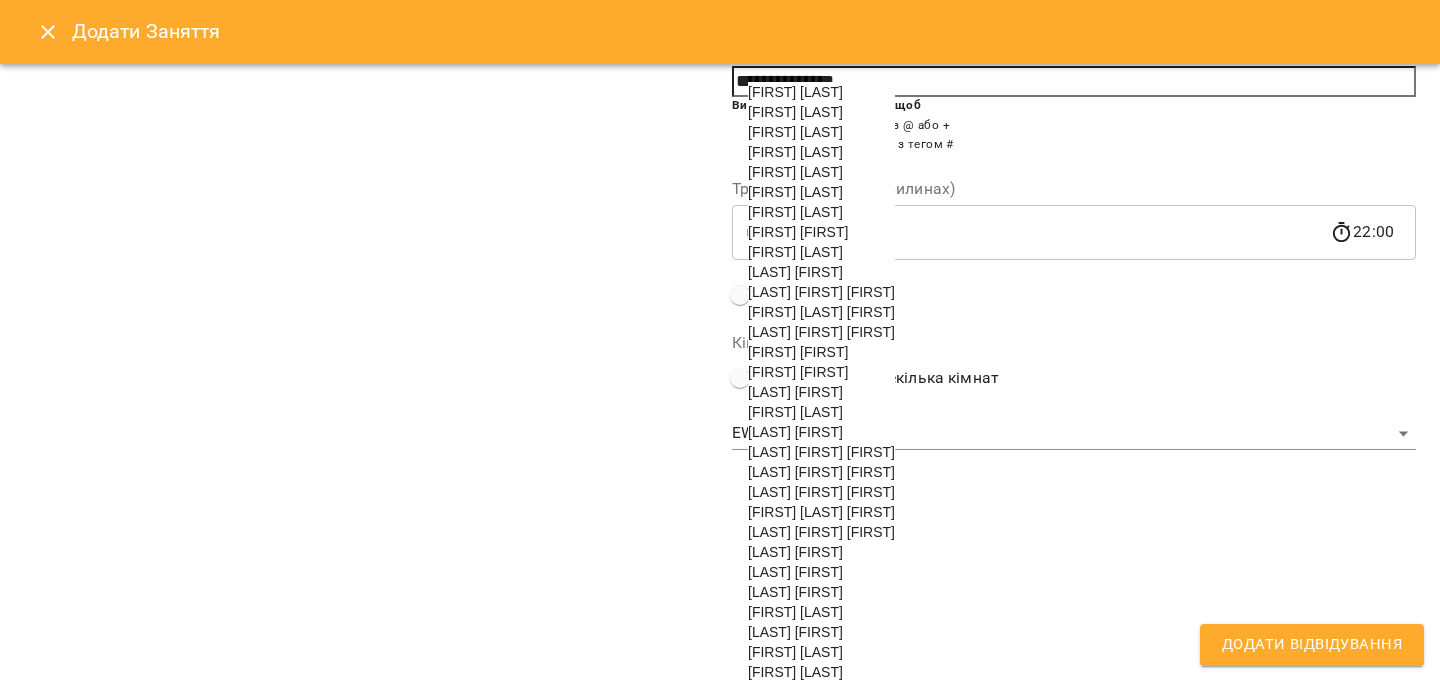 scroll, scrollTop: 187, scrollLeft: 0, axis: vertical 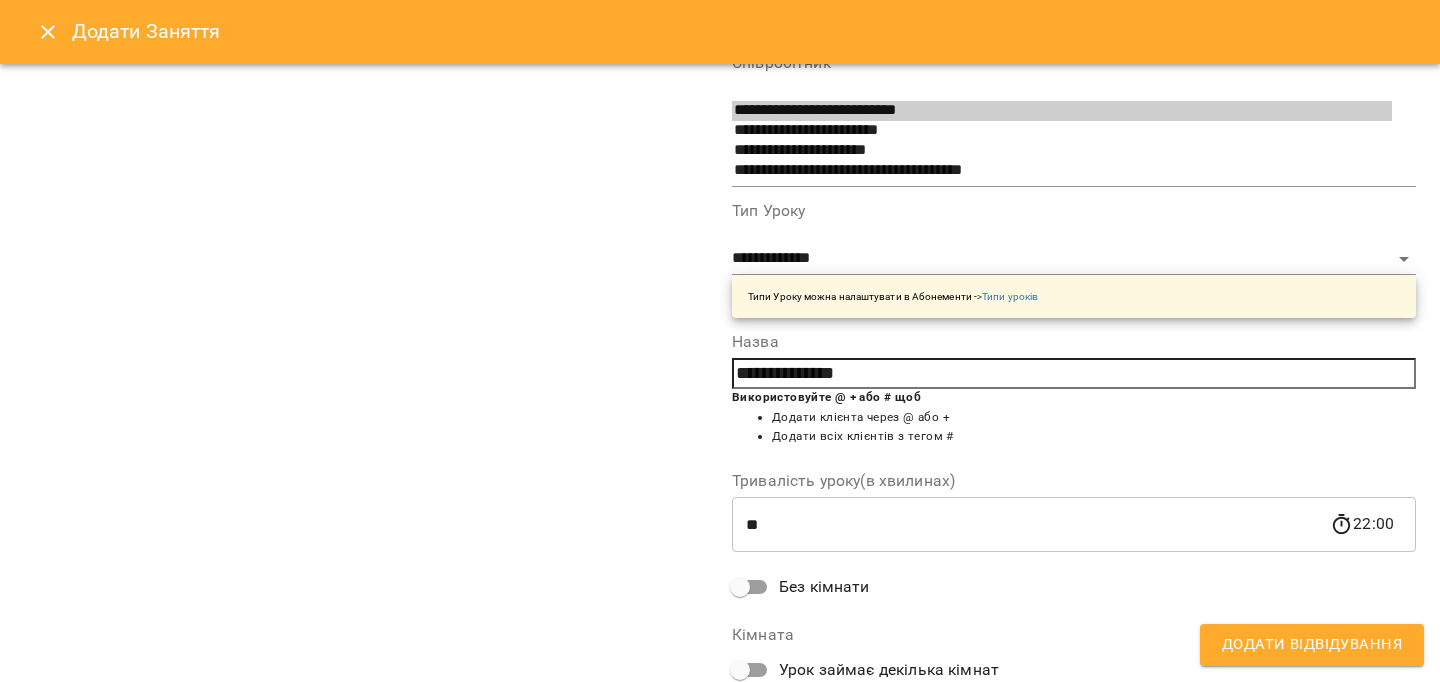 type on "**********" 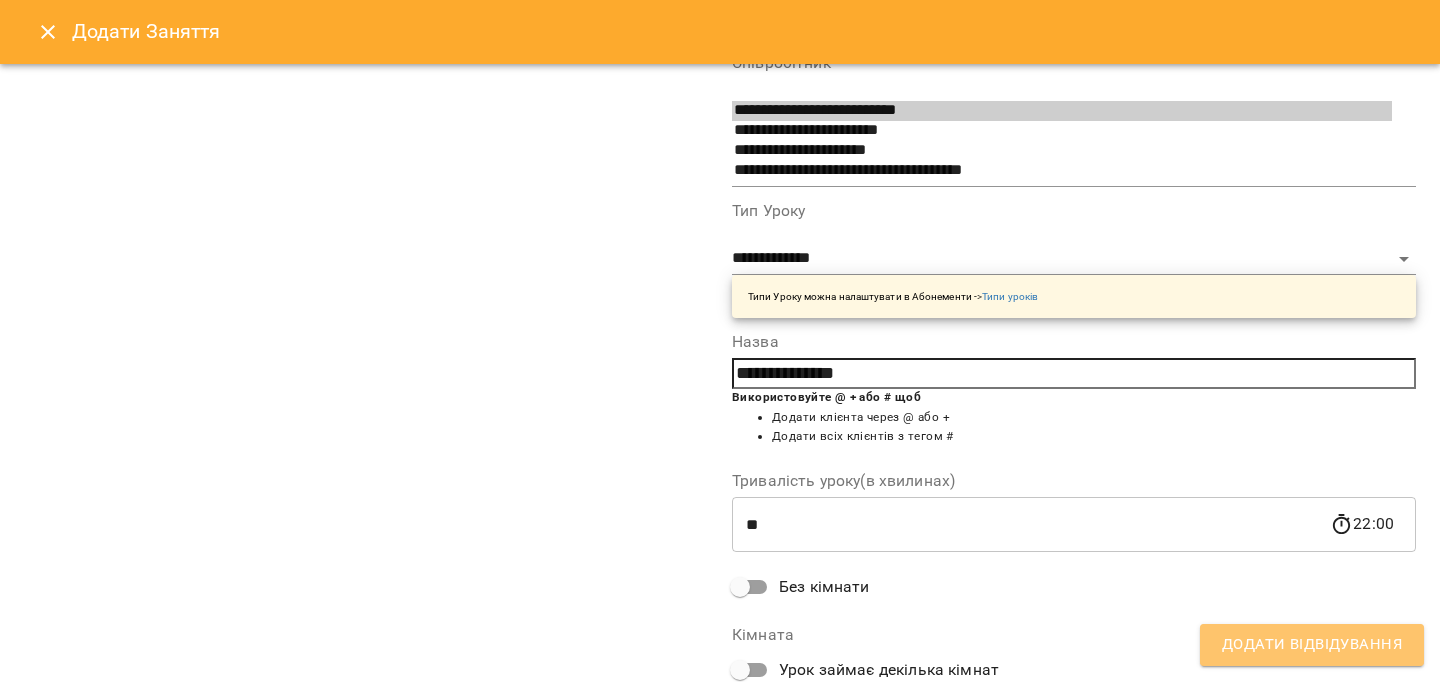 click on "Додати Відвідування" at bounding box center (1312, 645) 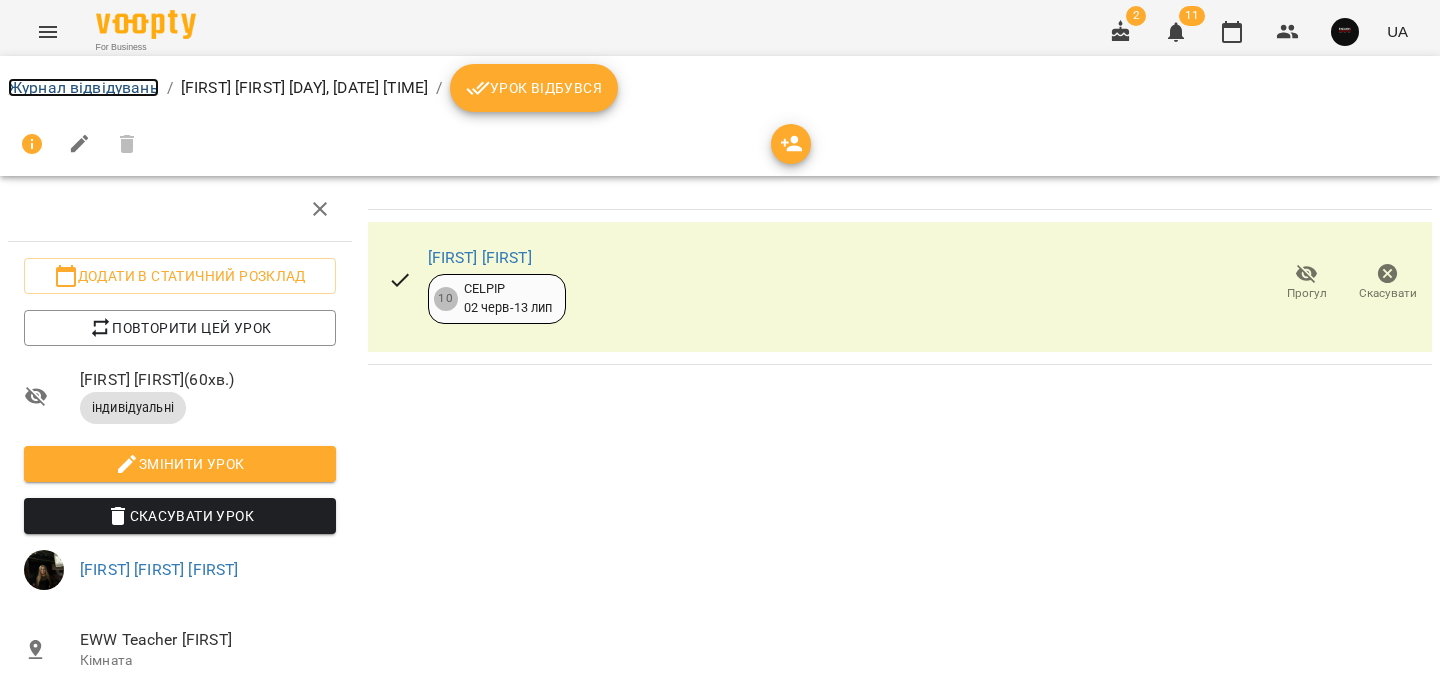 click on "Журнал відвідувань" at bounding box center (83, 87) 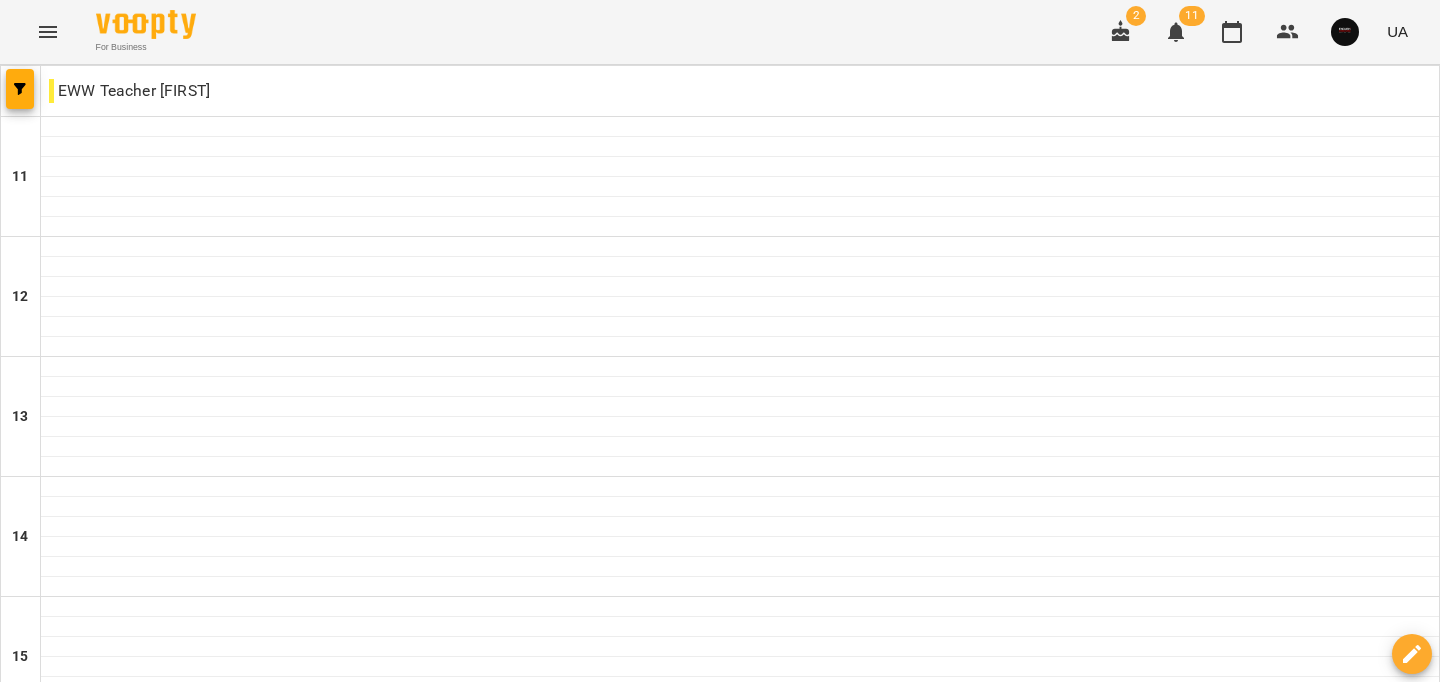 click on "пн" at bounding box center [38, 1583] 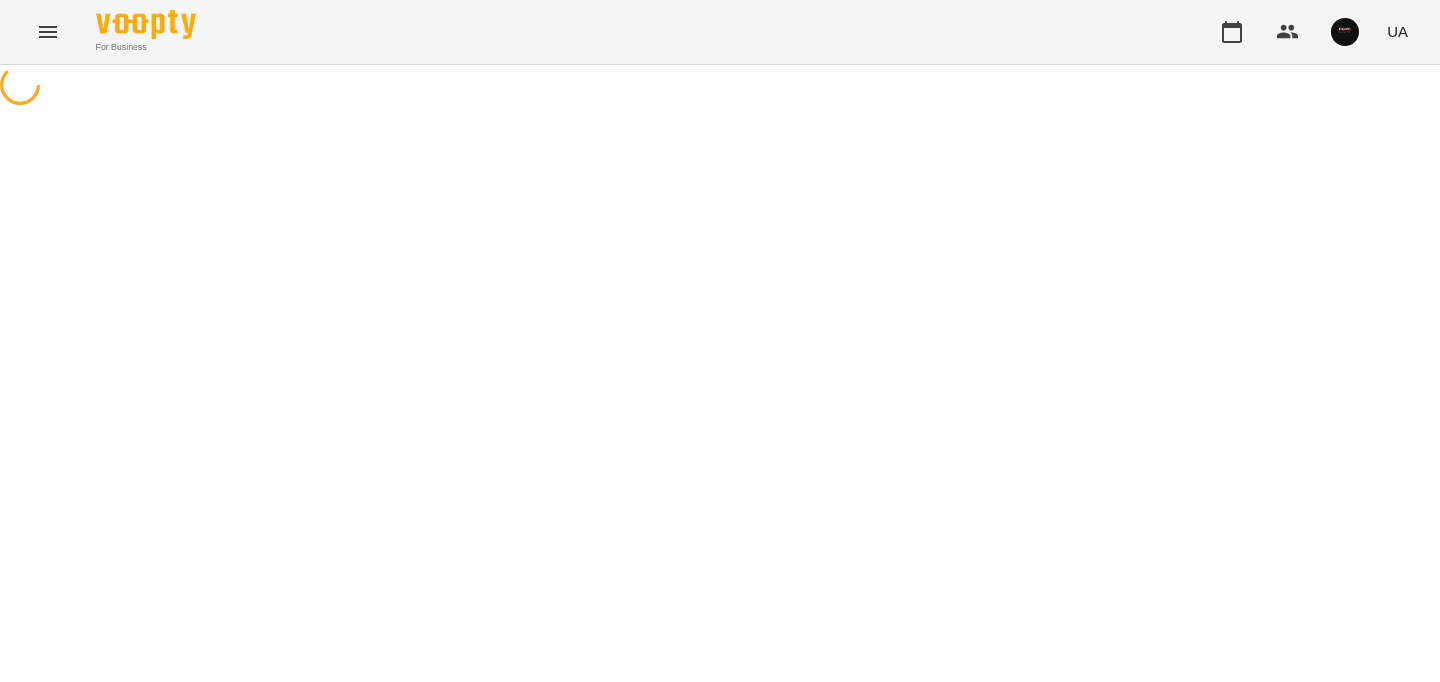 scroll, scrollTop: 0, scrollLeft: 0, axis: both 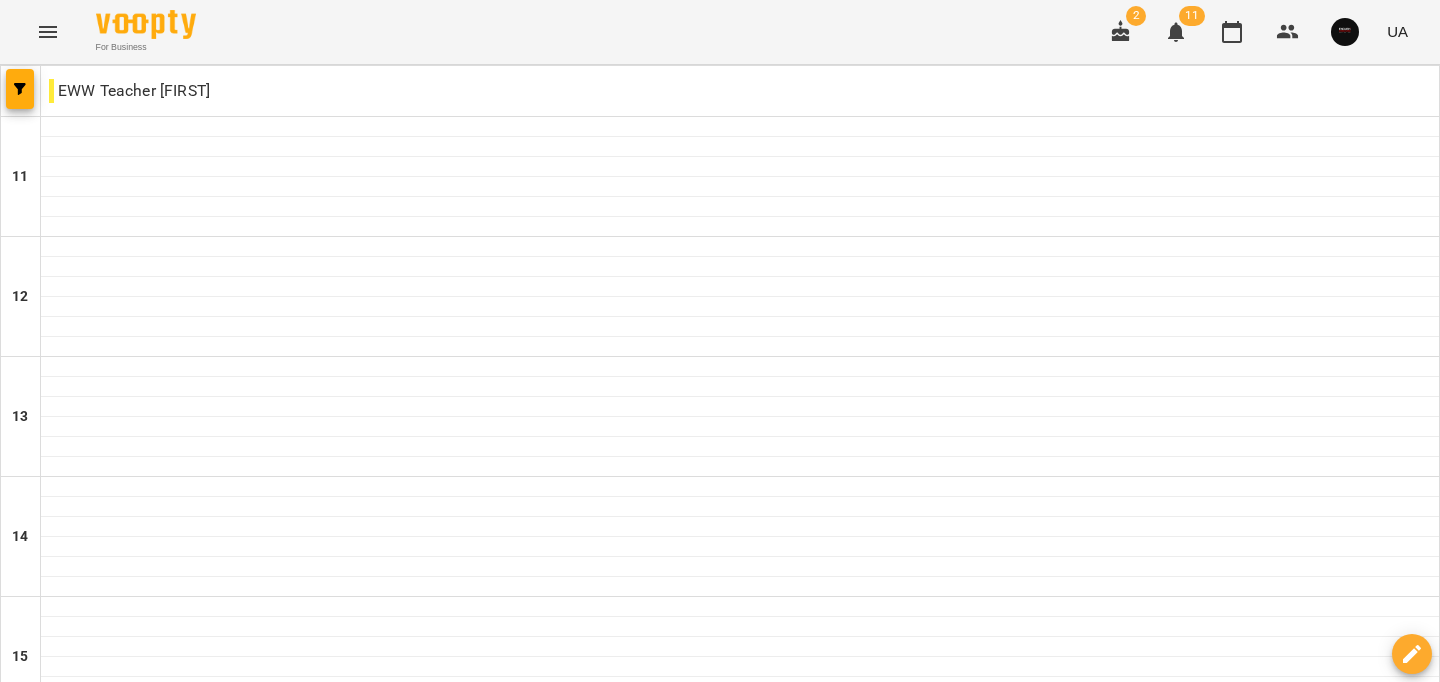 click on "вт" at bounding box center [417, 1583] 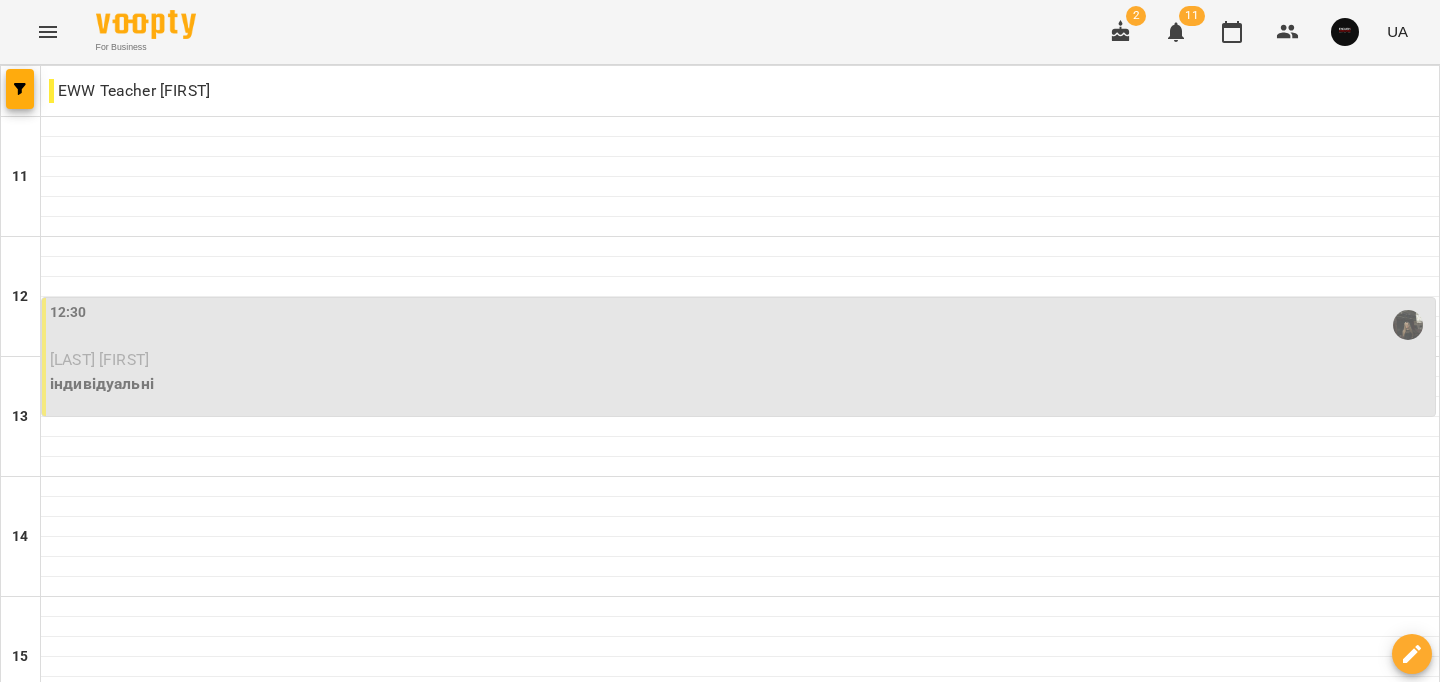 scroll, scrollTop: 1008, scrollLeft: 0, axis: vertical 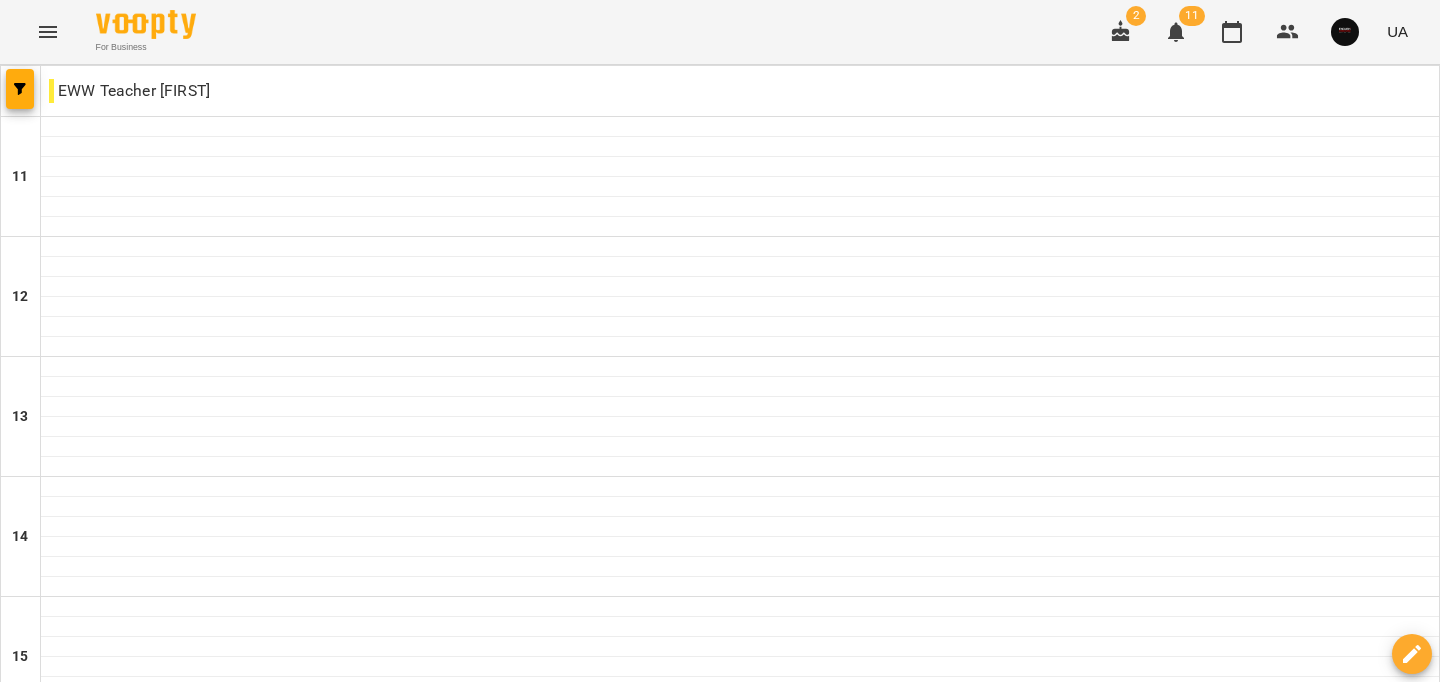 click on "чт" at bounding box center [810, 1583] 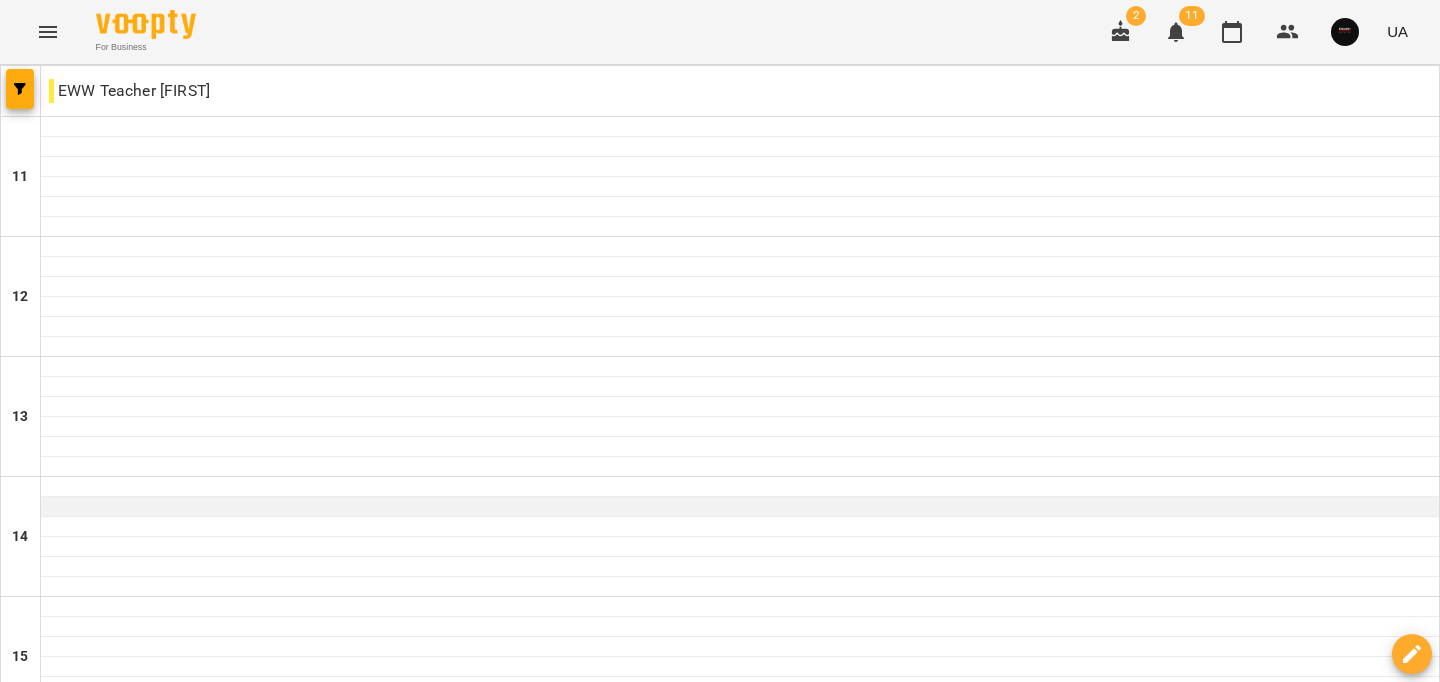 scroll, scrollTop: 1008, scrollLeft: 0, axis: vertical 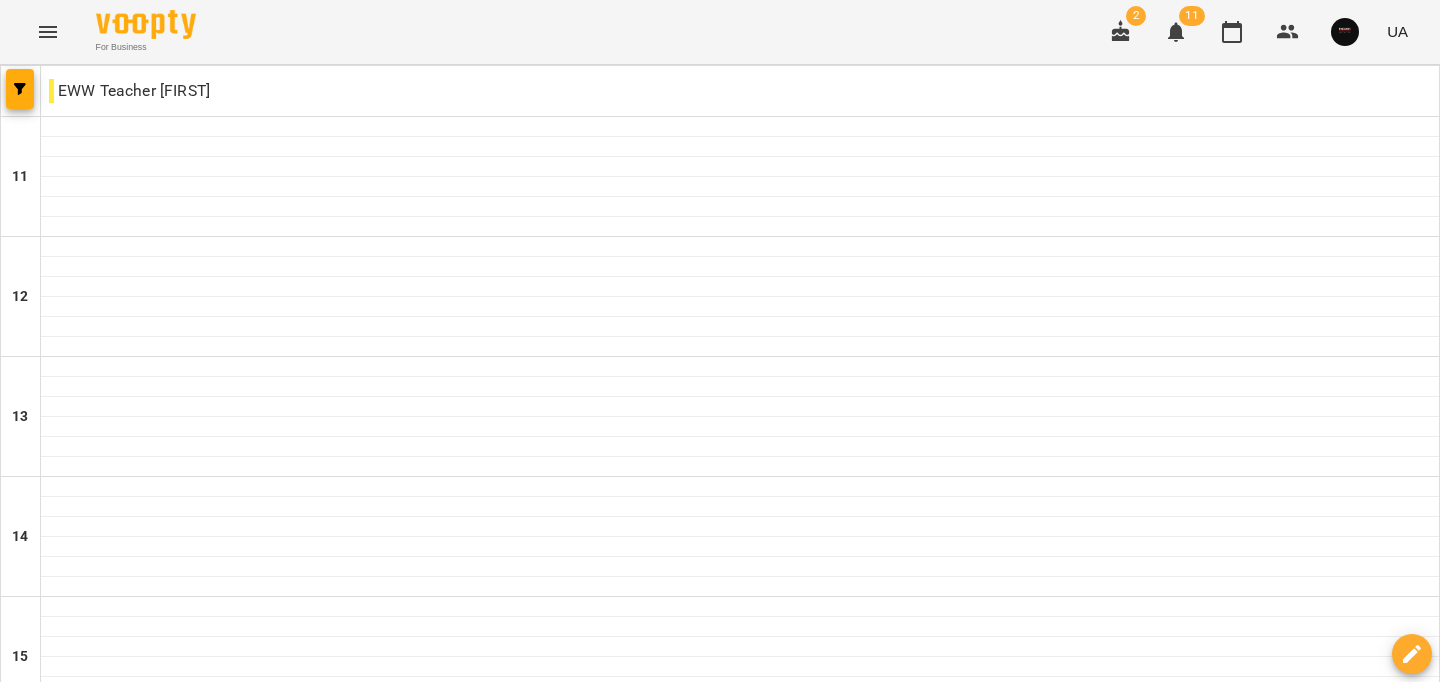 click on "пт 18 лип" at bounding box center [1007, 1589] 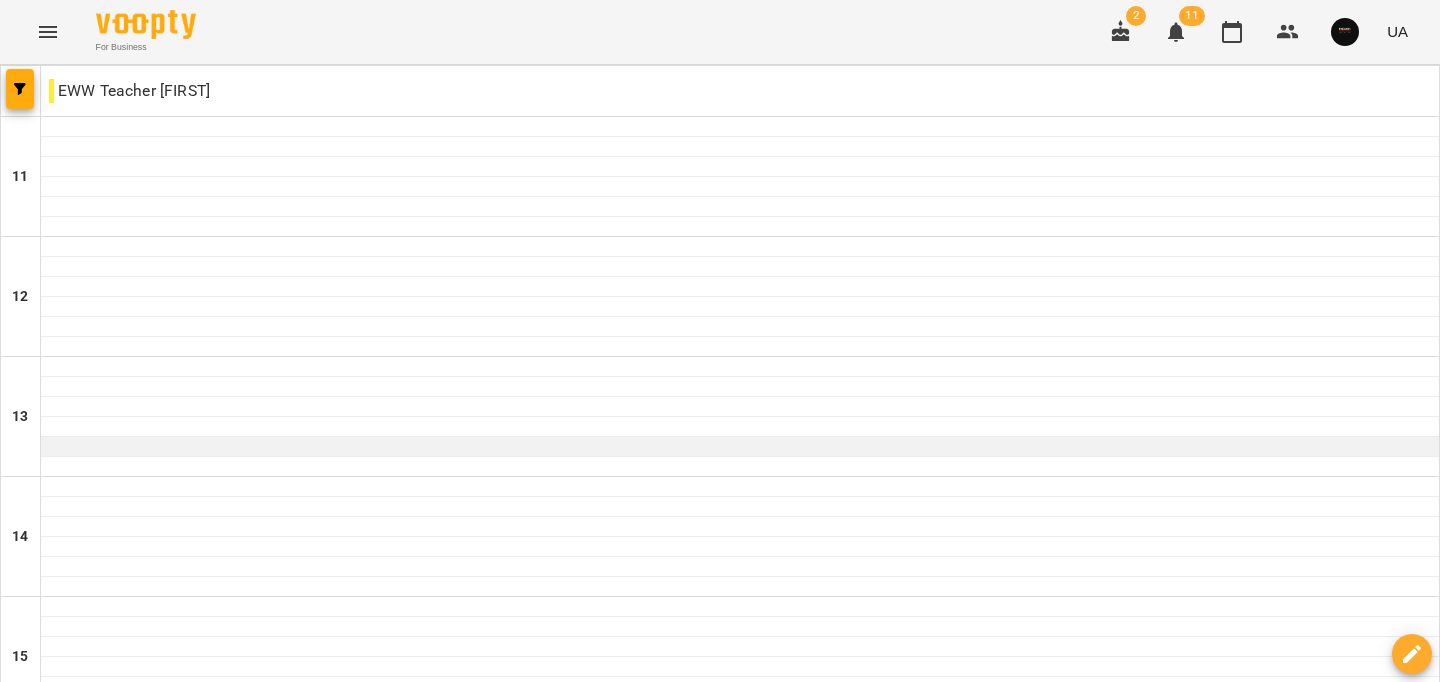 scroll, scrollTop: 1008, scrollLeft: 0, axis: vertical 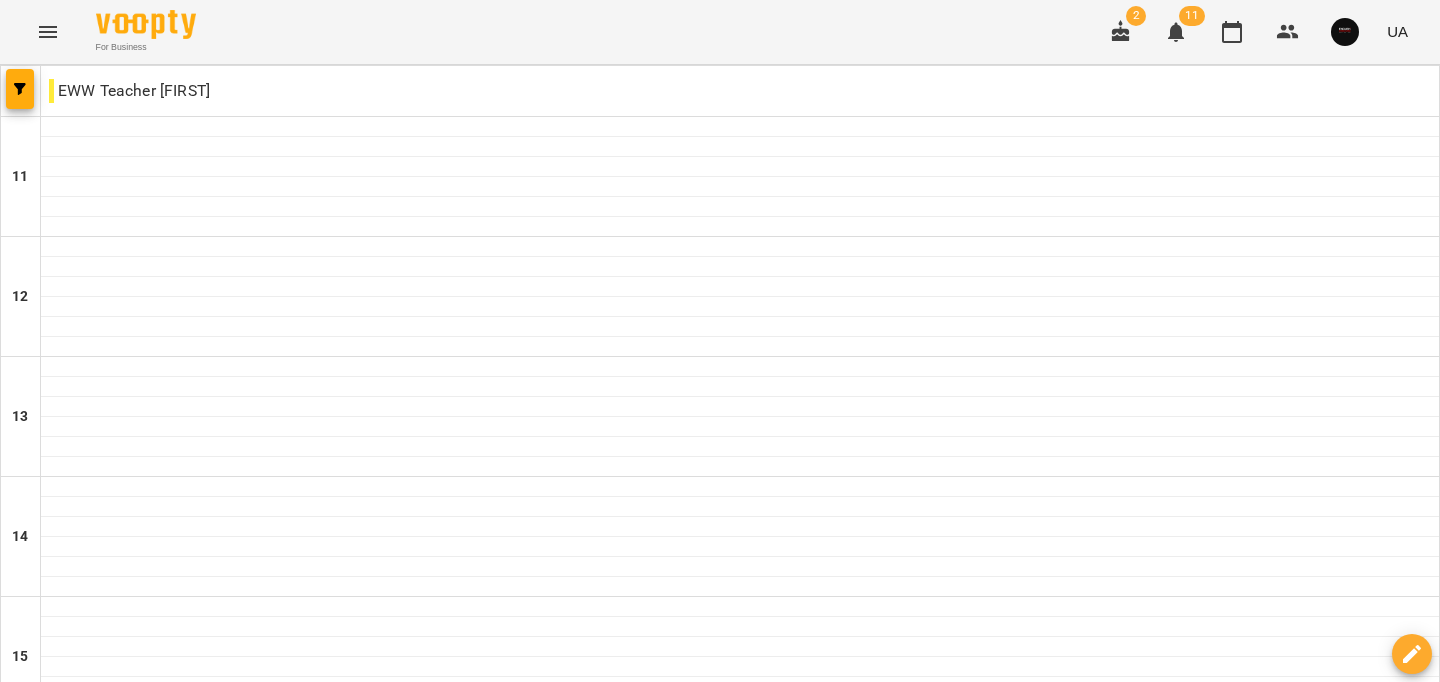 click on "19 лип" at bounding box center [1203, 1602] 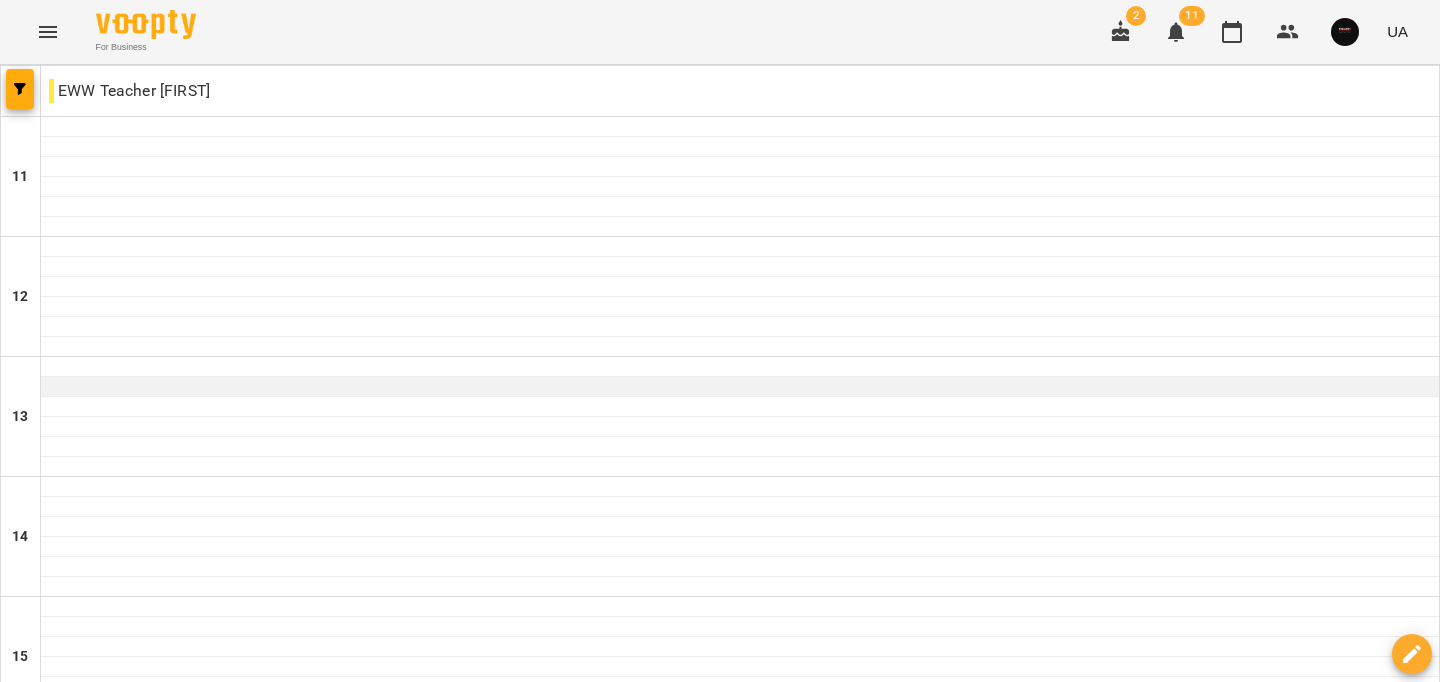 scroll, scrollTop: 1008, scrollLeft: 0, axis: vertical 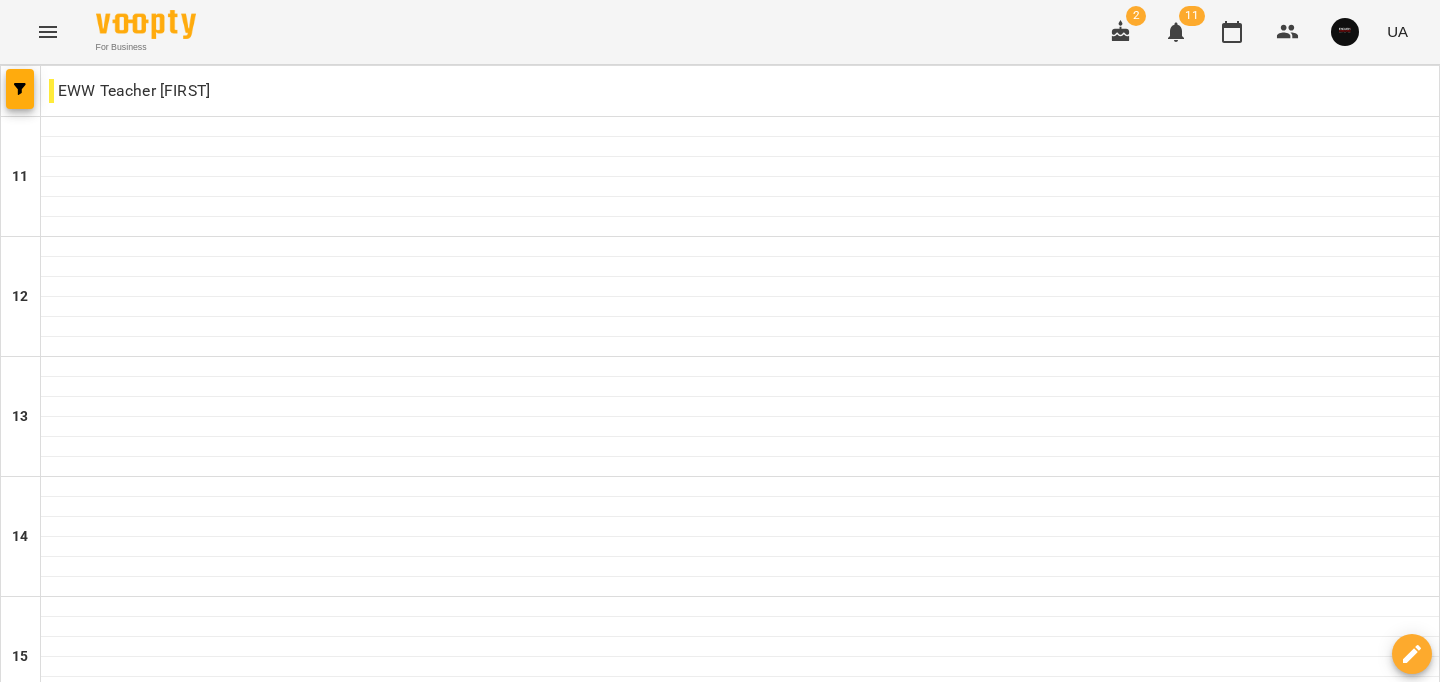 click on "нд" at bounding box center (1401, 1583) 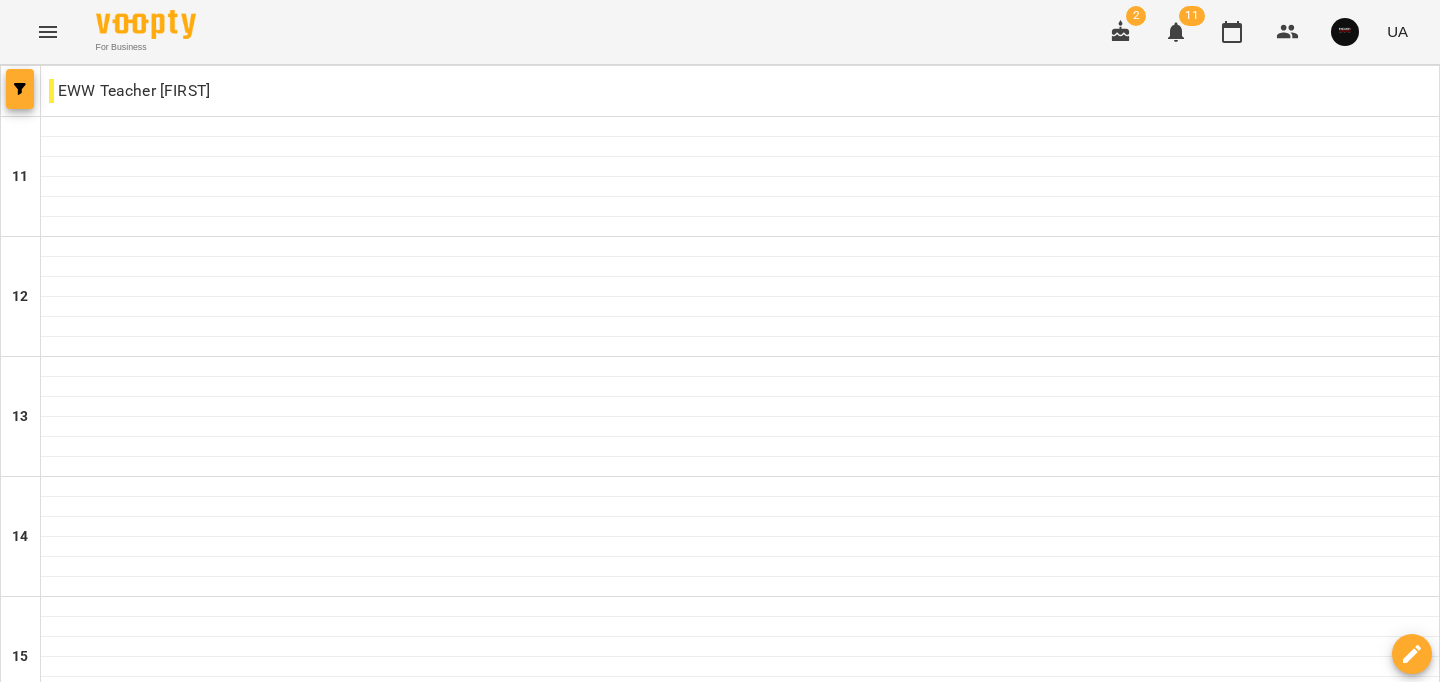 click at bounding box center [20, 89] 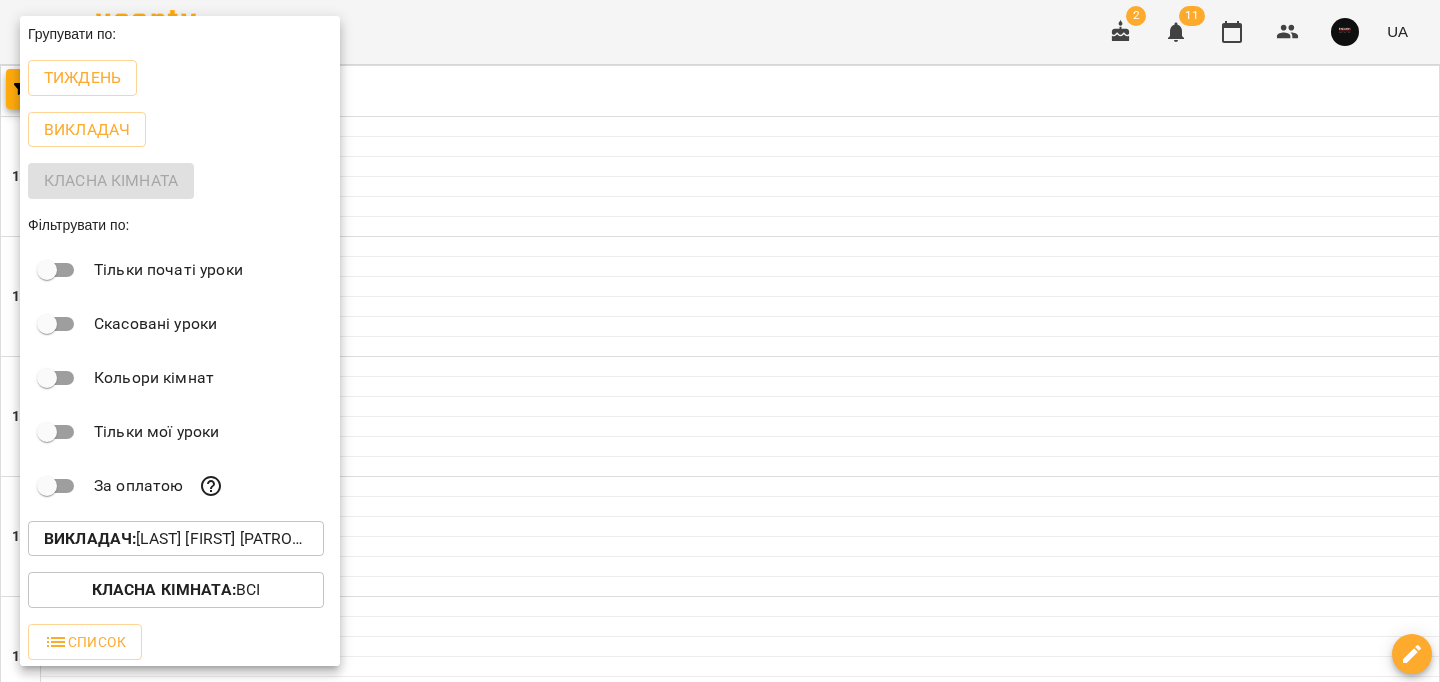 click on "Викладач :  [FIRST] [FIRST] [FIRST]" at bounding box center (176, 539) 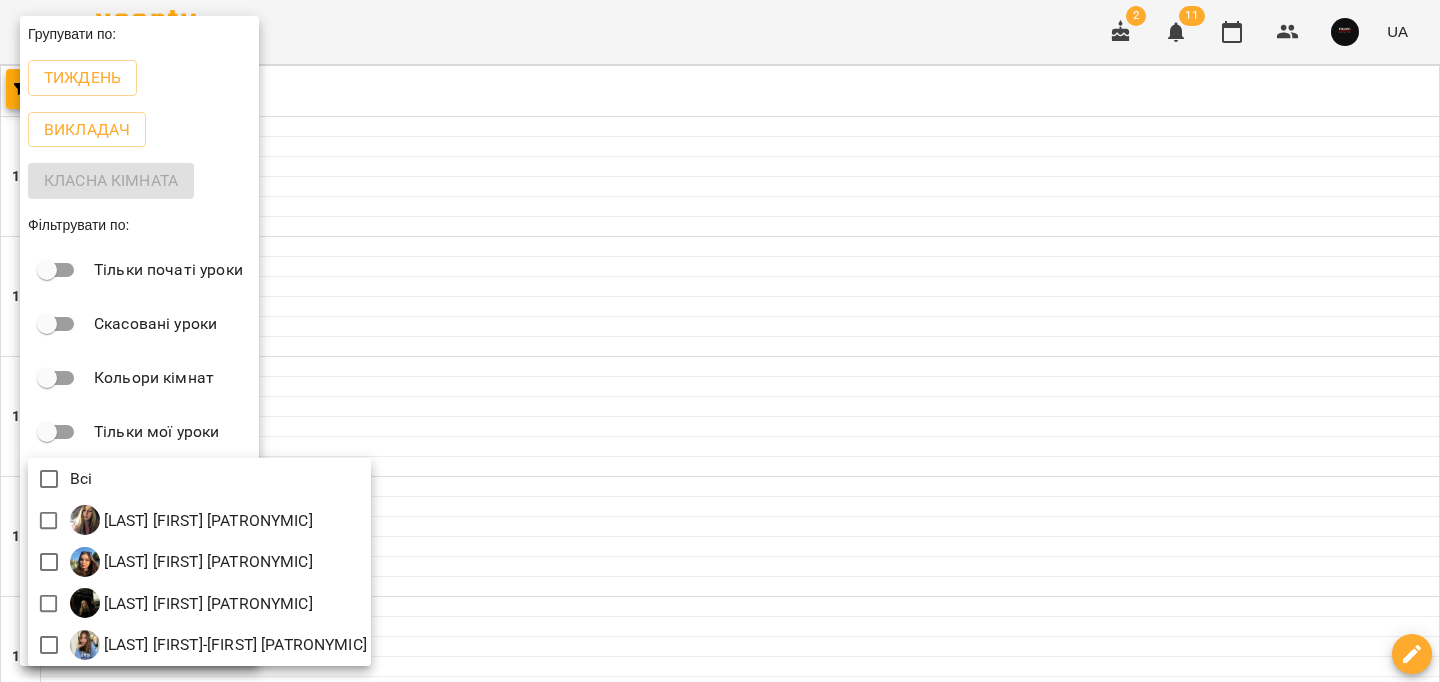 click at bounding box center (720, 341) 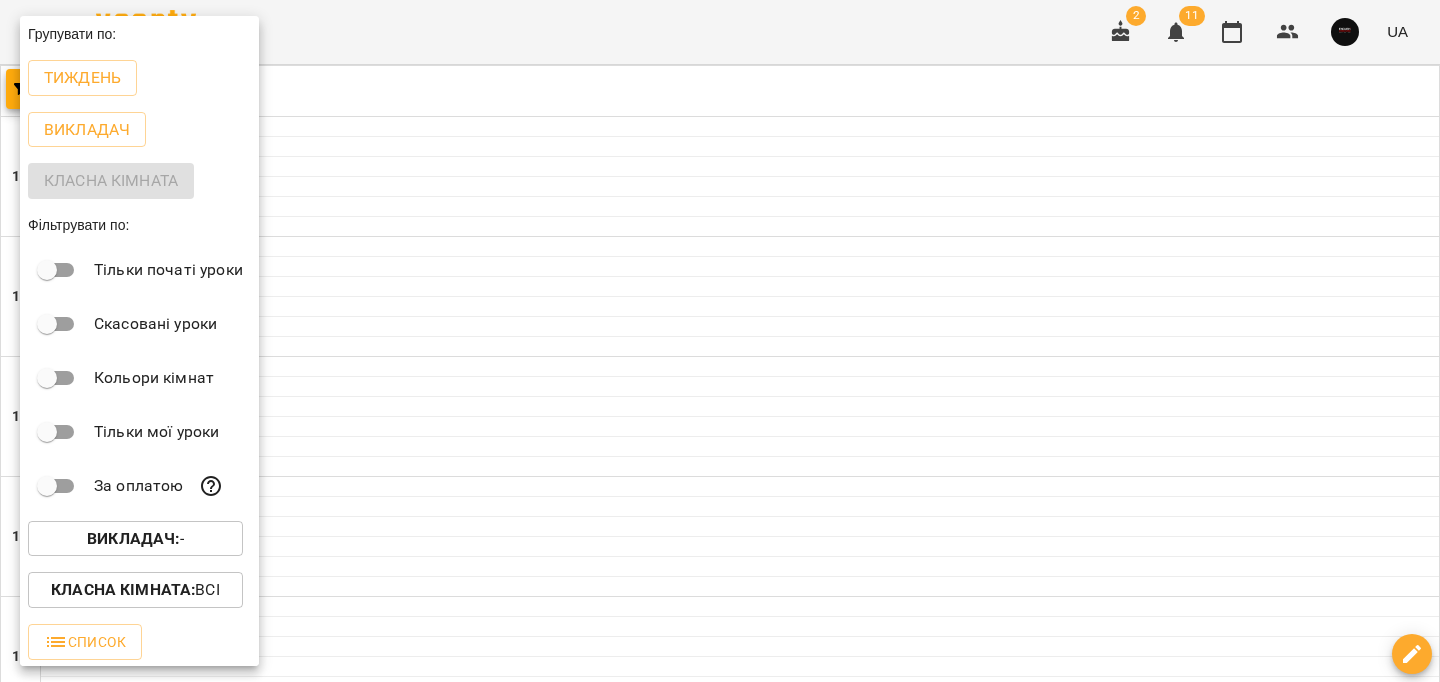 click at bounding box center [720, 341] 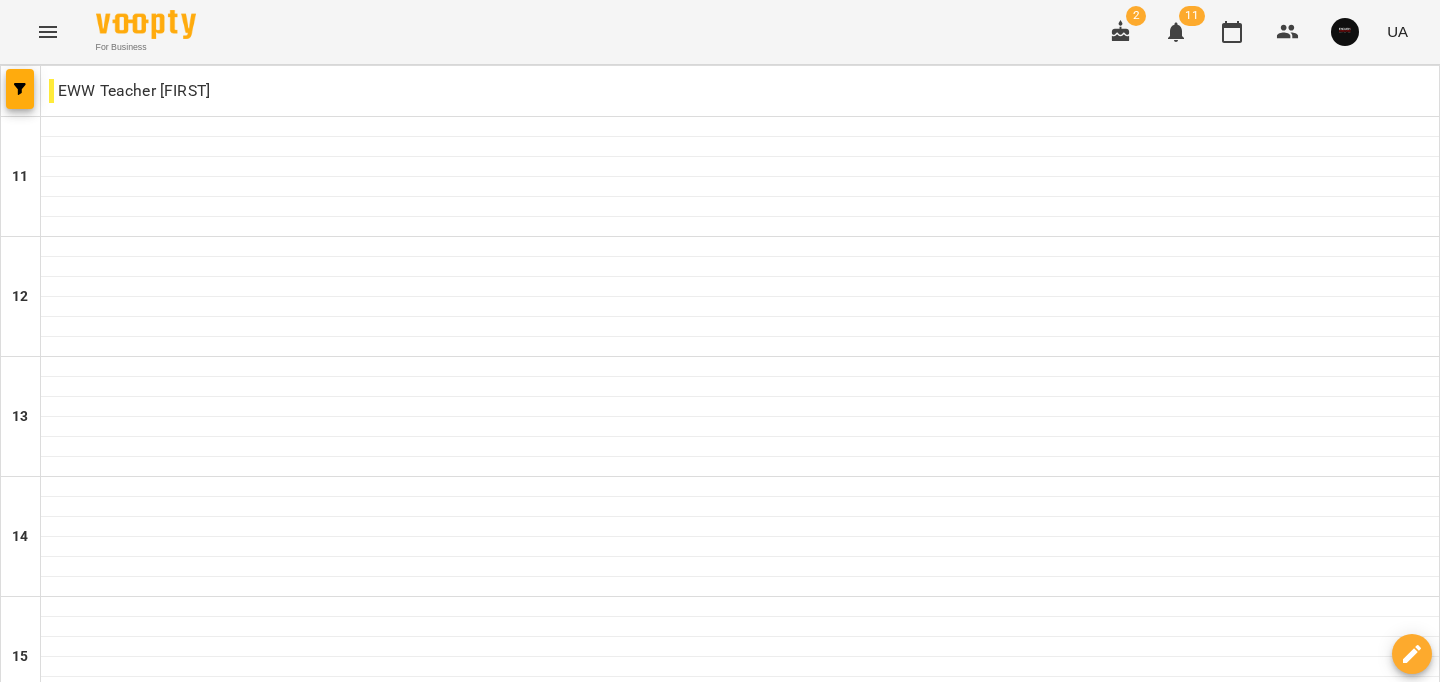 click on "пн 14 лип" at bounding box center (38, 1589) 